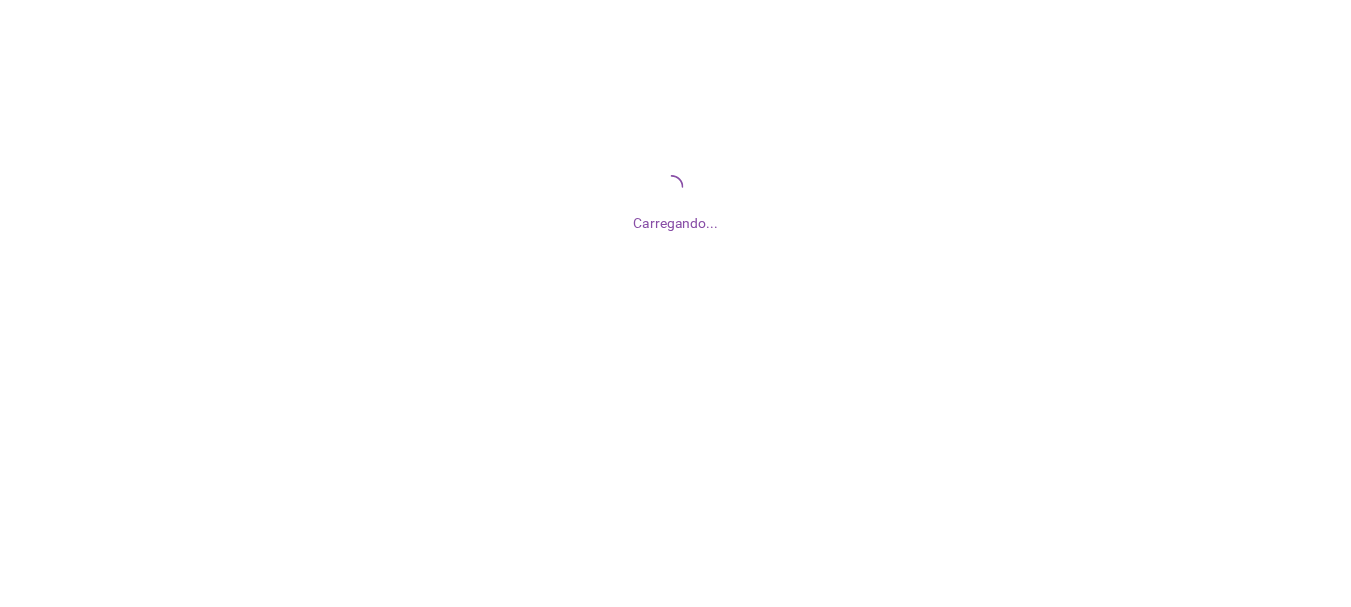 scroll, scrollTop: 0, scrollLeft: 0, axis: both 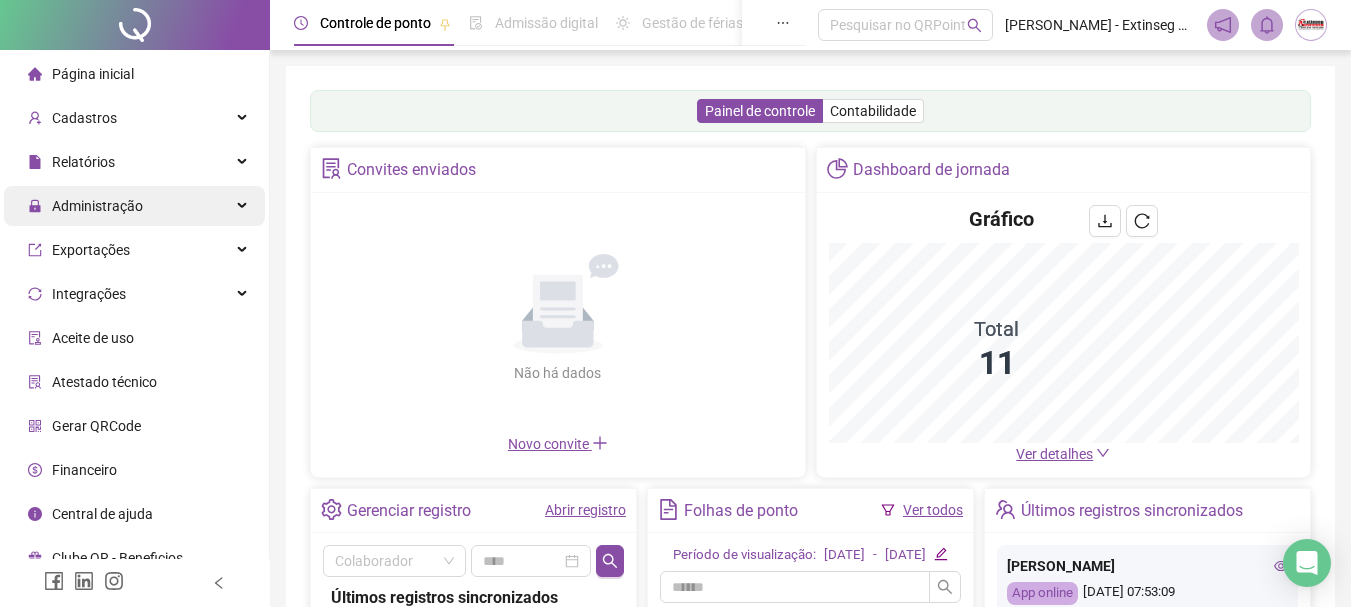 click on "Administração" at bounding box center [97, 206] 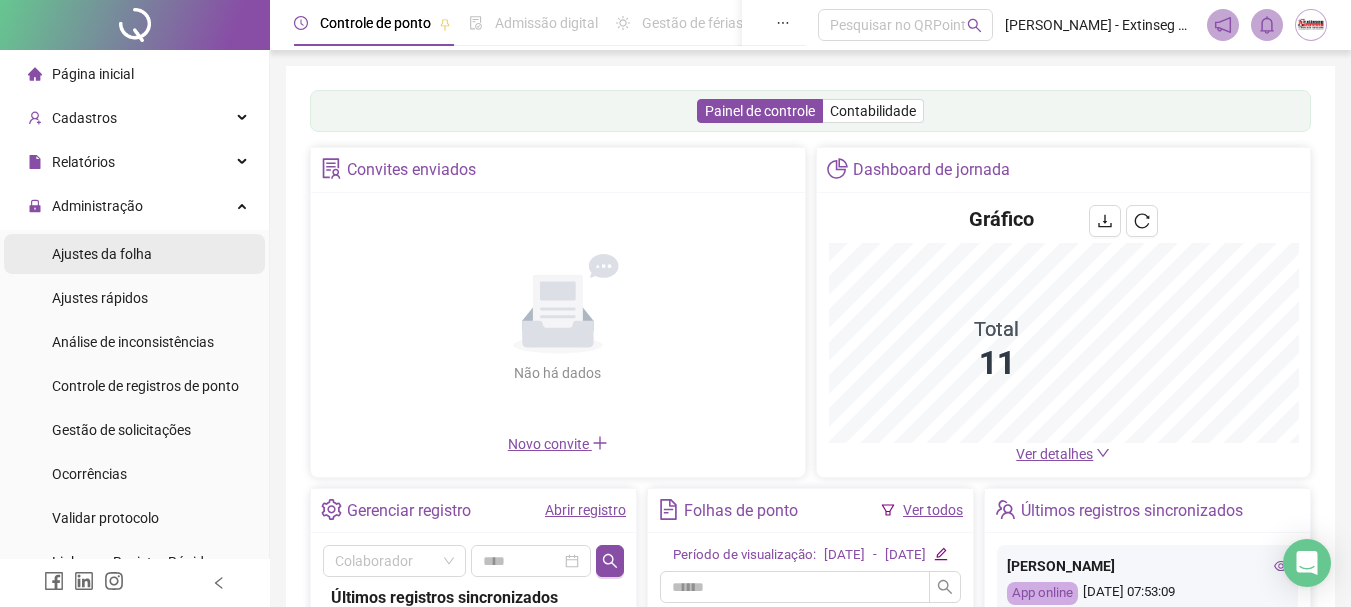 click on "Ajustes da folha" at bounding box center (102, 254) 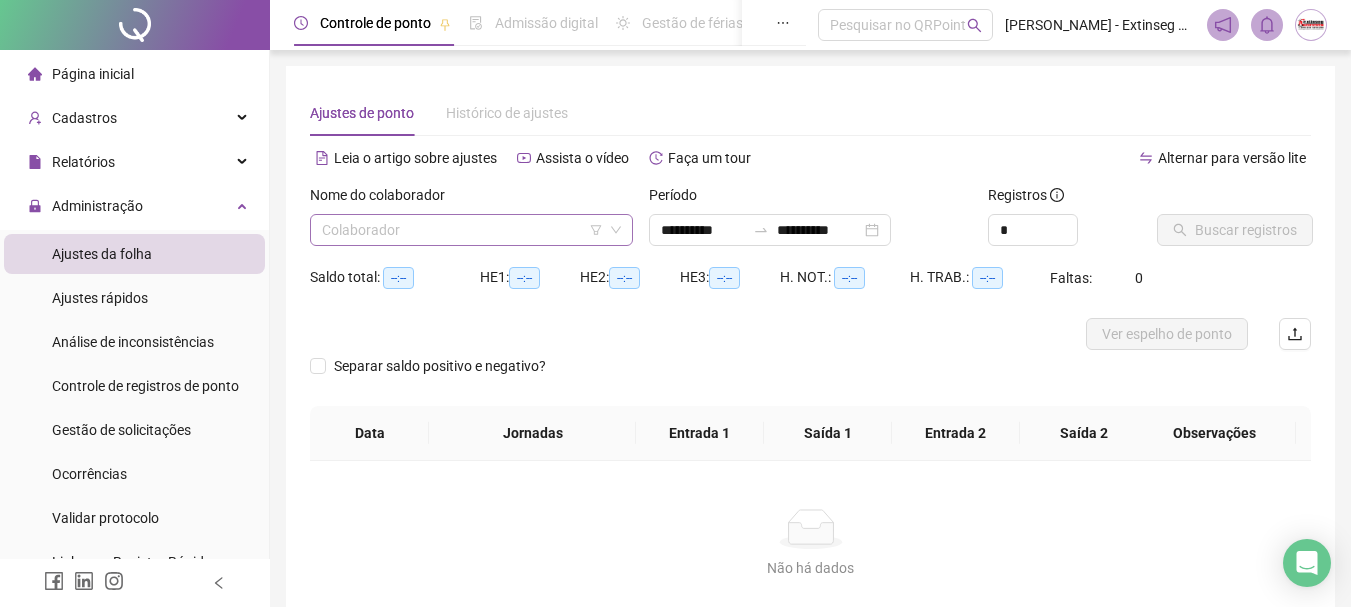 click at bounding box center [465, 230] 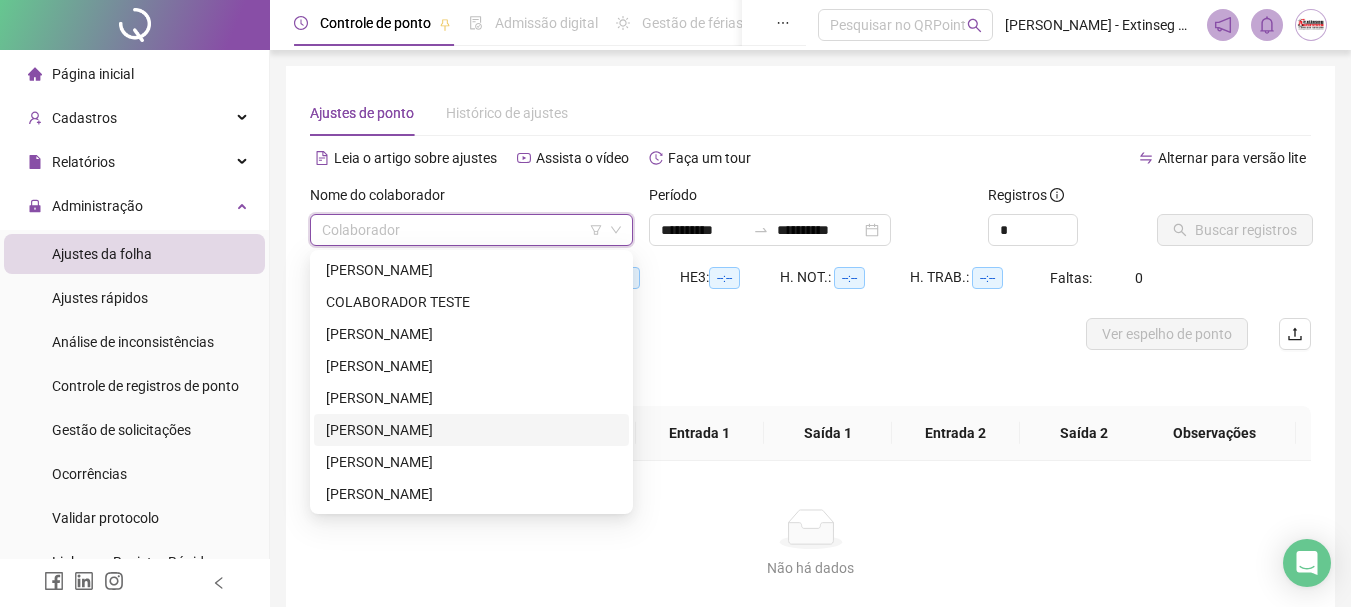 scroll, scrollTop: 96, scrollLeft: 0, axis: vertical 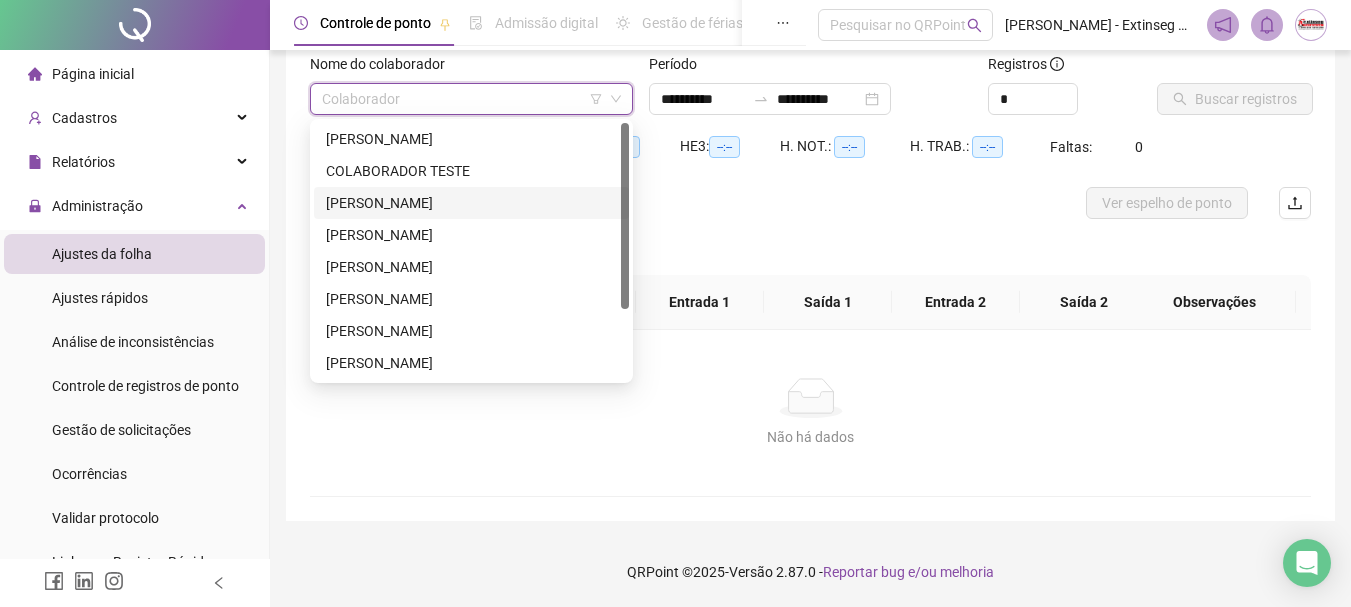 click on "[PERSON_NAME]" at bounding box center [471, 203] 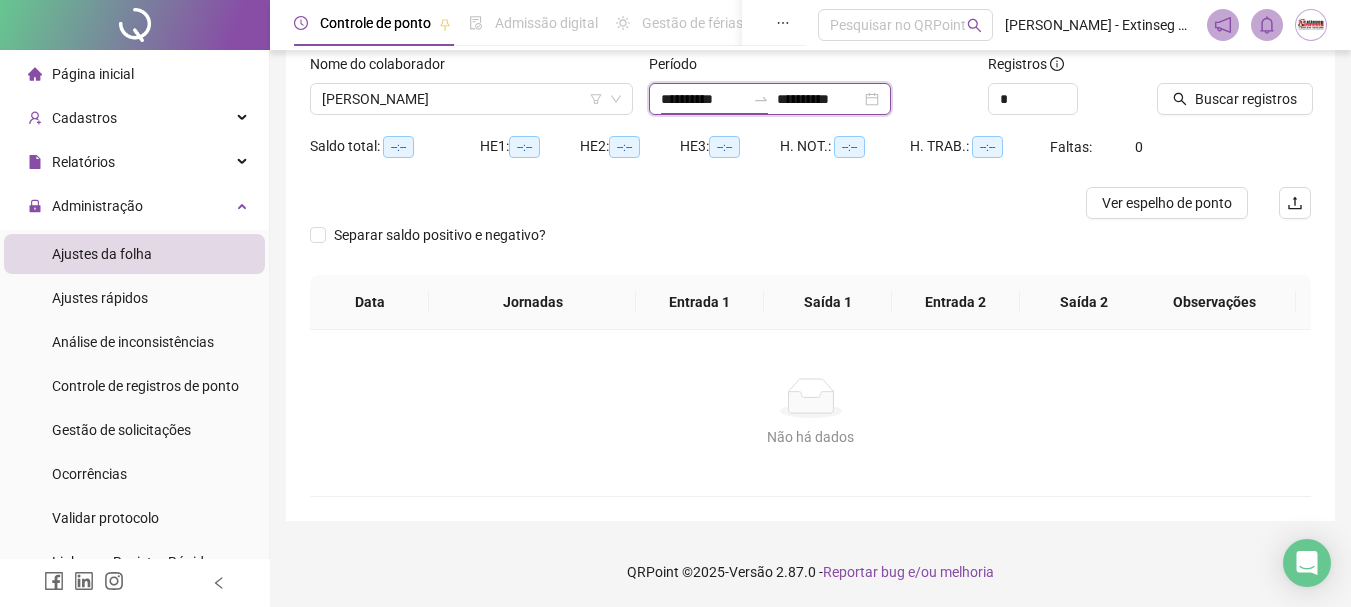 click on "**********" at bounding box center [703, 99] 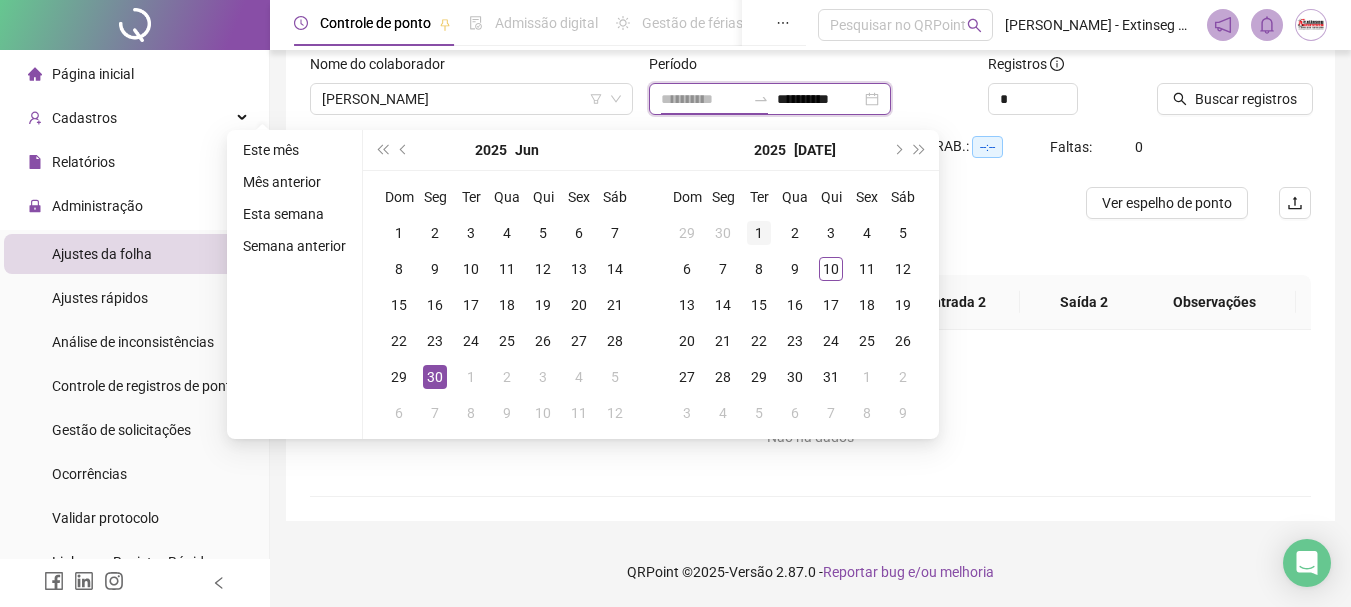 type on "**********" 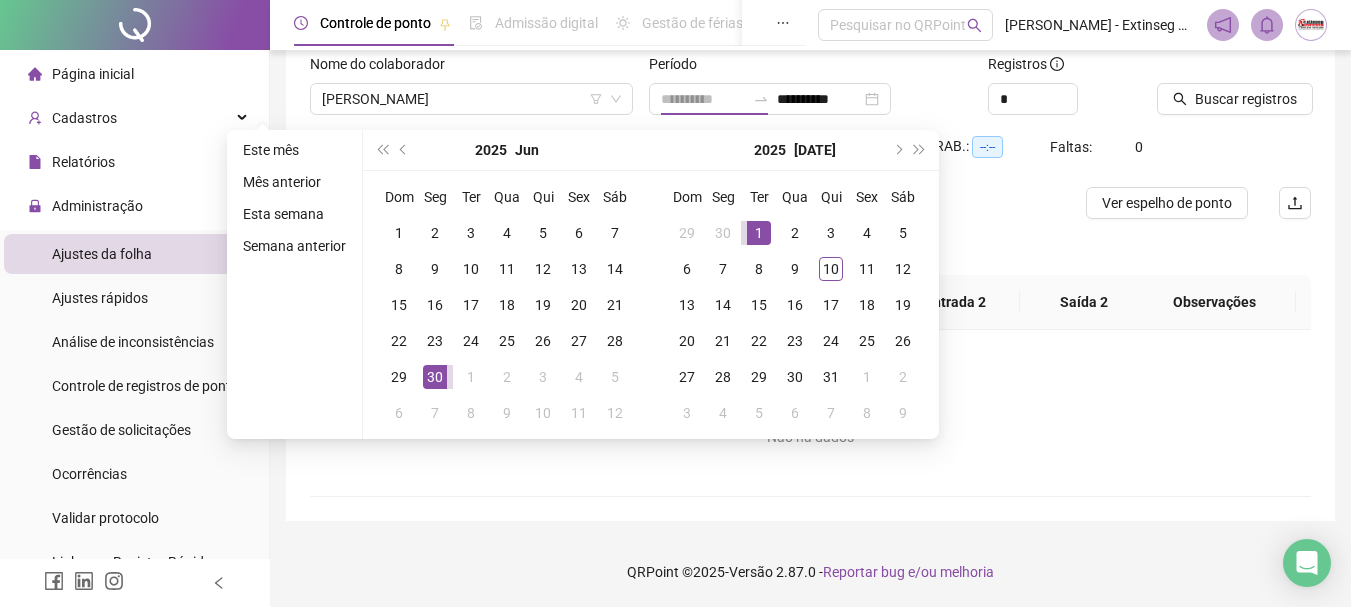 click on "1" at bounding box center (759, 233) 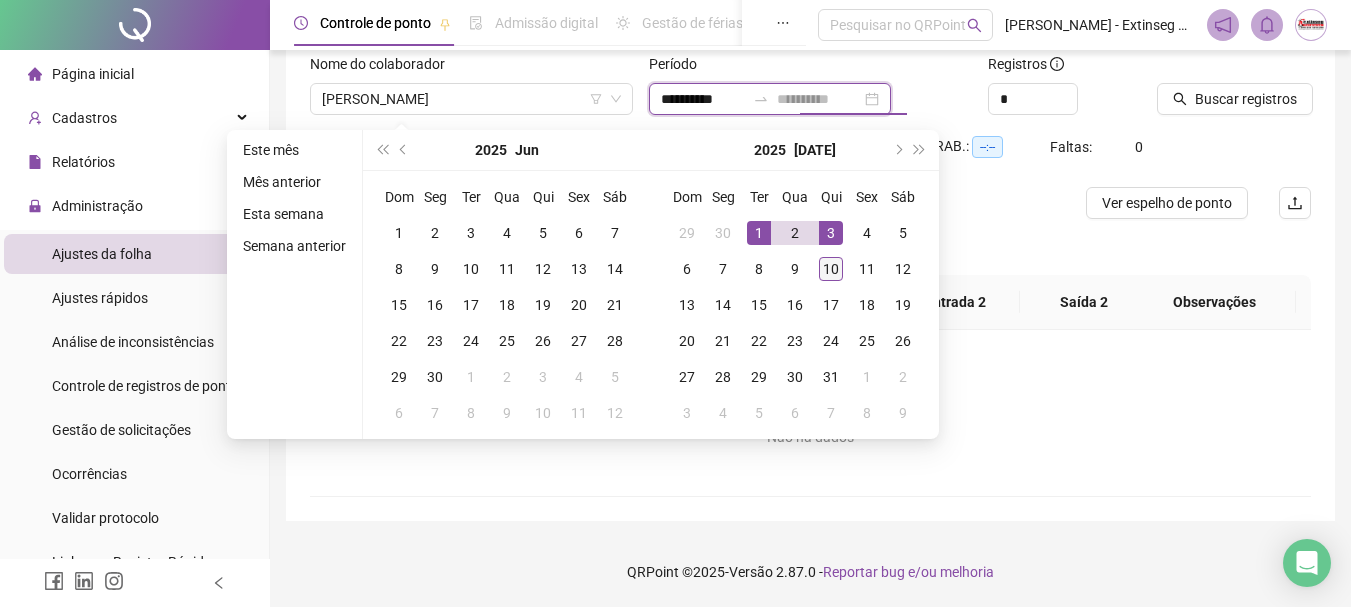 type on "**********" 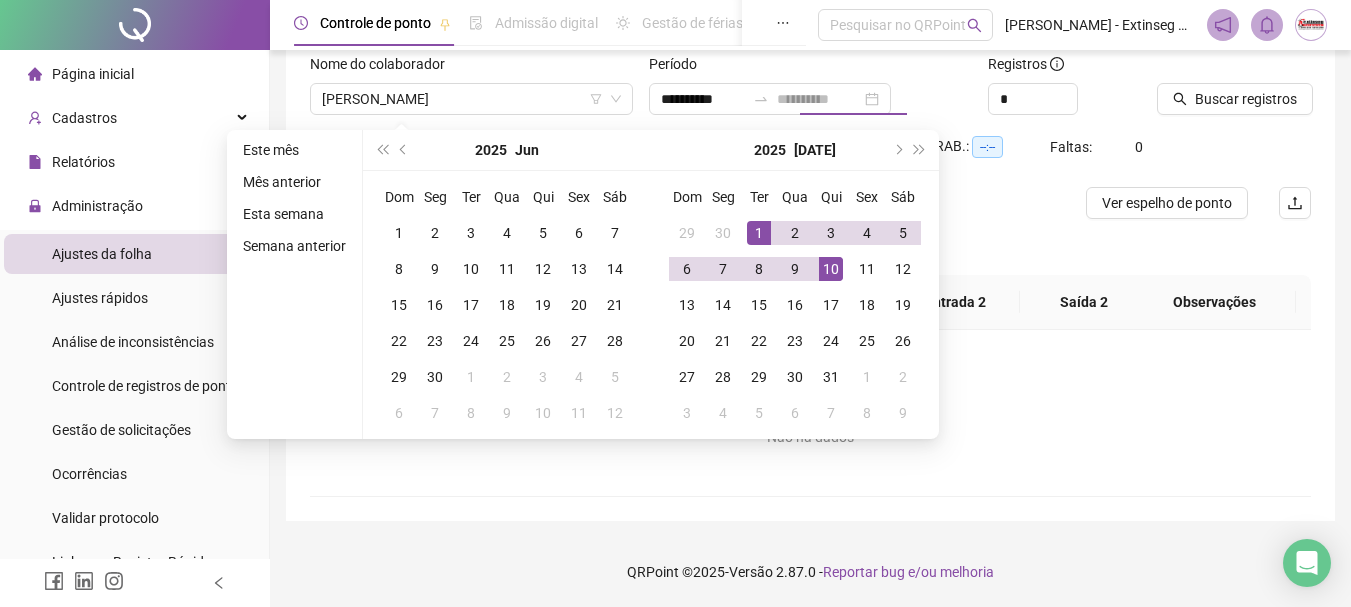 click on "10" at bounding box center [831, 269] 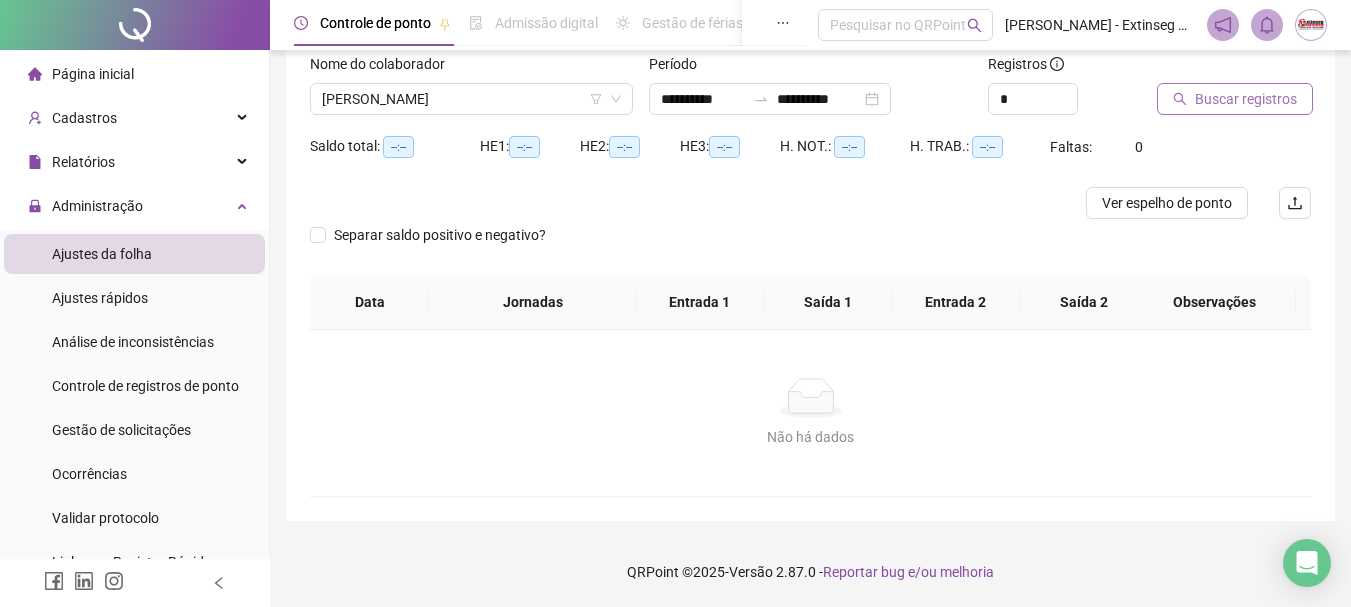 click on "Buscar registros" at bounding box center (1246, 99) 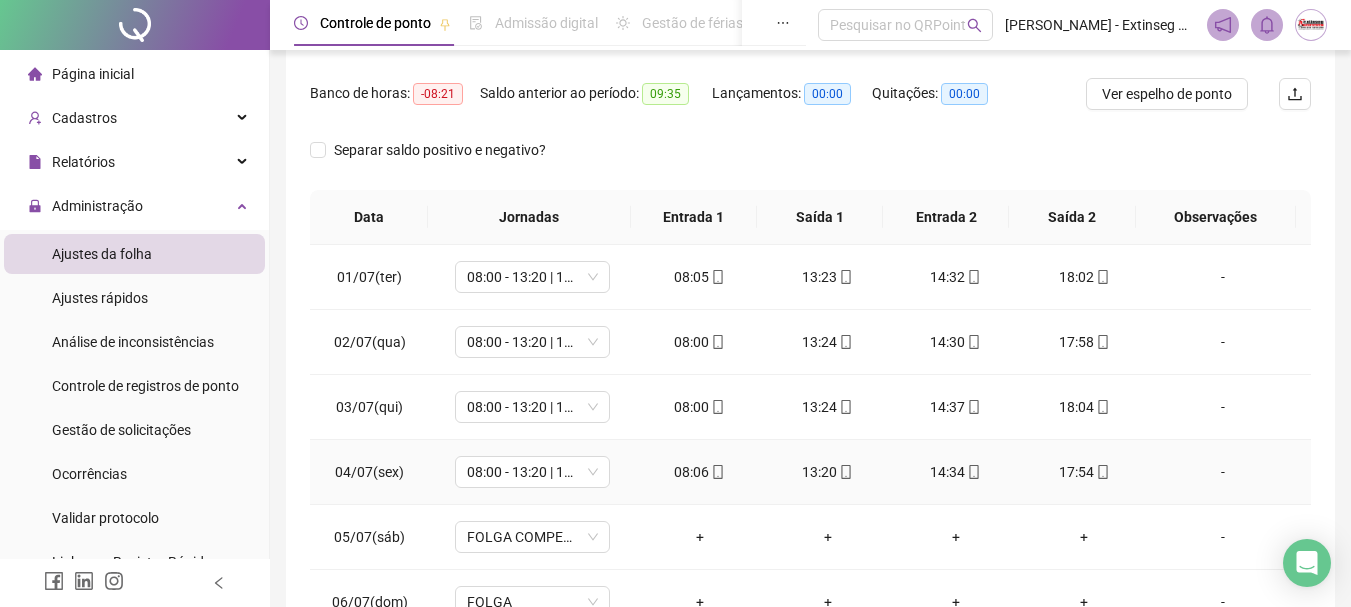scroll, scrollTop: 415, scrollLeft: 0, axis: vertical 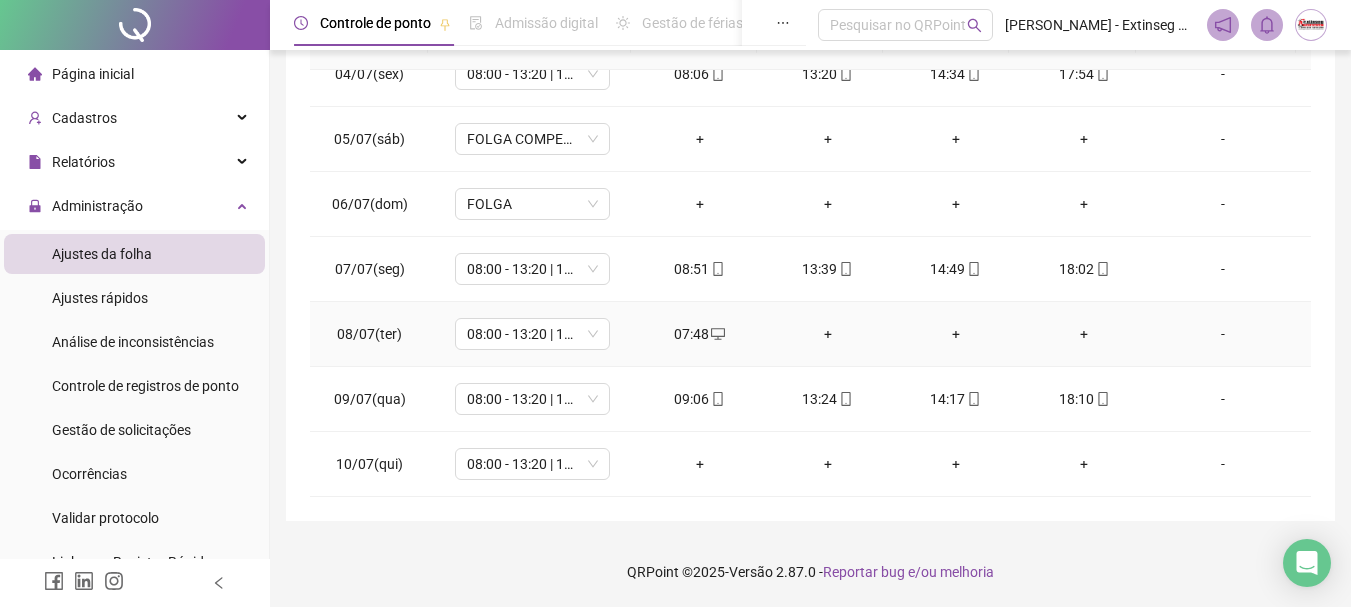 click on "+" at bounding box center [828, 334] 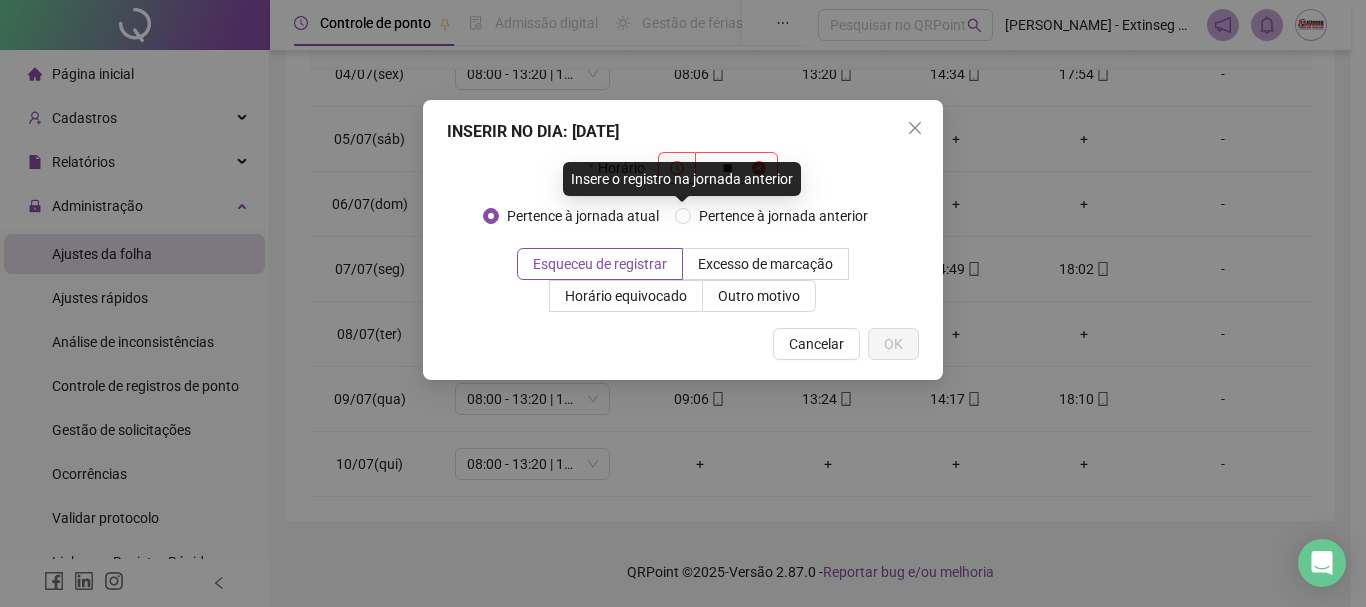 type on "*" 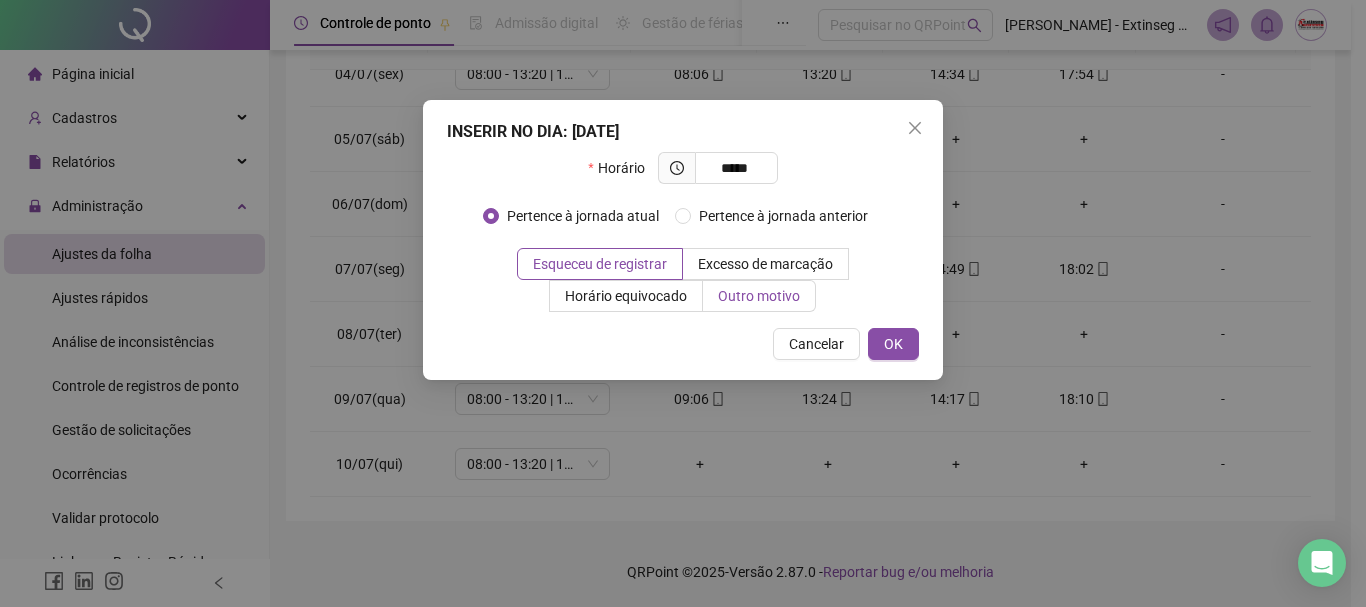 type on "*****" 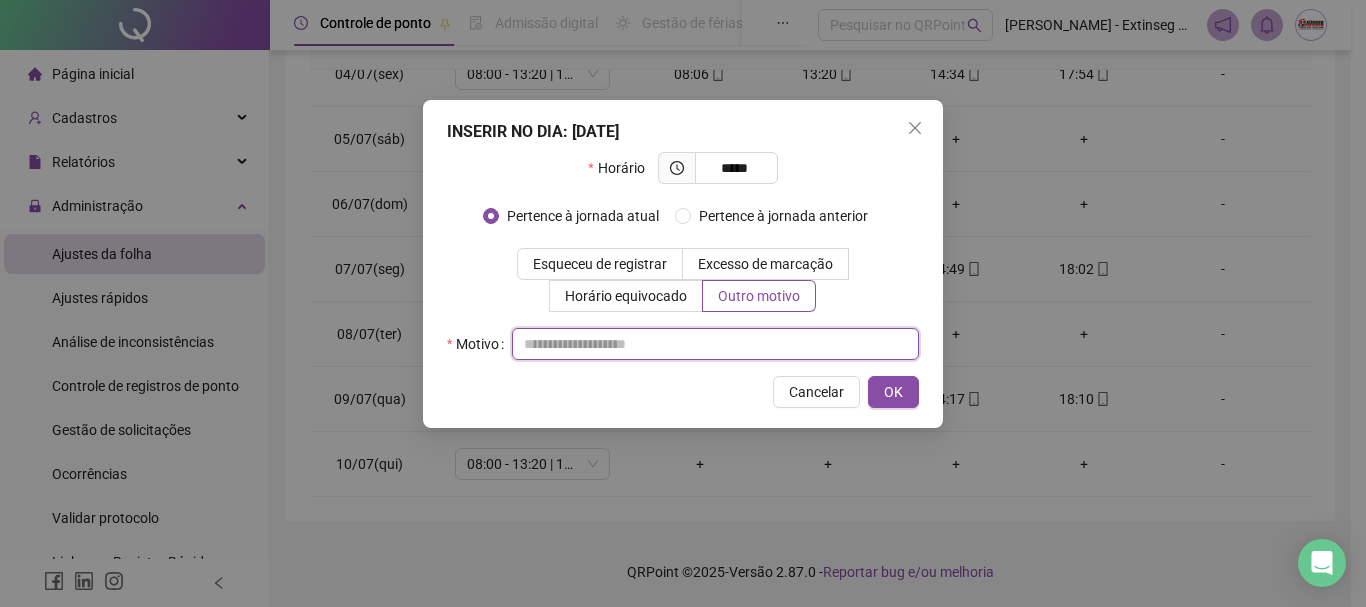 click at bounding box center [715, 344] 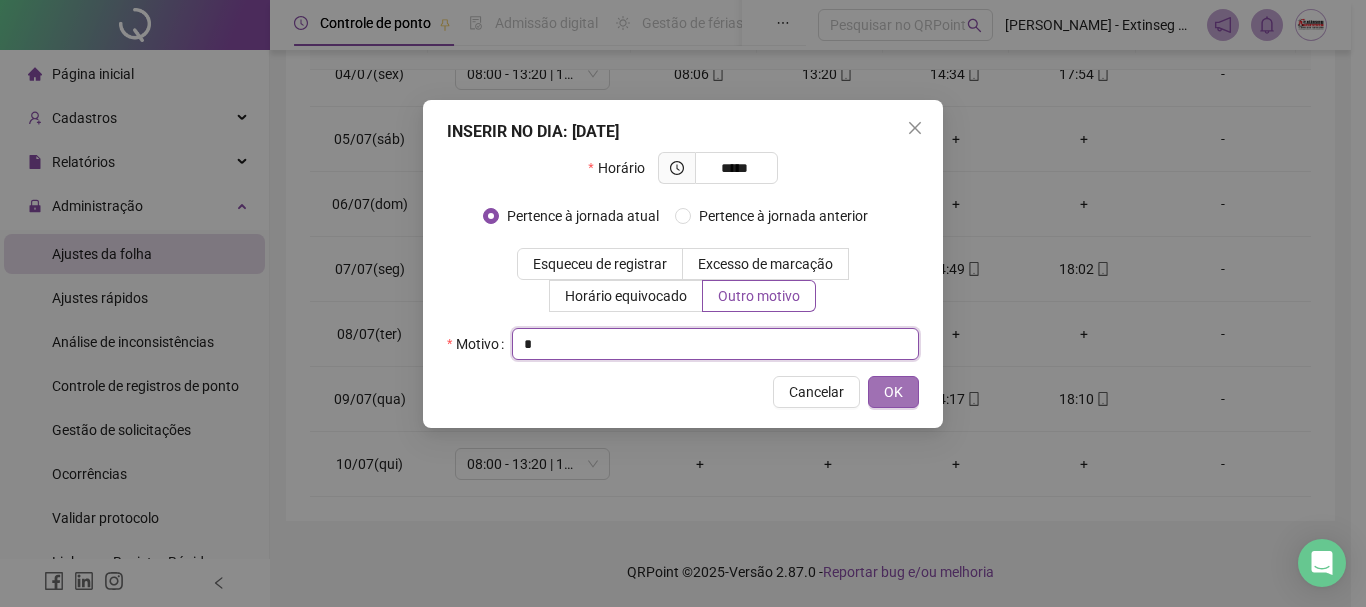 type on "*" 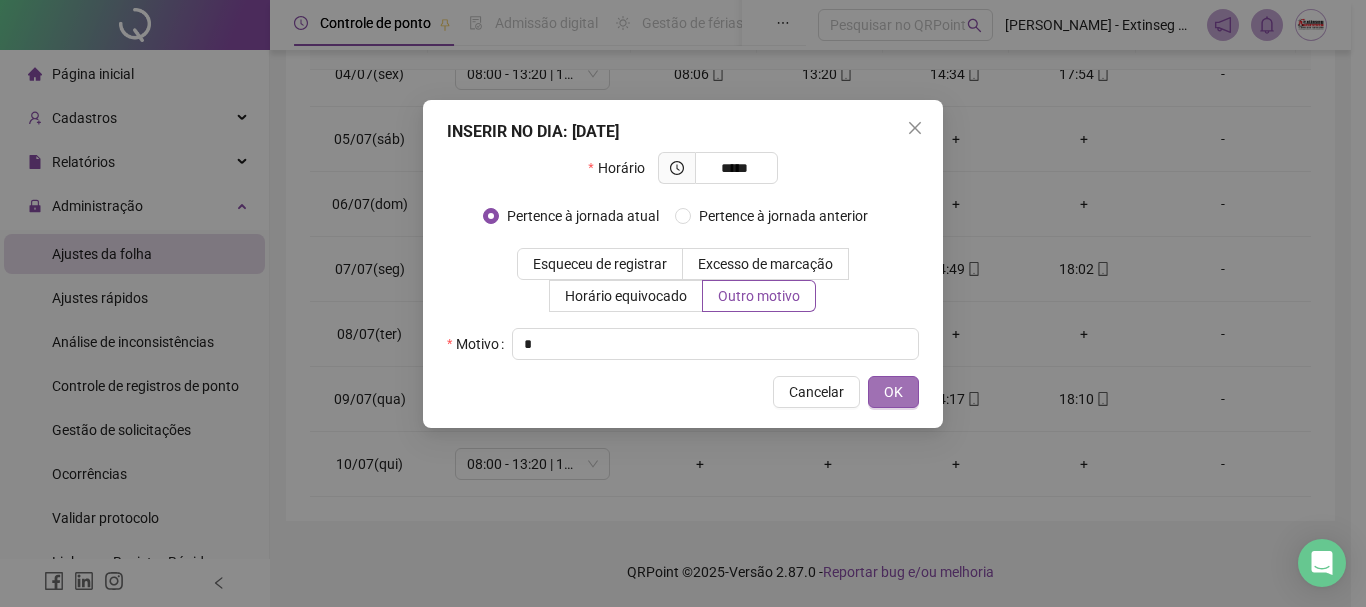 click on "OK" at bounding box center [893, 392] 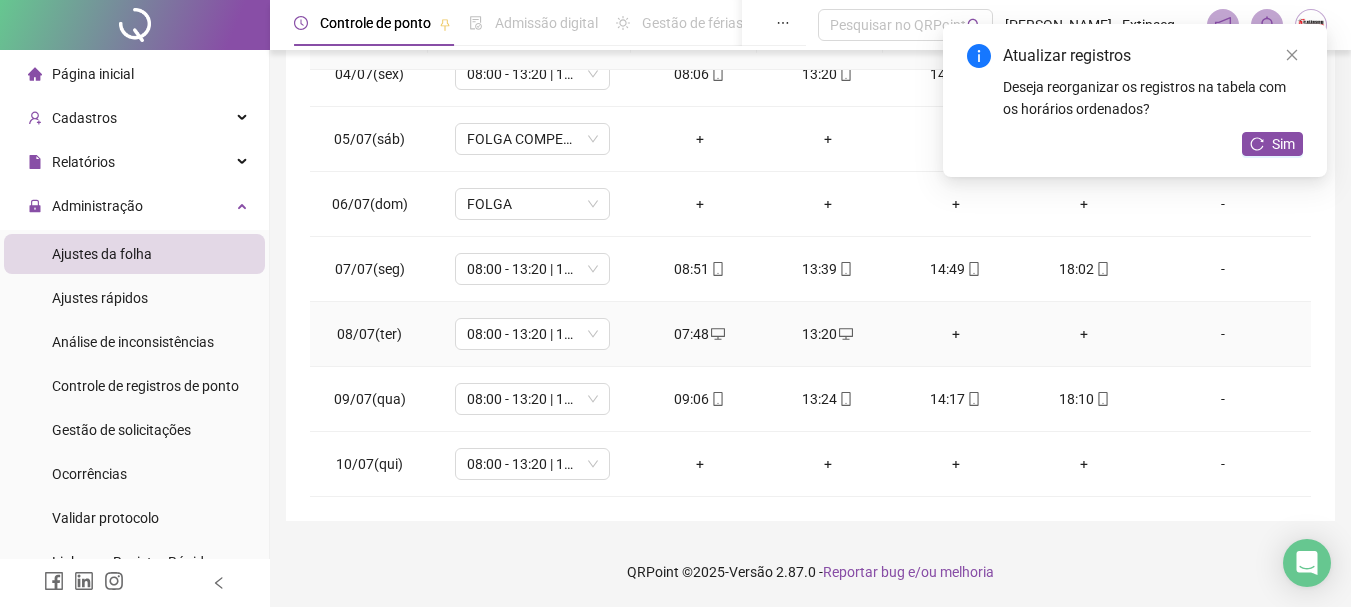 click on "+" at bounding box center (956, 334) 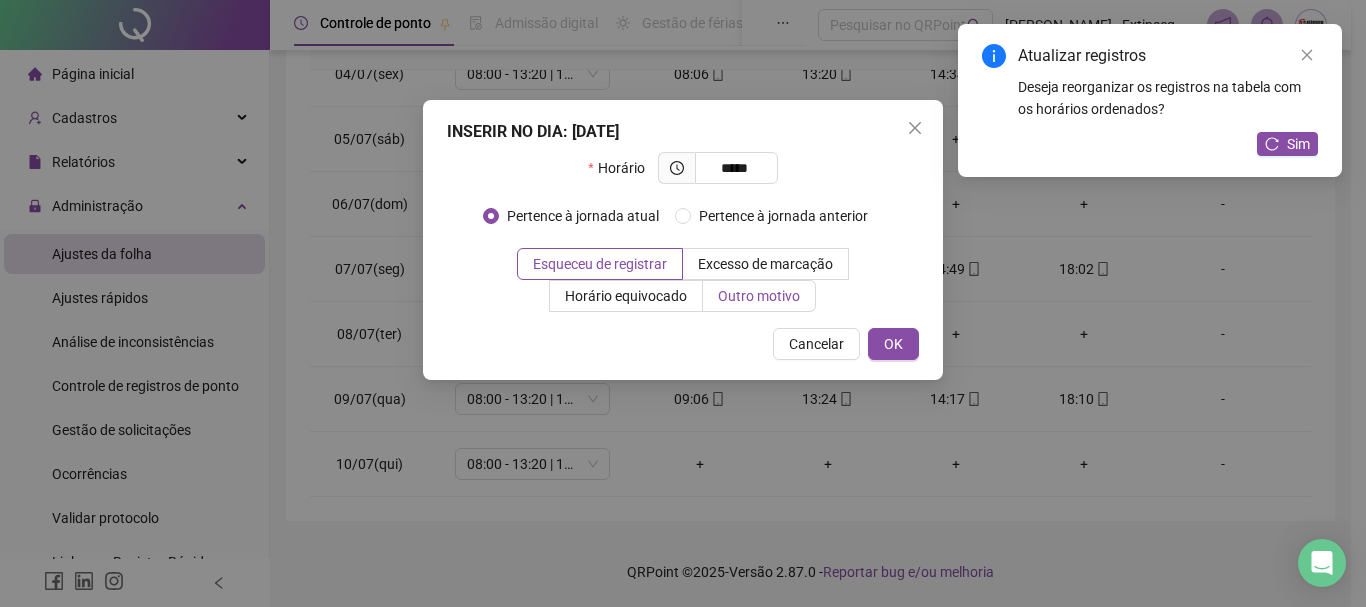 type on "*****" 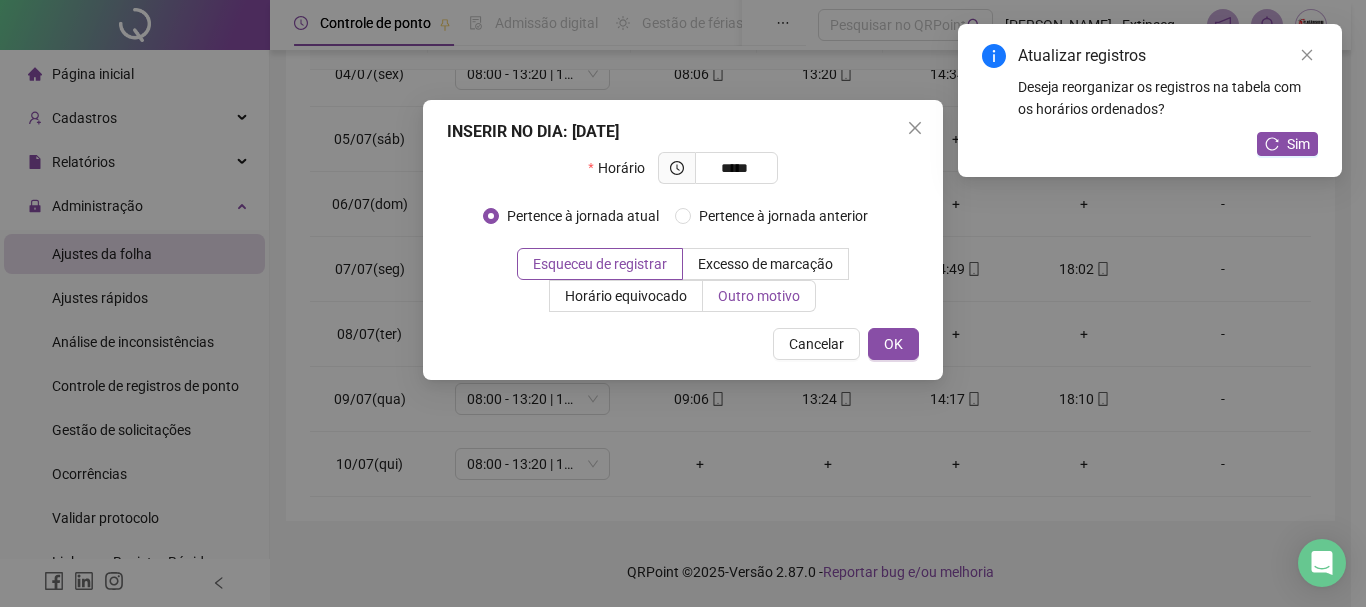 click on "Outro motivo" at bounding box center [759, 296] 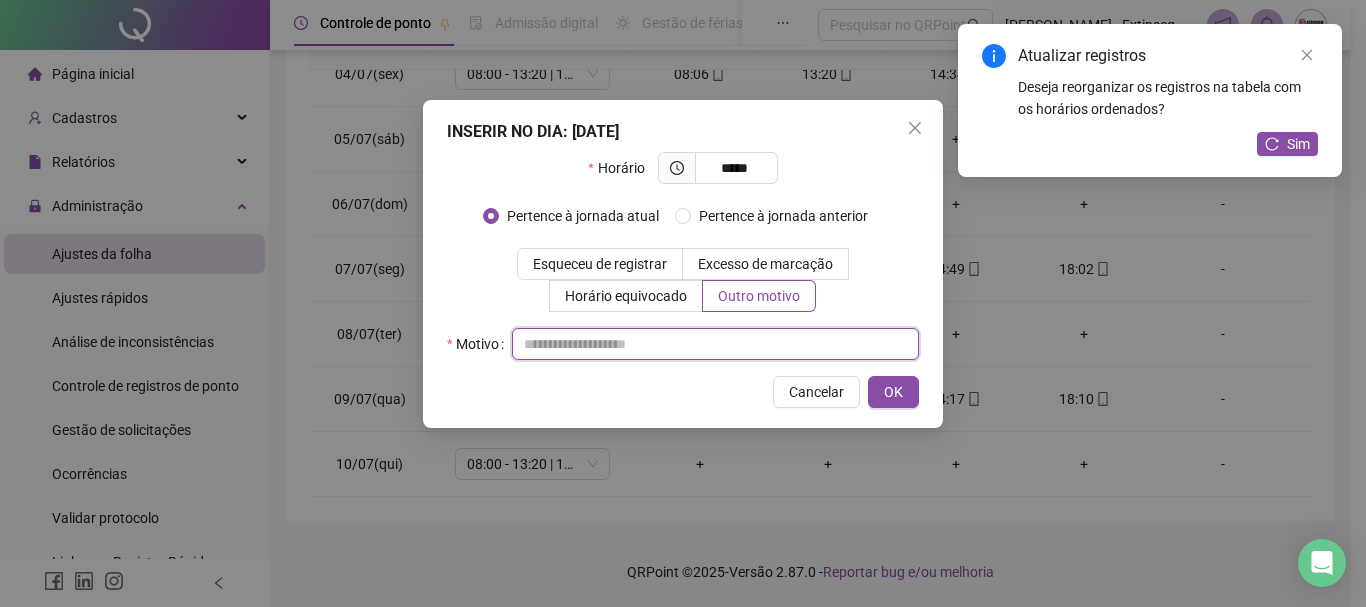 click at bounding box center (715, 344) 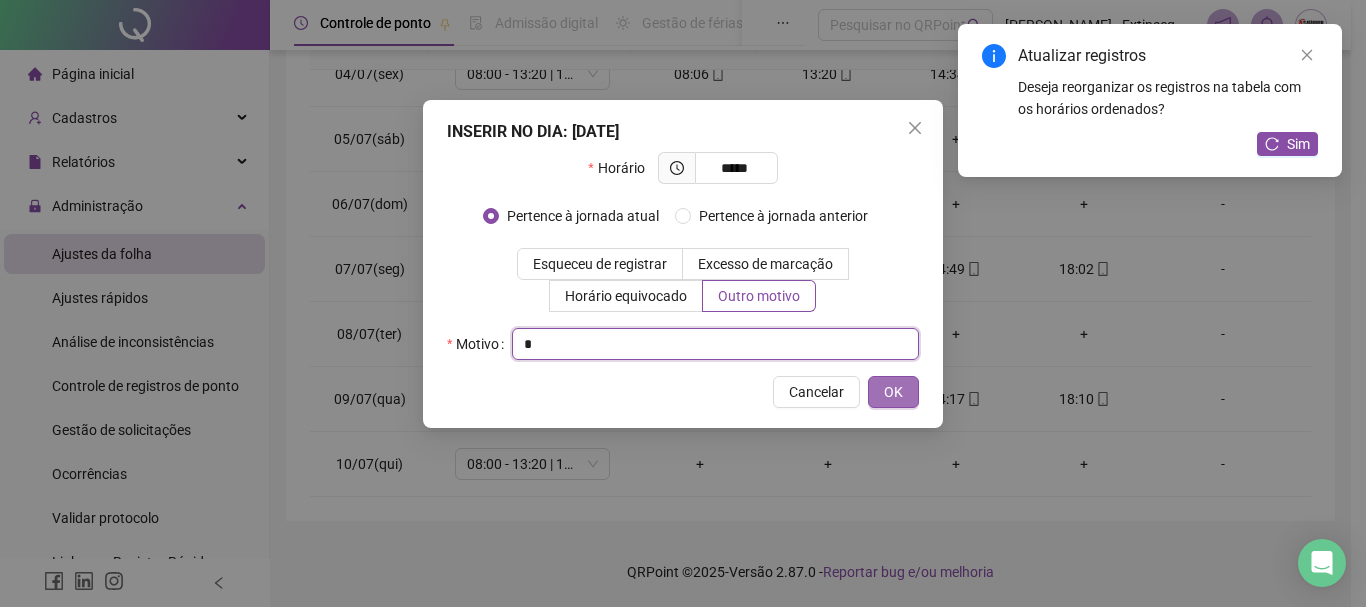 type on "*" 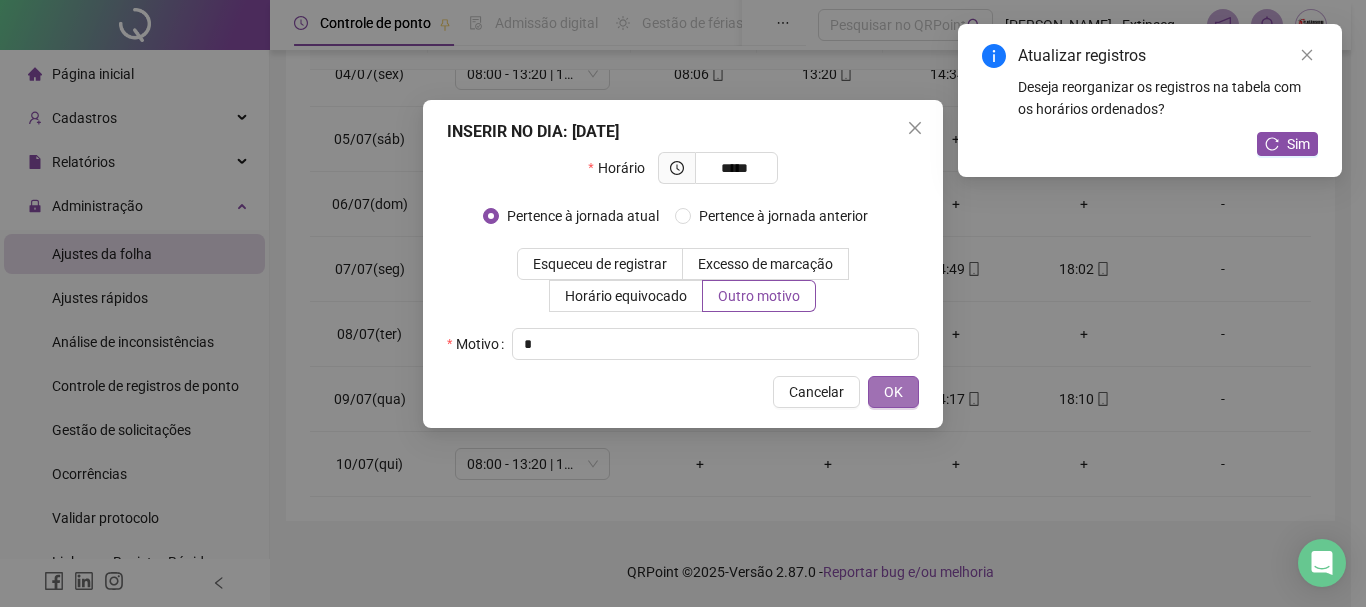 click on "OK" at bounding box center (893, 392) 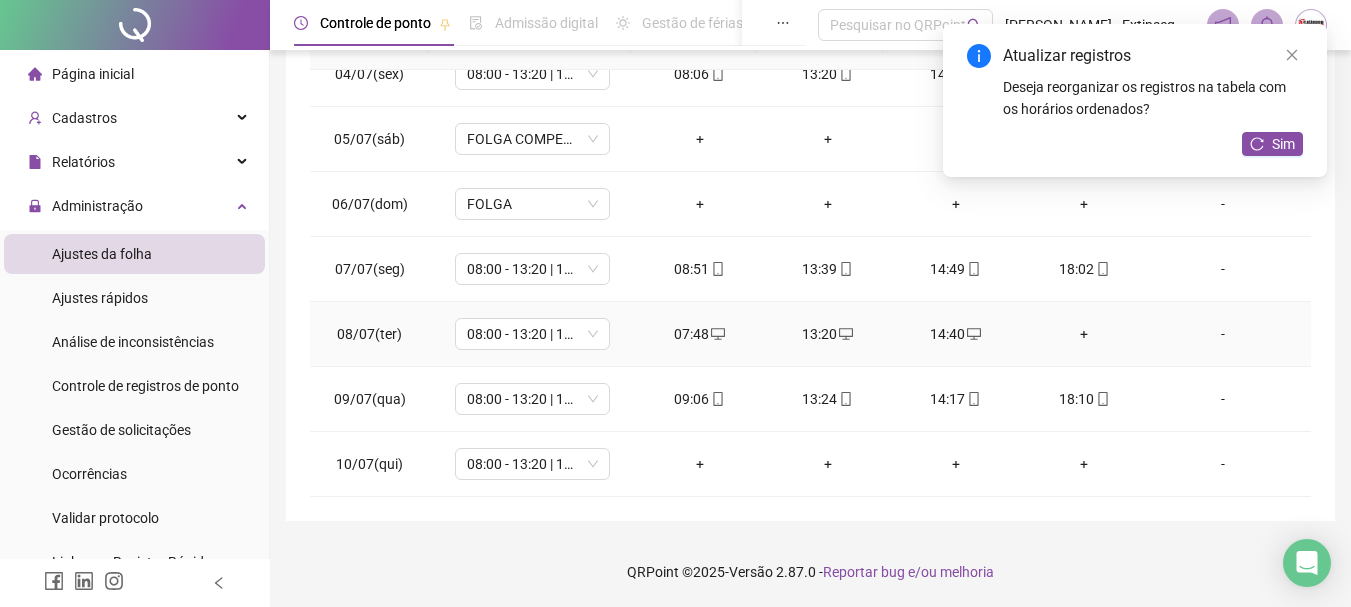 click on "+" at bounding box center (1084, 334) 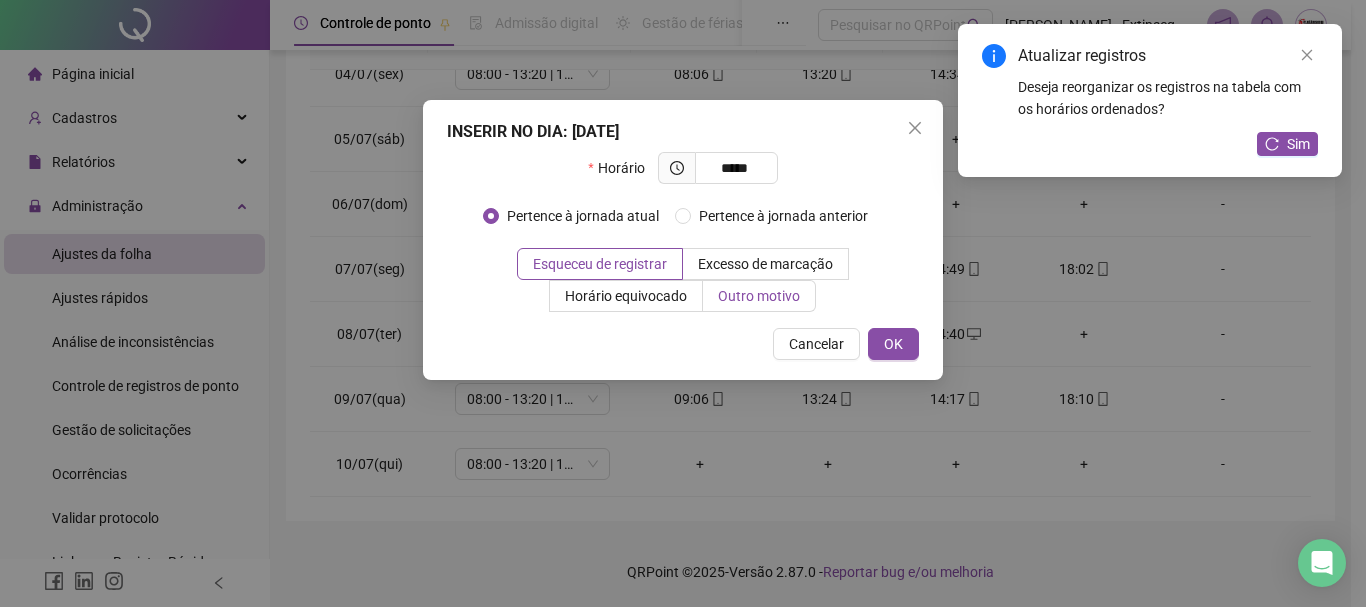 type on "*****" 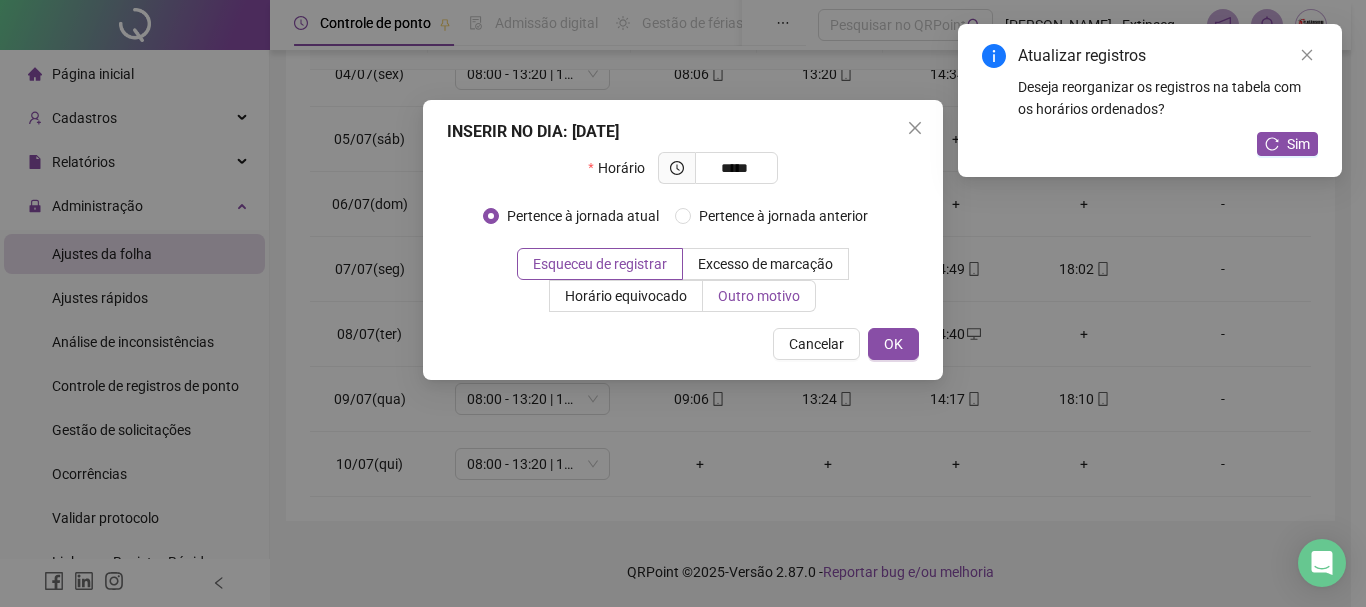 click on "Outro motivo" at bounding box center (759, 296) 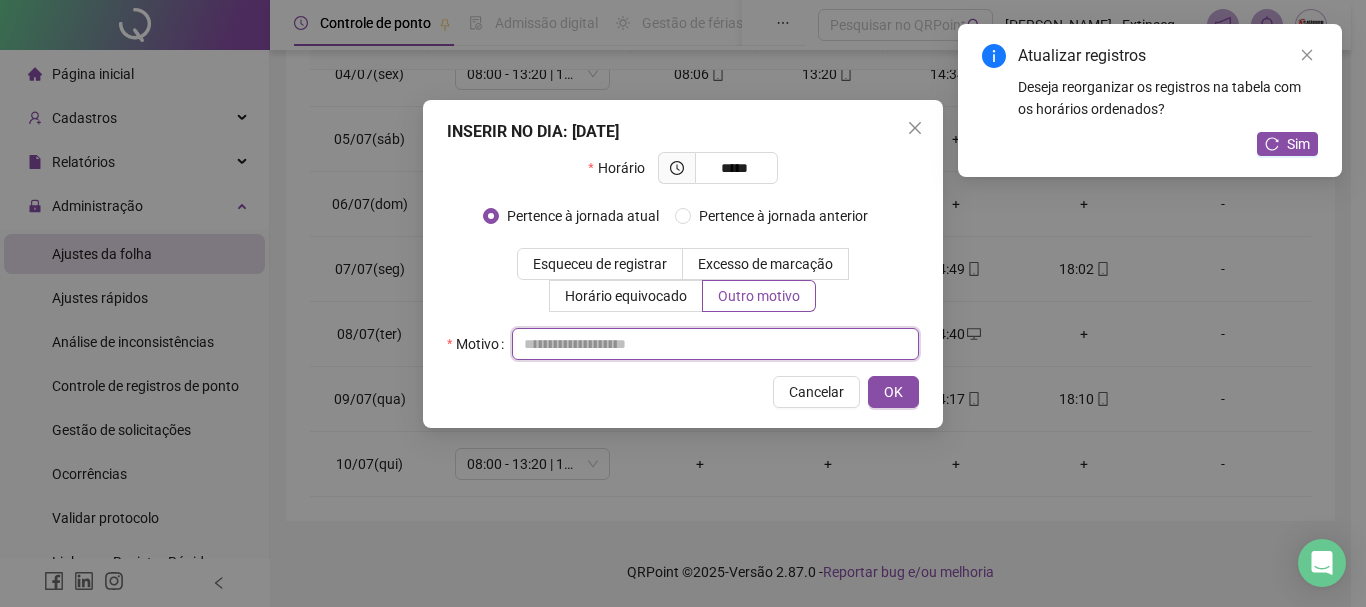 click at bounding box center [715, 344] 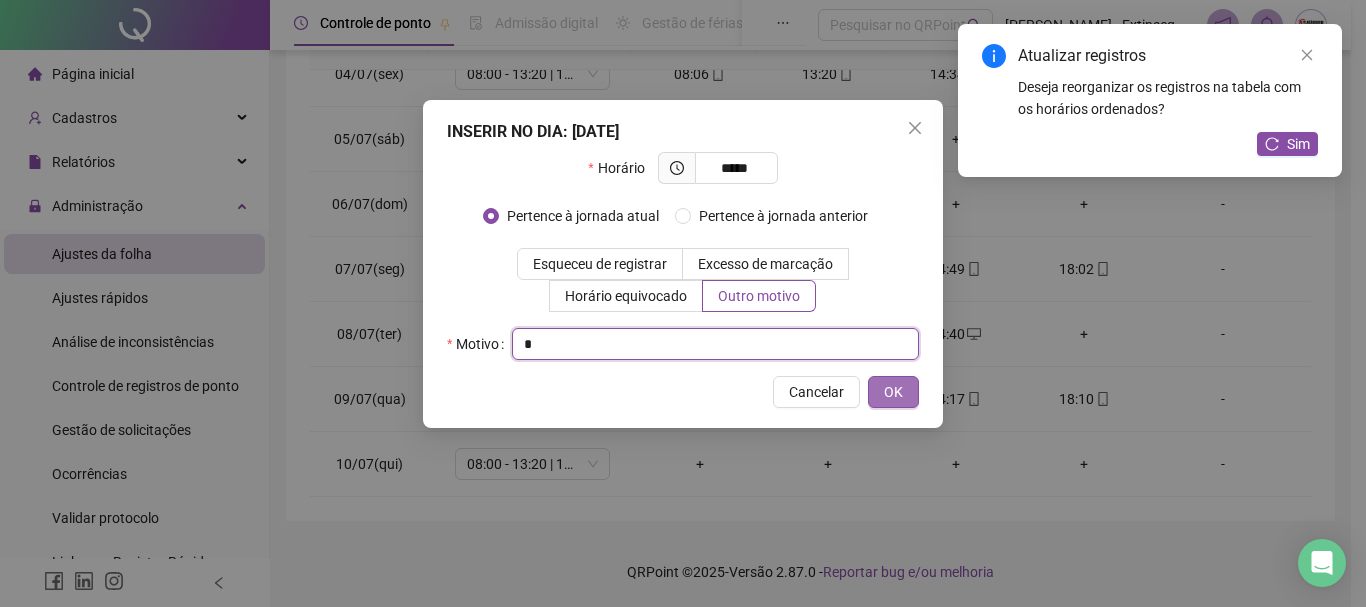 type on "*" 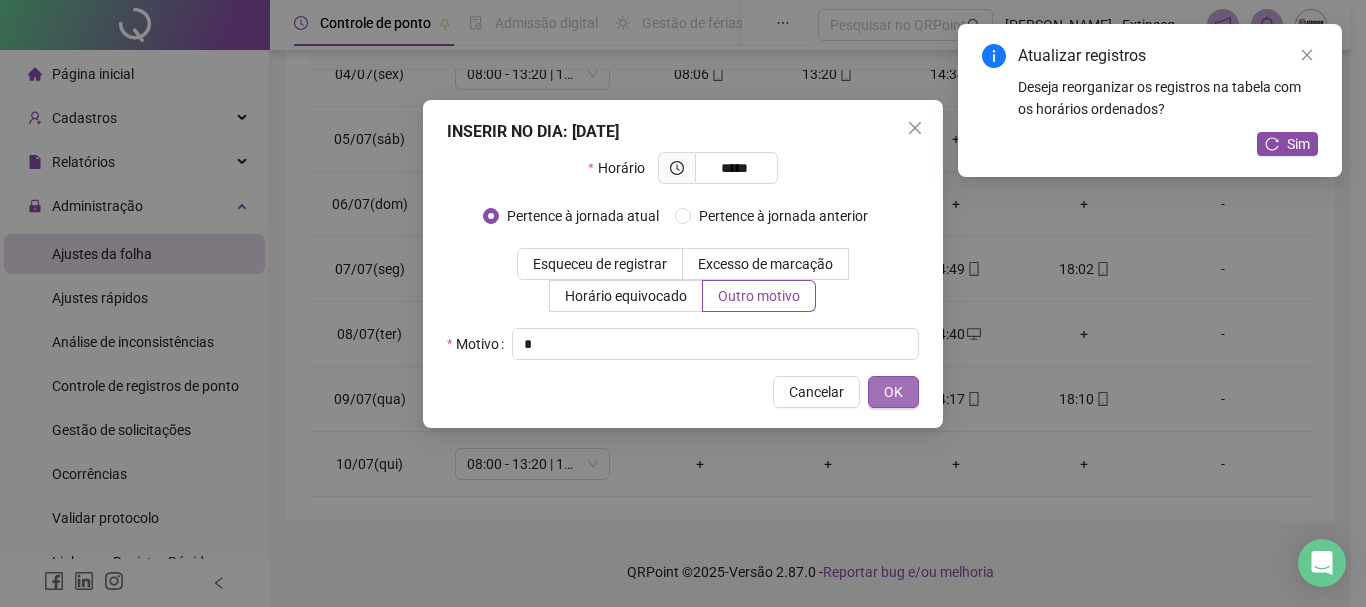 click on "OK" at bounding box center [893, 392] 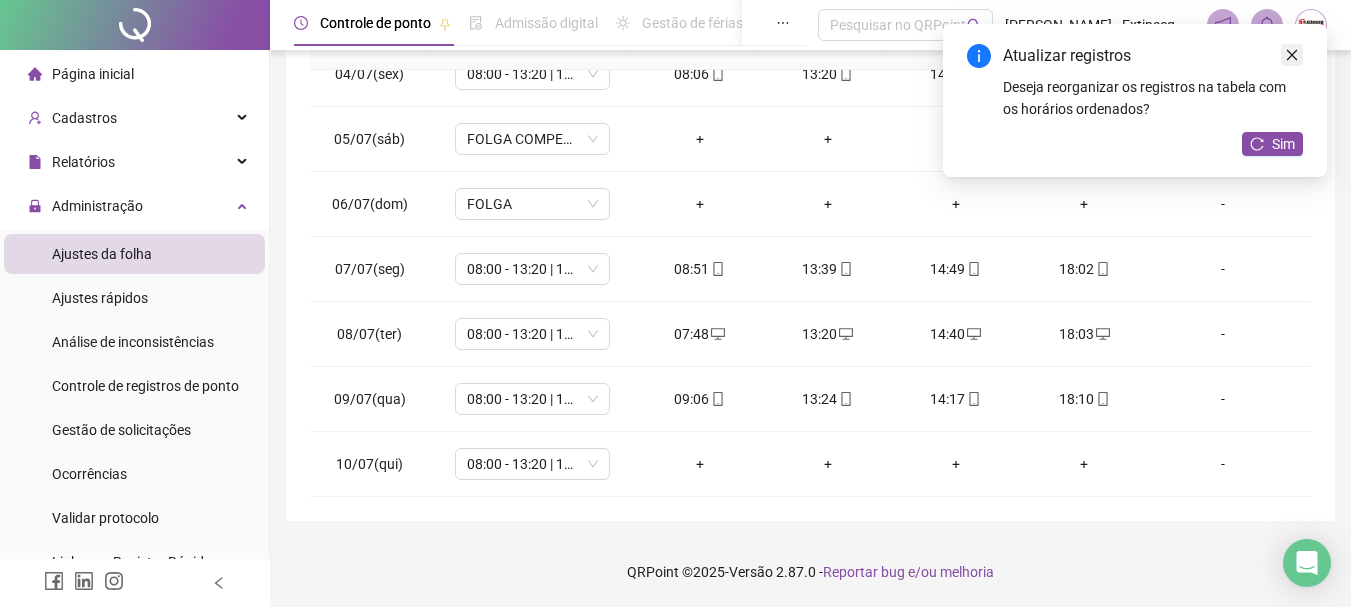 click 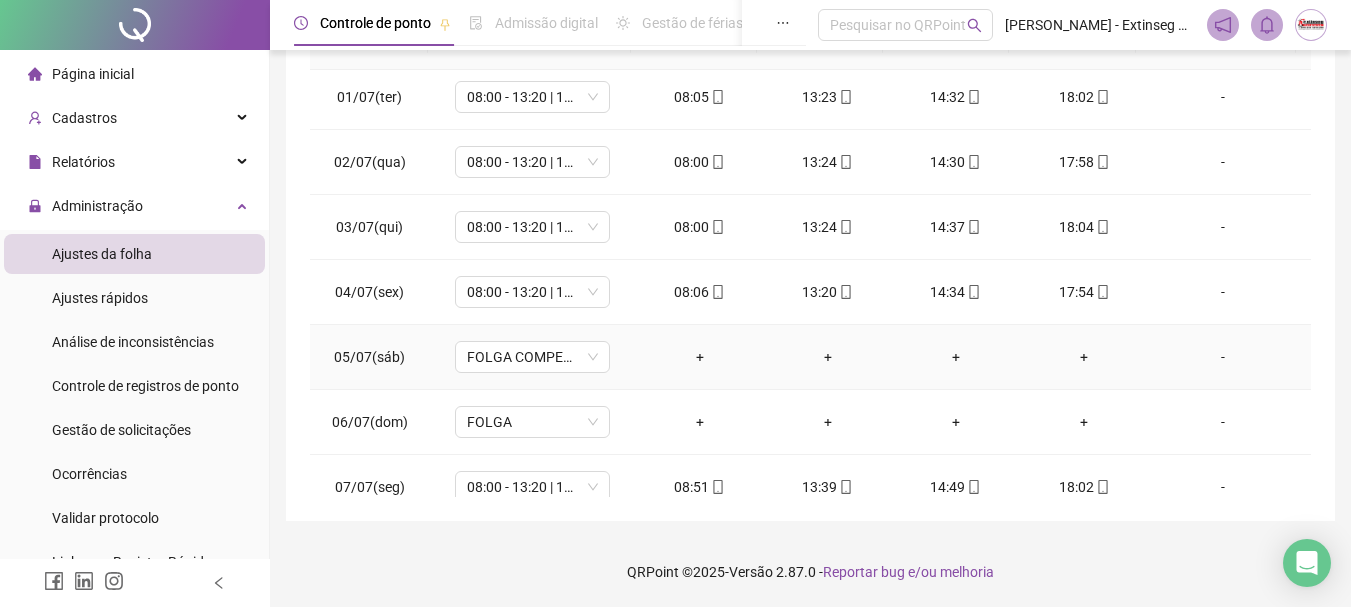 scroll, scrollTop: 0, scrollLeft: 0, axis: both 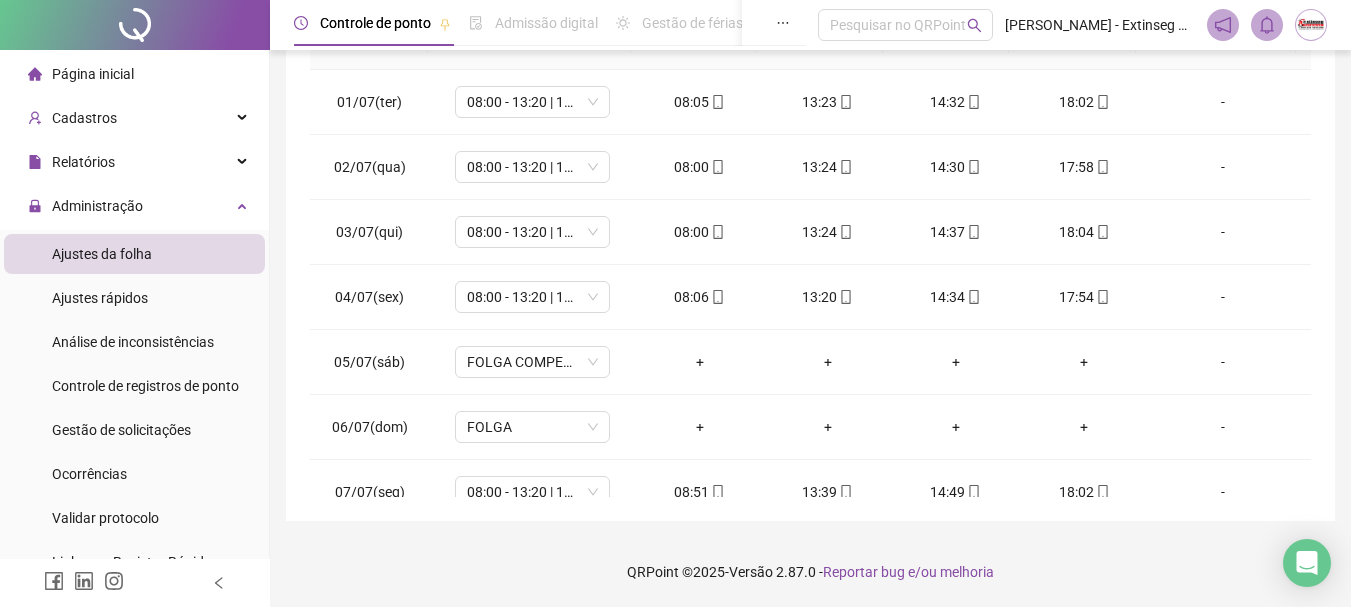 click on "QRPoint © 2025  -  Versão   2.87.0   -  Reportar bug e/ou melhoria" at bounding box center [810, 572] 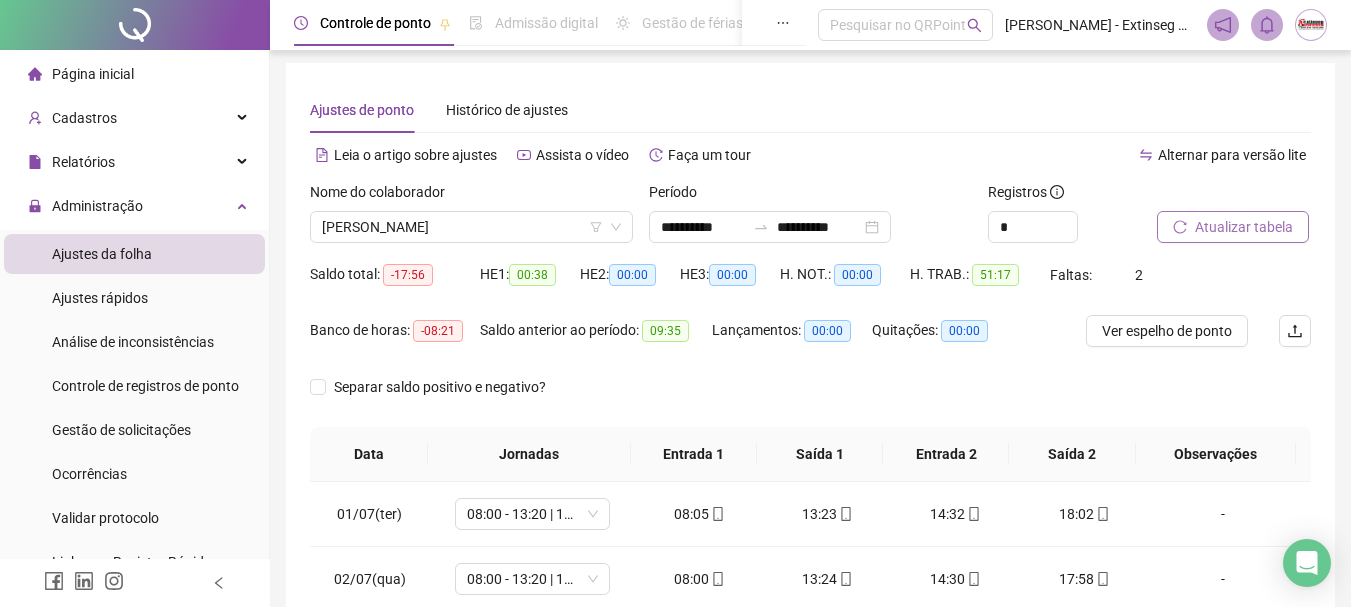 scroll, scrollTop: 0, scrollLeft: 0, axis: both 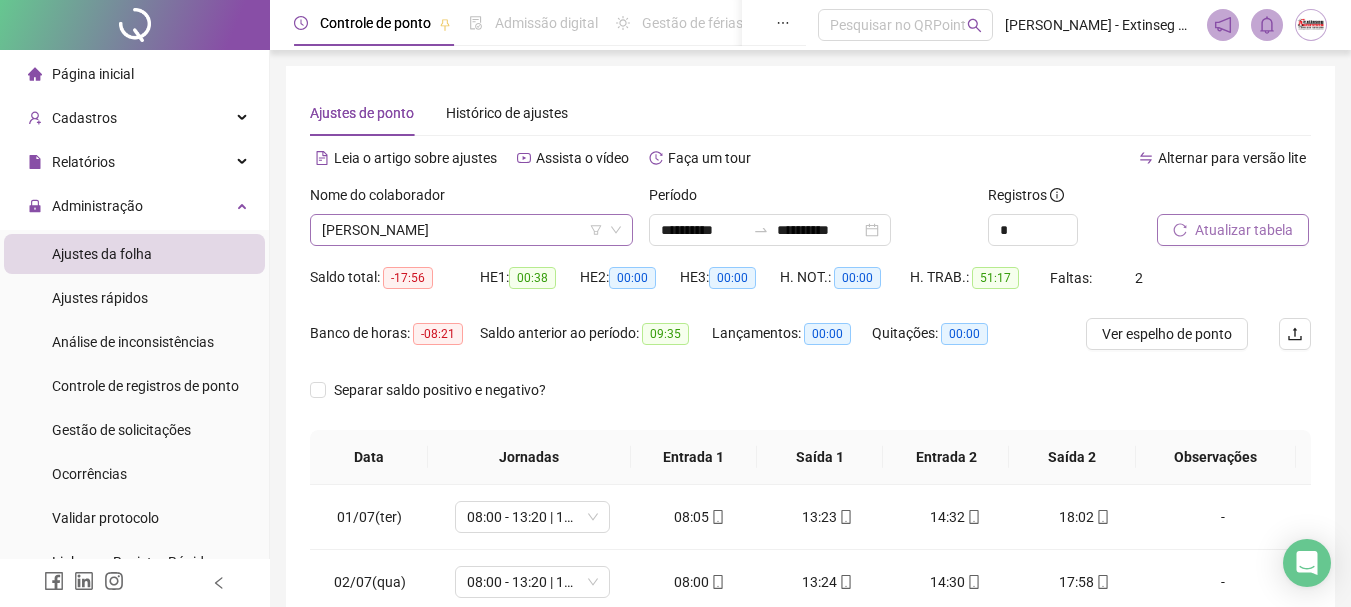click on "[PERSON_NAME]" at bounding box center [471, 230] 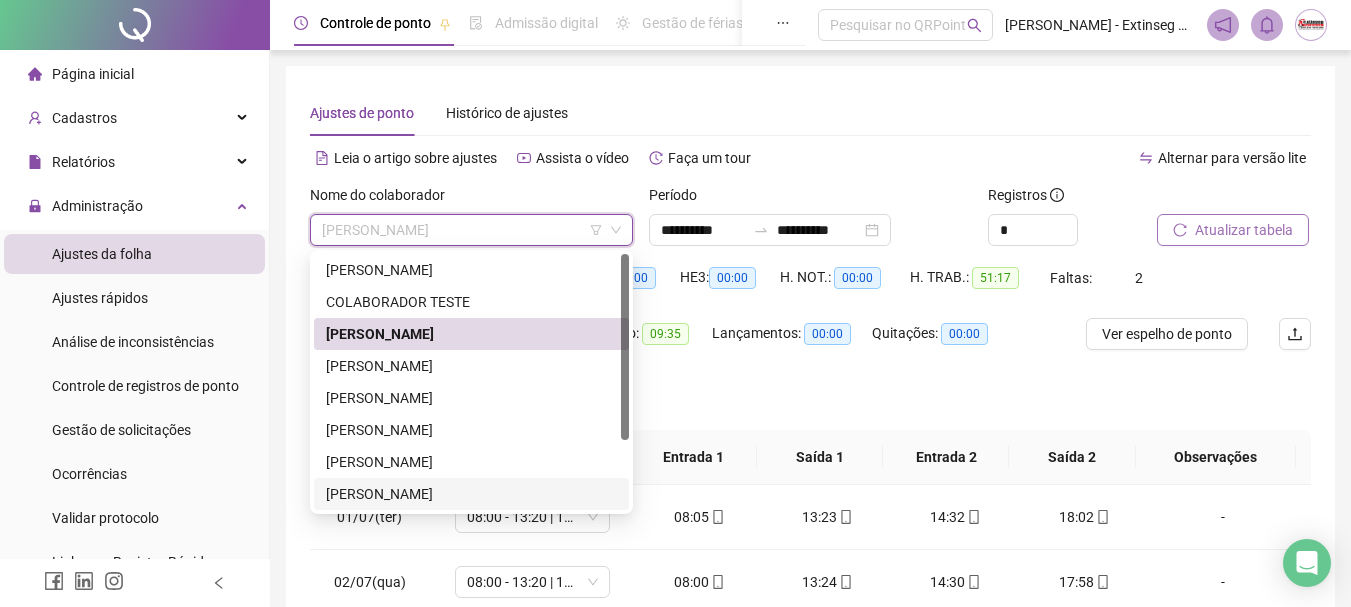 click on "[PERSON_NAME]" at bounding box center [471, 494] 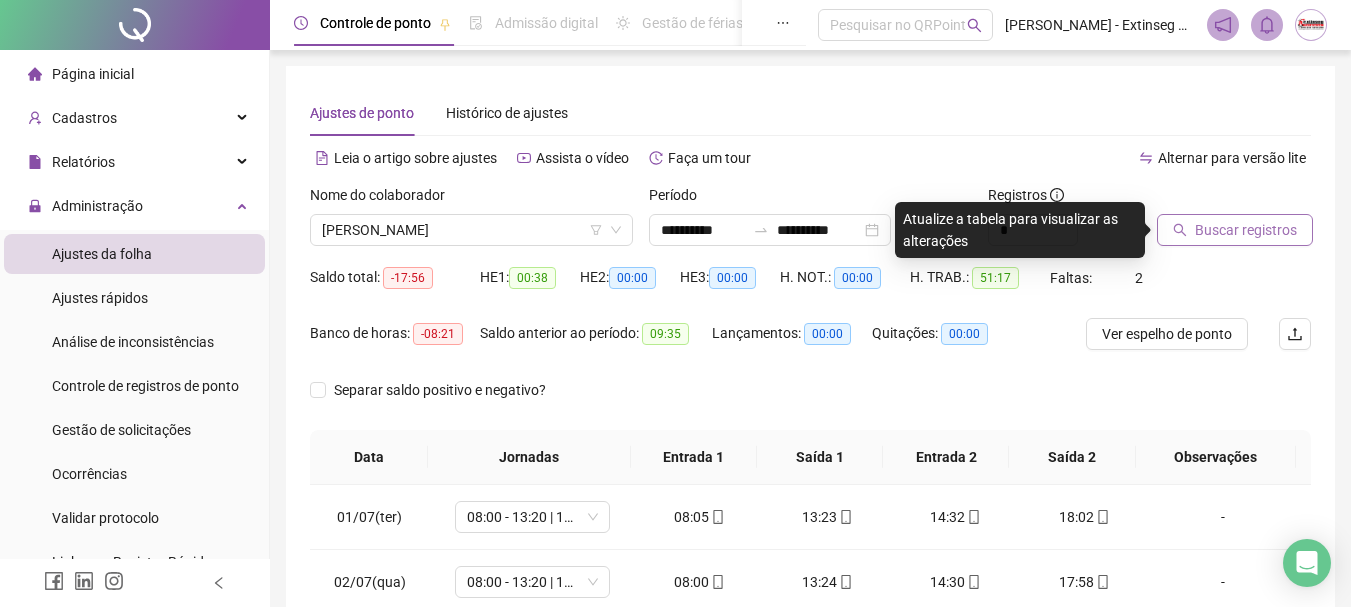 click on "Buscar registros" at bounding box center [1246, 230] 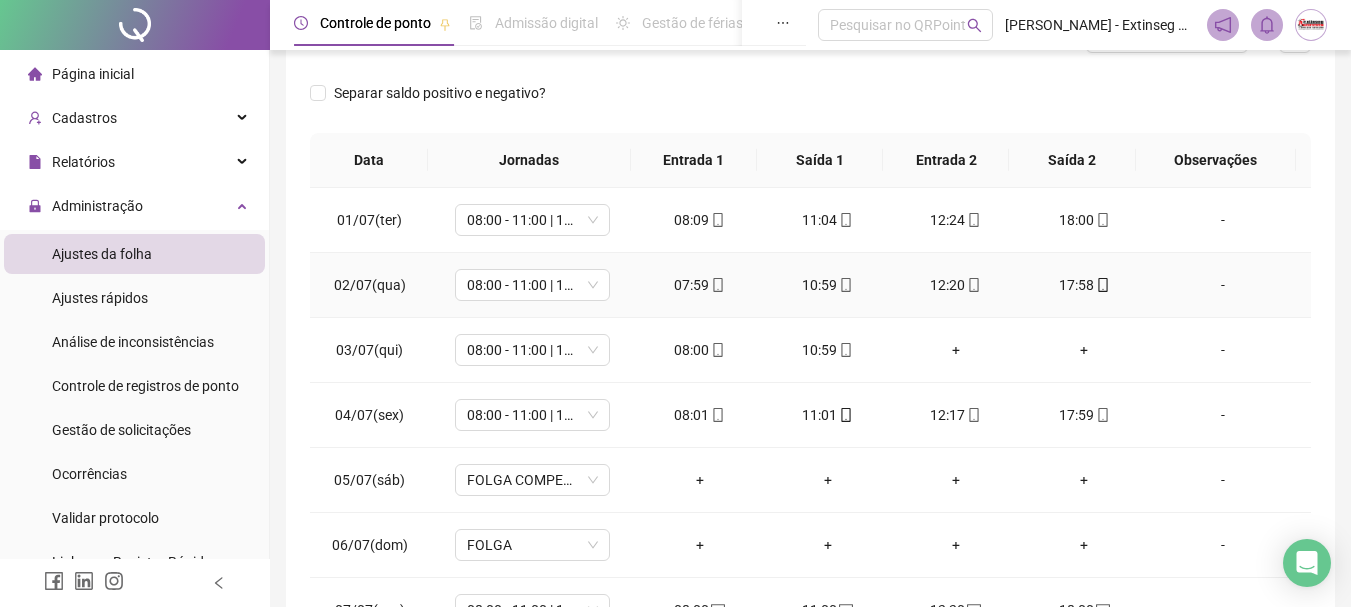 scroll, scrollTop: 300, scrollLeft: 0, axis: vertical 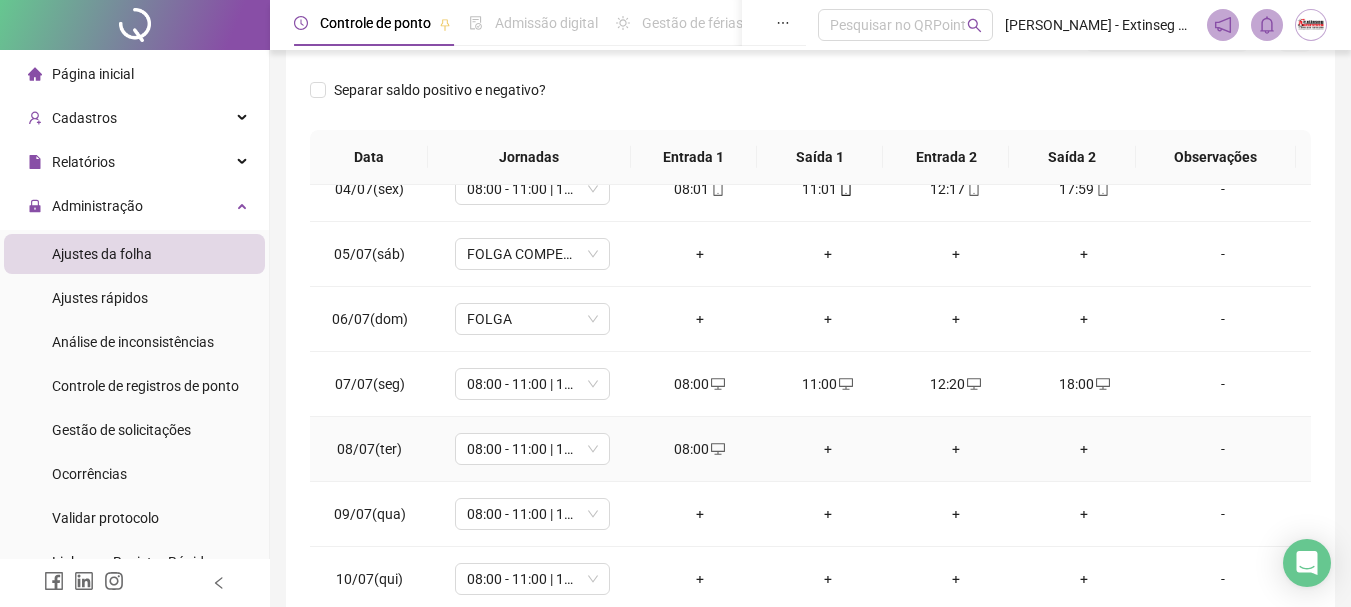click on "+" at bounding box center [828, 449] 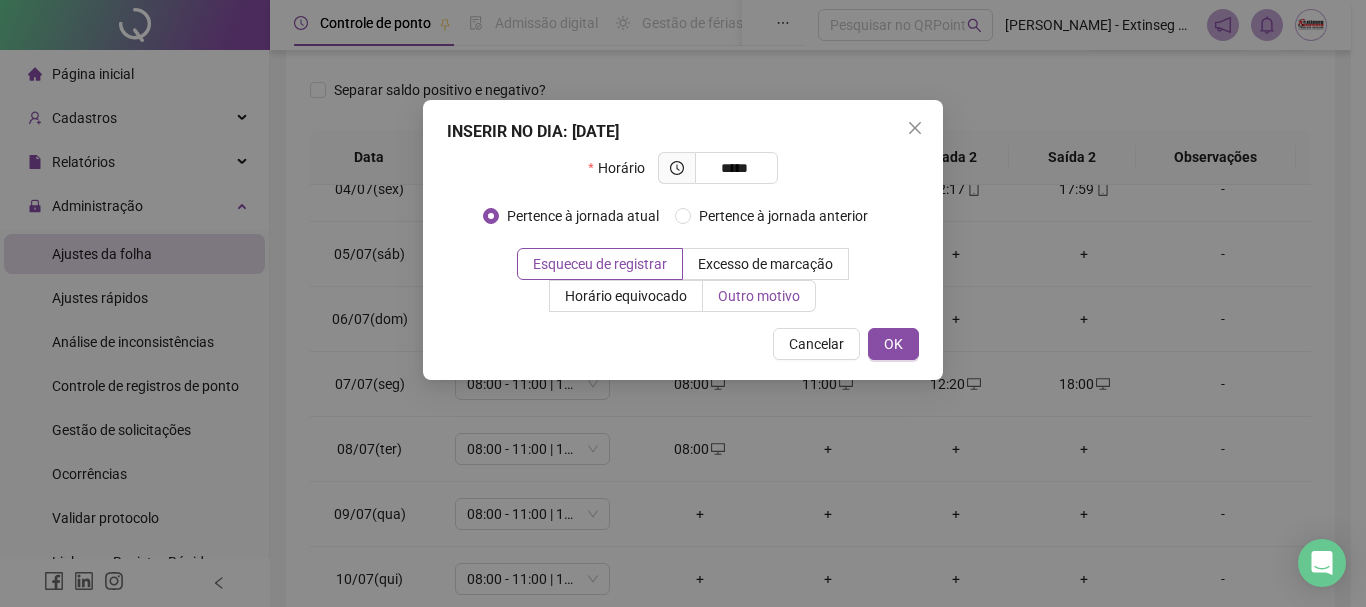 type on "*****" 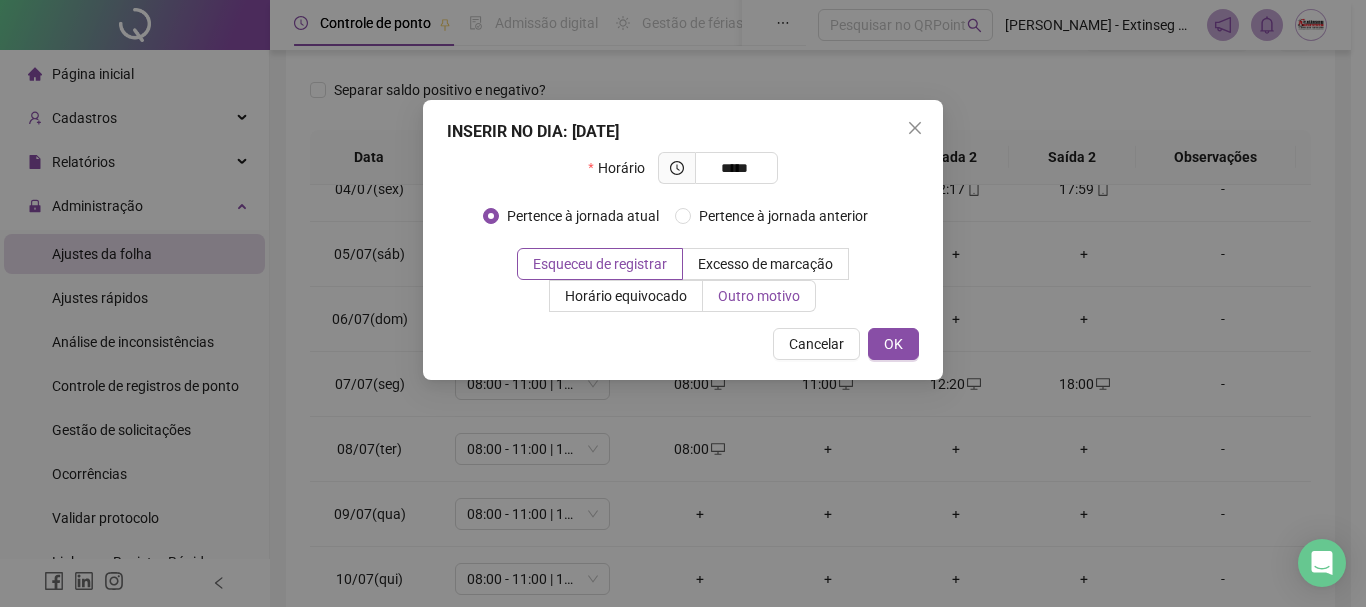 click on "Outro motivo" at bounding box center [759, 296] 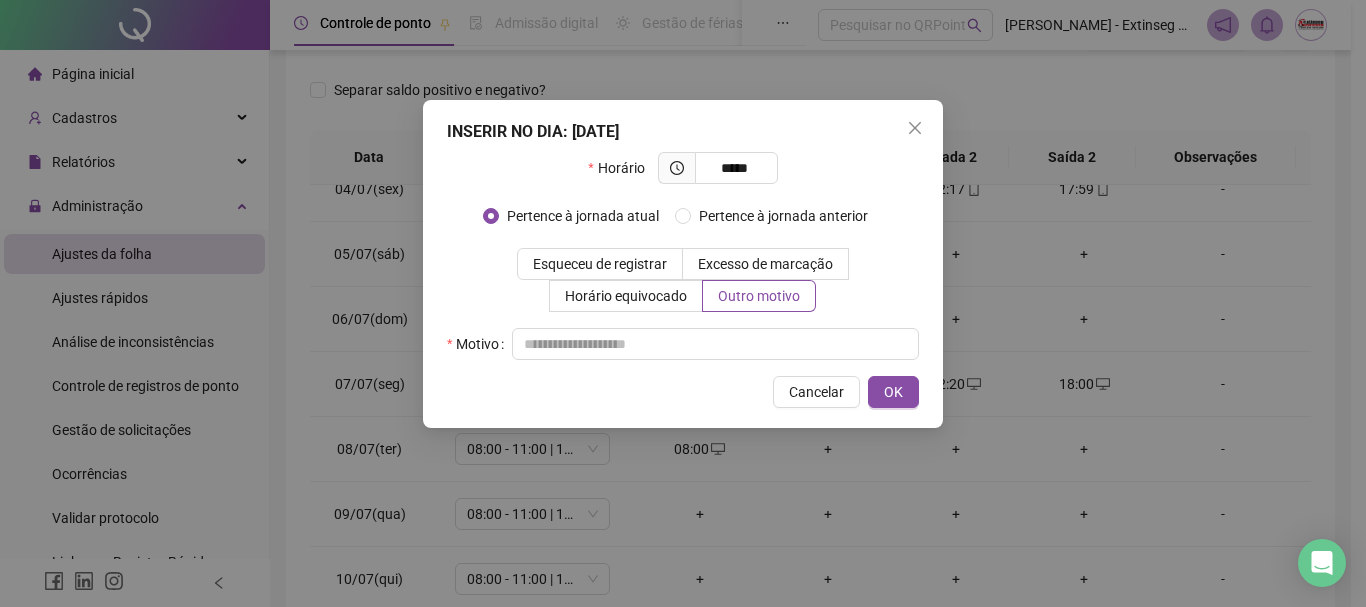 click on "Horário ***** Pertence à jornada atual [GEOGRAPHIC_DATA] à jornada anterior Esqueceu de registrar Excesso de marcação Horário equivocado Outro motivo Motivo" at bounding box center (683, 256) 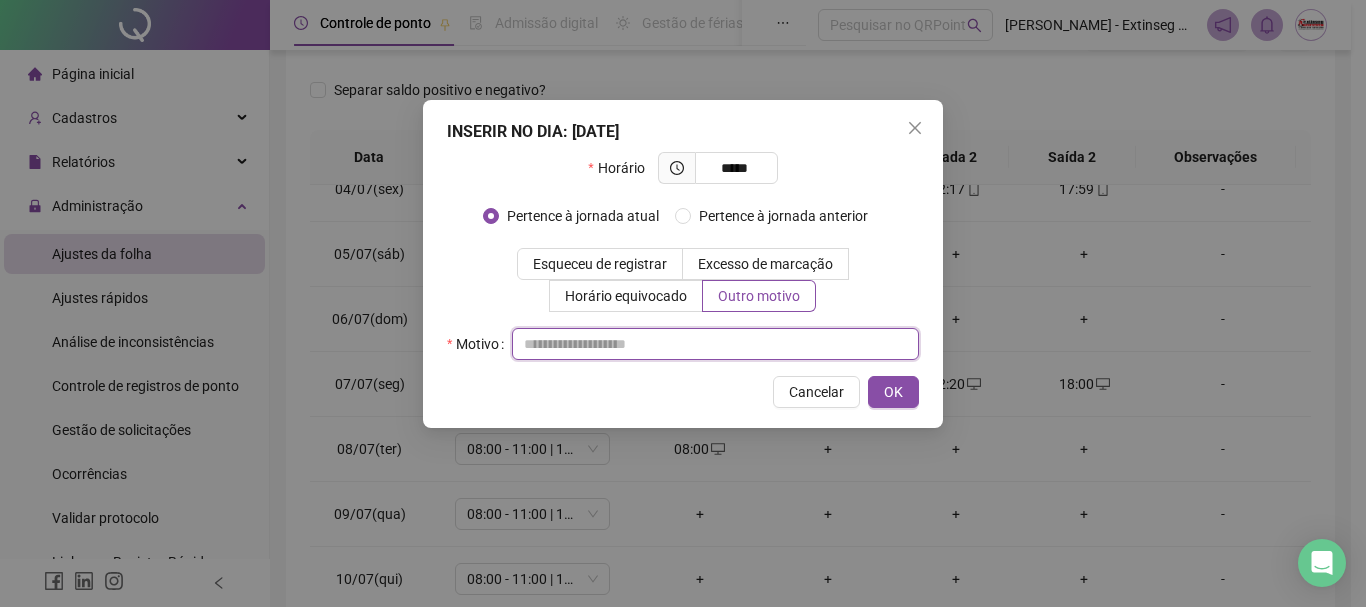 click at bounding box center (715, 344) 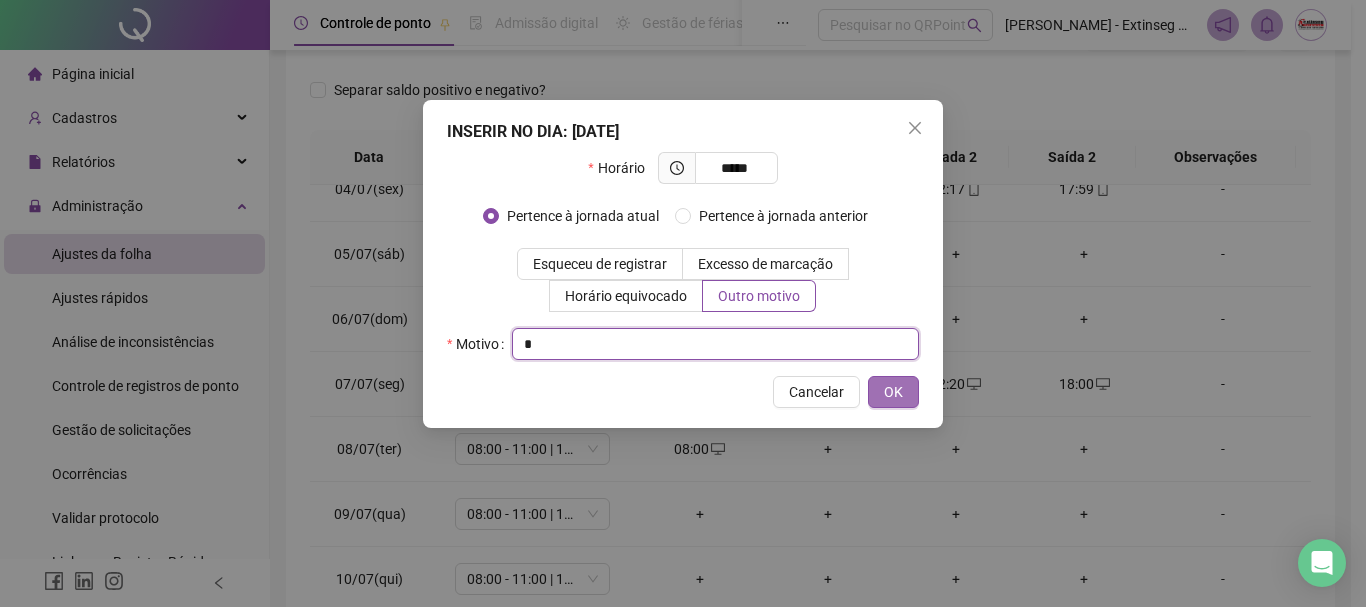 type on "*" 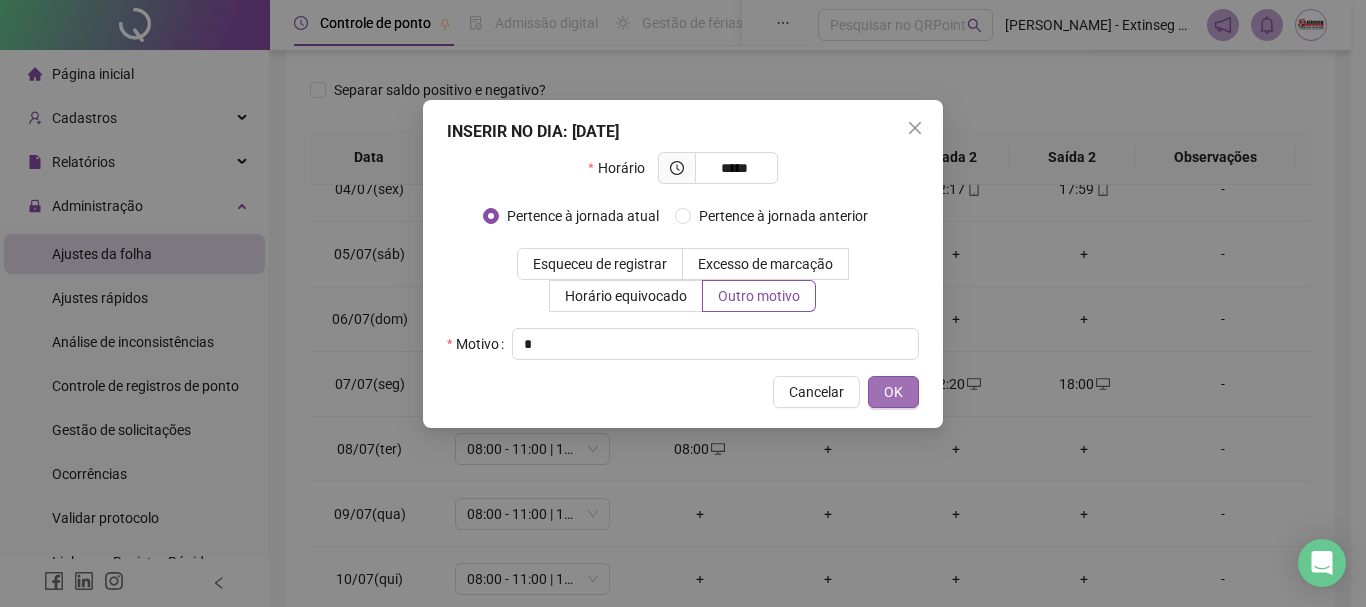click on "OK" at bounding box center [893, 392] 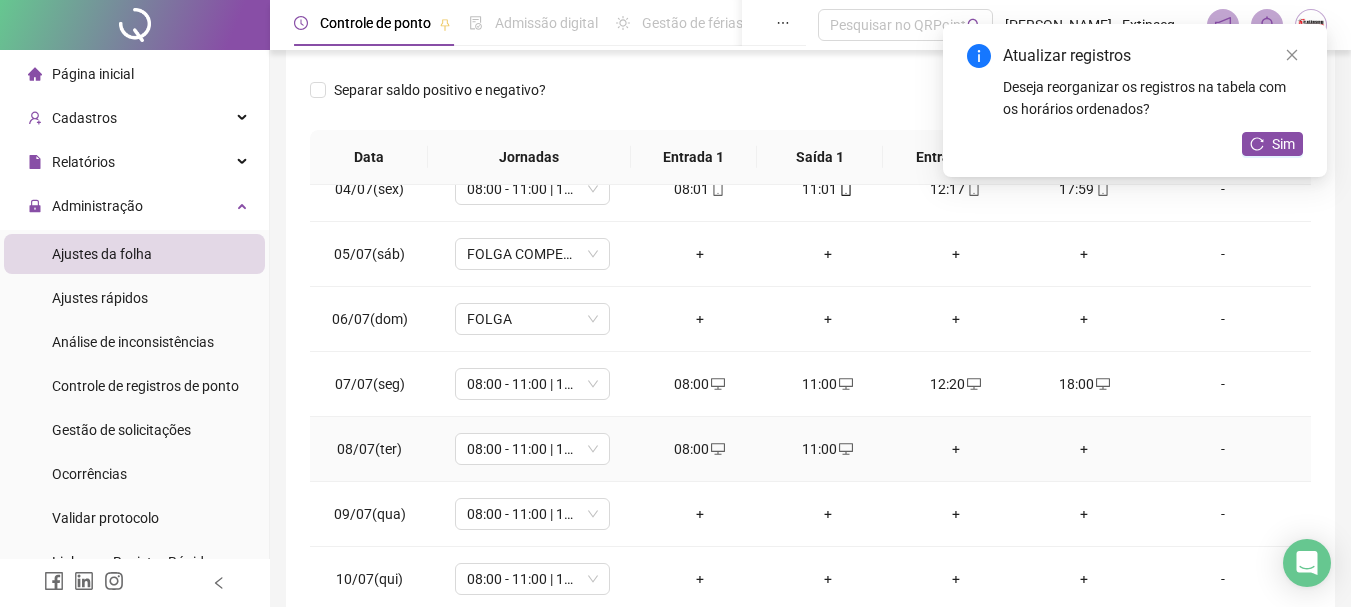 click on "+" at bounding box center (956, 449) 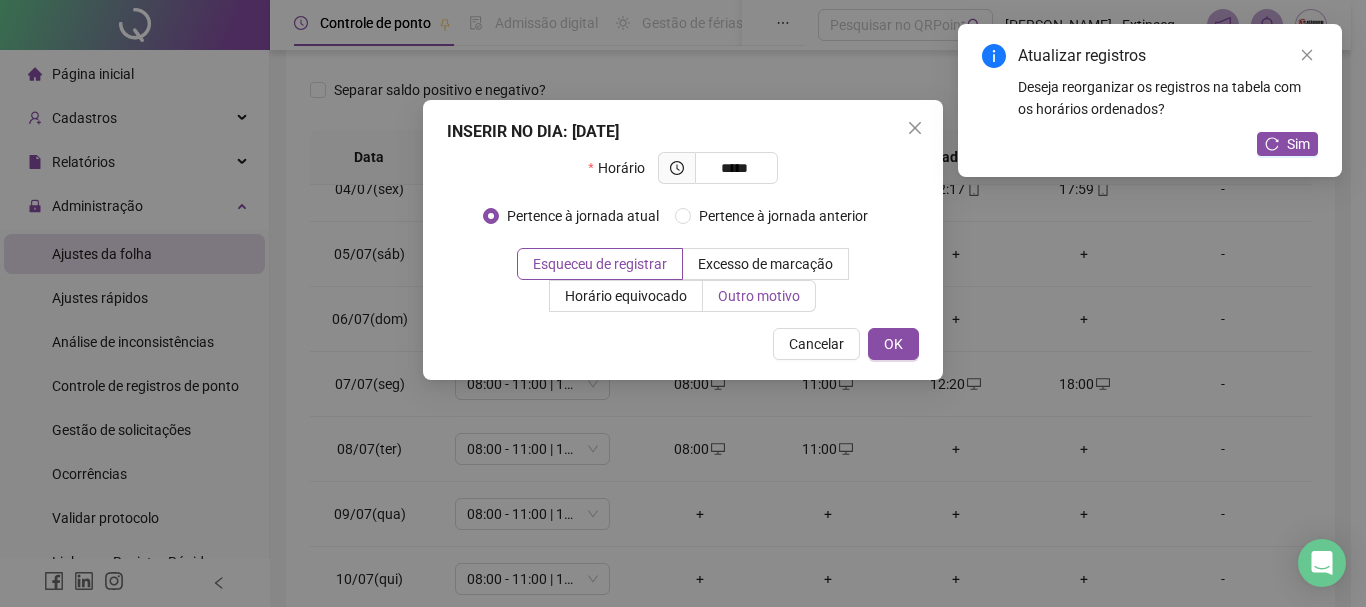type on "*****" 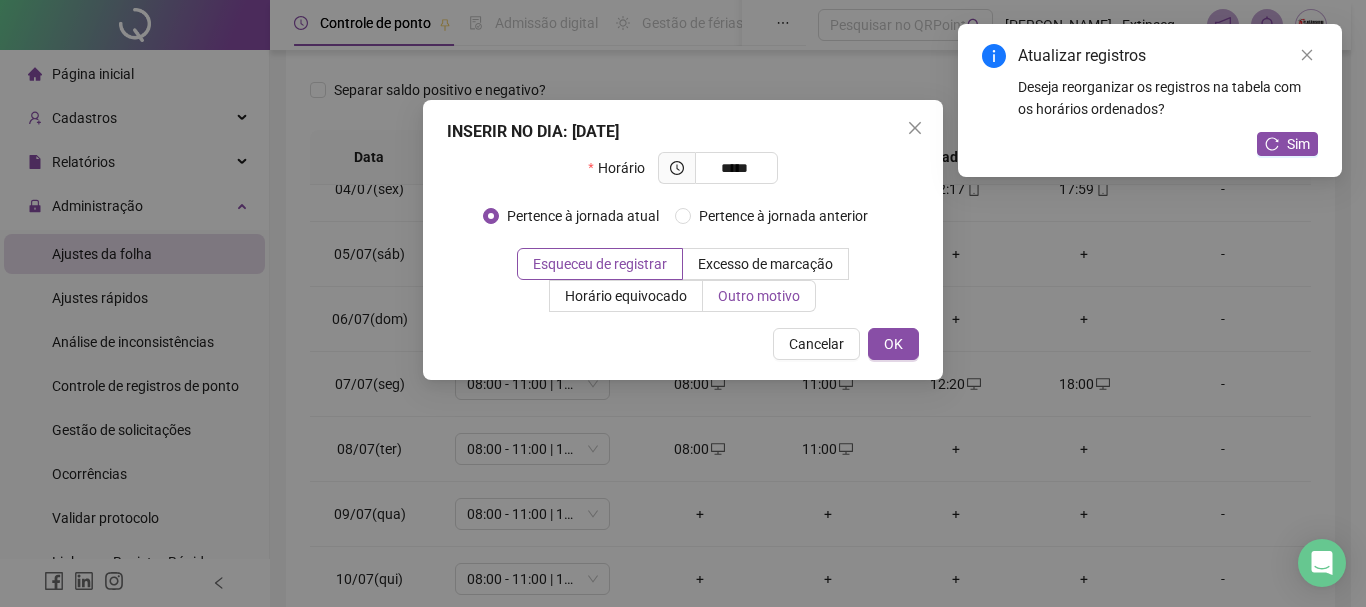 click on "Outro motivo" at bounding box center [759, 296] 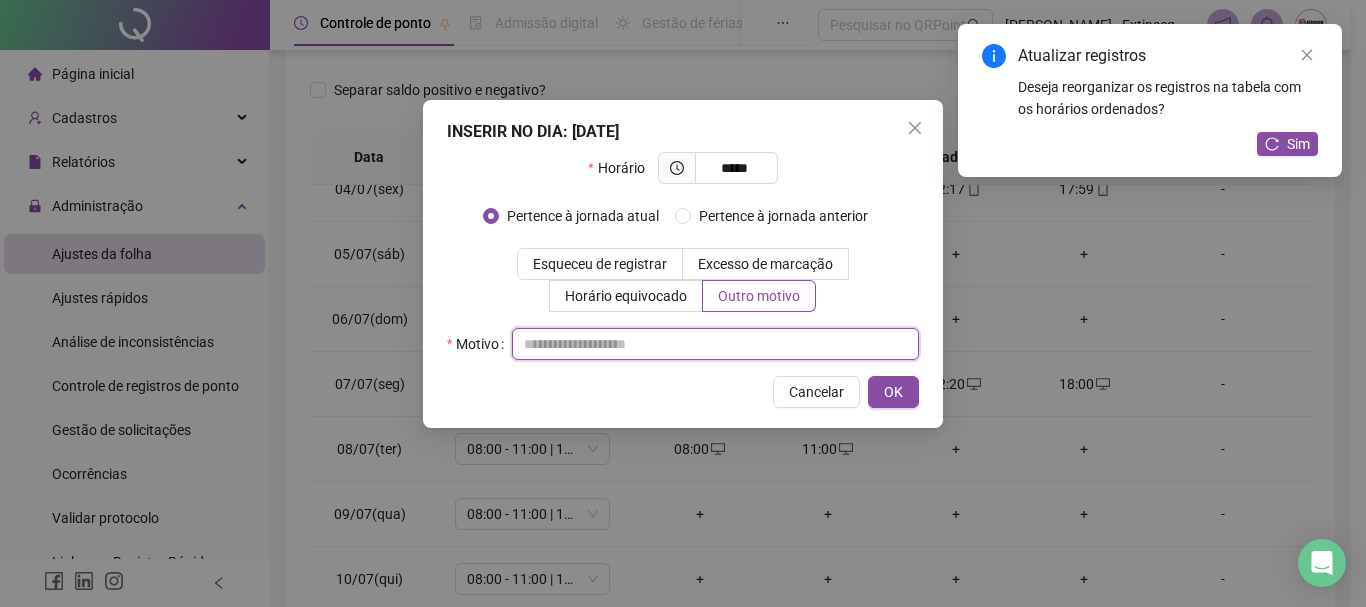 click at bounding box center (715, 344) 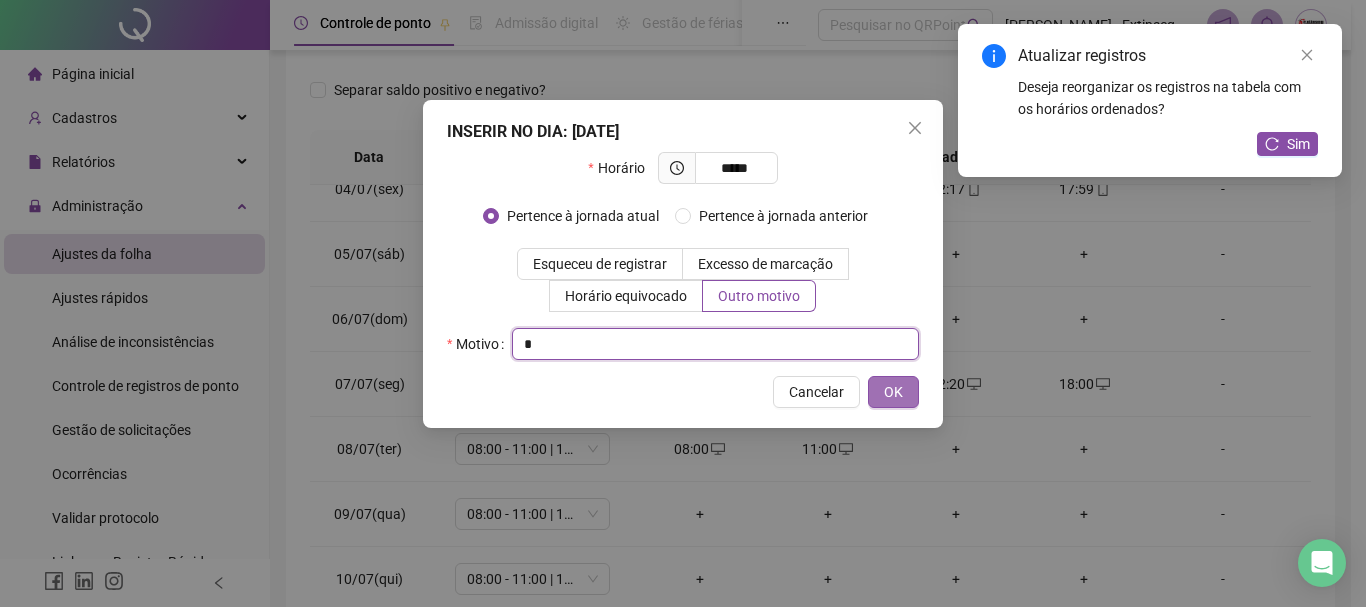 type on "*" 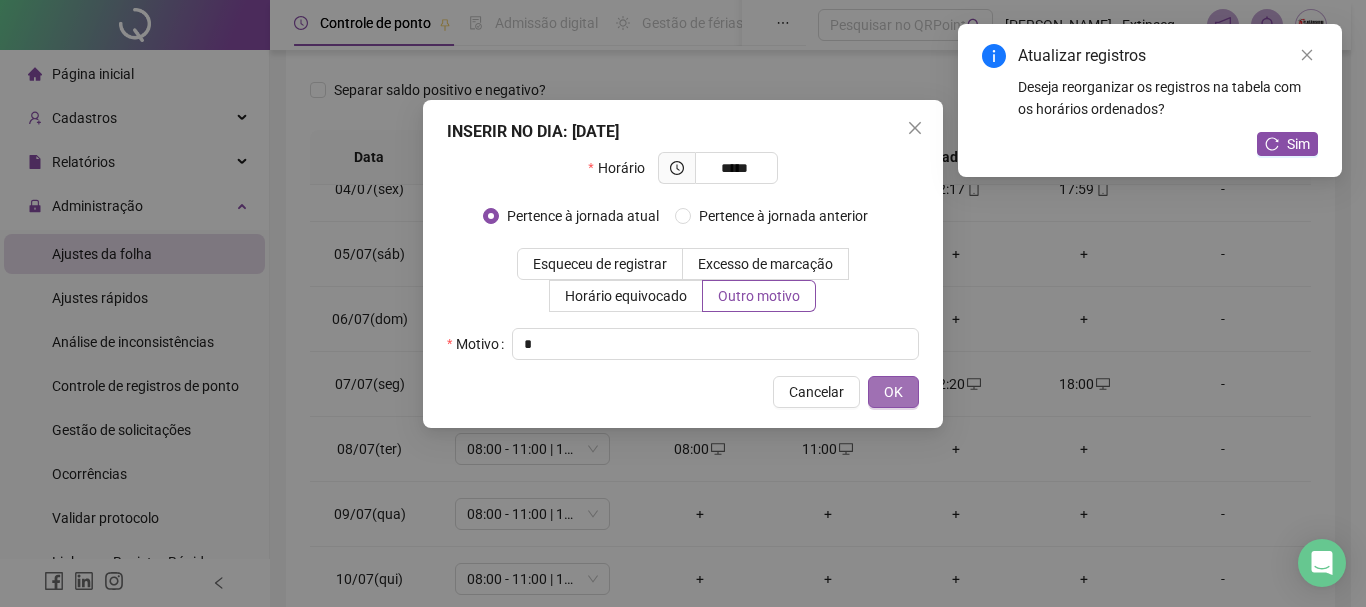 click on "OK" at bounding box center (893, 392) 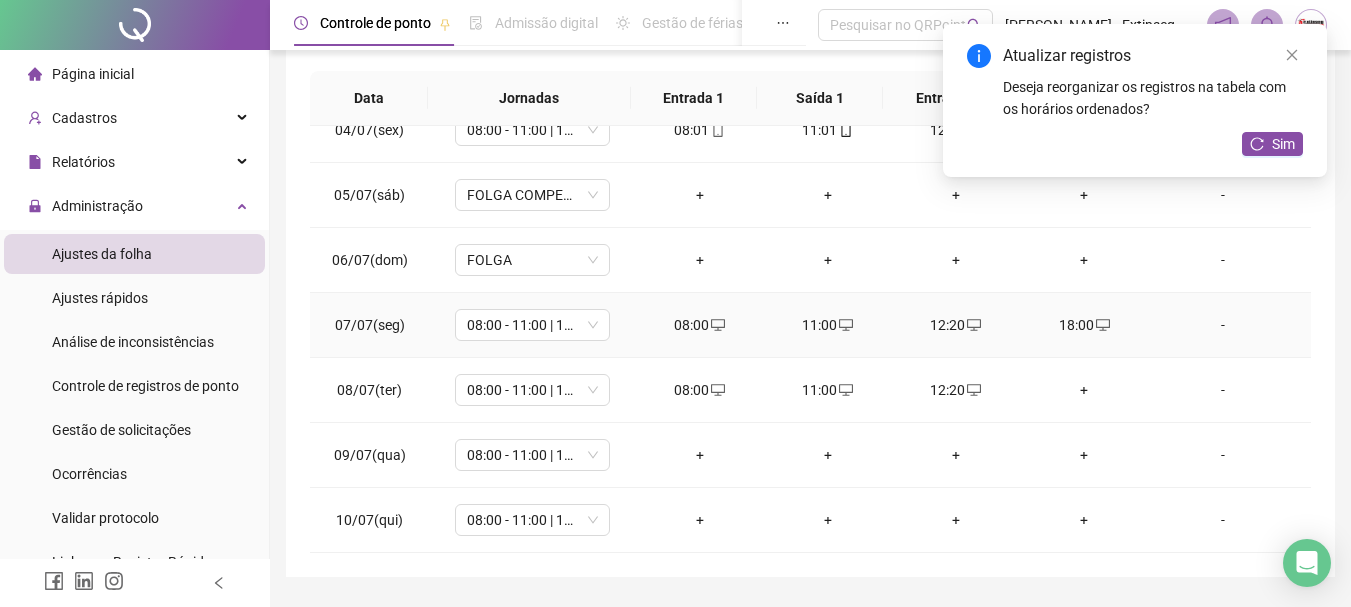 scroll, scrollTop: 415, scrollLeft: 0, axis: vertical 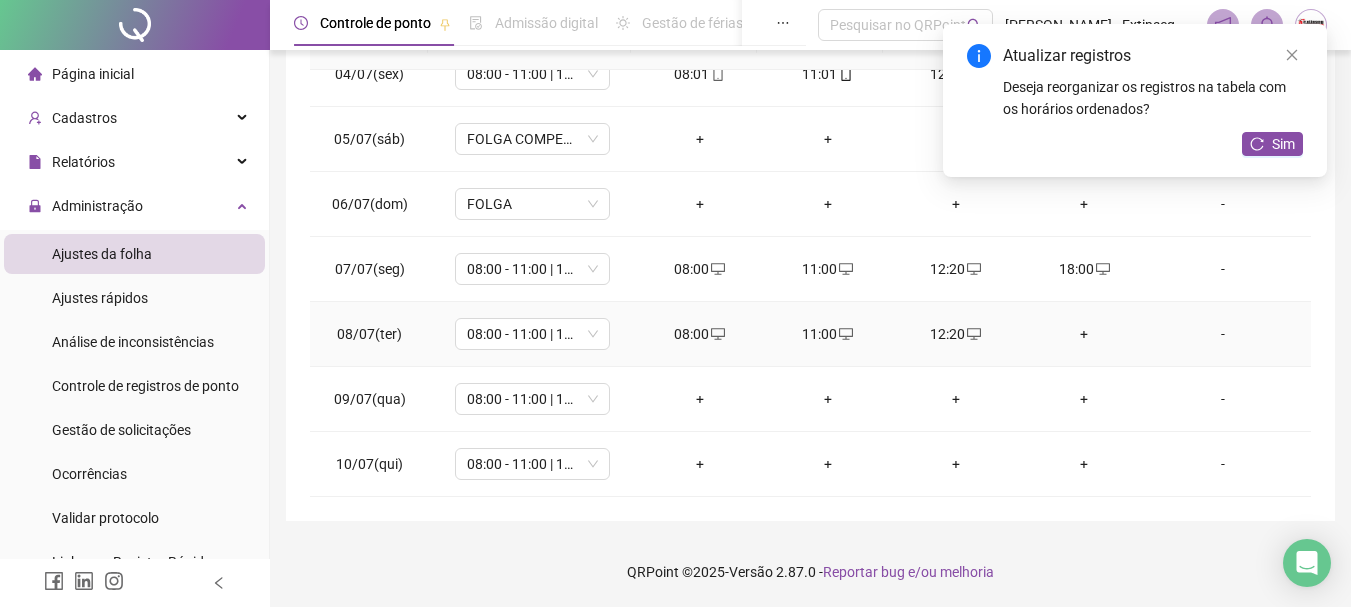 click on "+" at bounding box center (1084, 334) 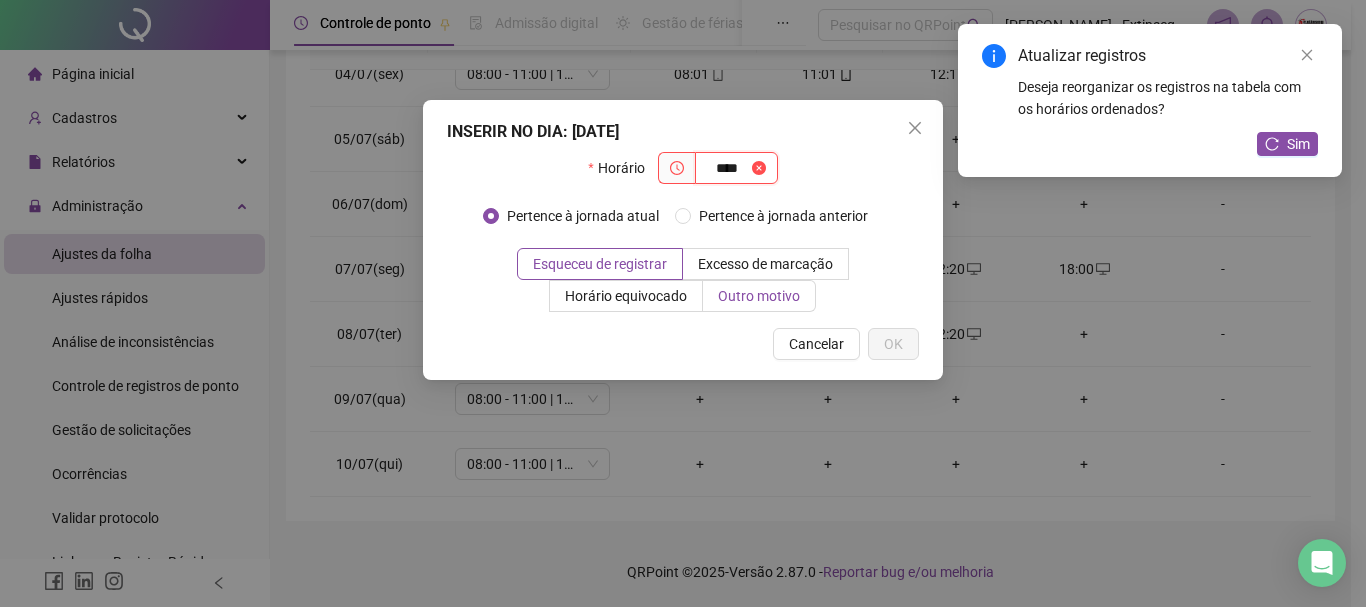 type on "****" 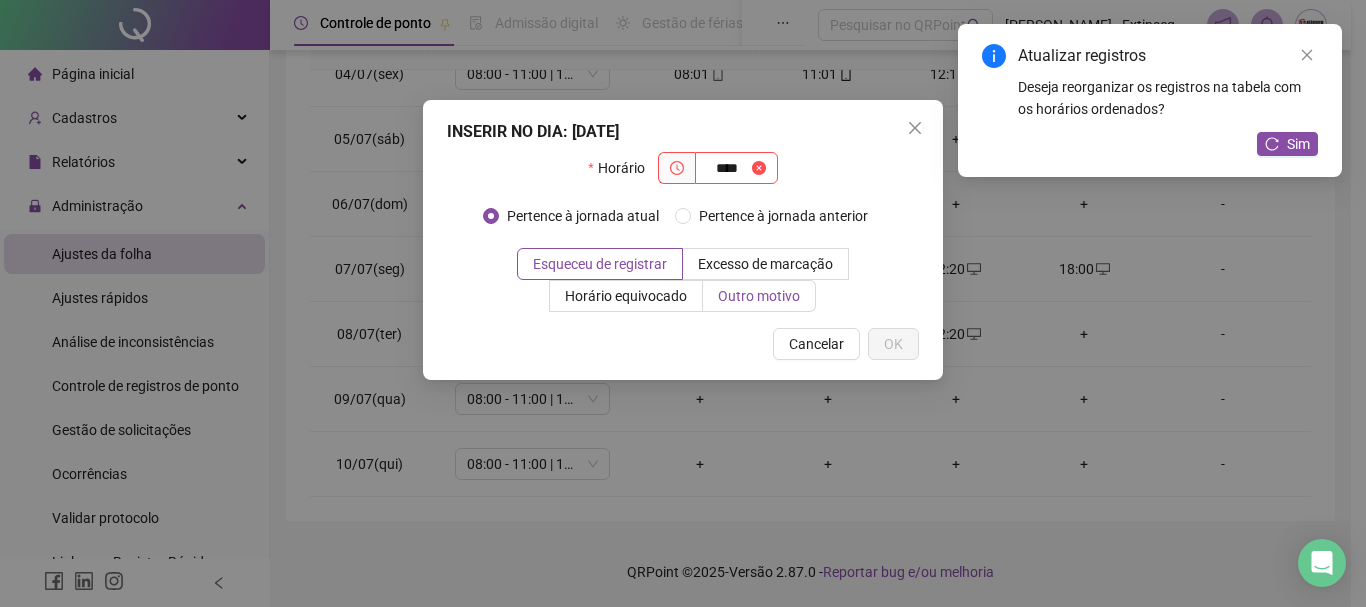 click on "Outro motivo" at bounding box center [759, 296] 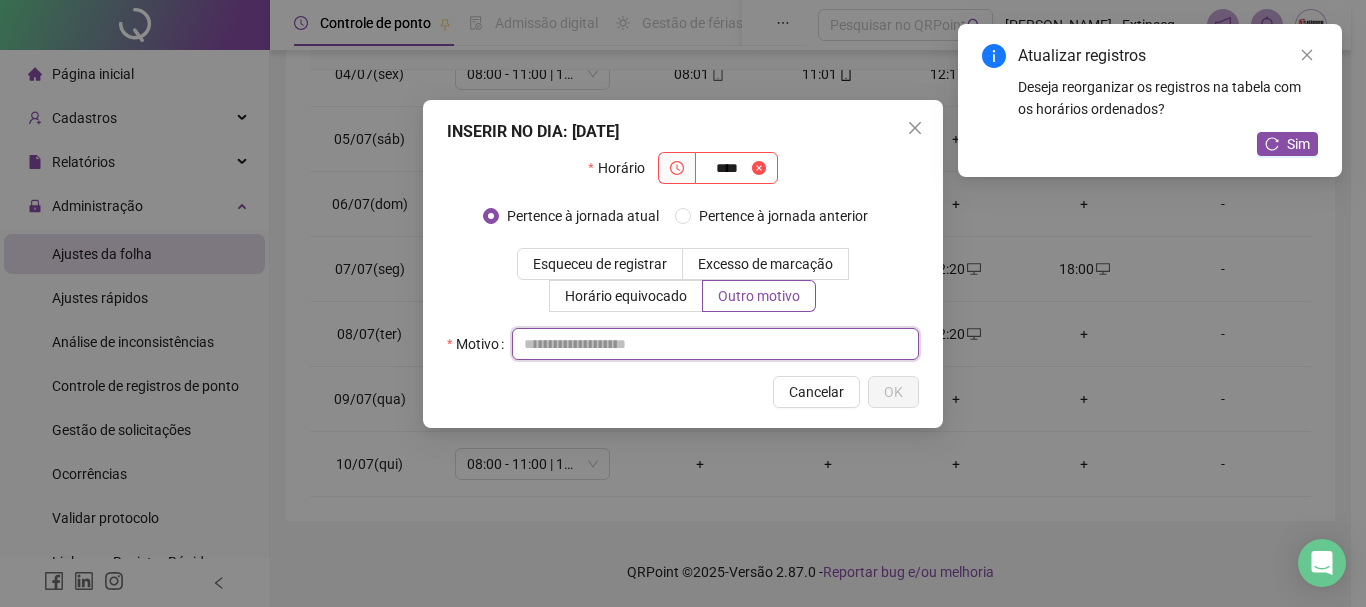 click at bounding box center [715, 344] 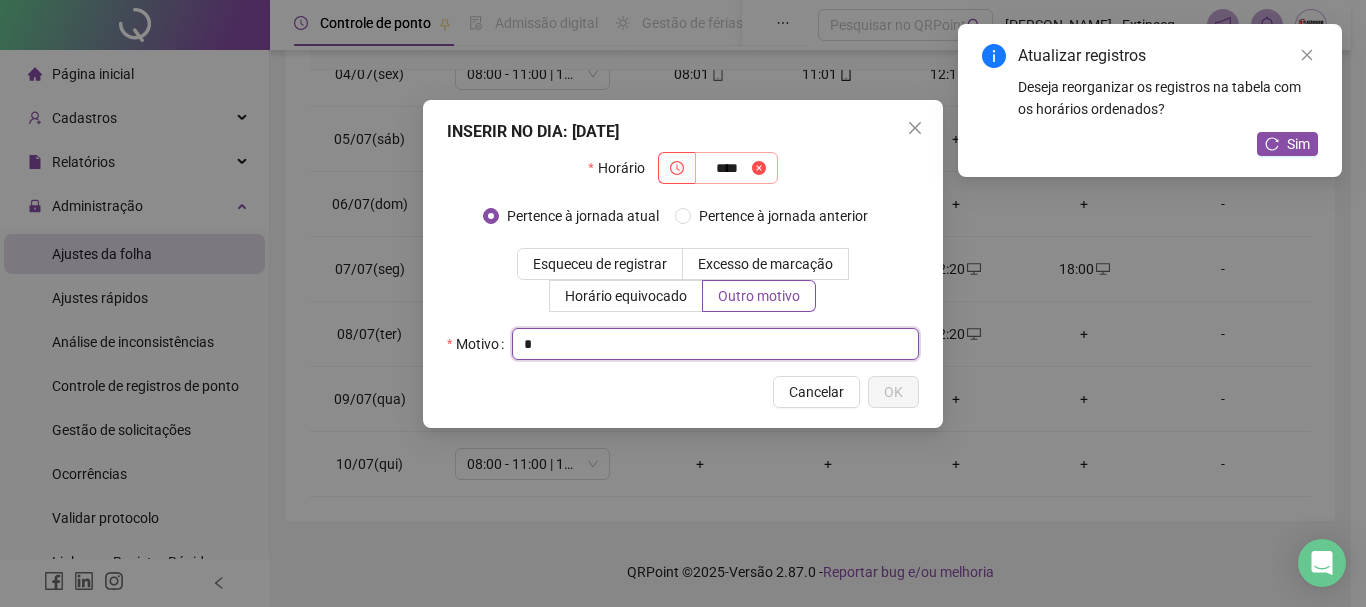 type on "*" 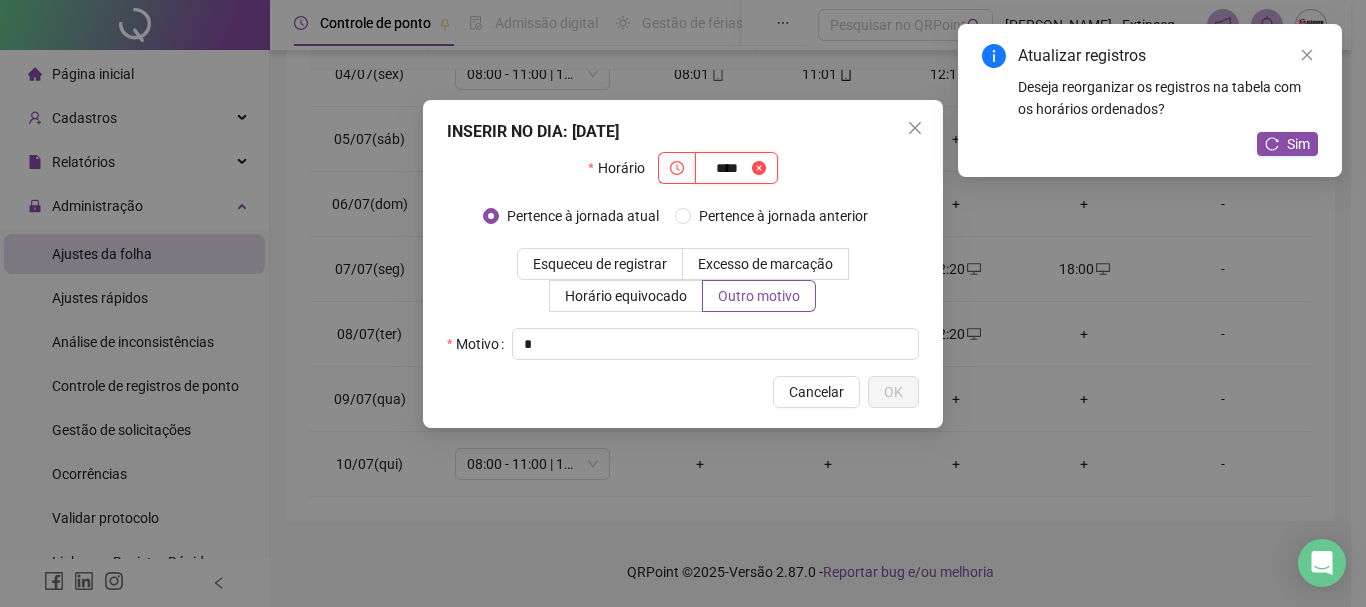 click on "****" at bounding box center [727, 168] 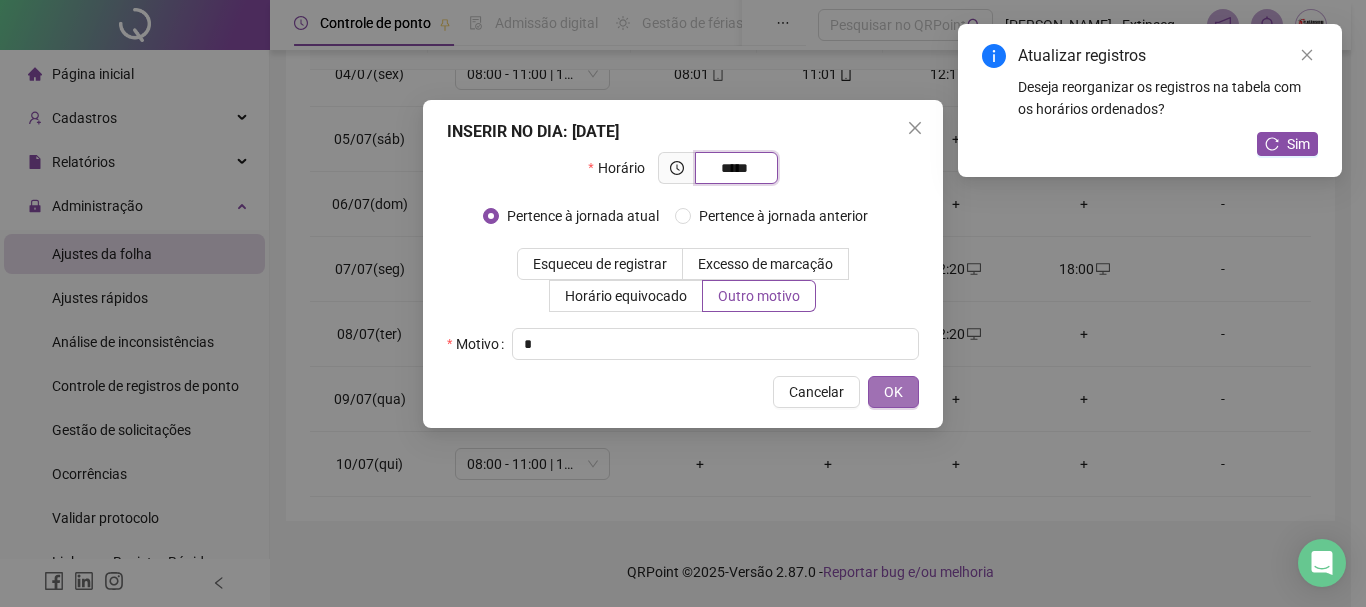 type on "*****" 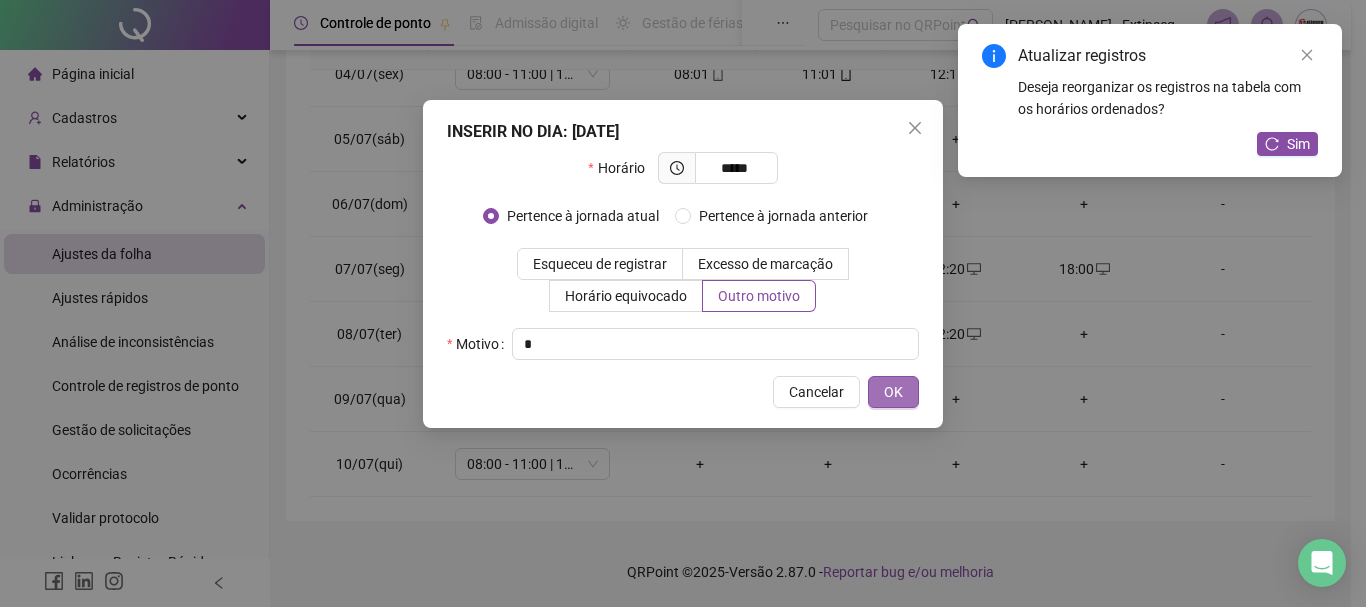 click on "OK" at bounding box center (893, 392) 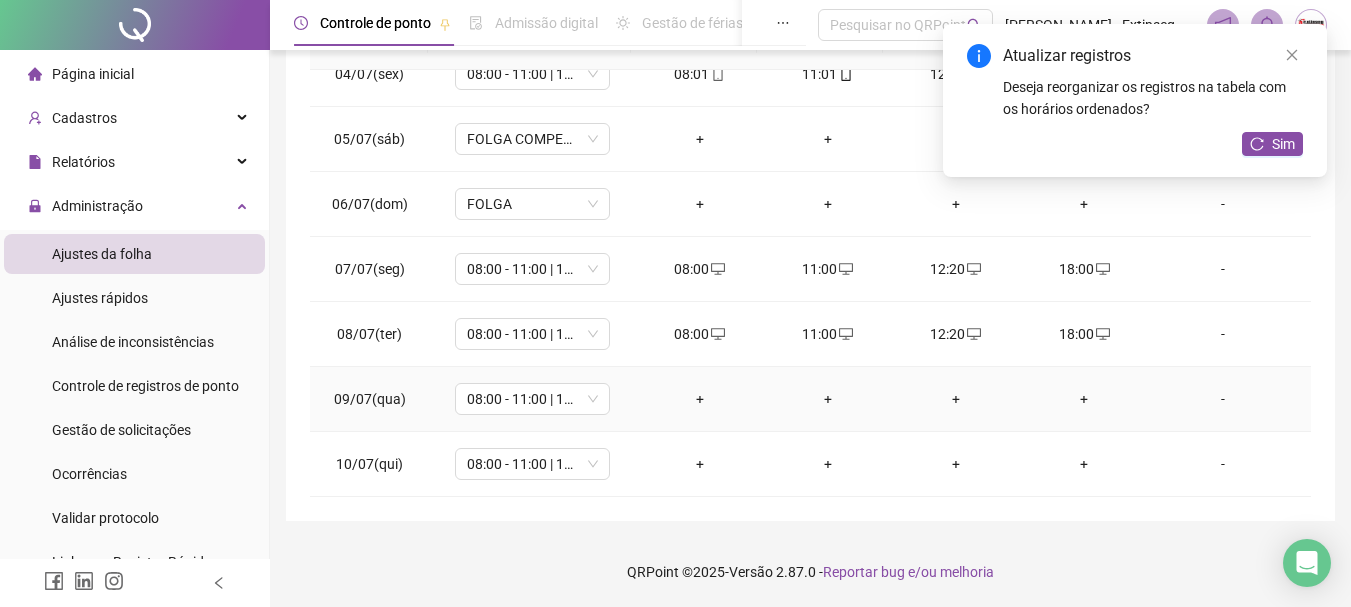 click on "+" at bounding box center [700, 399] 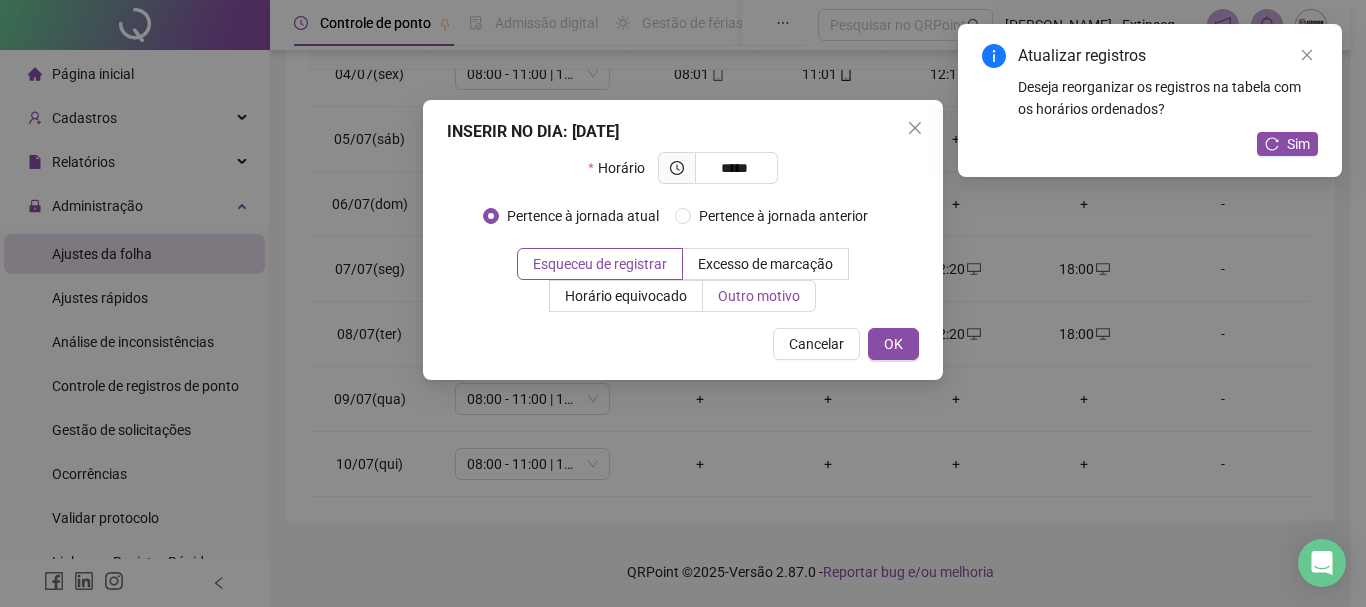 type on "*****" 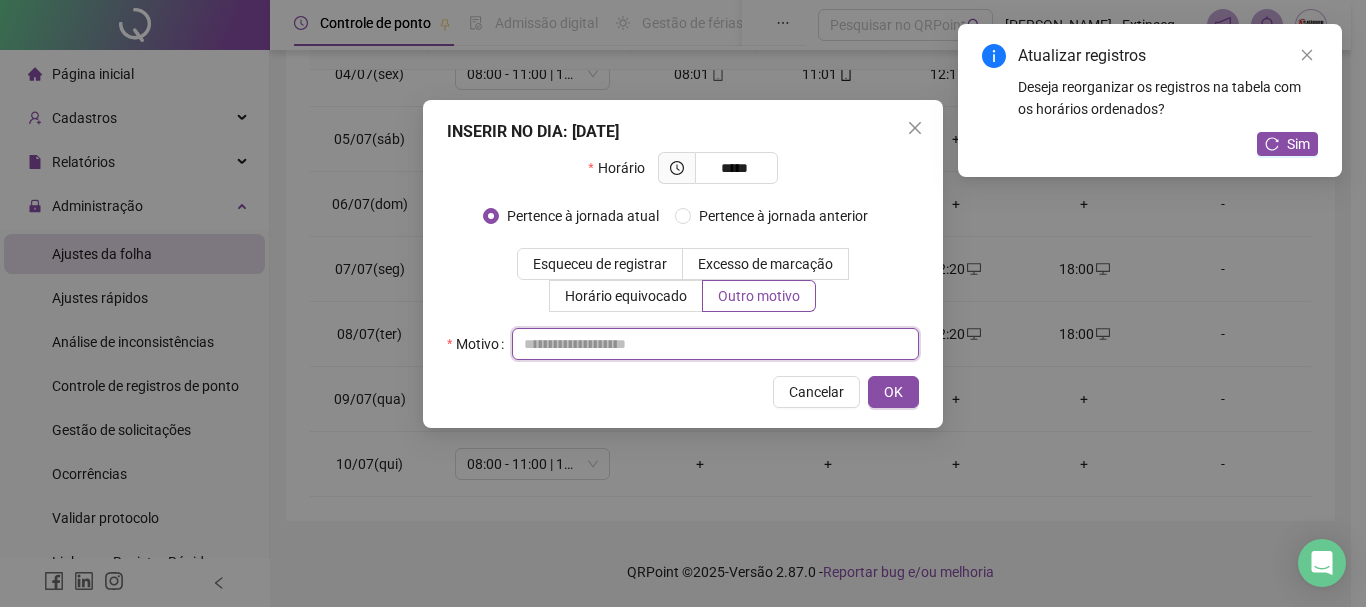 click at bounding box center [715, 344] 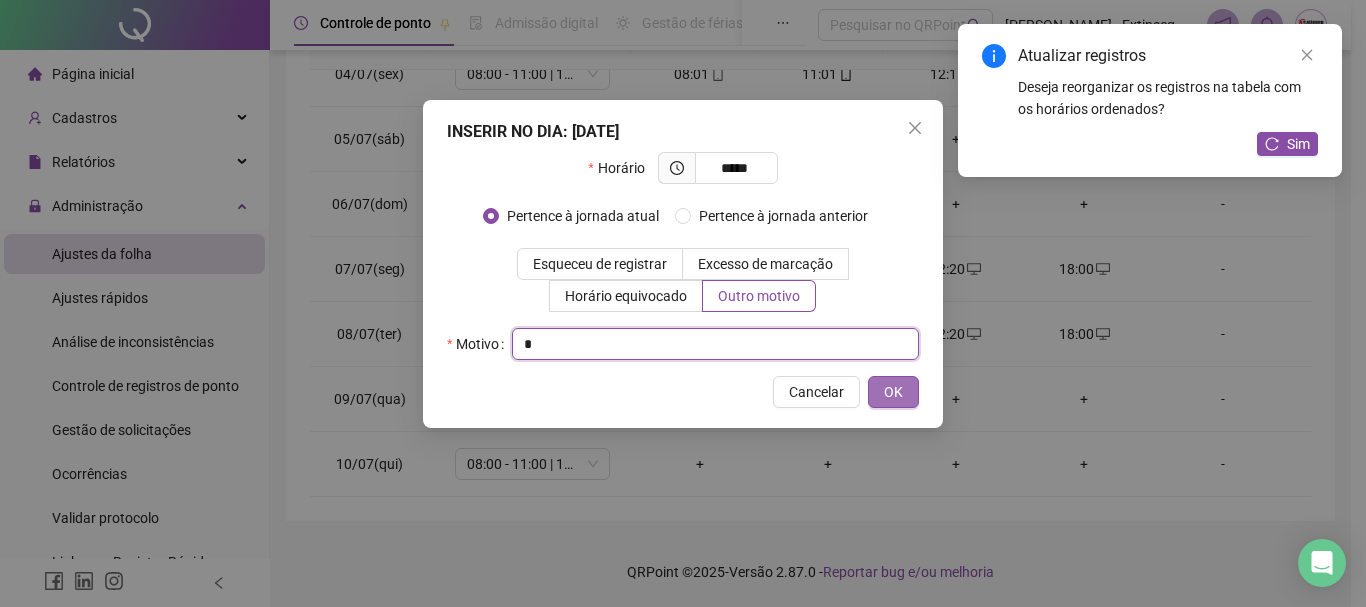 type on "*" 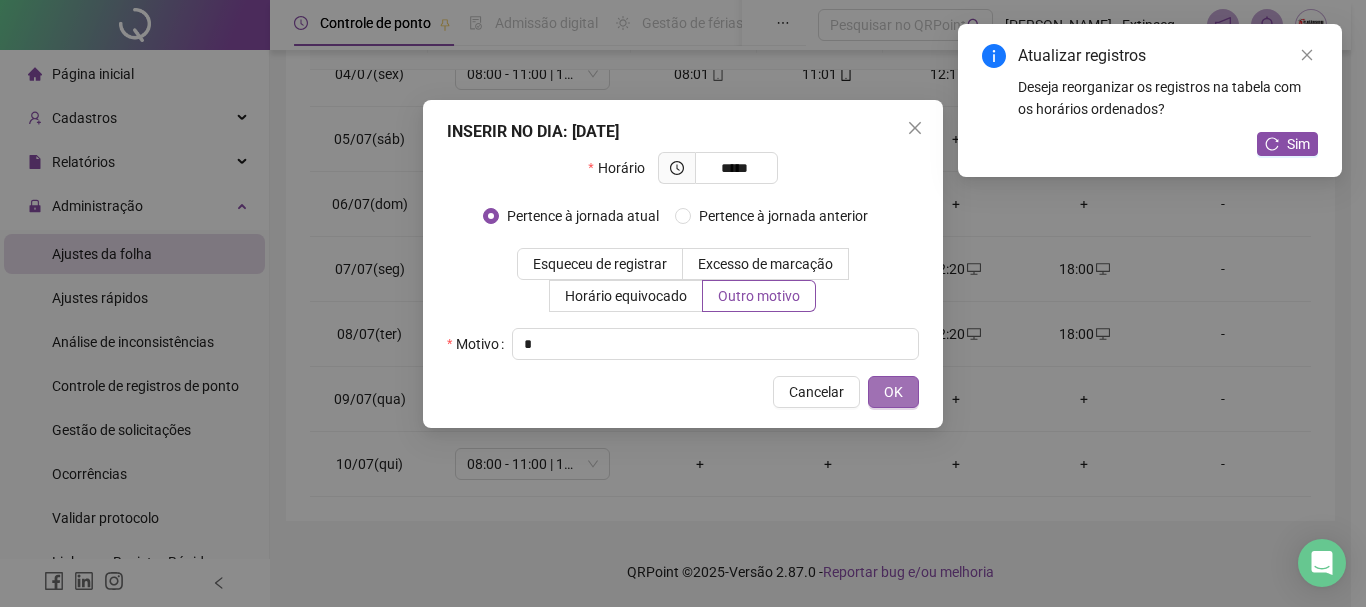 click on "OK" at bounding box center [893, 392] 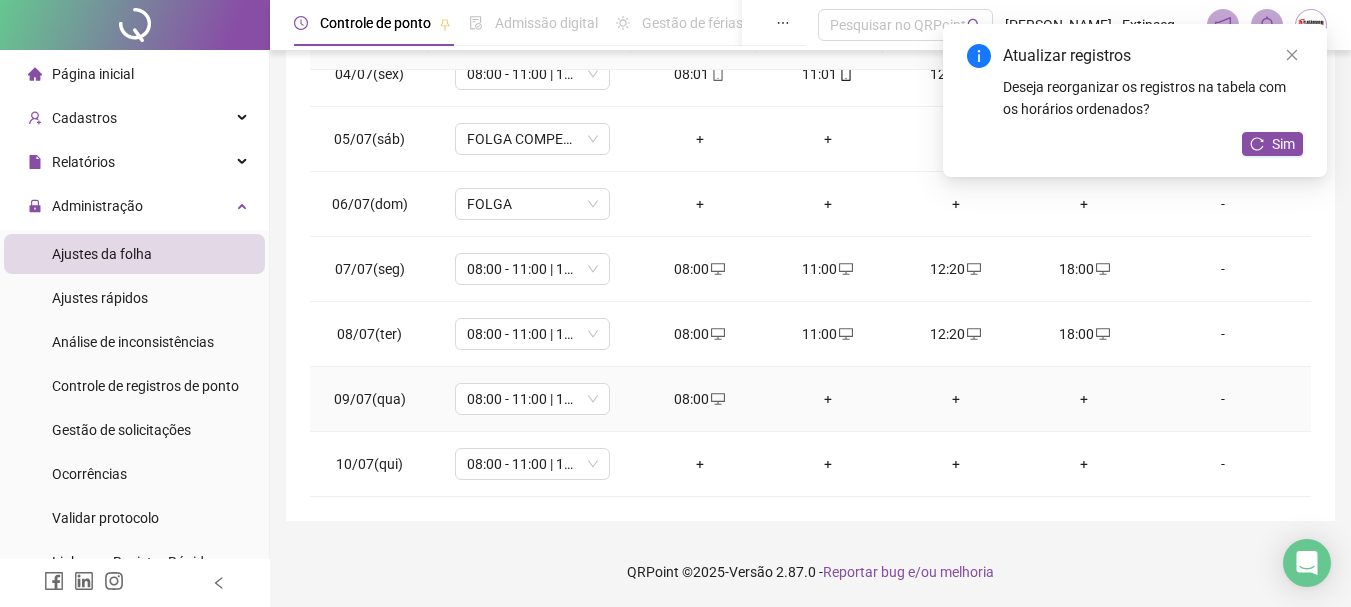 click on "+" at bounding box center (828, 399) 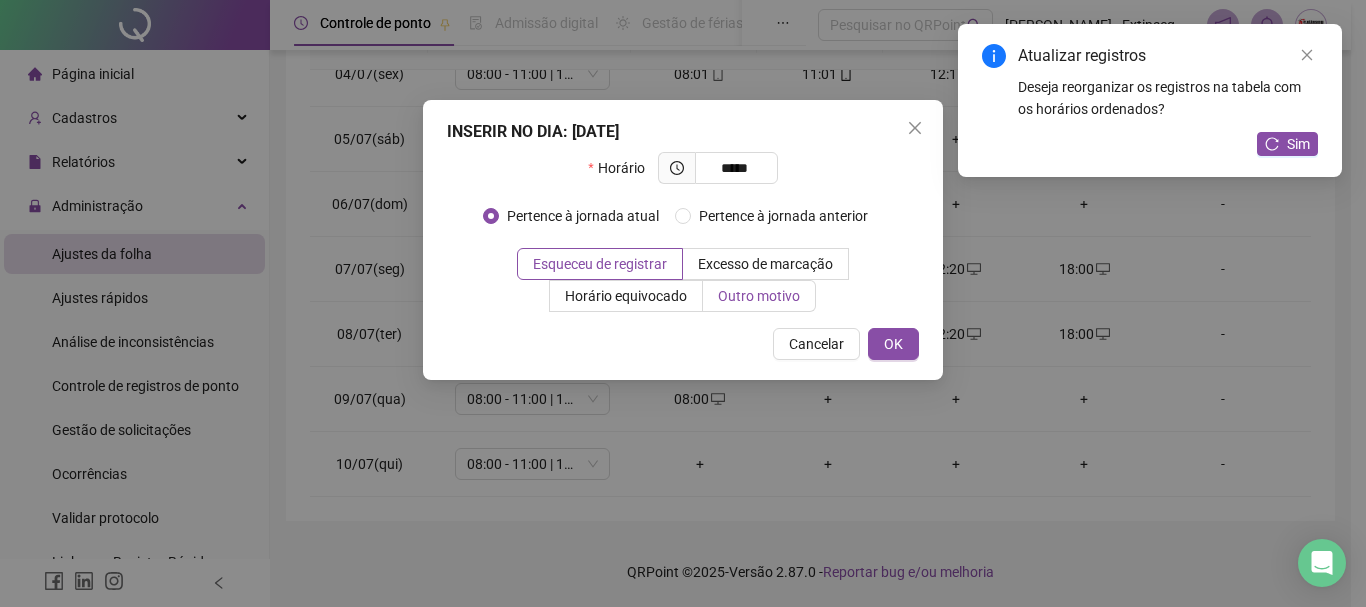 type on "*****" 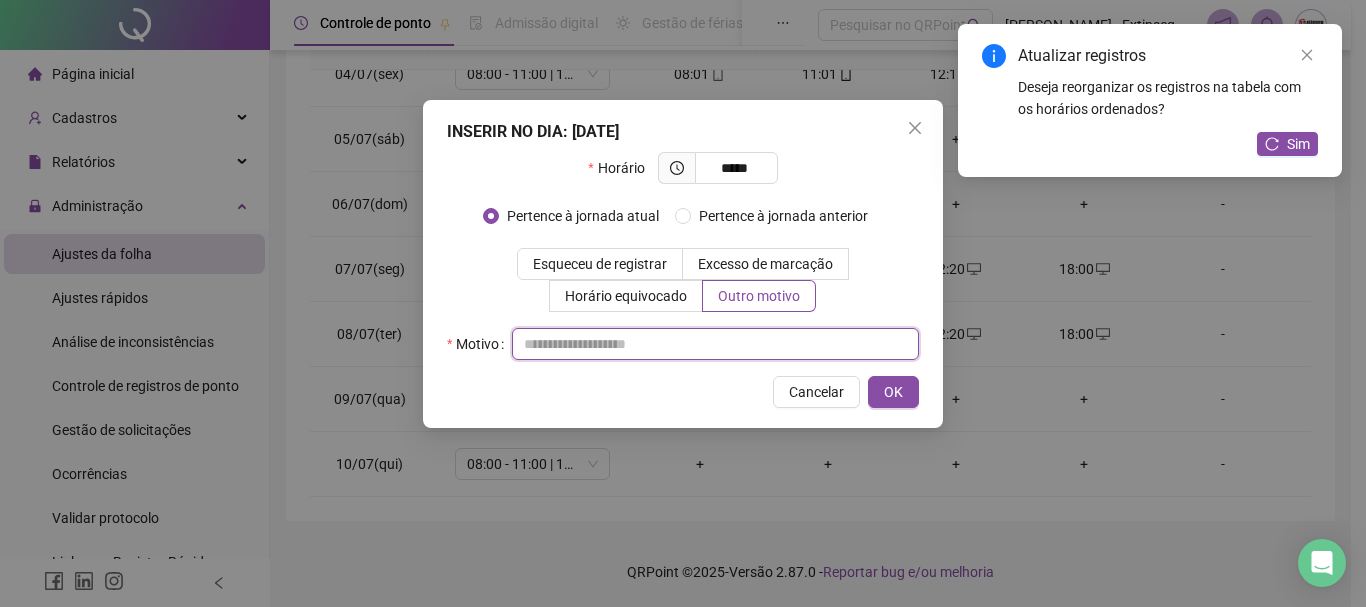 click at bounding box center (715, 344) 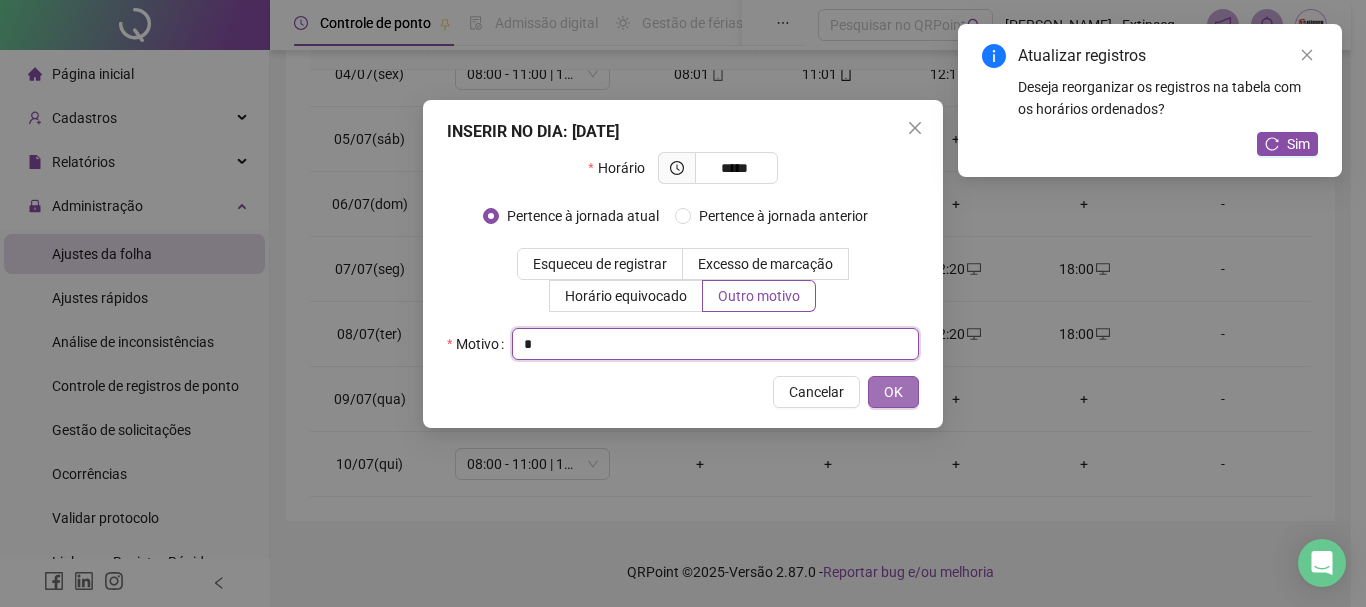 type on "*" 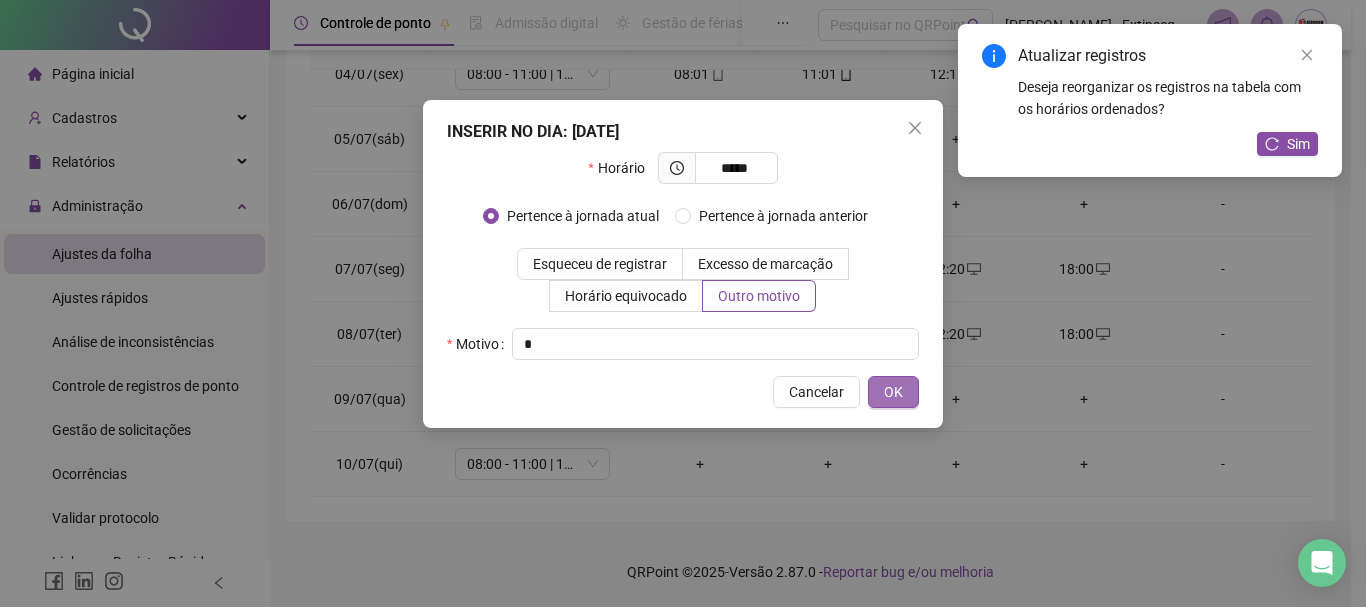 click on "OK" at bounding box center [893, 392] 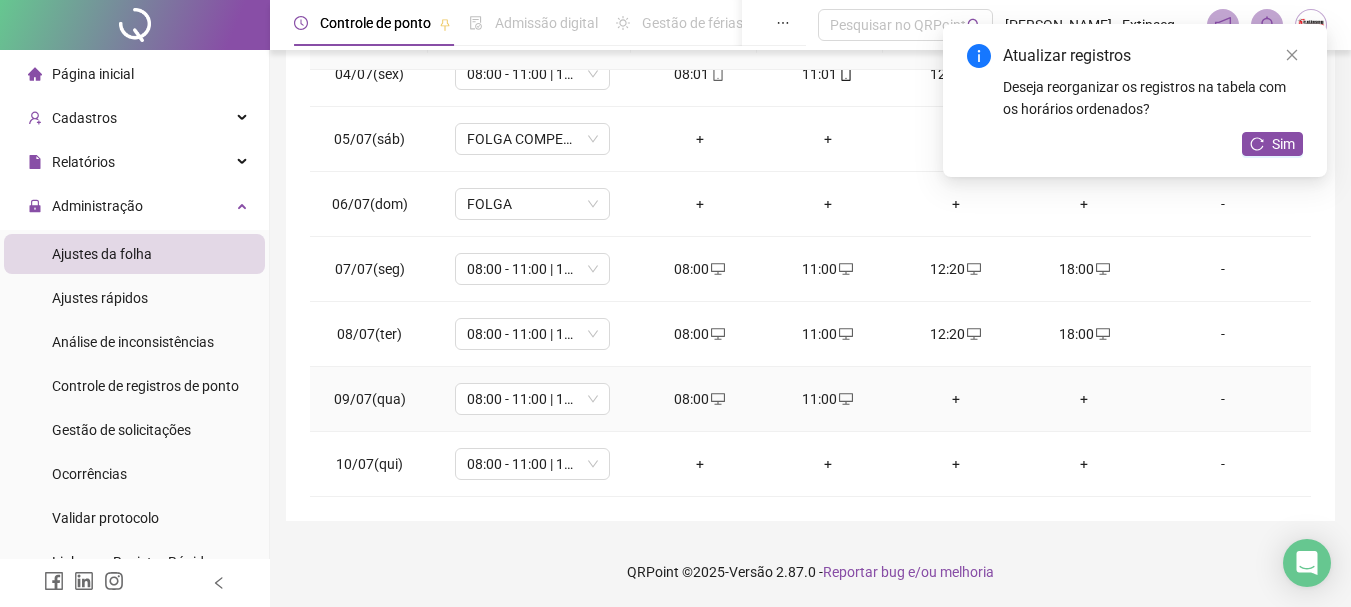 click on "+" at bounding box center [956, 399] 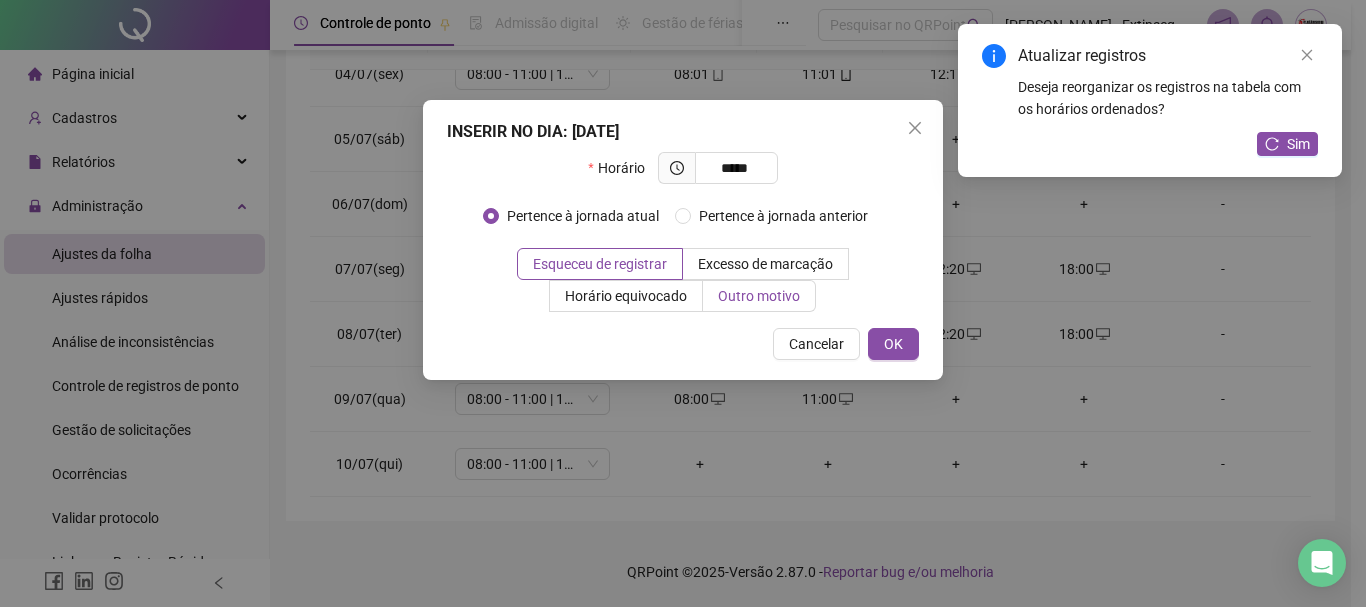 type on "*****" 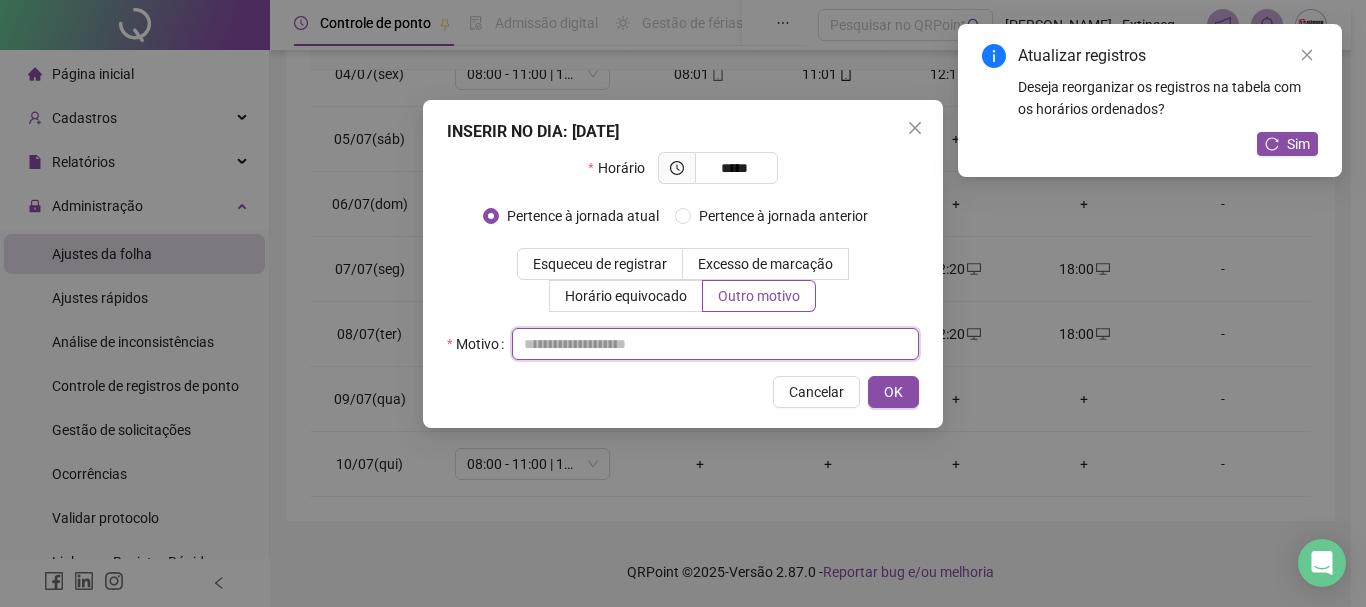 click at bounding box center (715, 344) 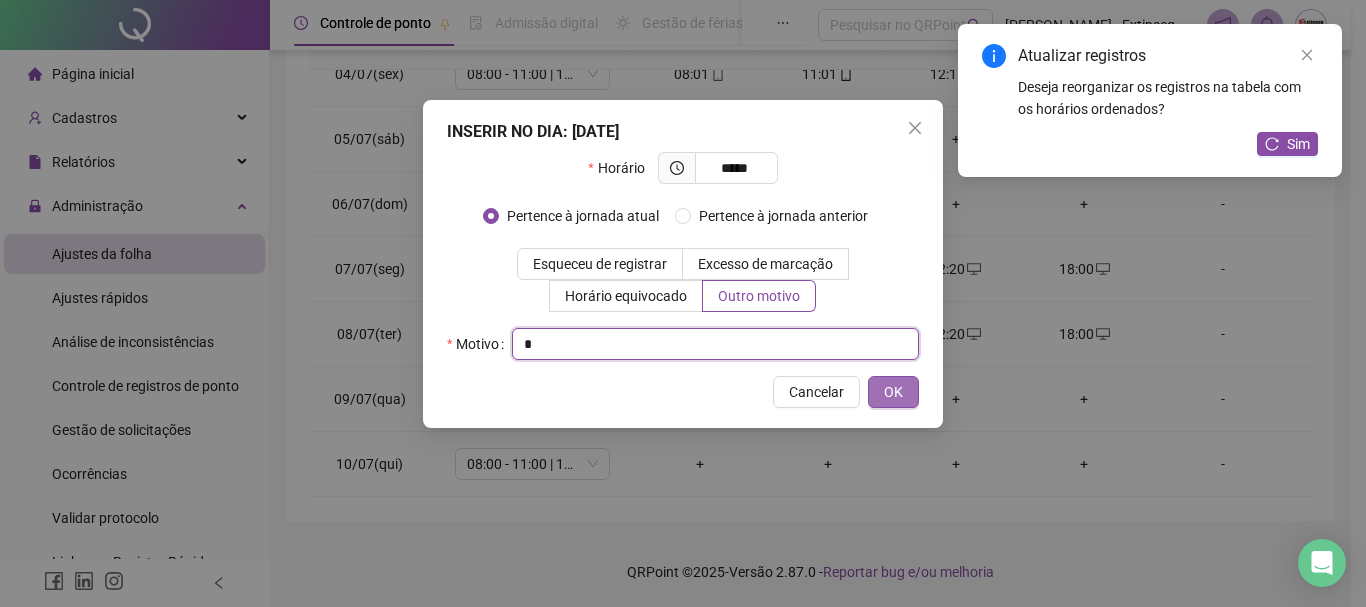 type on "*" 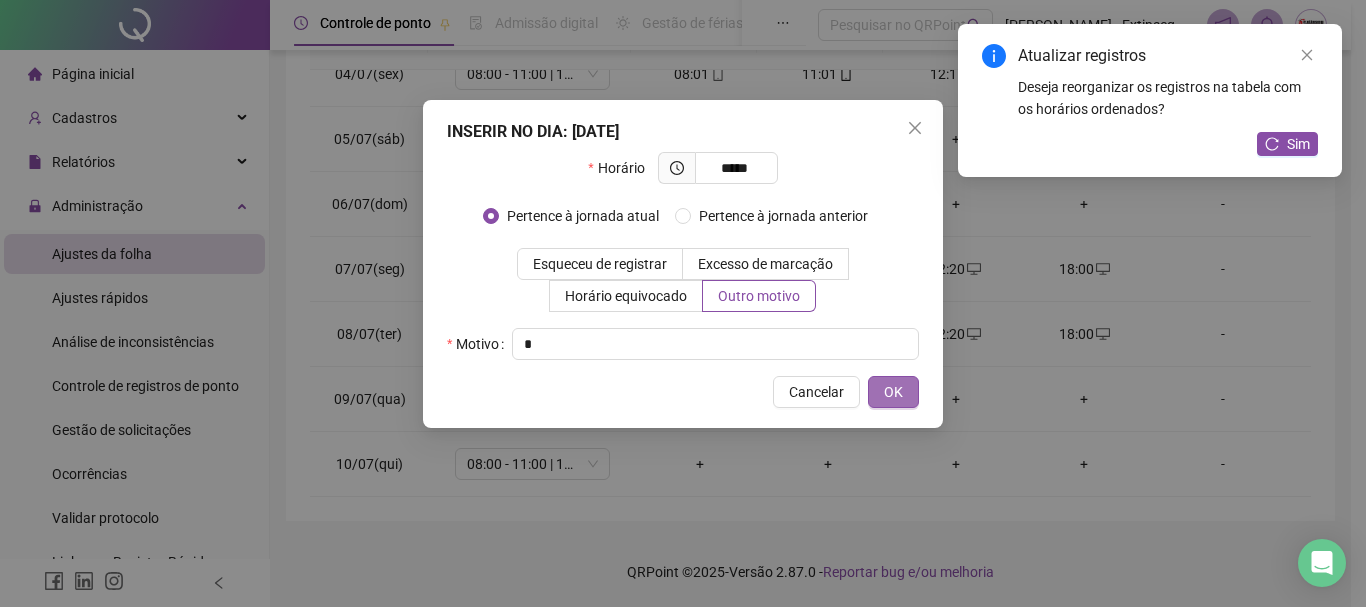 click on "OK" at bounding box center [893, 392] 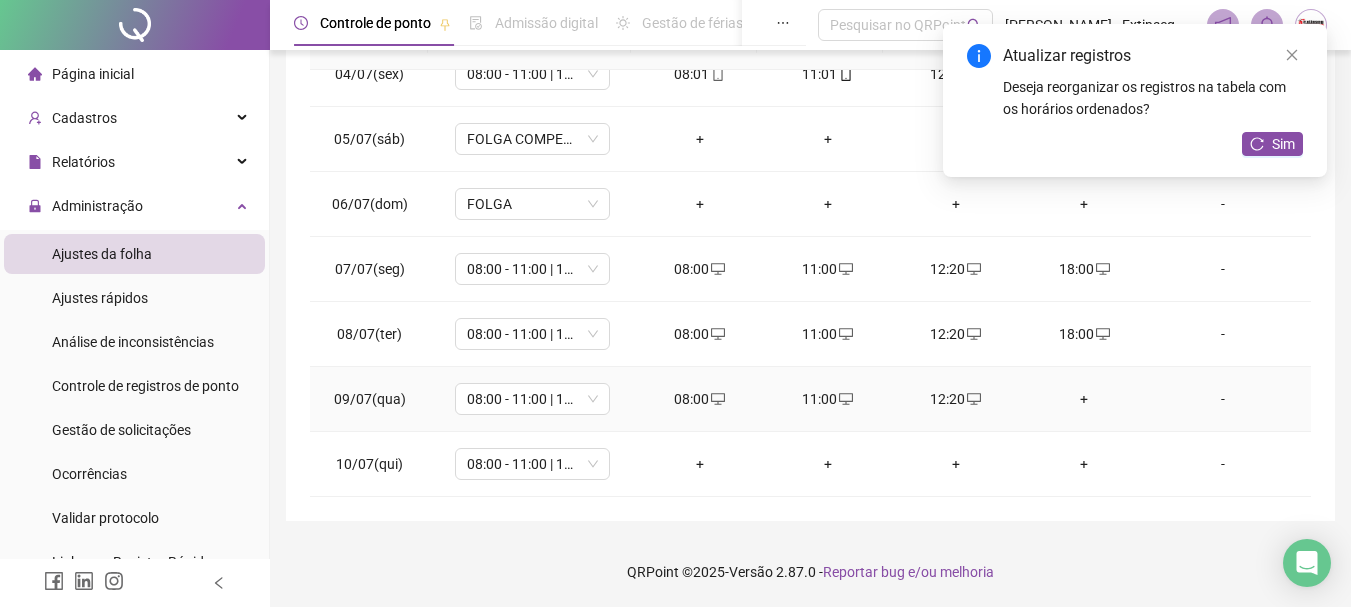 click on "+" at bounding box center (1084, 399) 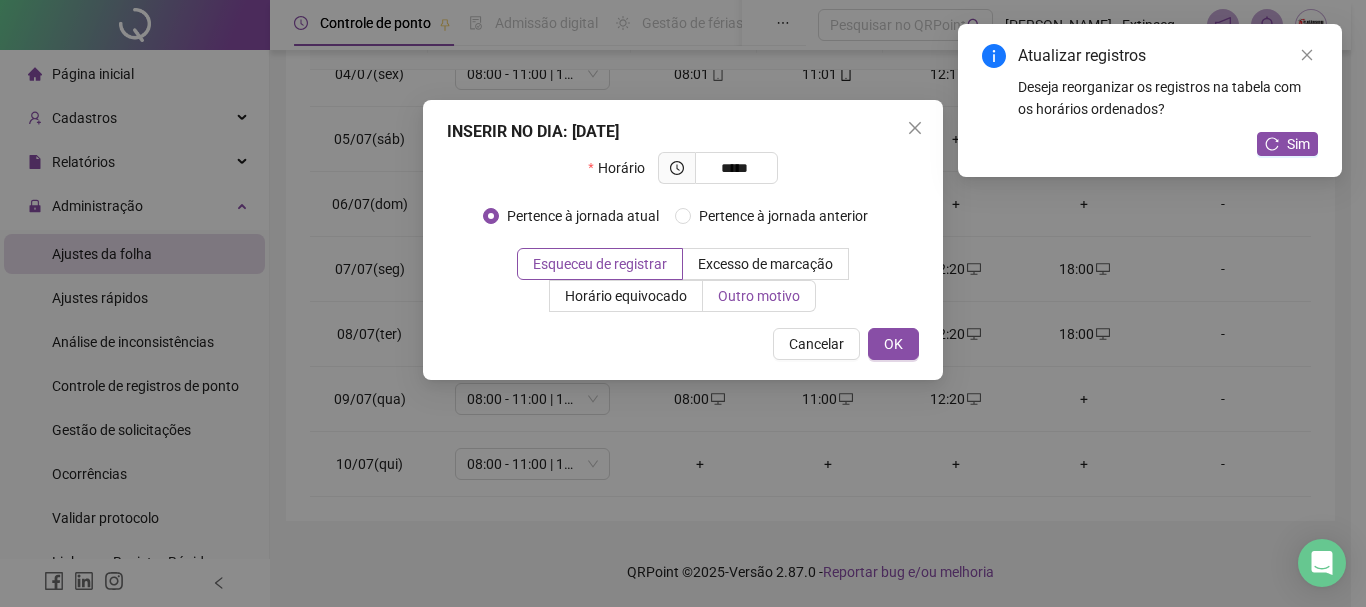type on "*****" 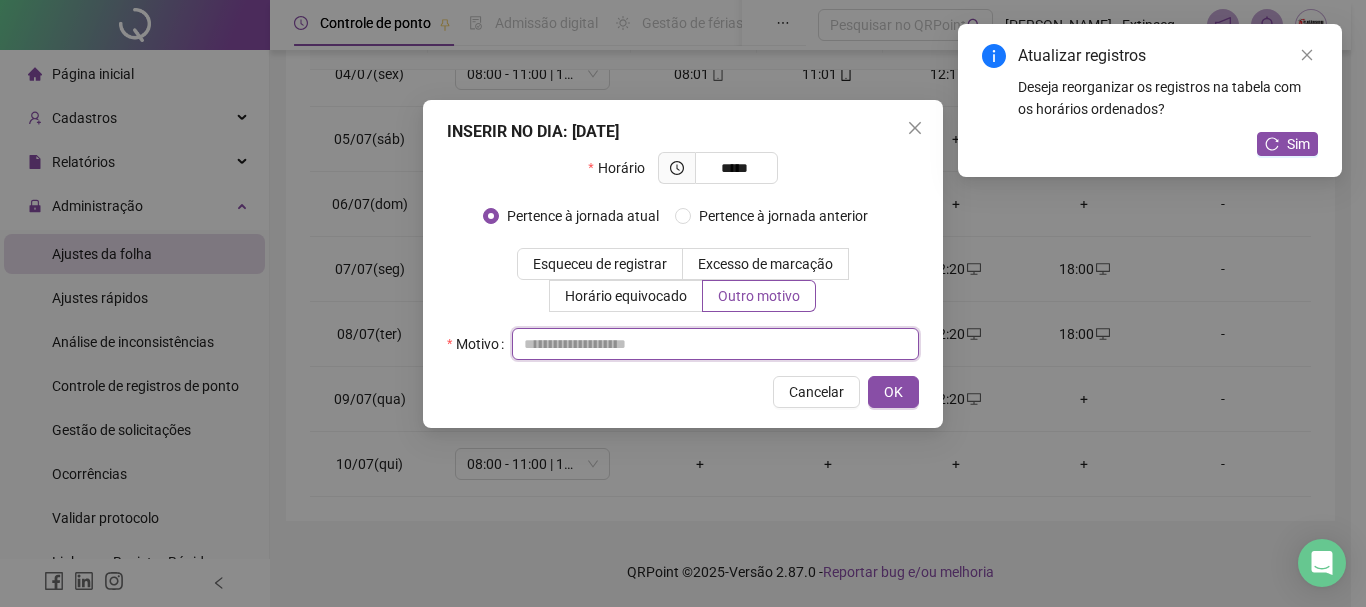 click at bounding box center [715, 344] 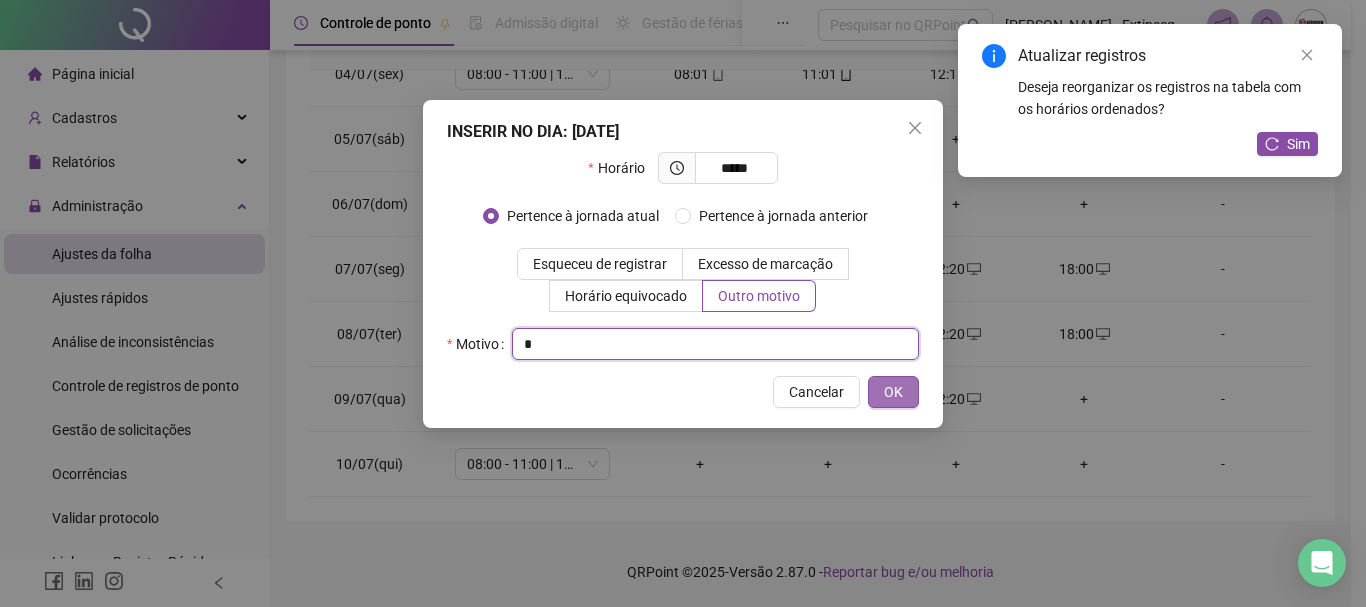 type on "*" 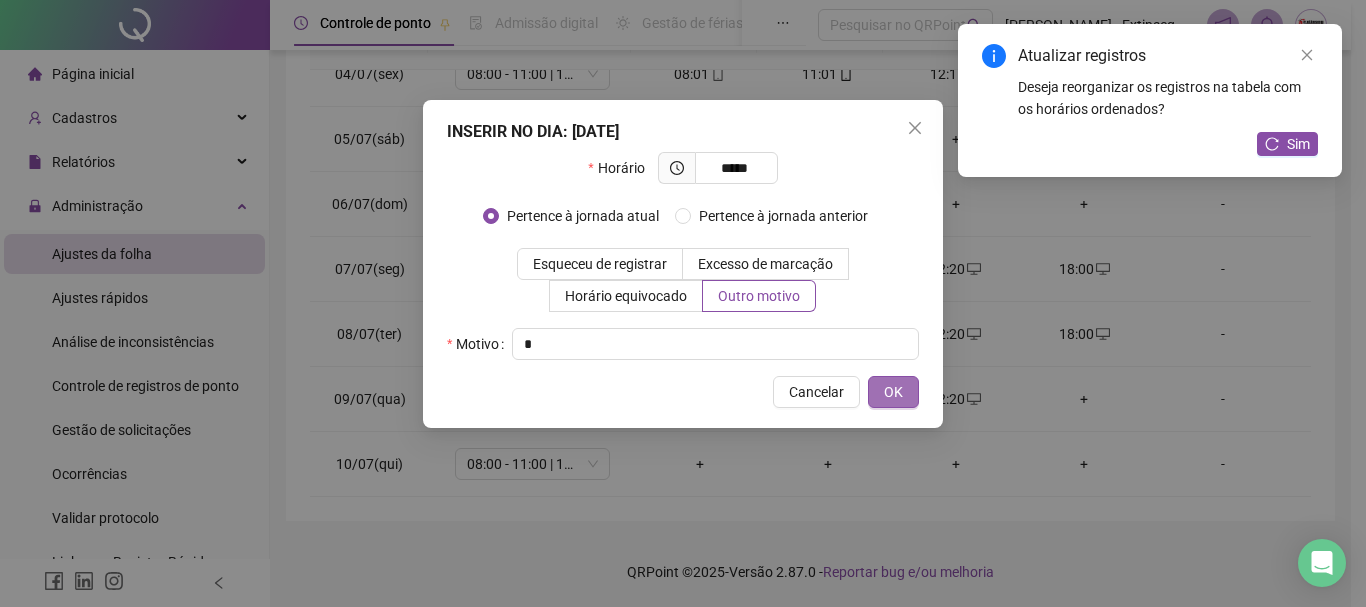click on "OK" at bounding box center [893, 392] 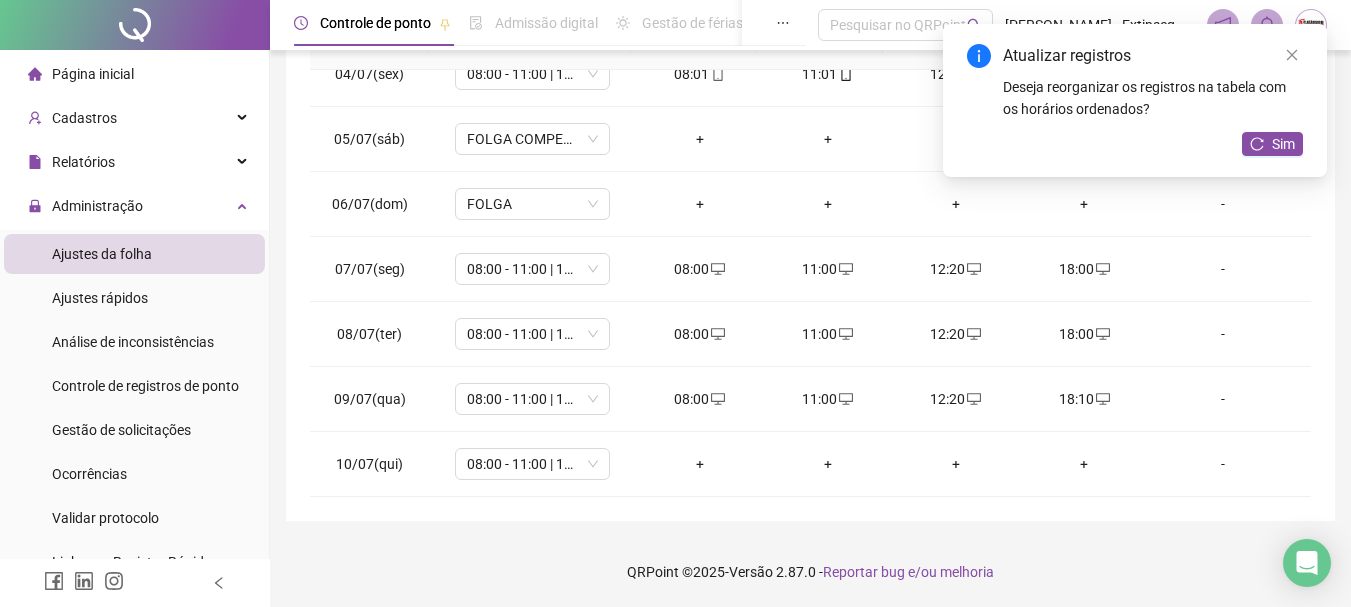 click on "**********" at bounding box center (810, 86) 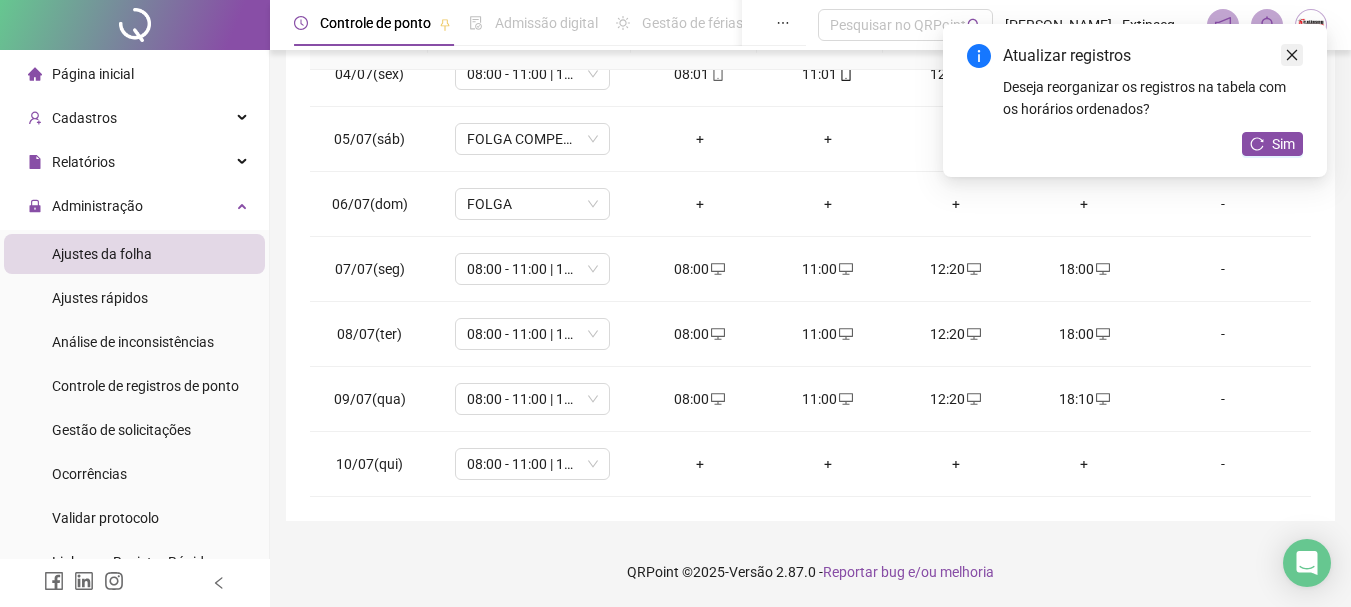 click 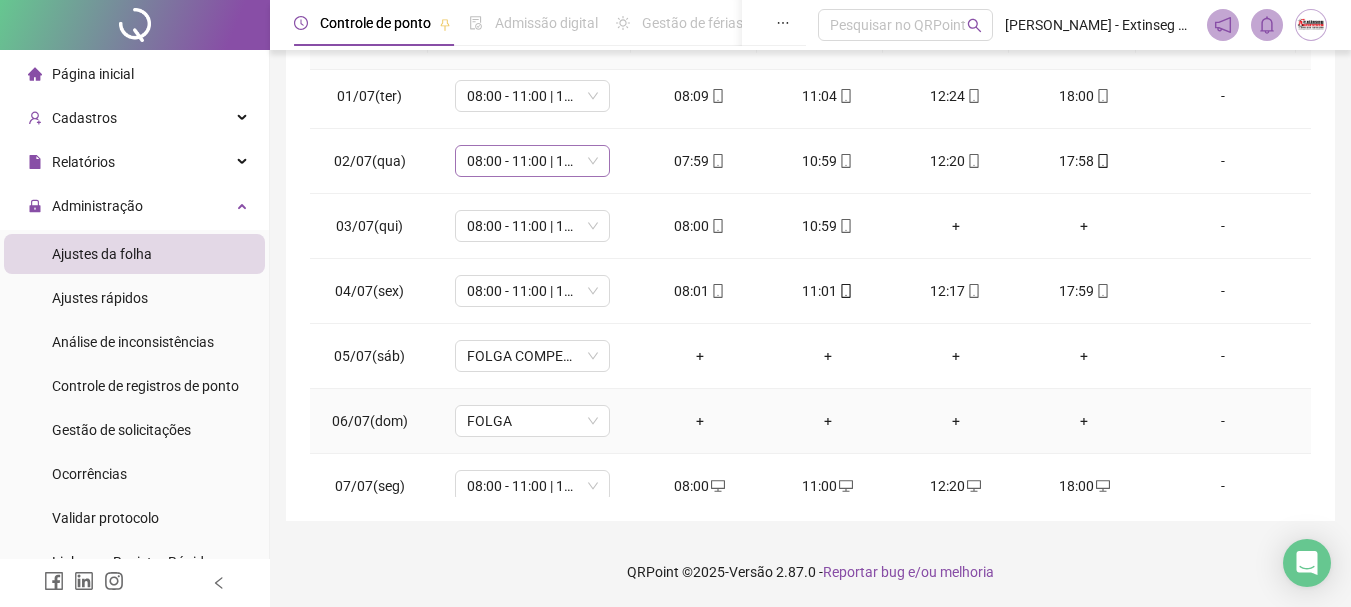 scroll, scrollTop: 0, scrollLeft: 0, axis: both 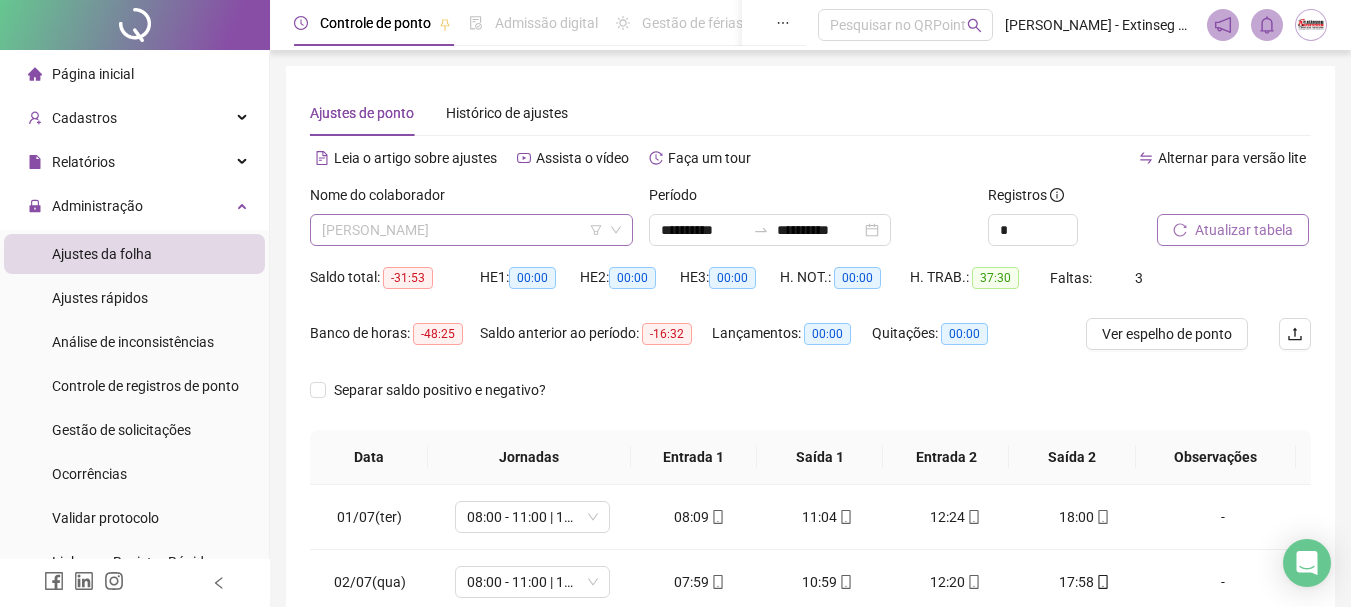 click on "[PERSON_NAME]" at bounding box center [471, 230] 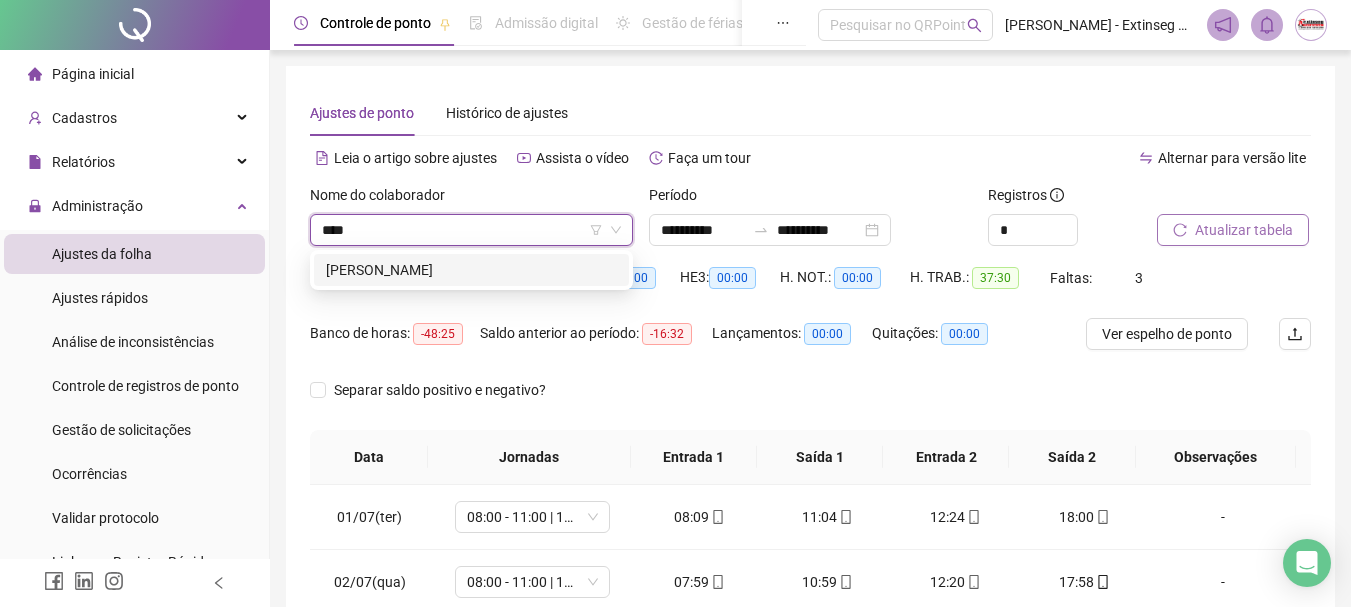 type on "*****" 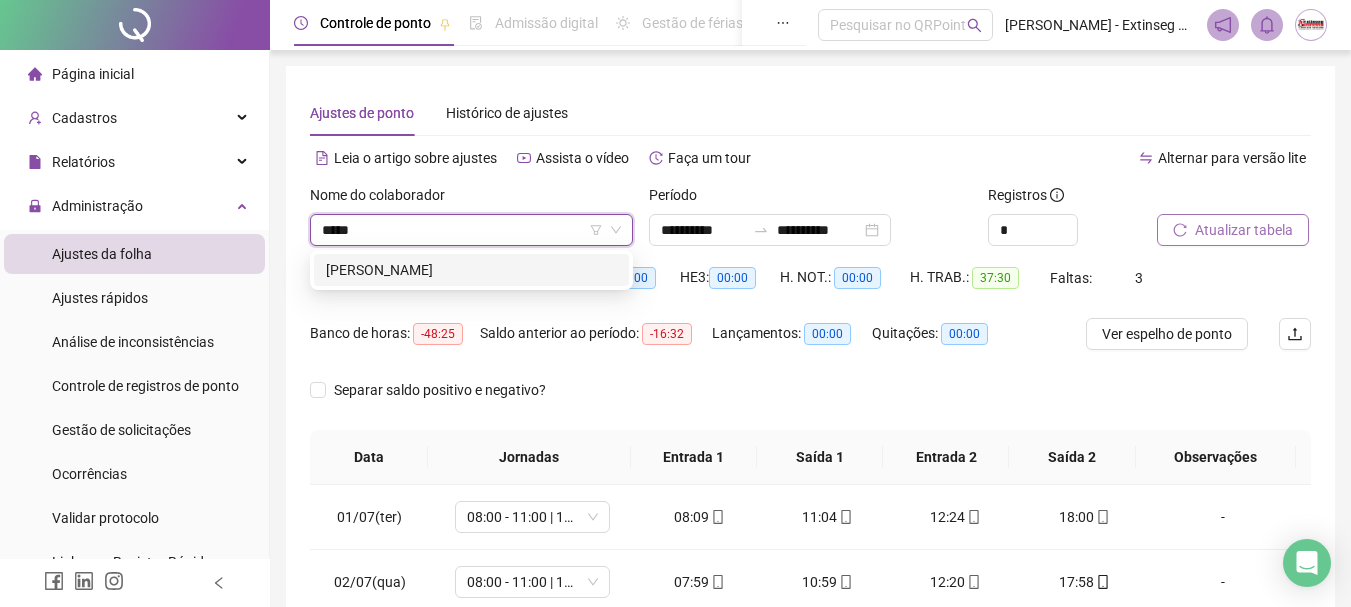 click on "[PERSON_NAME]" at bounding box center [471, 270] 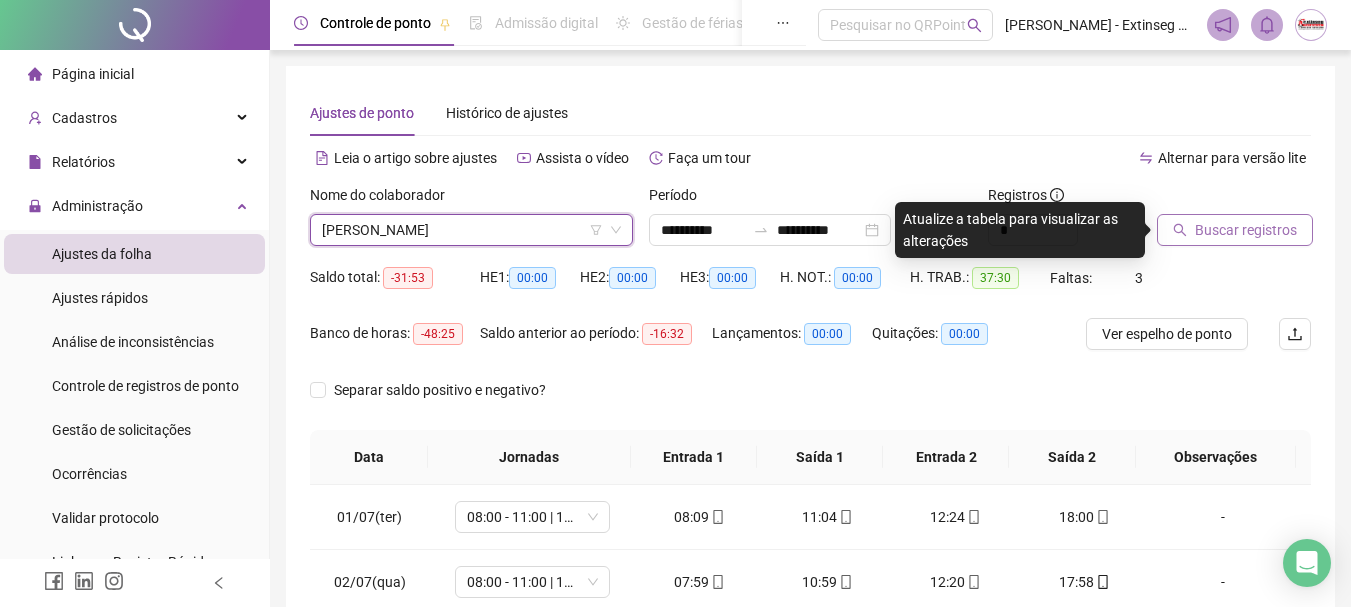 click on "Buscar registros" at bounding box center [1246, 230] 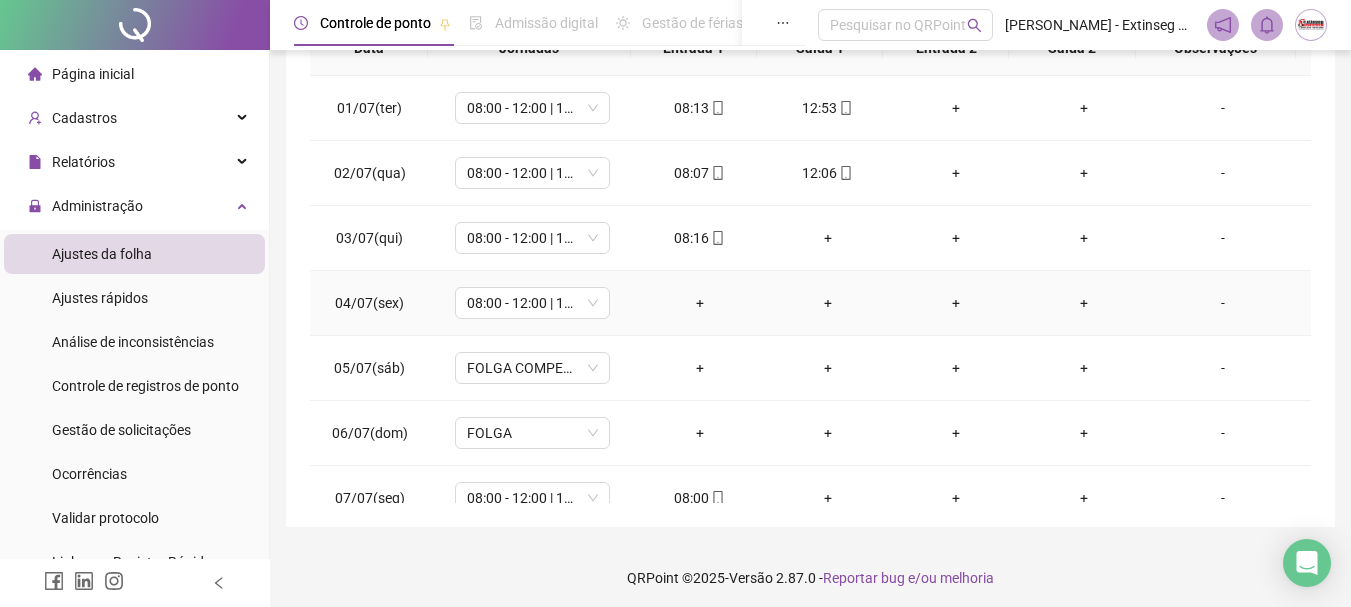 scroll, scrollTop: 415, scrollLeft: 0, axis: vertical 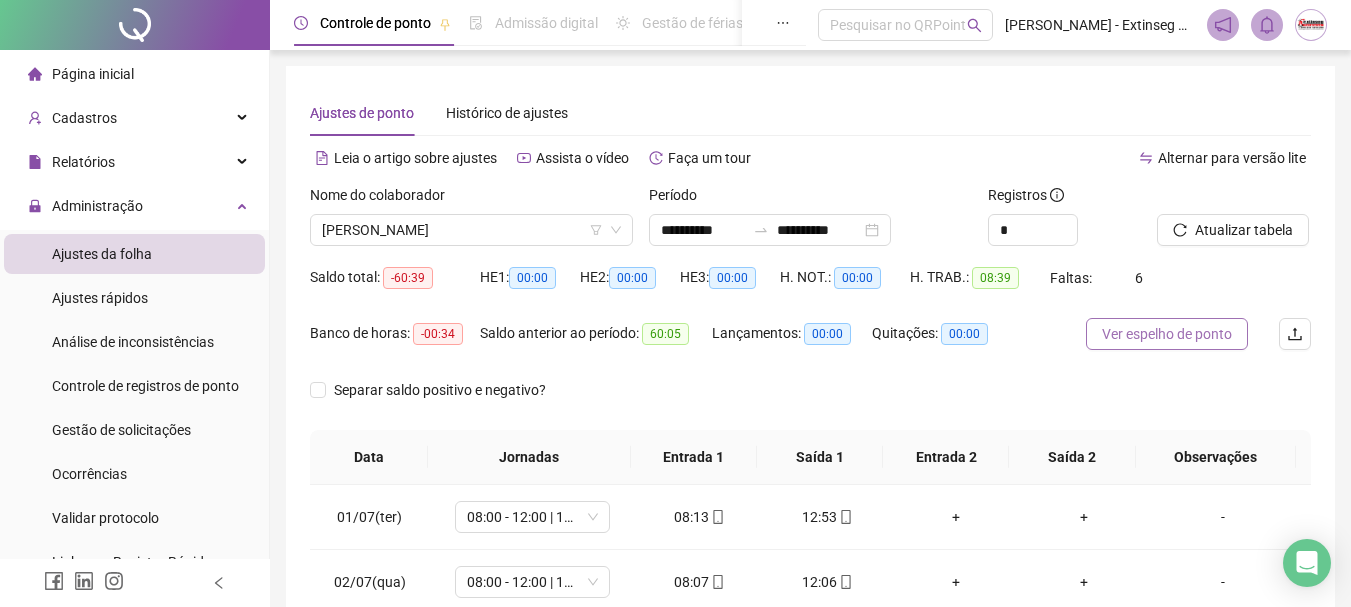 click on "Ver espelho de ponto" at bounding box center [1167, 334] 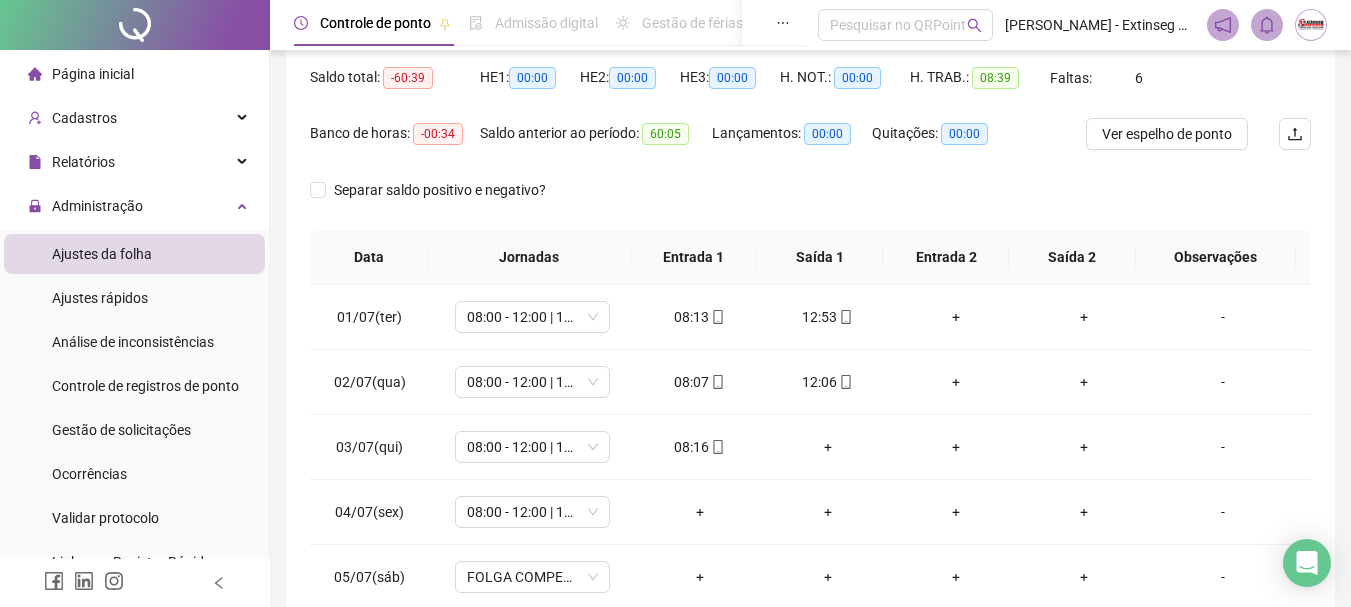 scroll, scrollTop: 0, scrollLeft: 0, axis: both 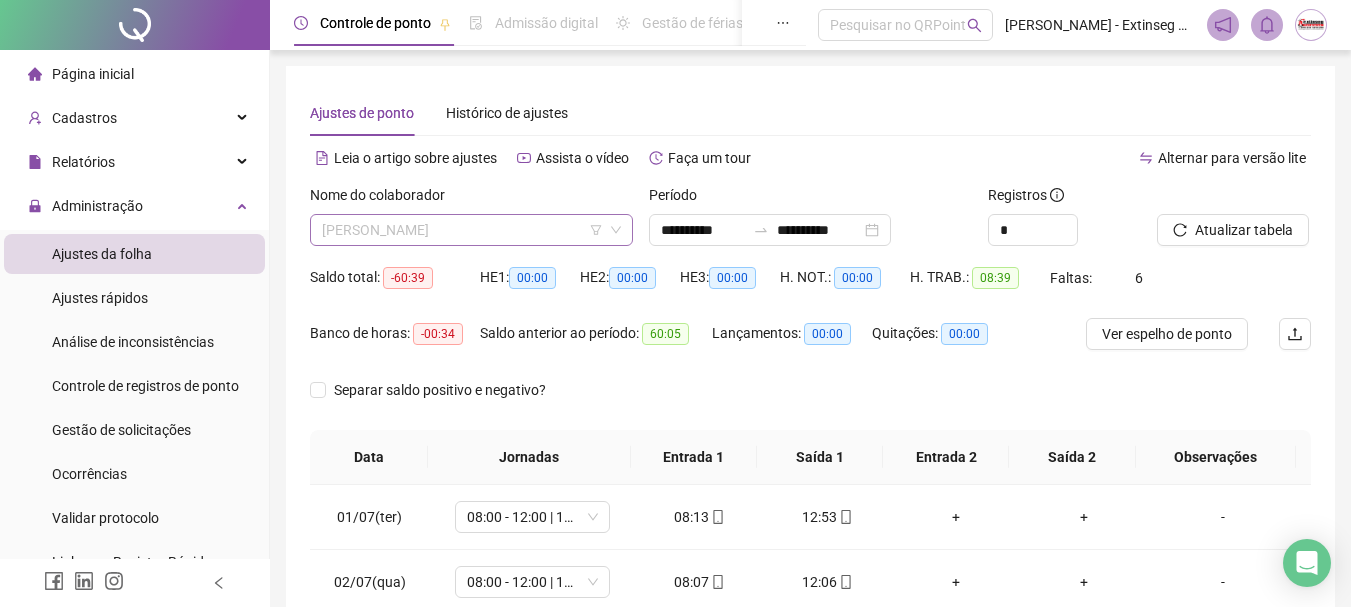 click on "[PERSON_NAME]" at bounding box center [471, 230] 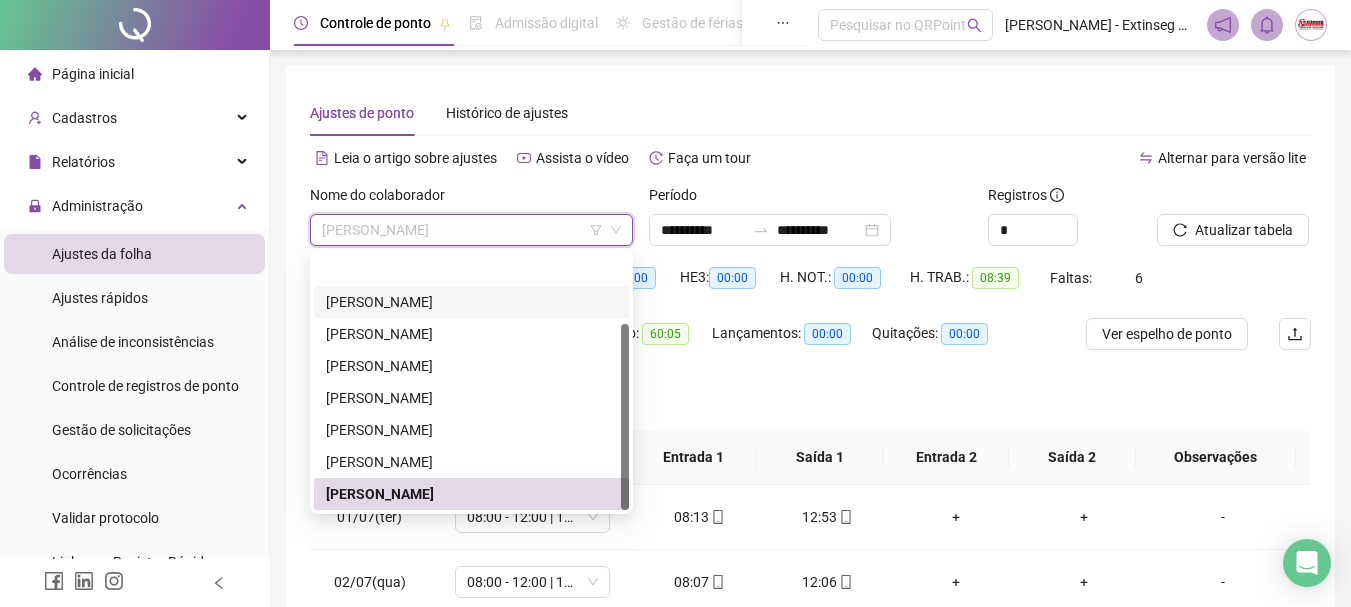 scroll, scrollTop: 96, scrollLeft: 0, axis: vertical 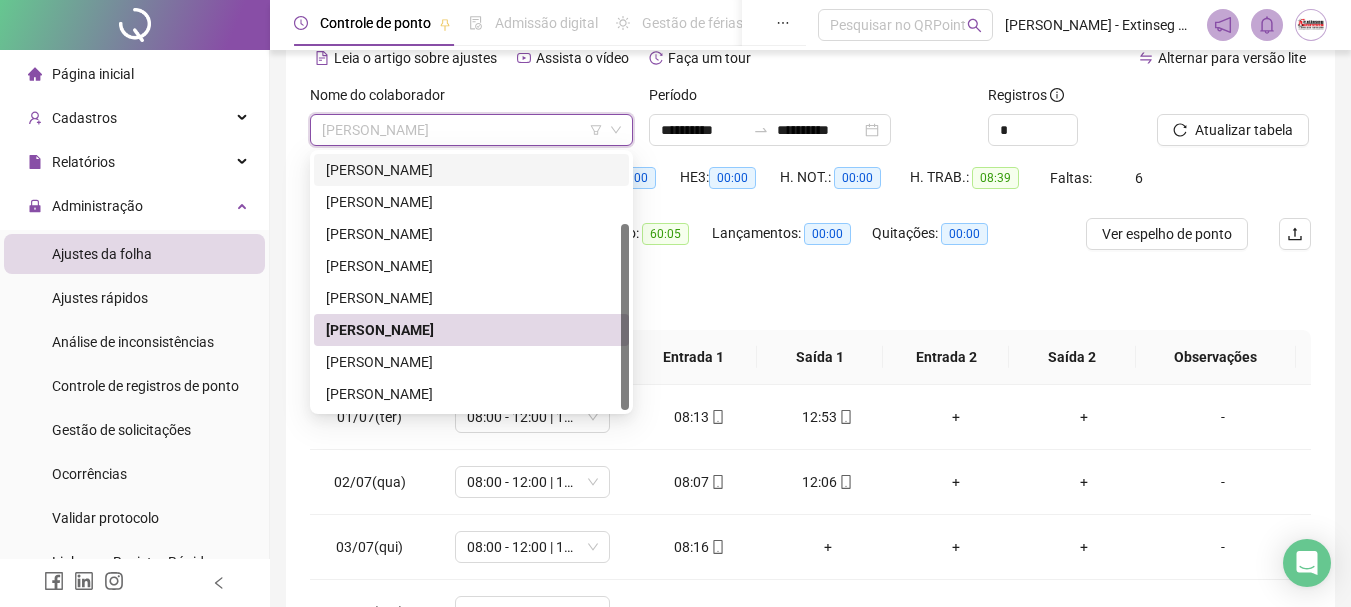 click on "[PERSON_NAME]" at bounding box center (471, 170) 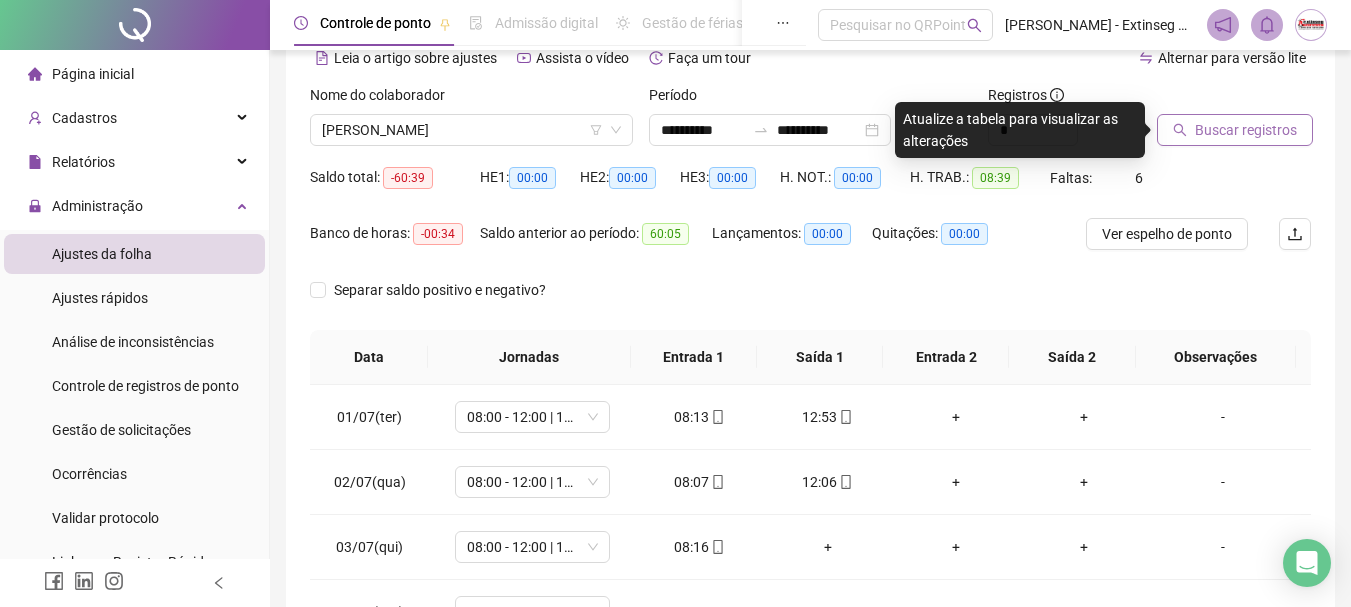 click on "Buscar registros" at bounding box center [1246, 130] 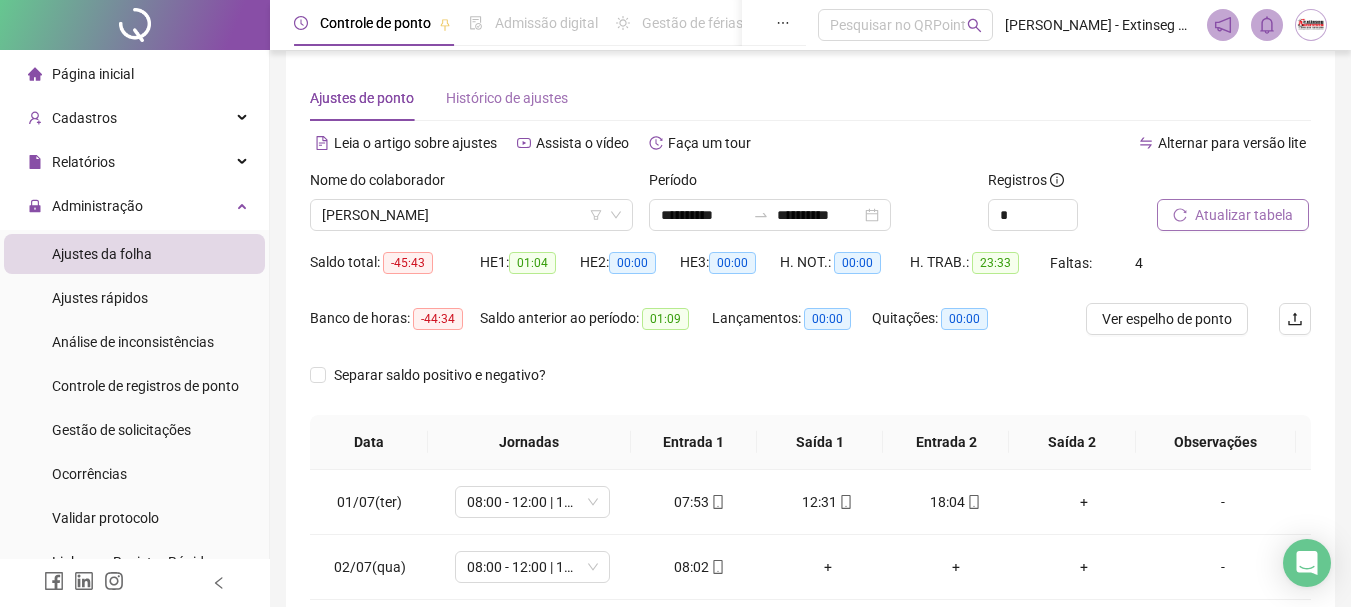 scroll, scrollTop: 0, scrollLeft: 0, axis: both 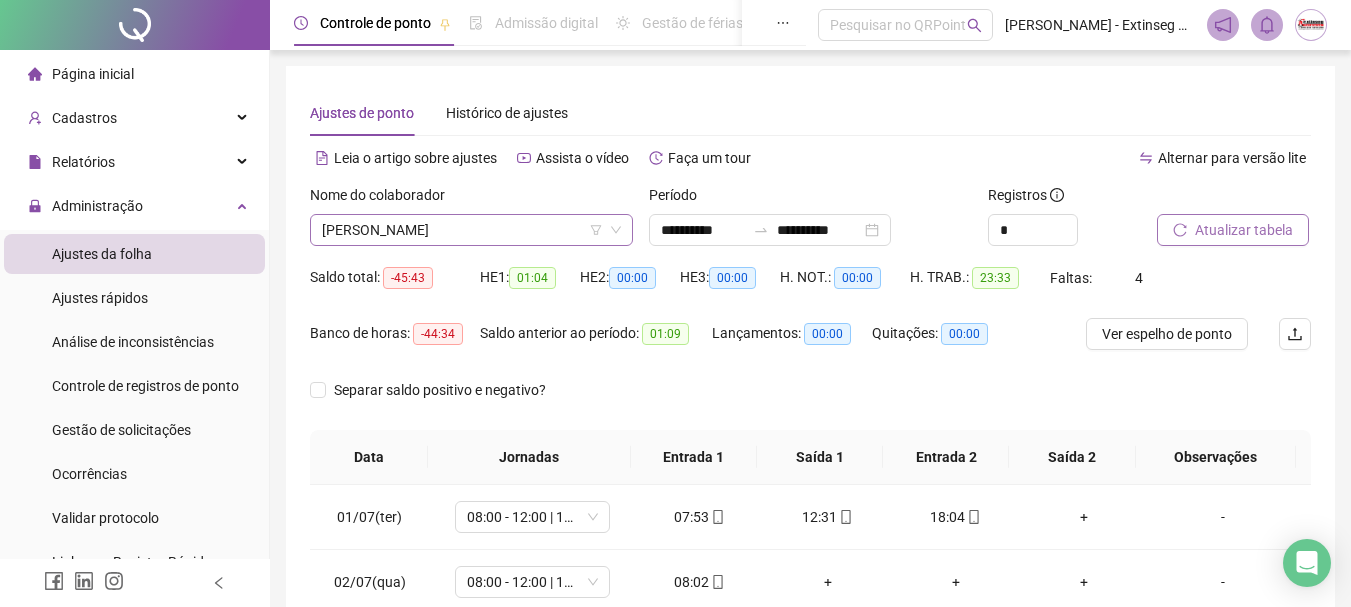 click on "[PERSON_NAME]" at bounding box center [471, 230] 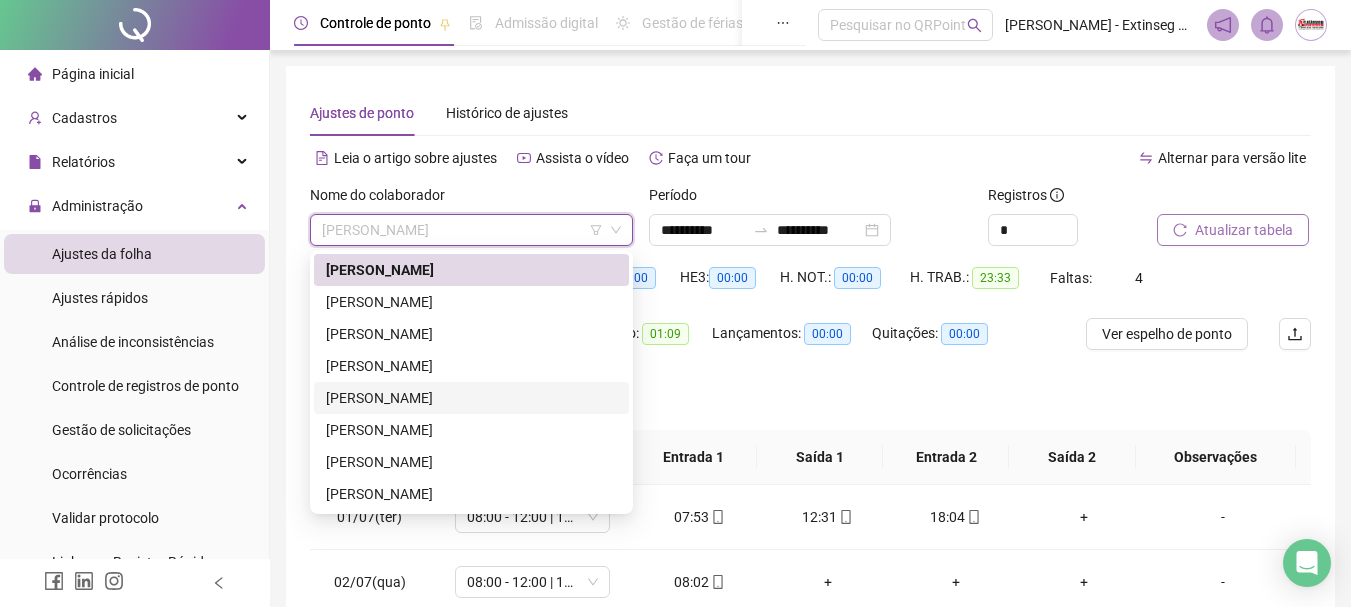 click on "[PERSON_NAME]" at bounding box center (471, 398) 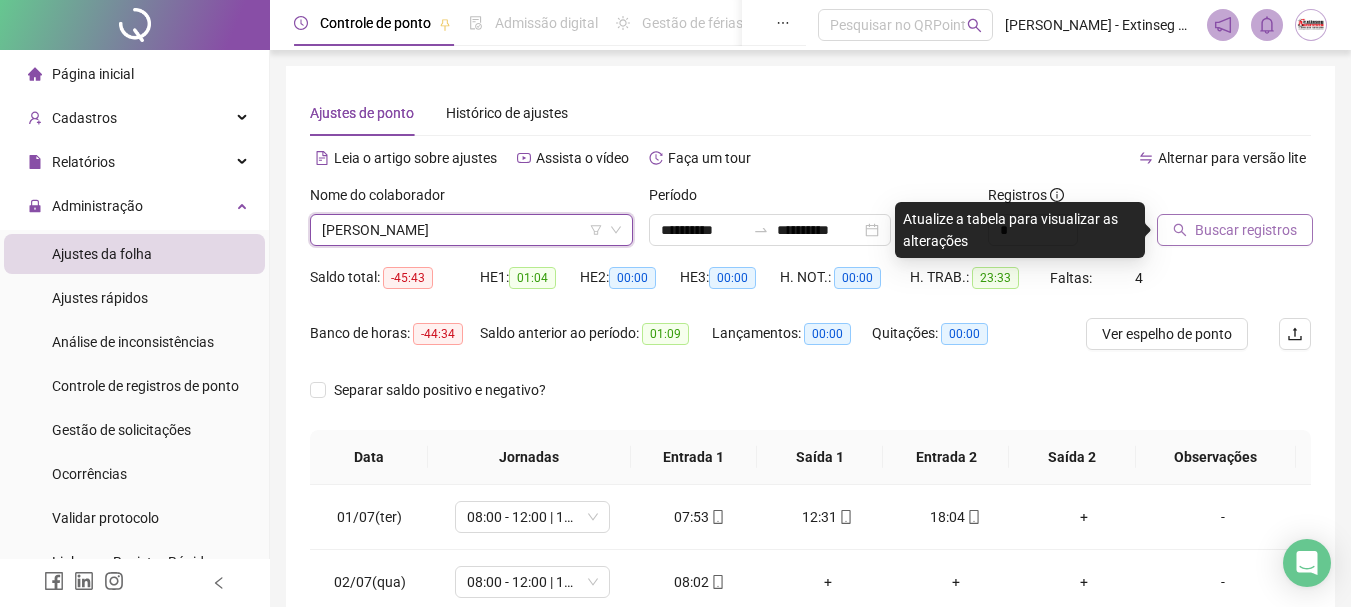click on "Buscar registros" at bounding box center (1246, 230) 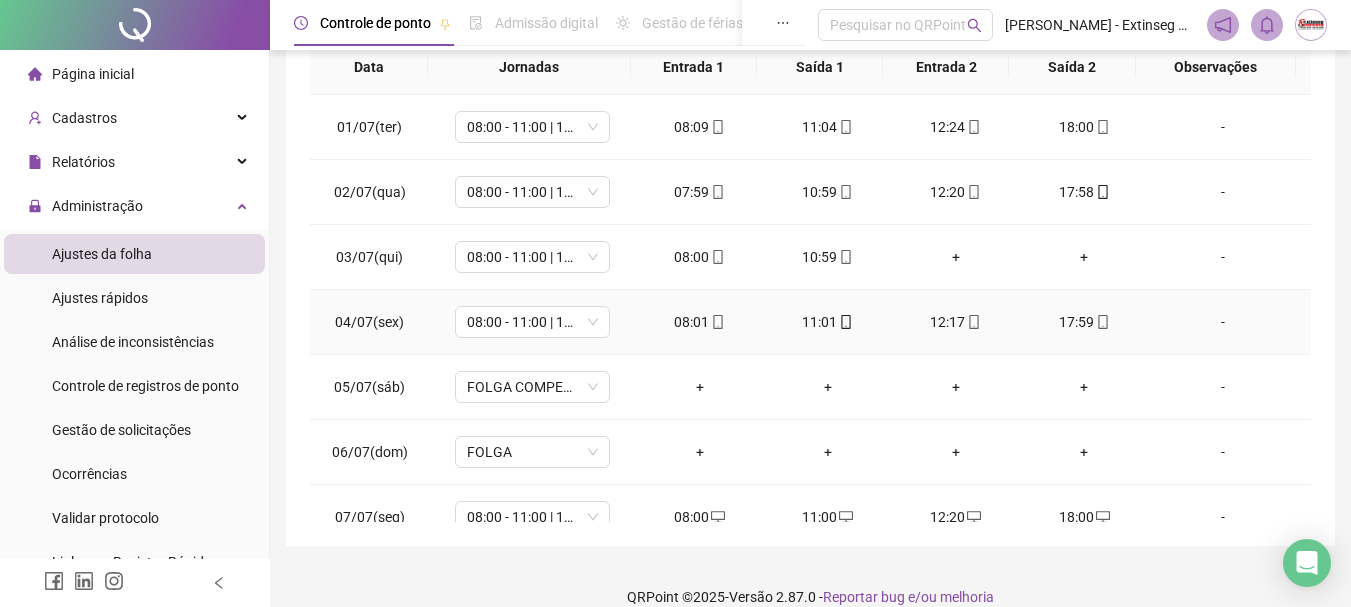 scroll, scrollTop: 400, scrollLeft: 0, axis: vertical 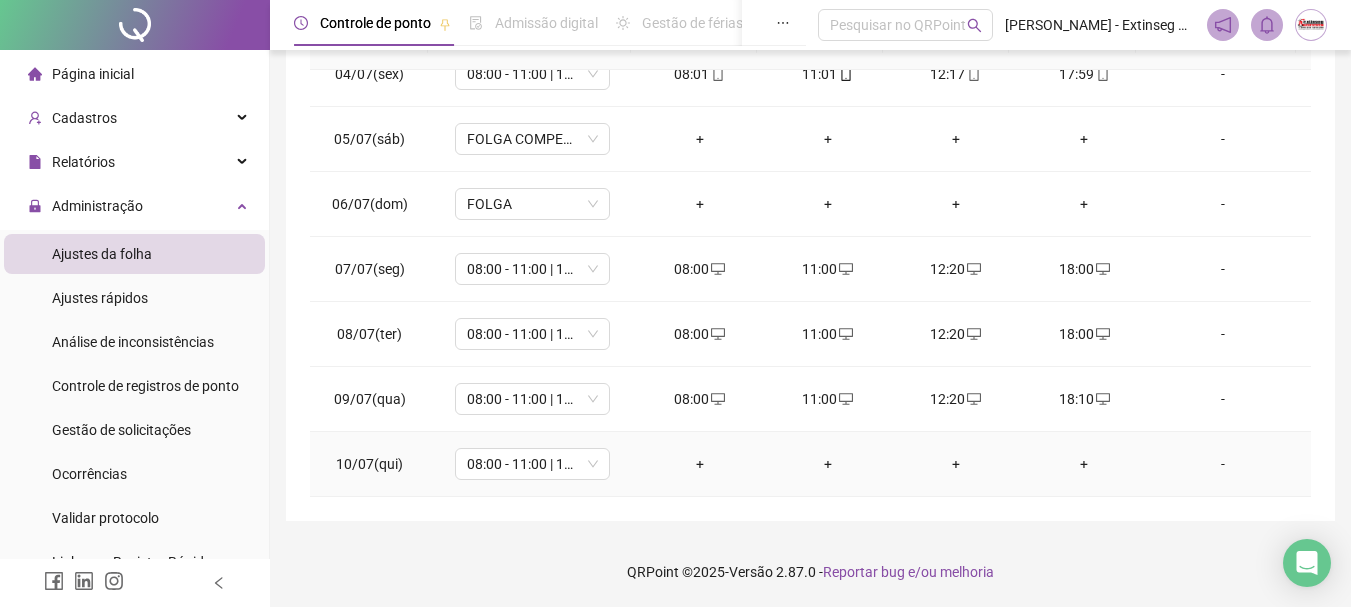 click on "+" at bounding box center (700, 464) 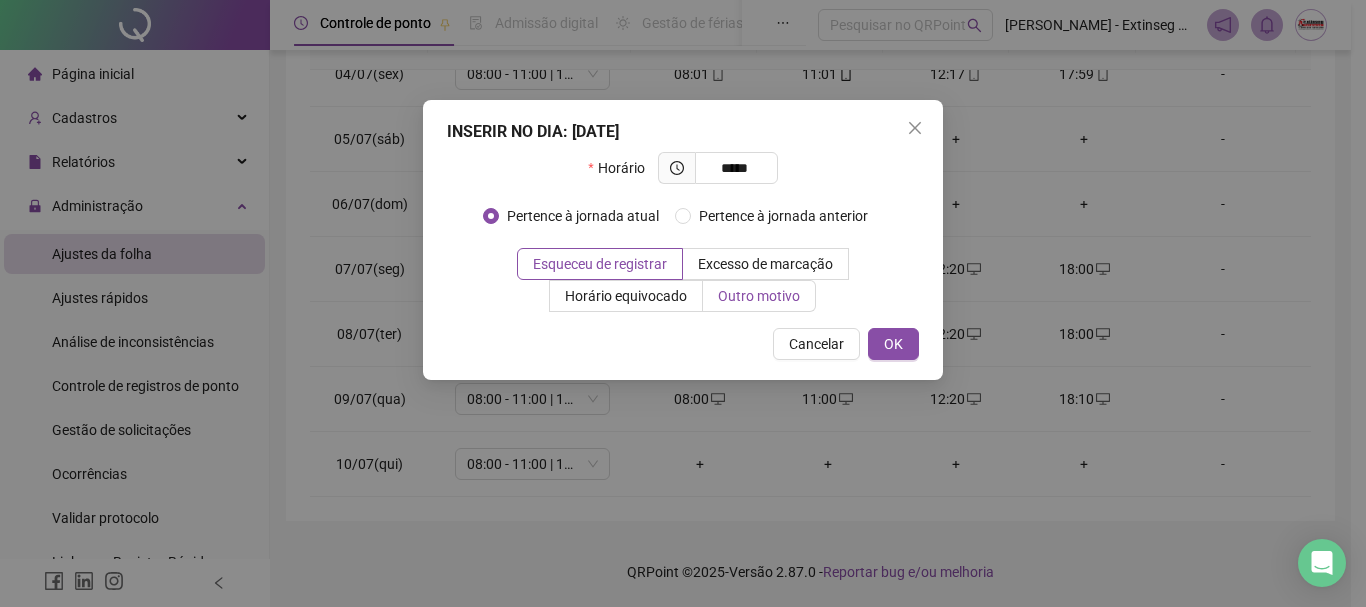 type on "*****" 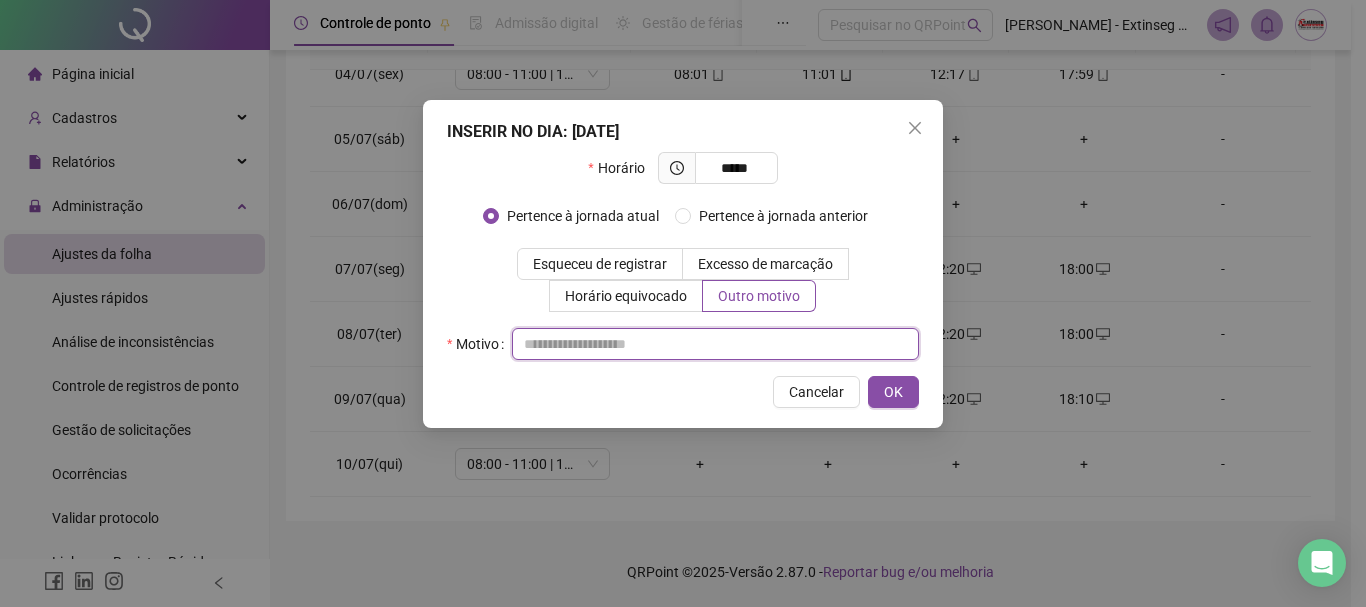click at bounding box center [715, 344] 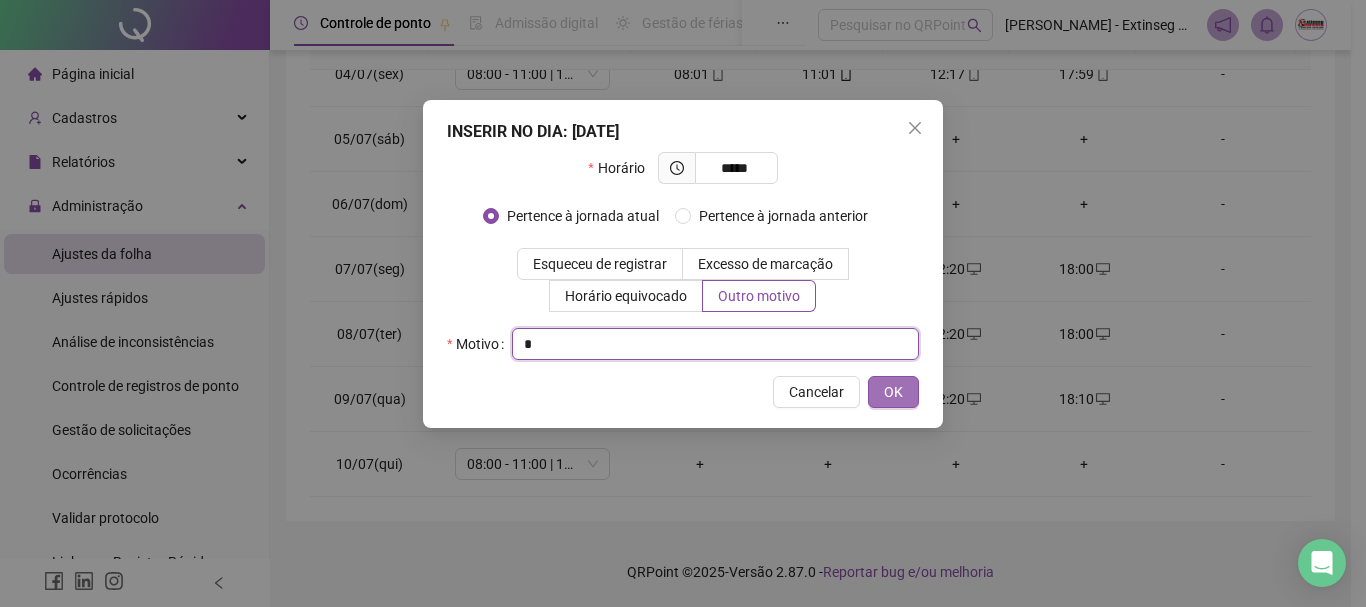 type on "*" 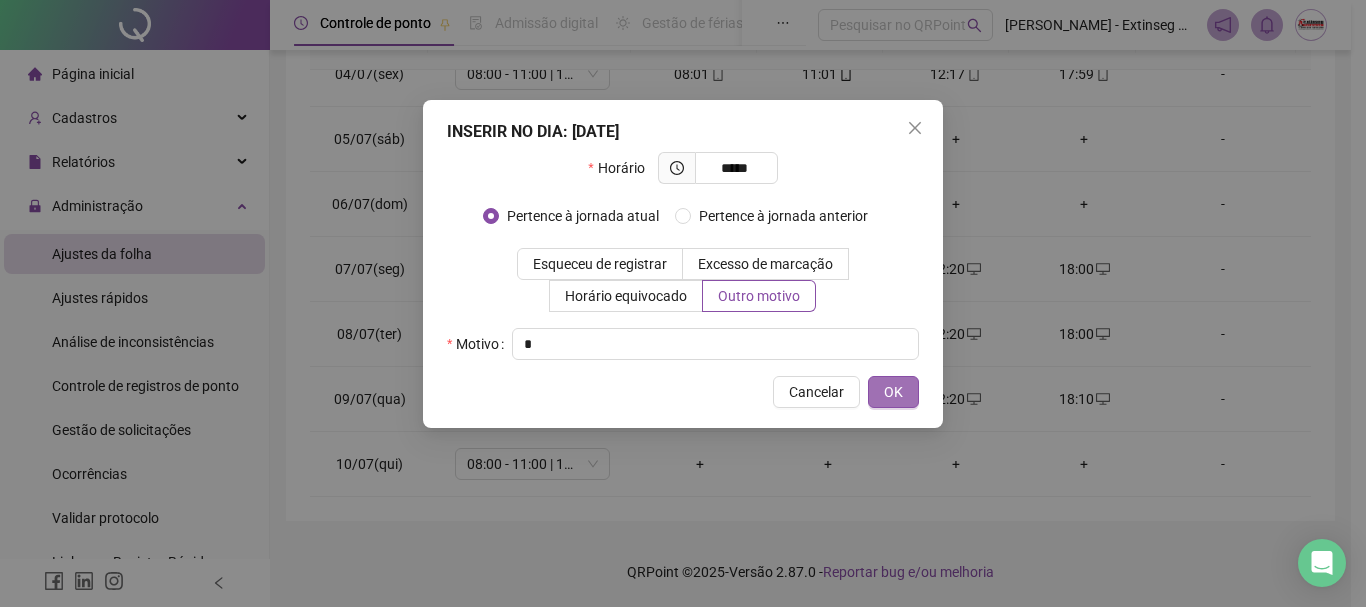 click on "OK" at bounding box center (893, 392) 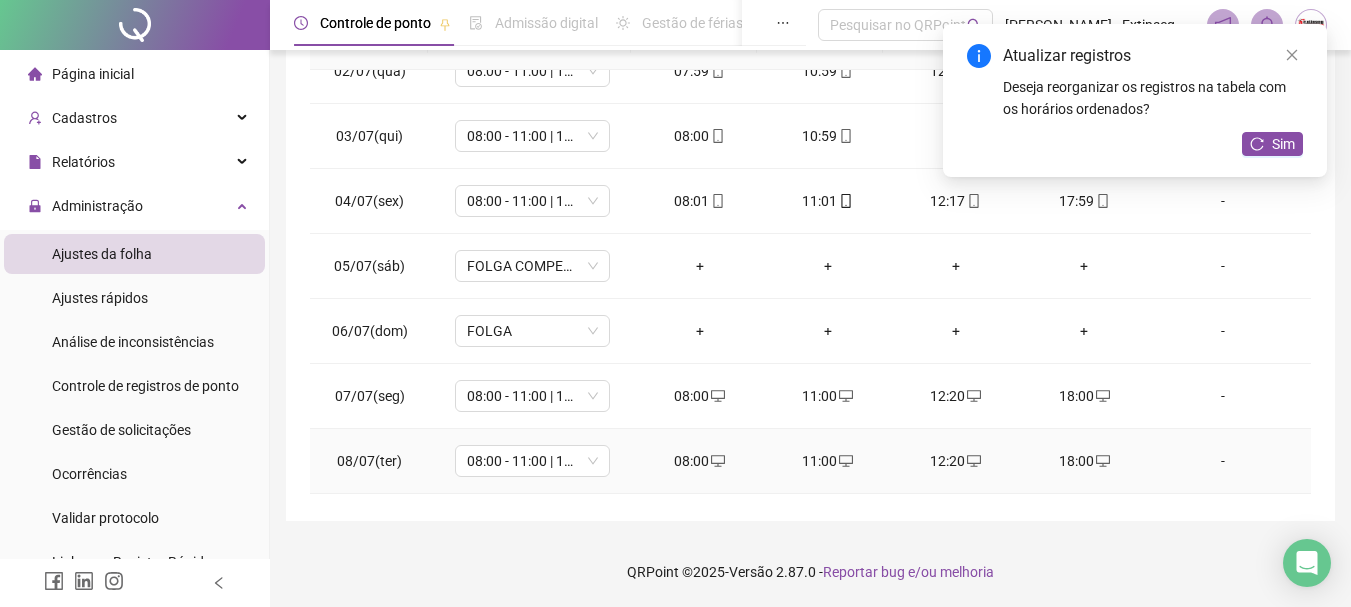 scroll, scrollTop: 0, scrollLeft: 0, axis: both 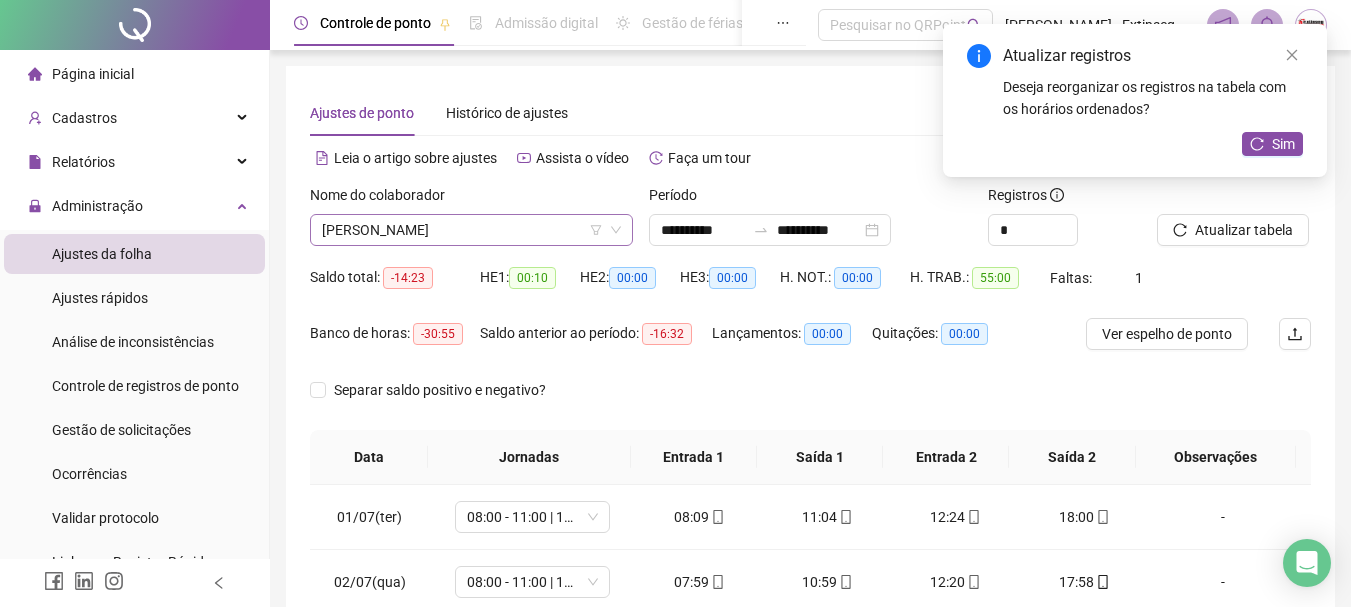 click on "[PERSON_NAME]" at bounding box center (471, 230) 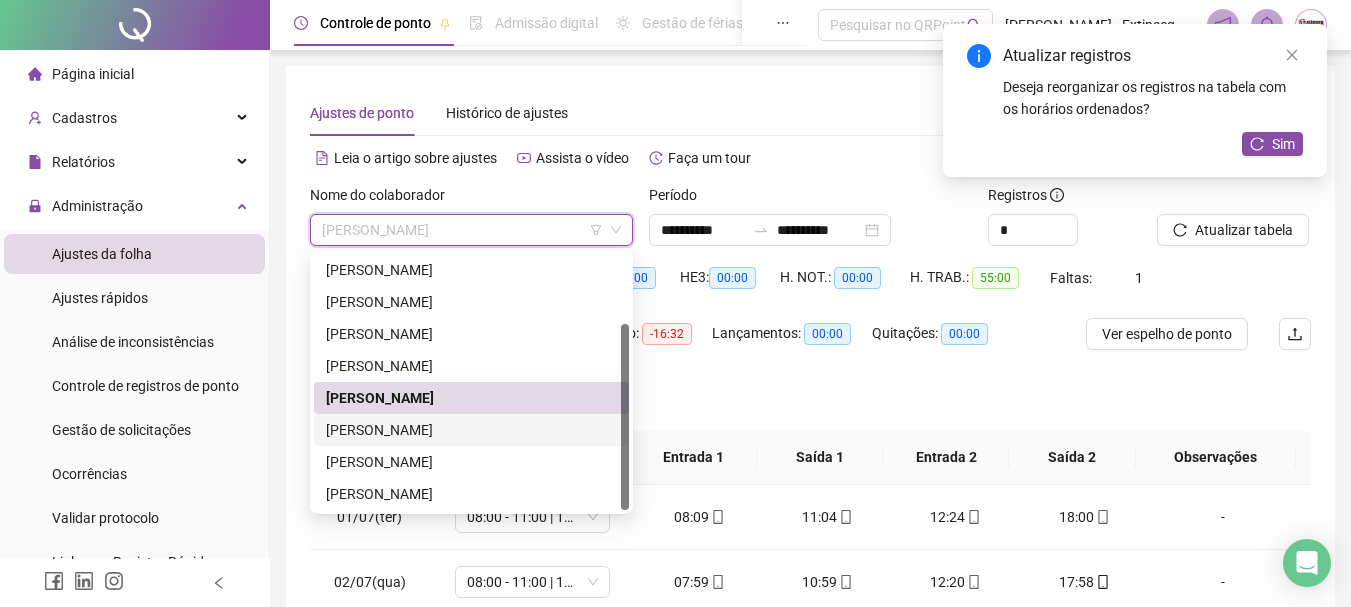 click on "[PERSON_NAME]" at bounding box center (471, 430) 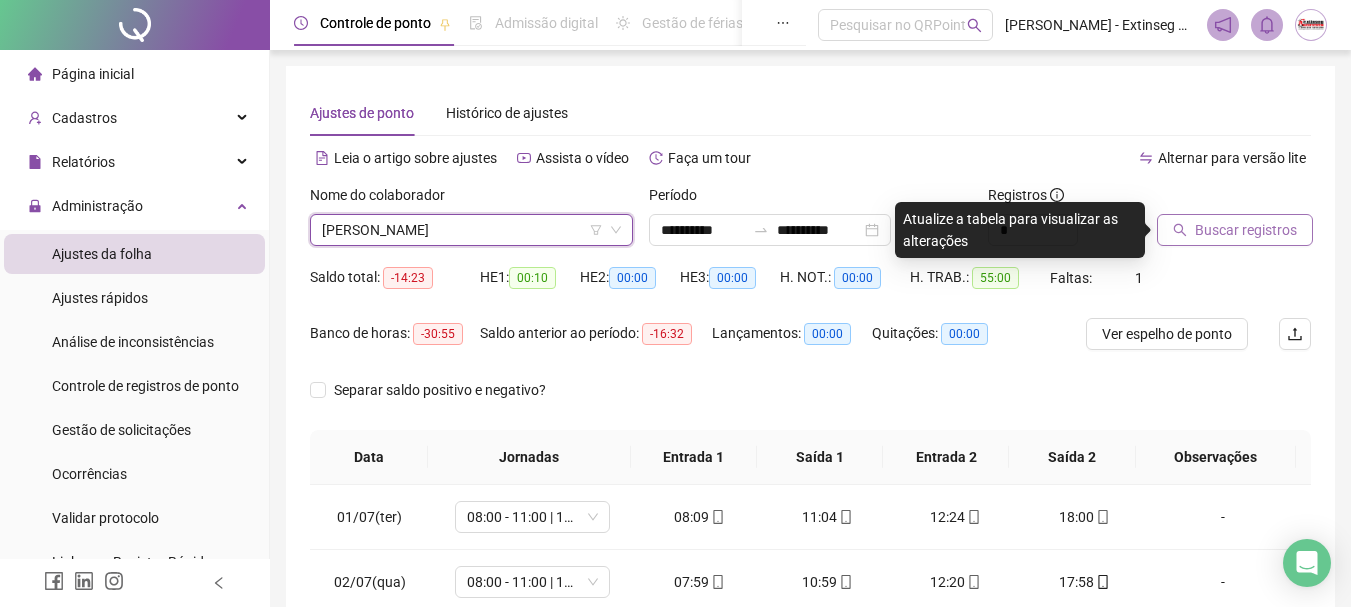 click on "Buscar registros" at bounding box center [1246, 230] 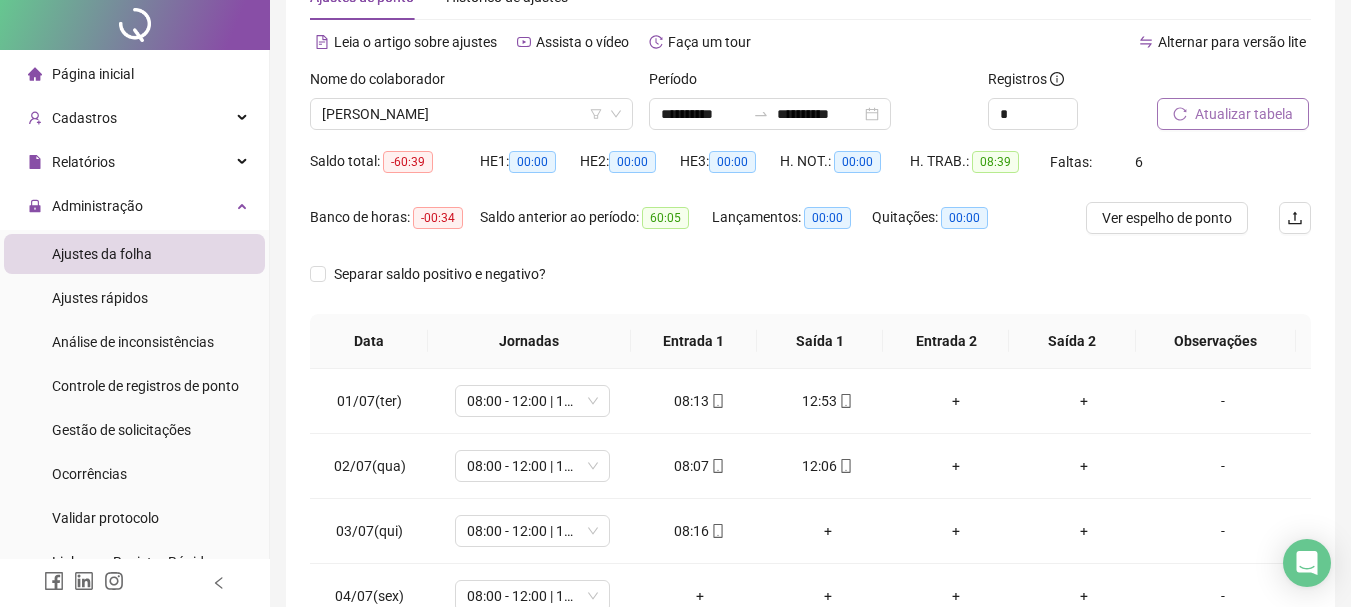 scroll, scrollTop: 300, scrollLeft: 0, axis: vertical 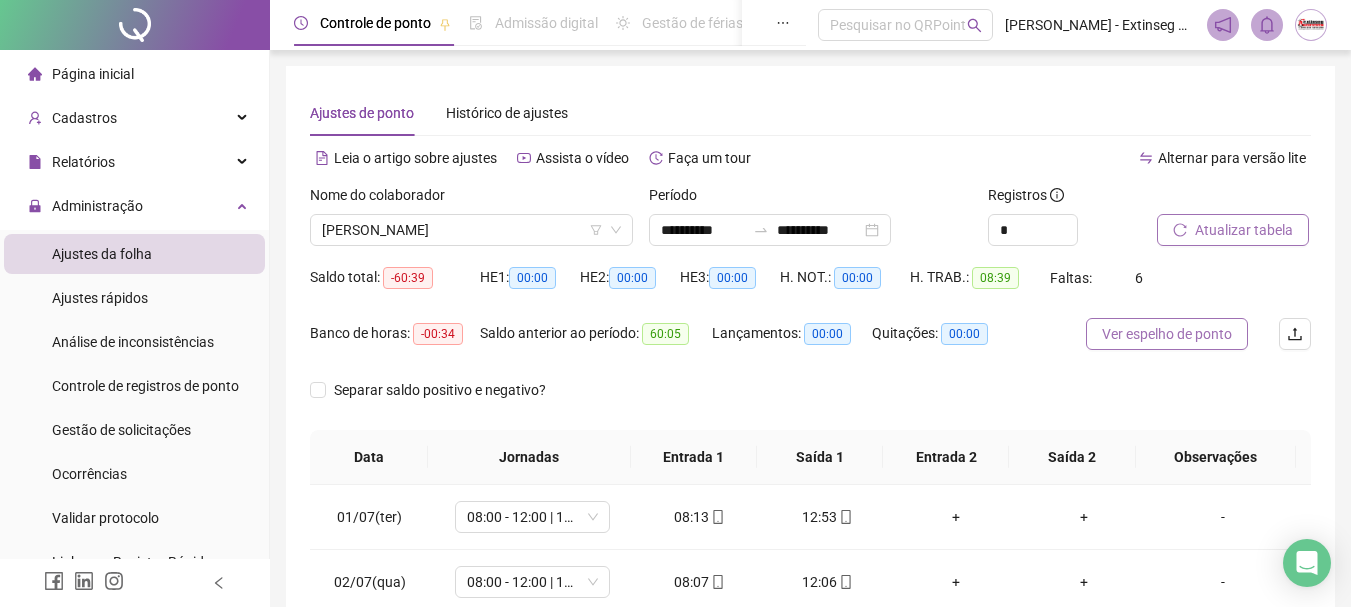 click on "Ver espelho de ponto" at bounding box center (1167, 334) 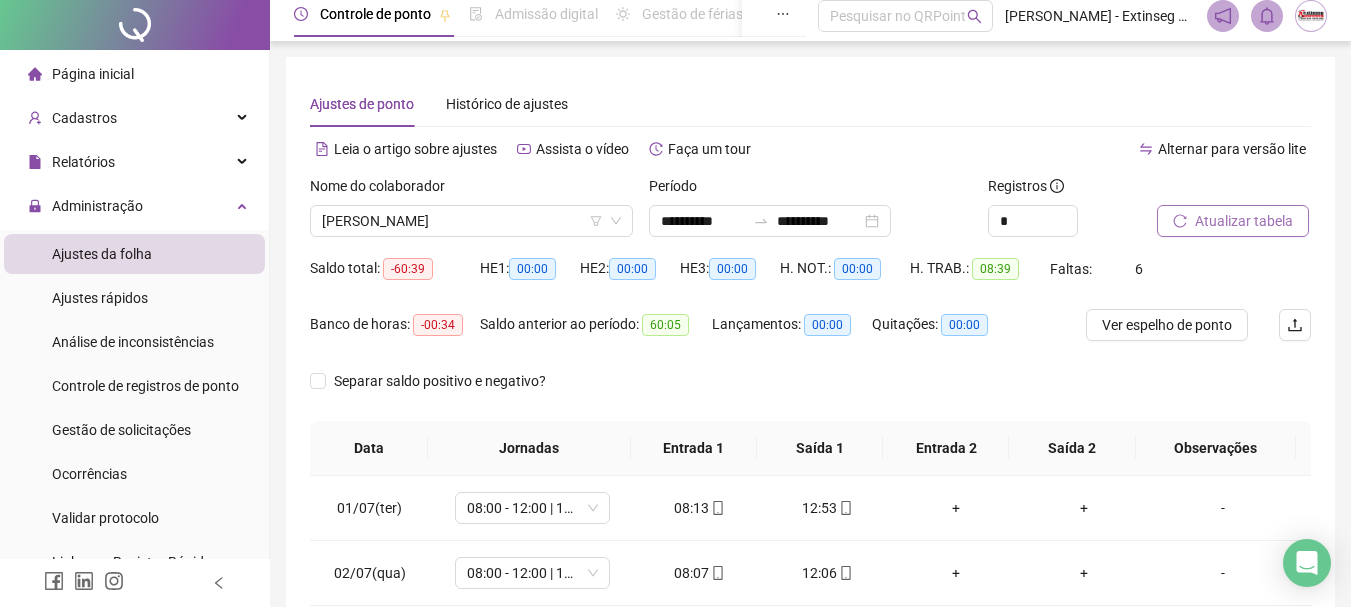 scroll, scrollTop: 0, scrollLeft: 0, axis: both 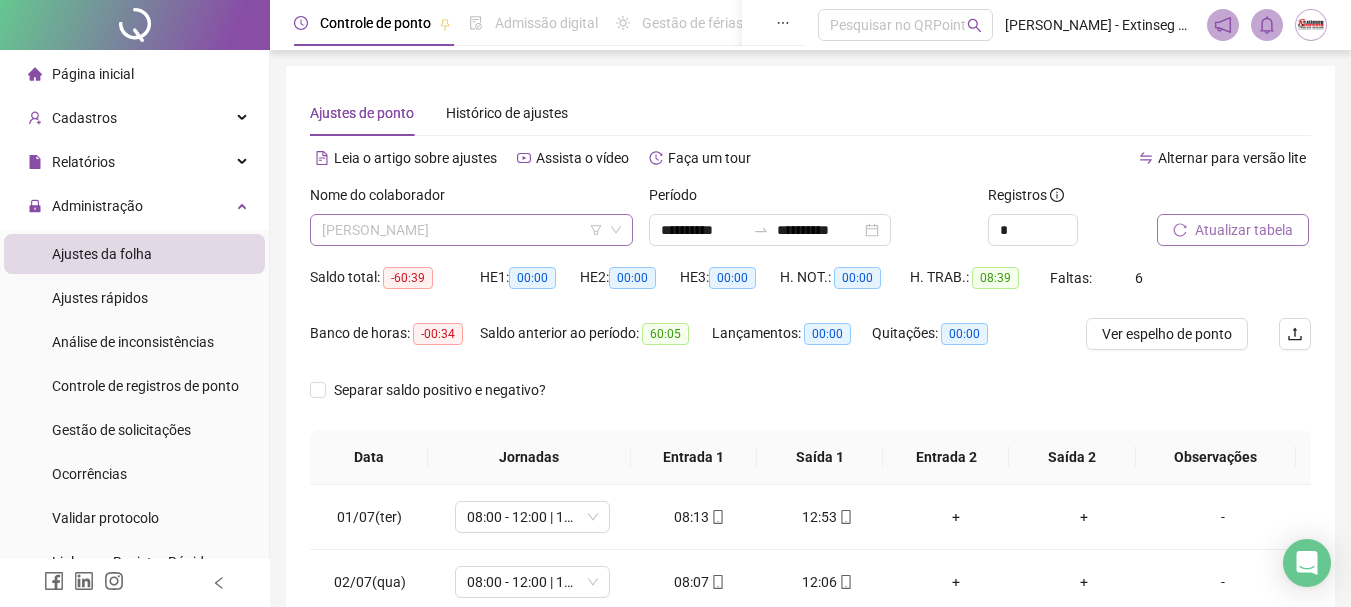 click on "[PERSON_NAME]" at bounding box center [471, 230] 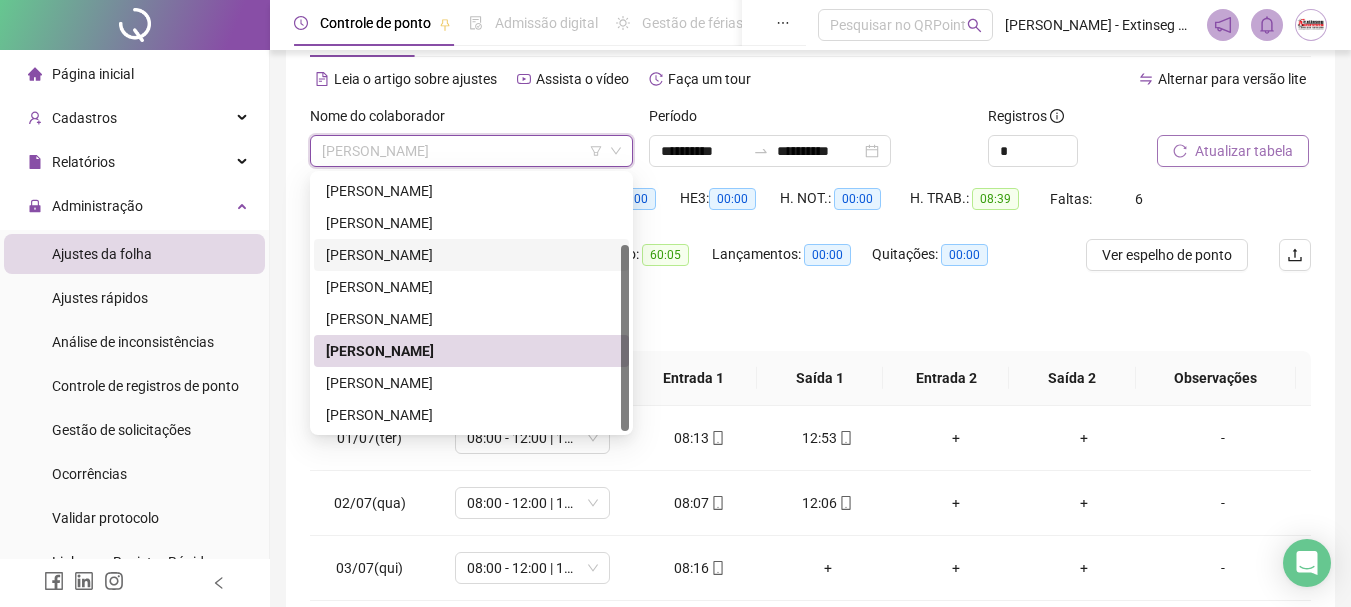 scroll, scrollTop: 200, scrollLeft: 0, axis: vertical 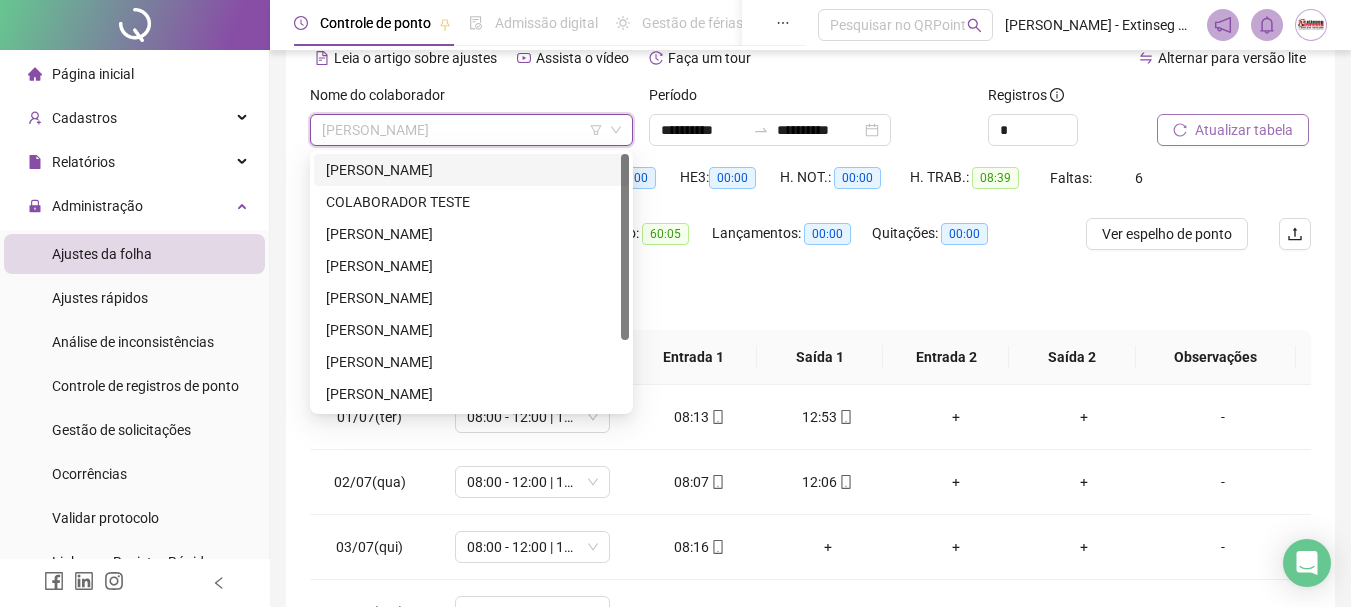 click on "[PERSON_NAME]" at bounding box center [471, 170] 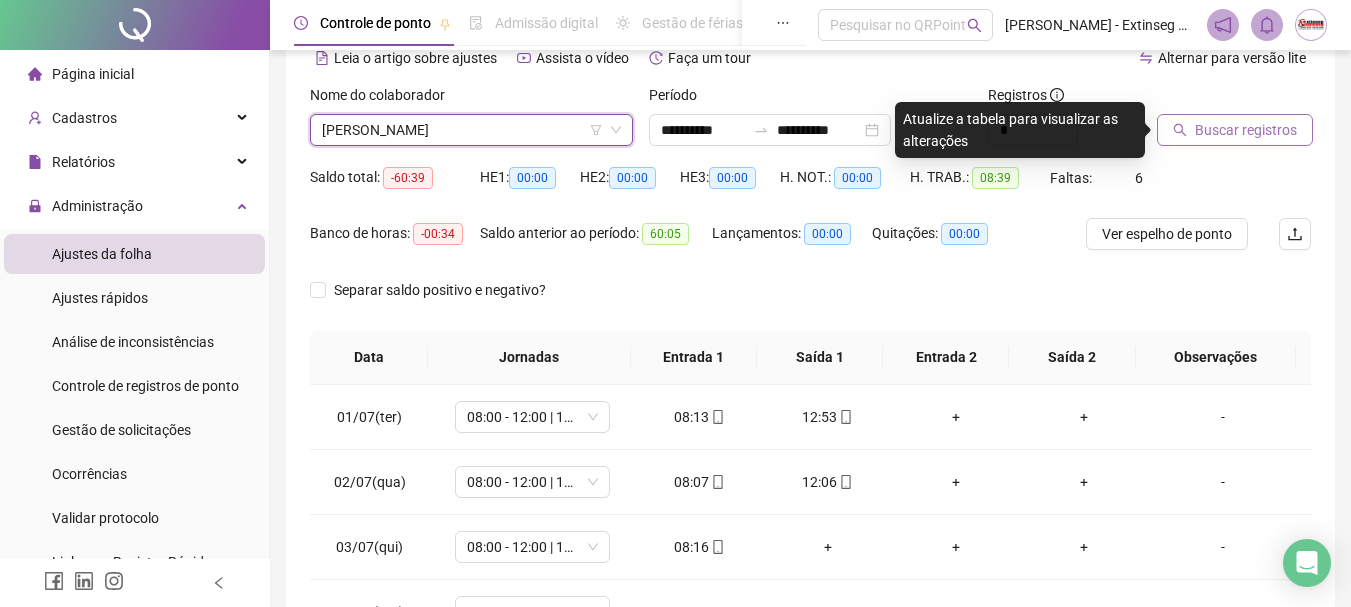 click on "Buscar registros" at bounding box center [1246, 130] 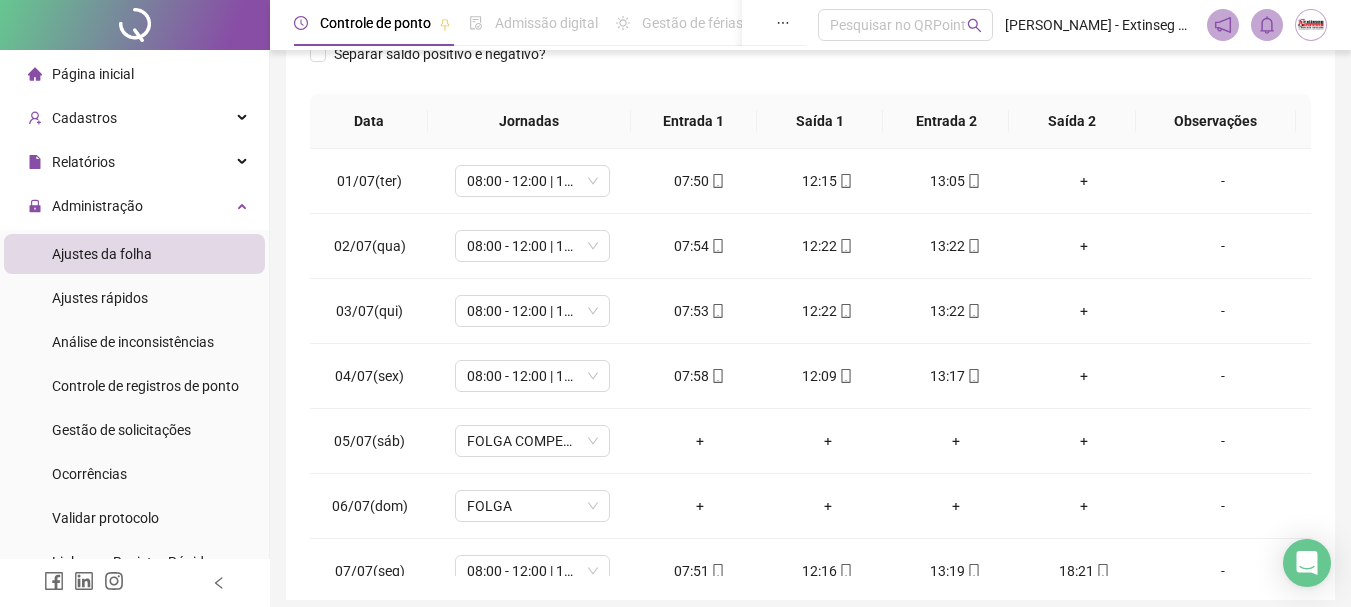 scroll, scrollTop: 415, scrollLeft: 0, axis: vertical 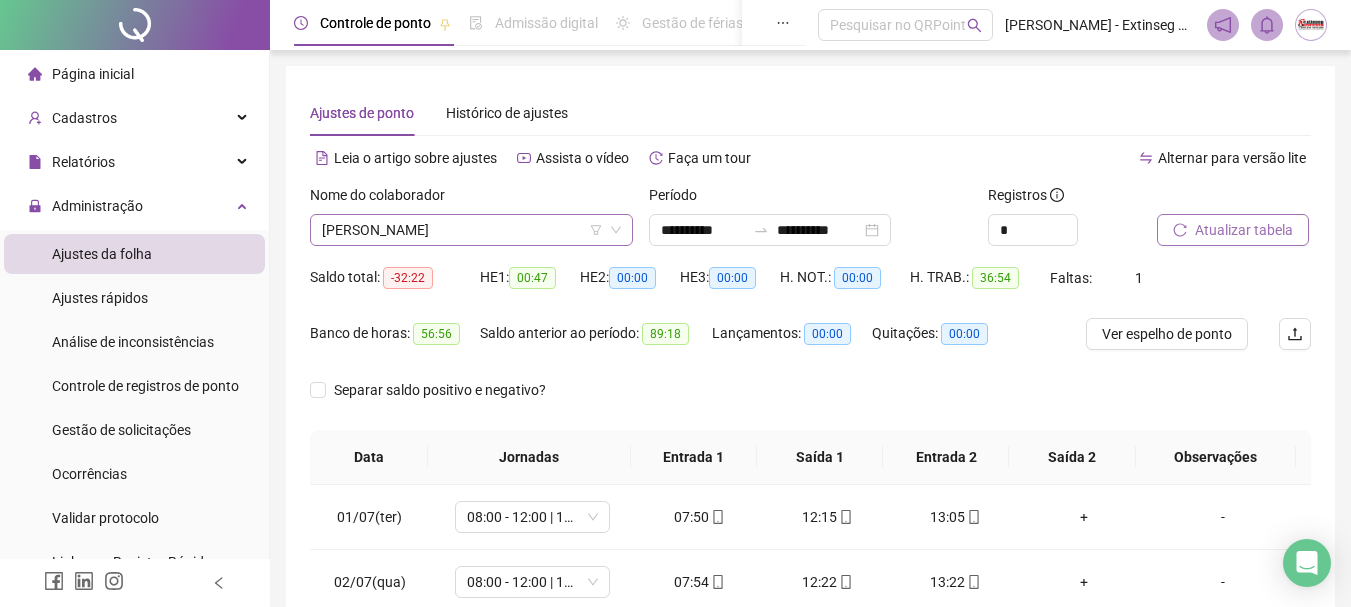 click on "[PERSON_NAME]" at bounding box center [471, 230] 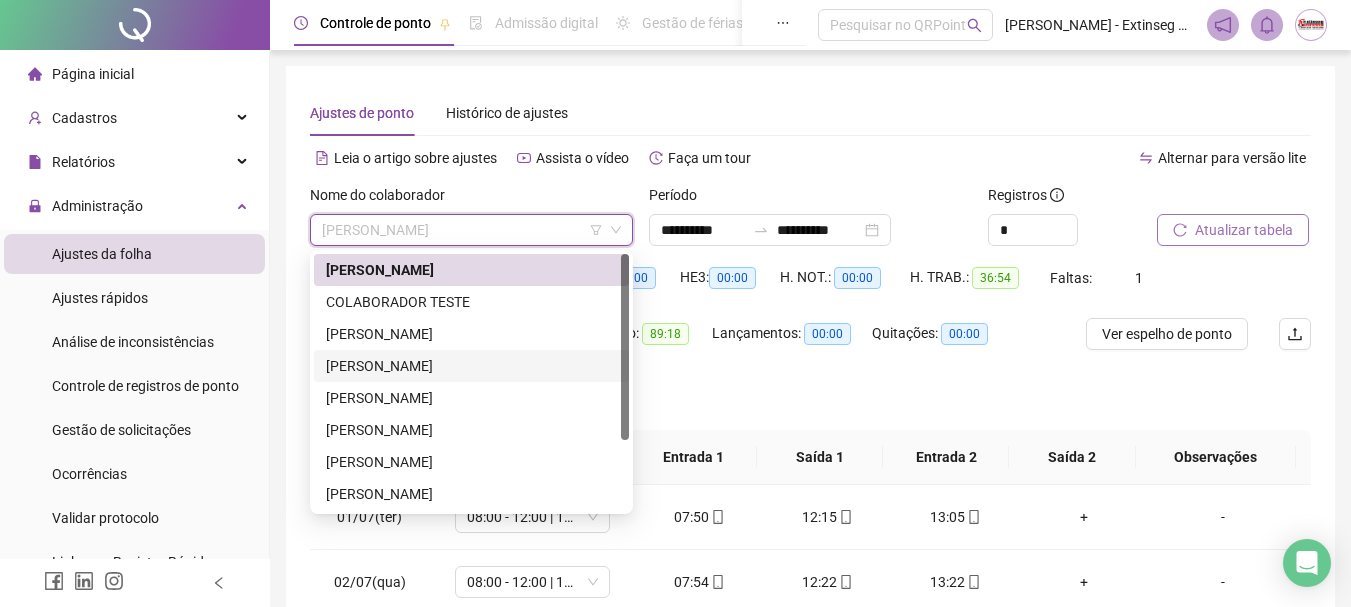 click on "[PERSON_NAME]" at bounding box center [471, 366] 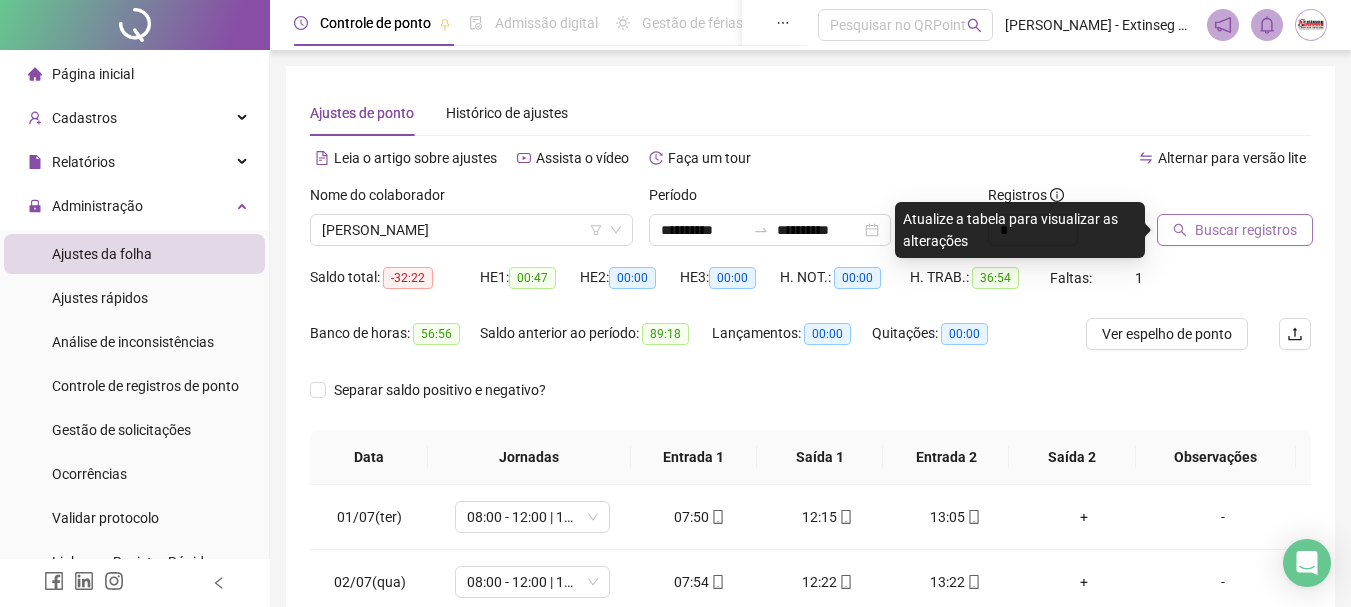 click on "Buscar registros" at bounding box center (1235, 230) 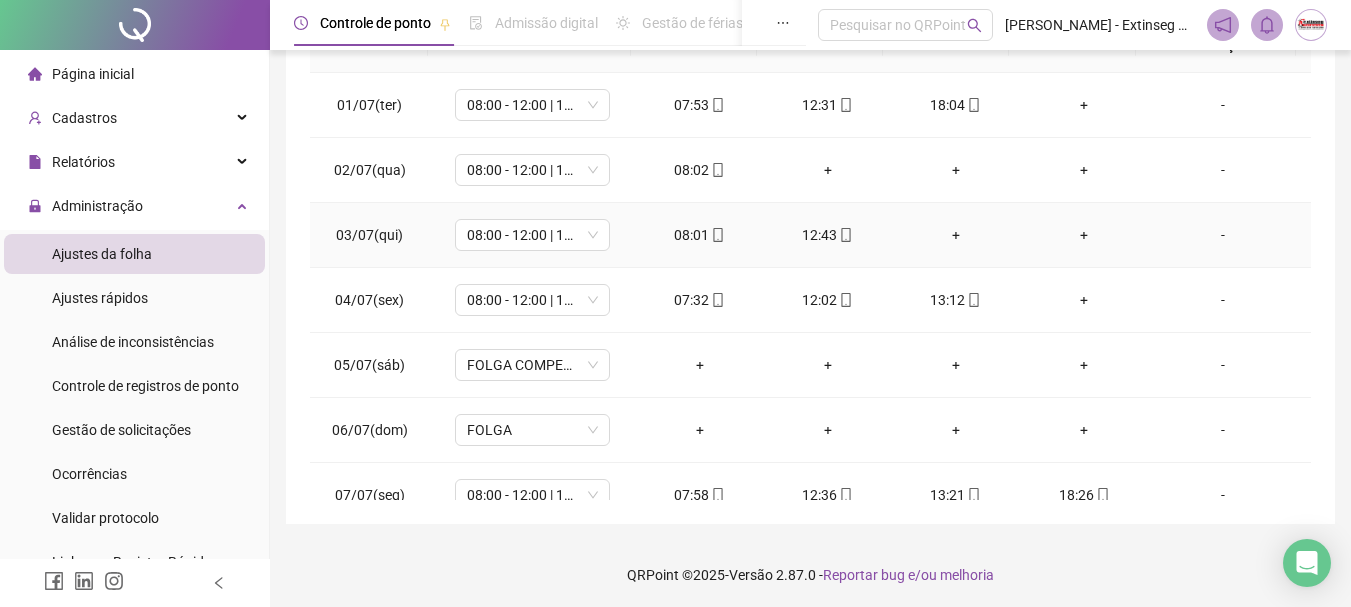 scroll, scrollTop: 415, scrollLeft: 0, axis: vertical 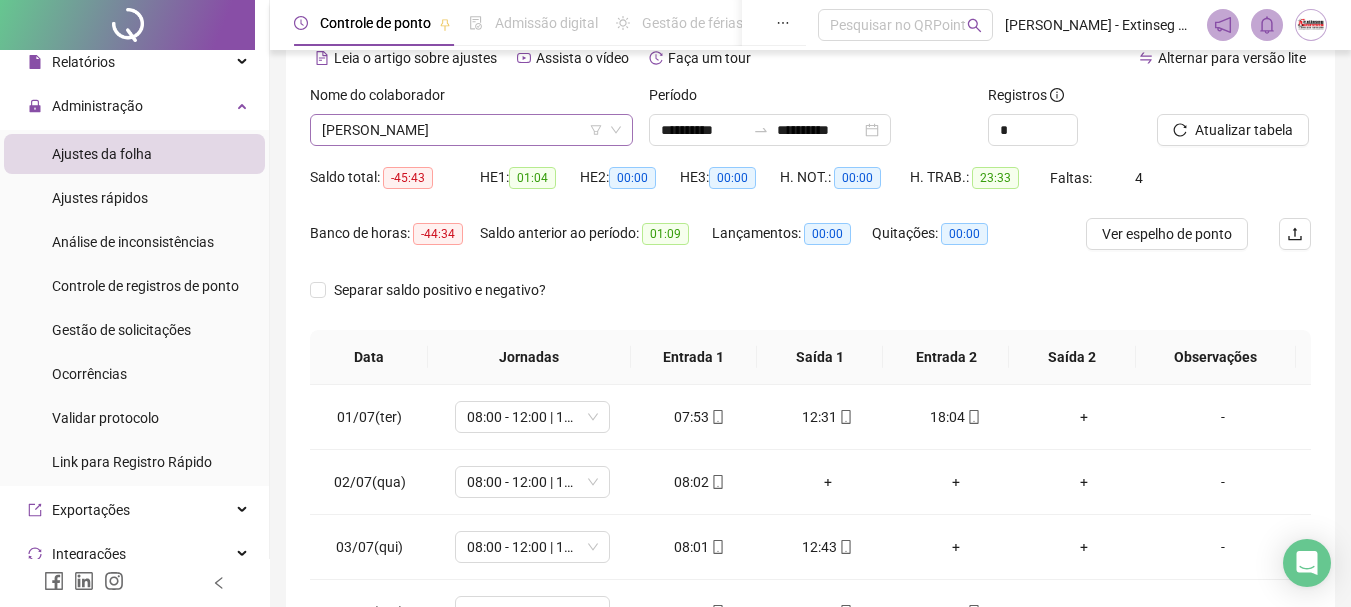 click on "[PERSON_NAME]" at bounding box center (471, 130) 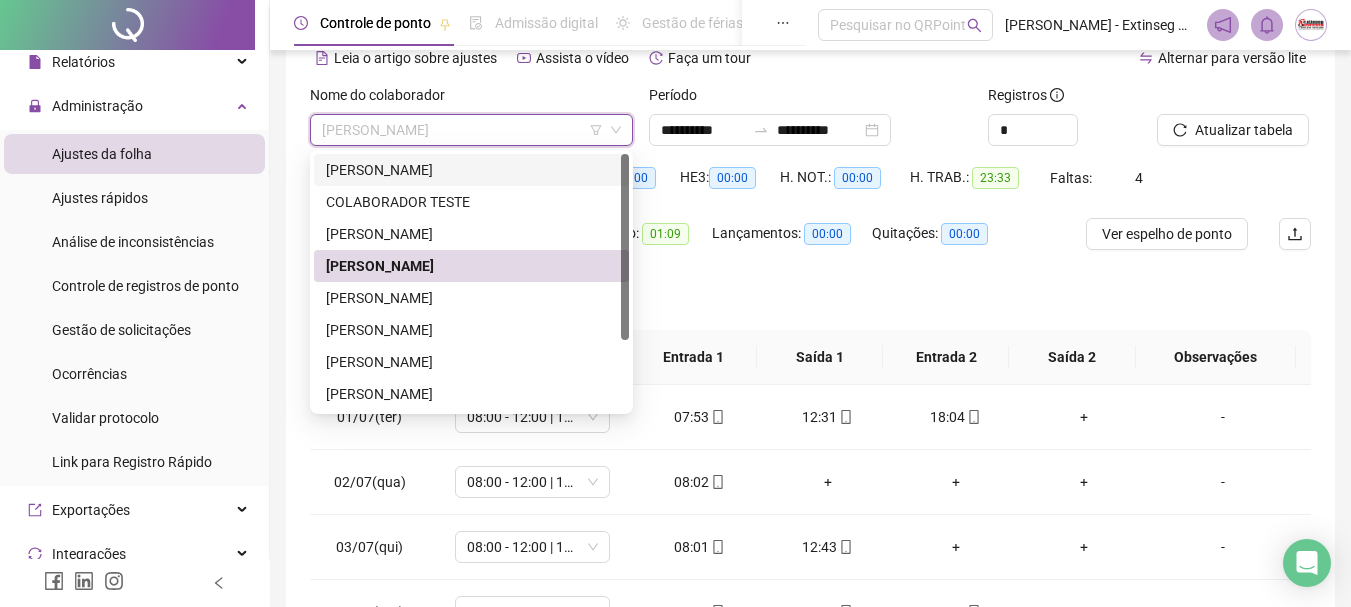 click on "[PERSON_NAME]" at bounding box center (471, 170) 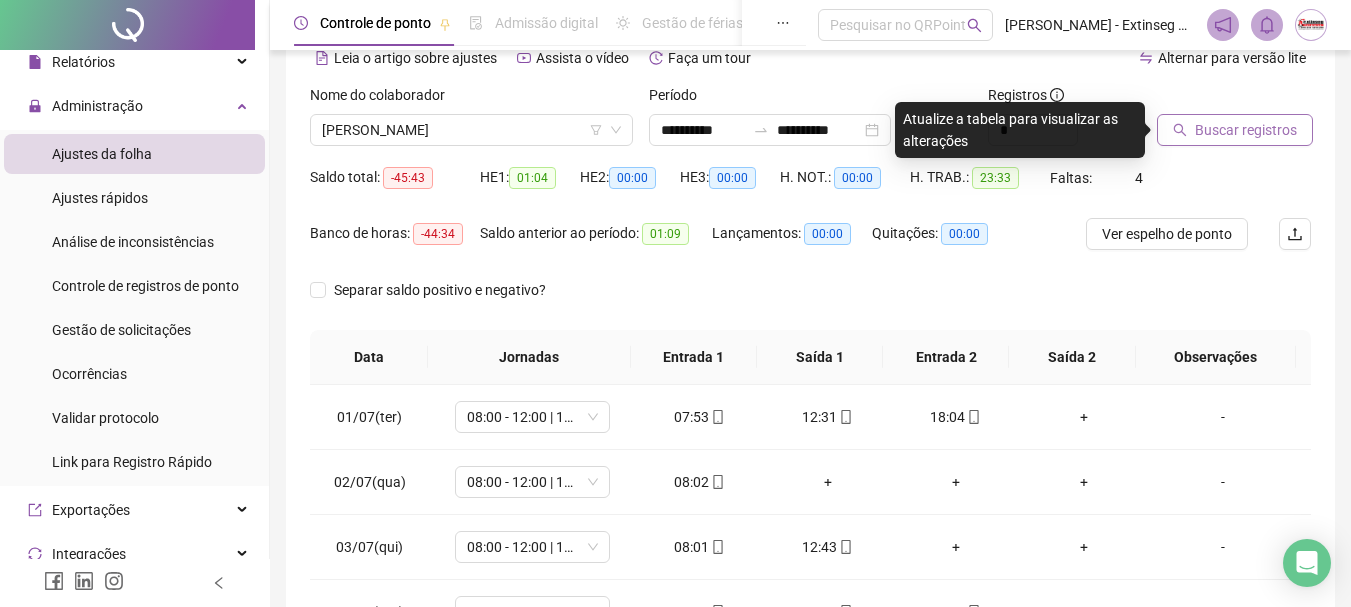 click on "Buscar registros" at bounding box center [1235, 130] 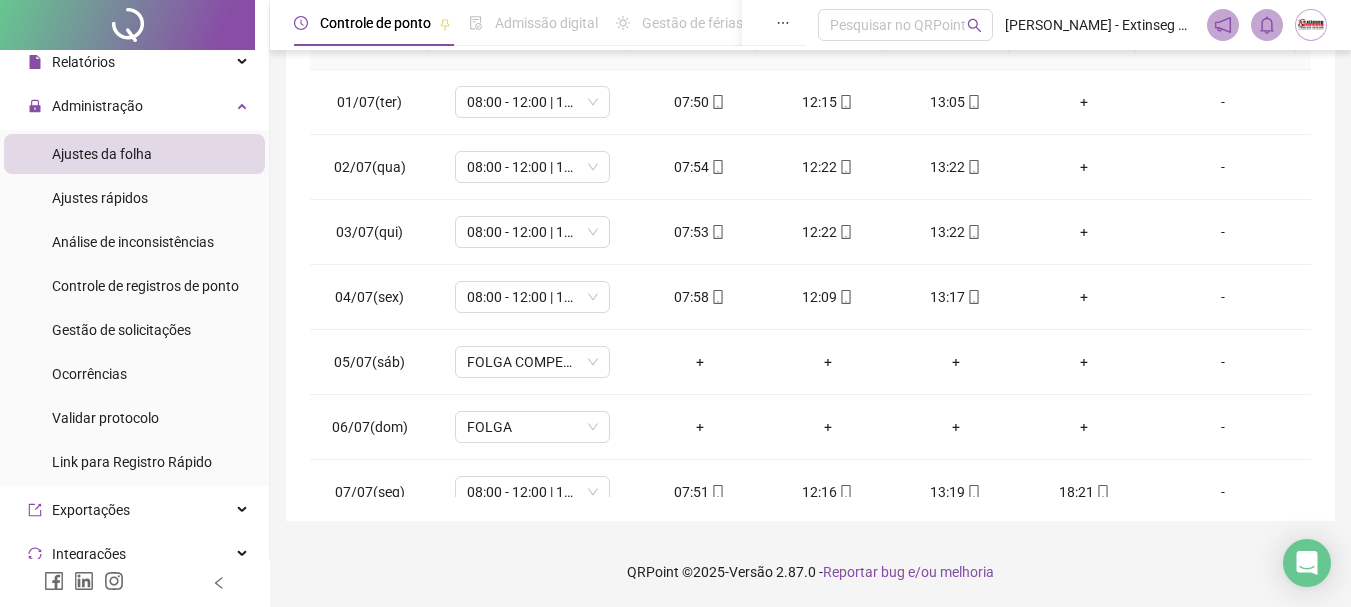 scroll, scrollTop: 0, scrollLeft: 0, axis: both 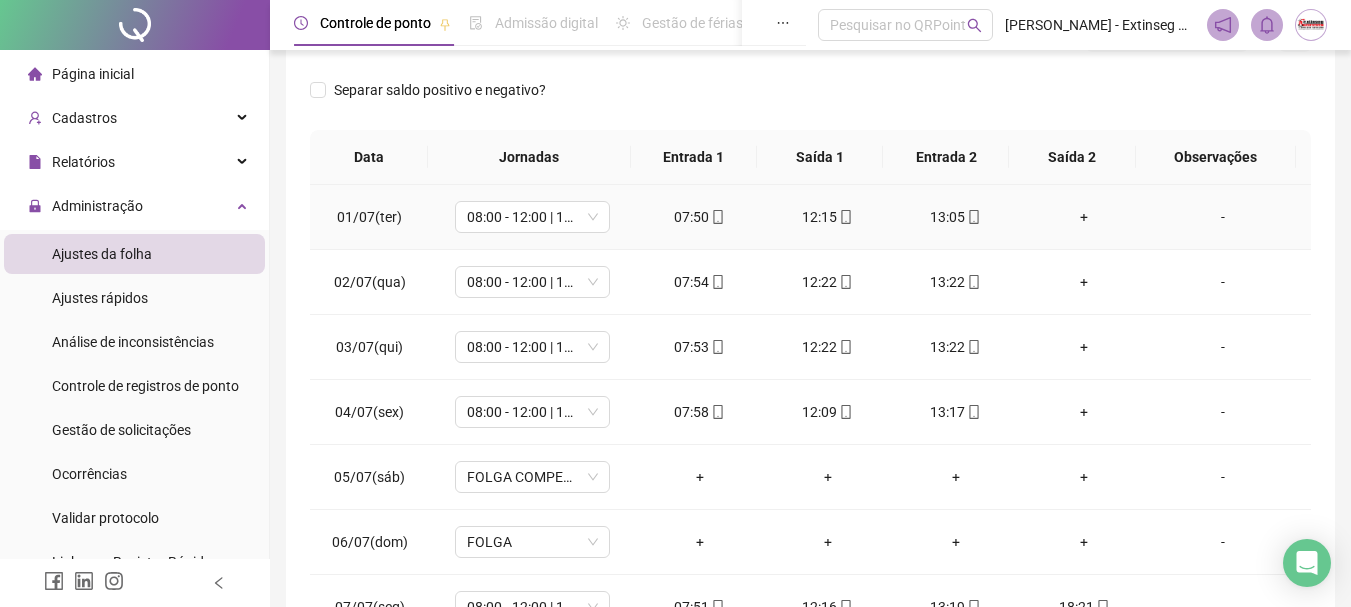 click on "+" at bounding box center [1084, 217] 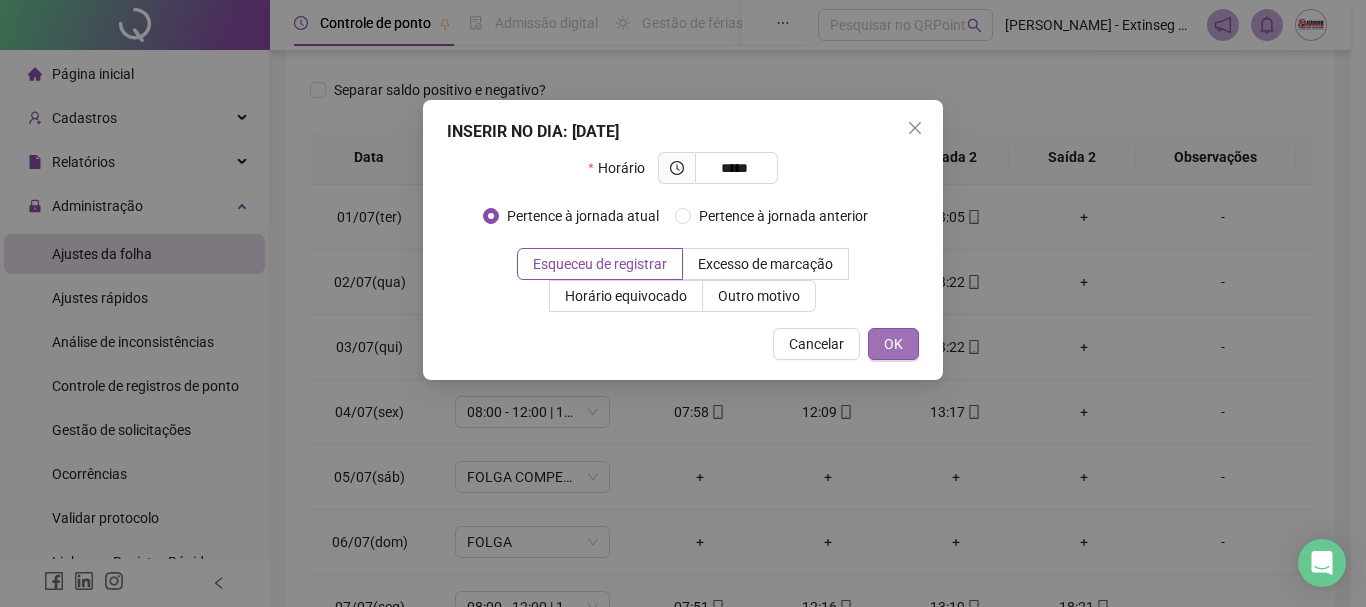 type on "*****" 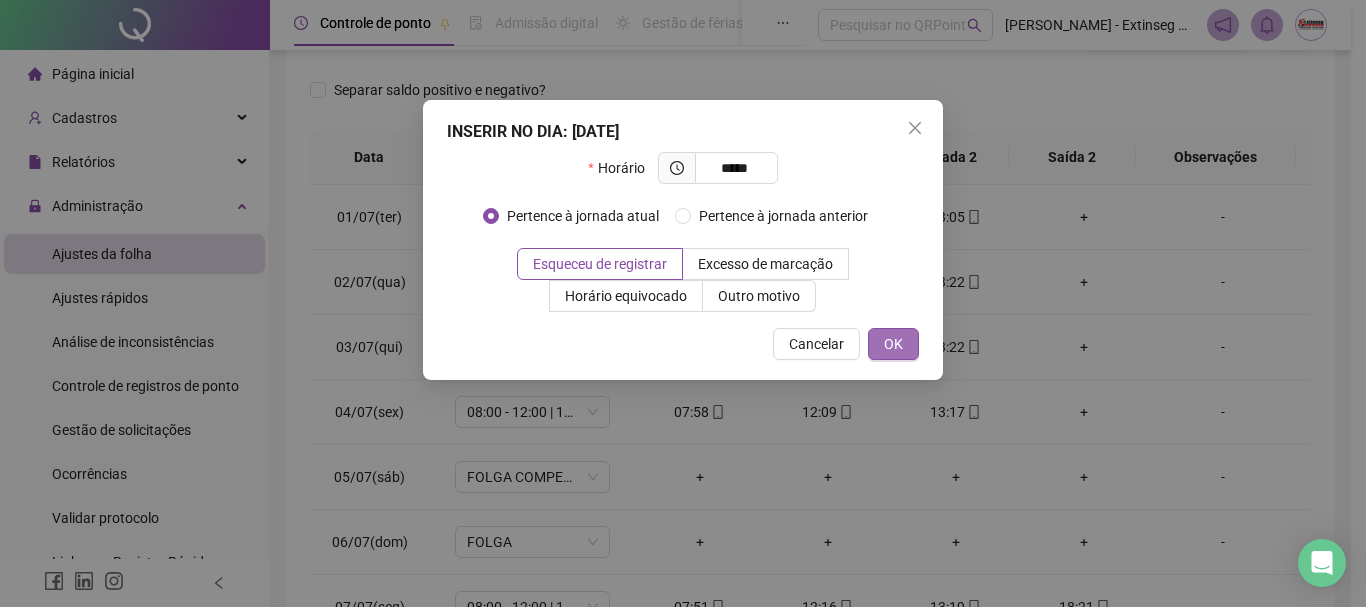 click on "OK" at bounding box center [893, 344] 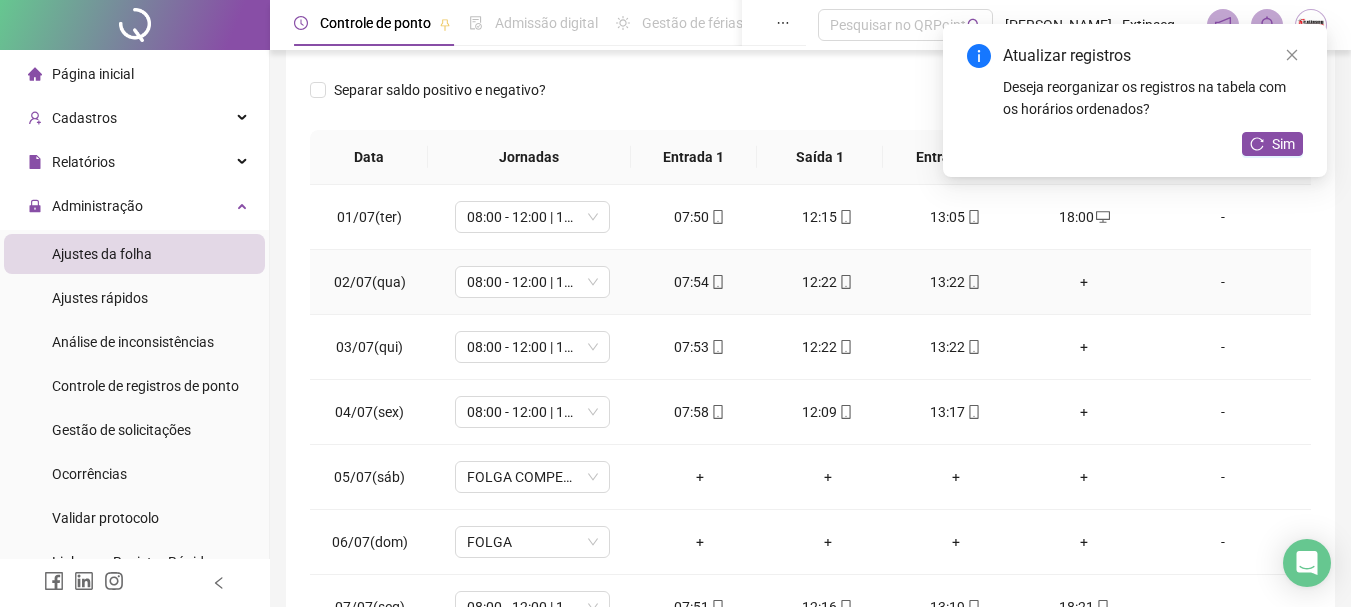 click on "+" at bounding box center [1084, 282] 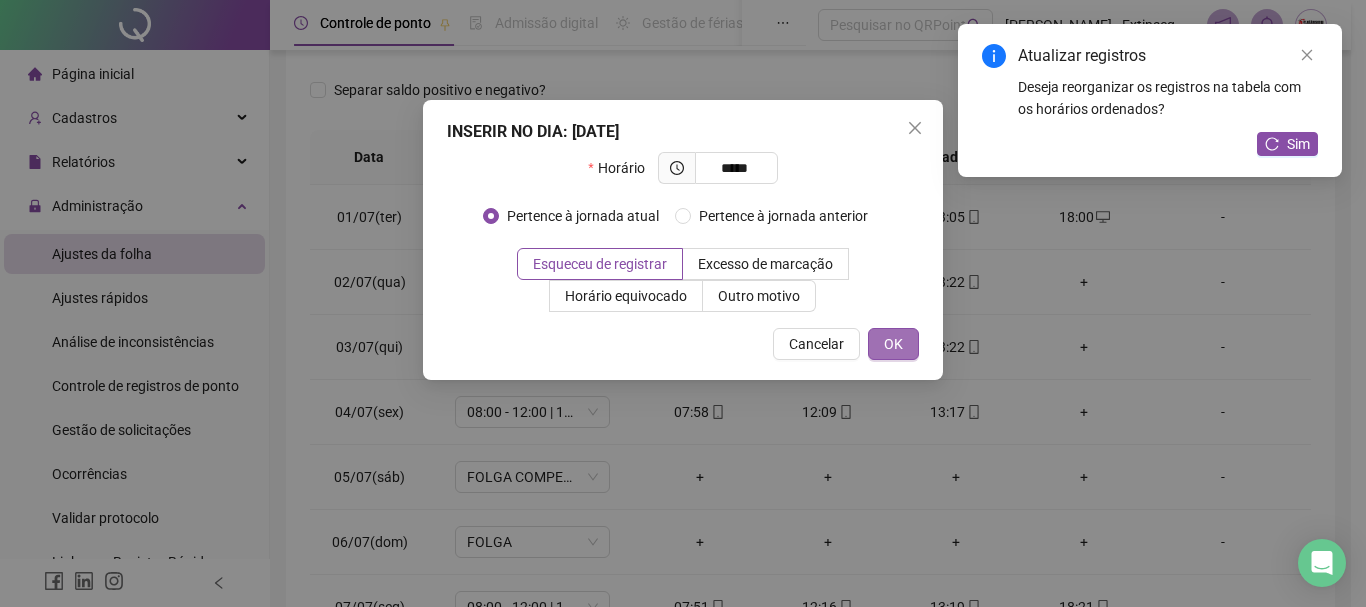 type on "*****" 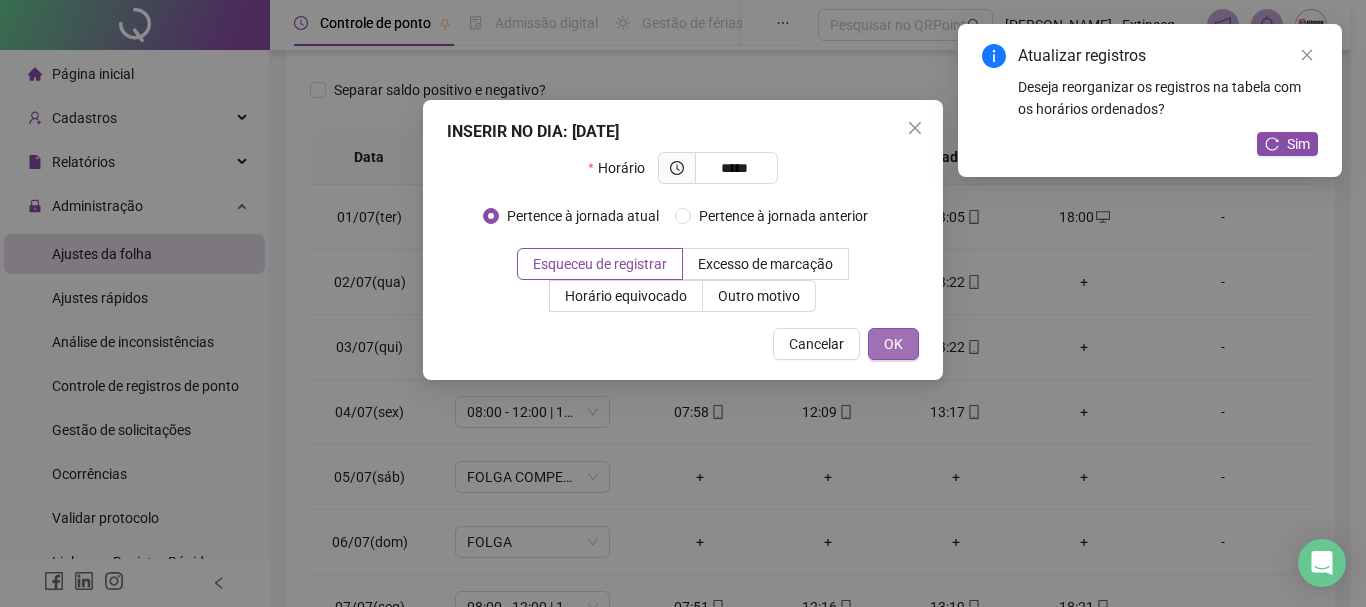 click on "OK" at bounding box center (893, 344) 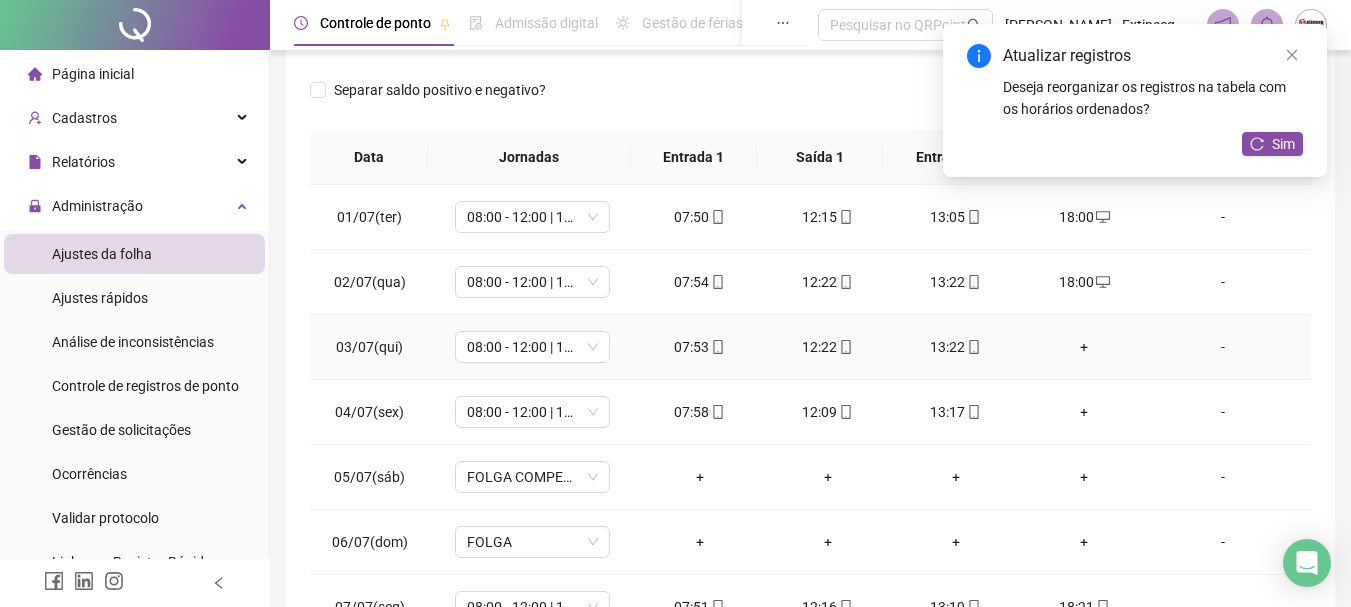 click on "+" at bounding box center [1084, 347] 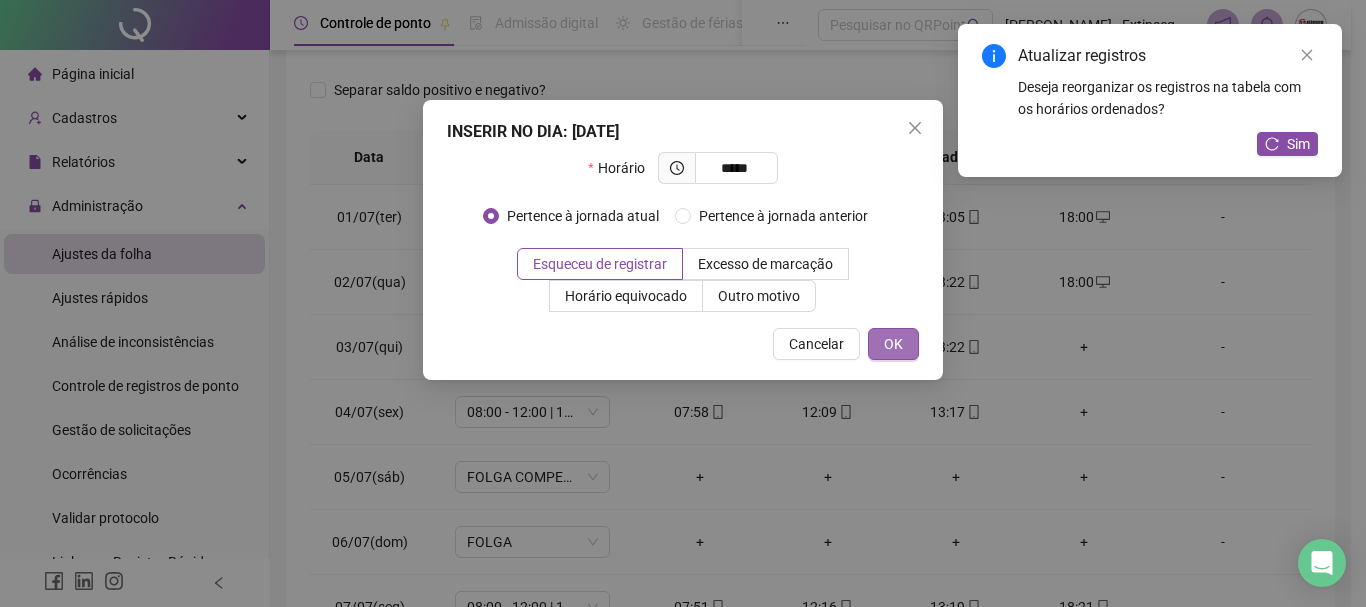 type on "*****" 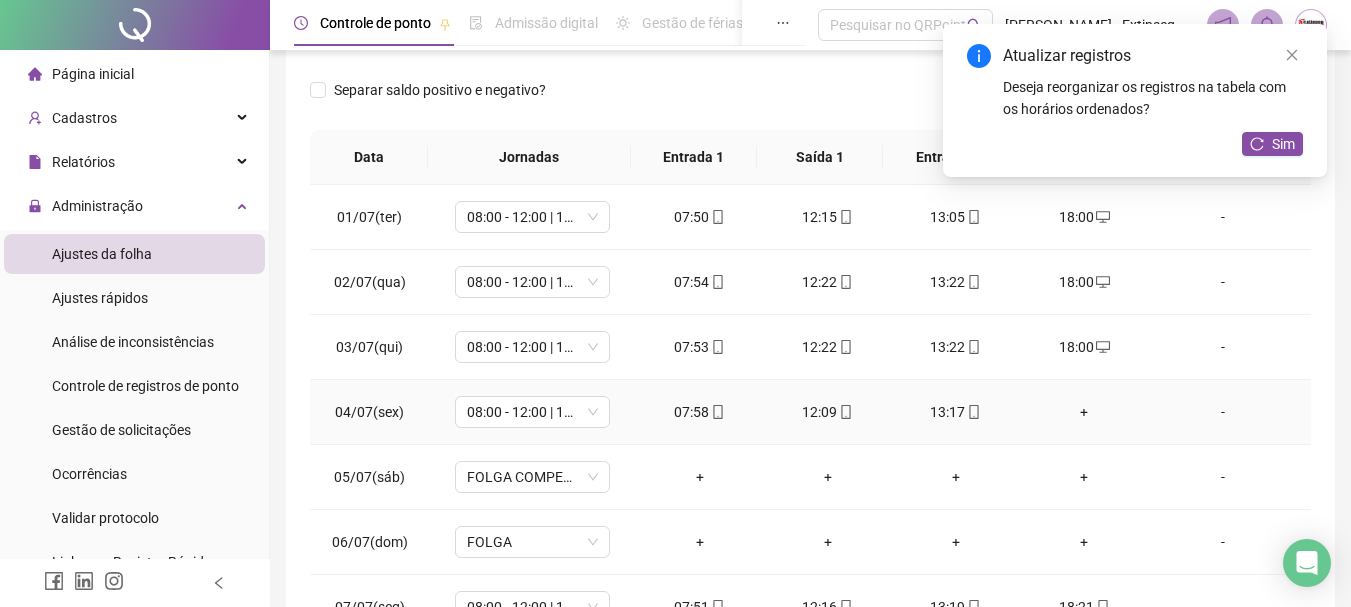 click on "+" at bounding box center [1084, 412] 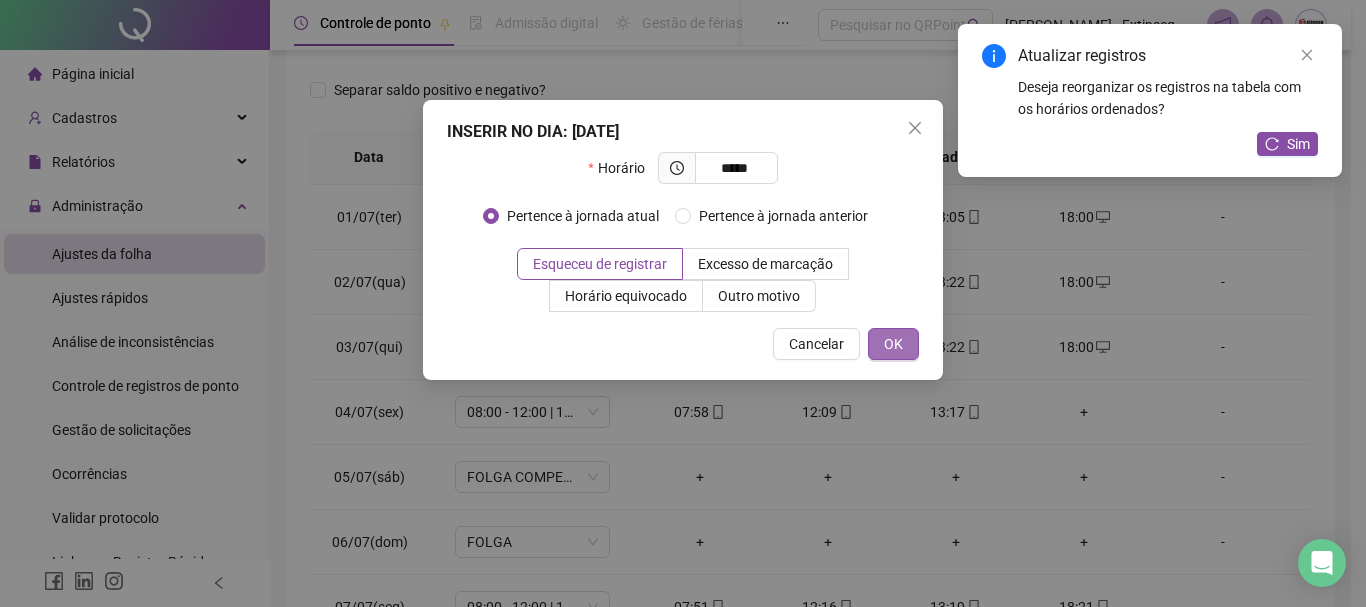 type on "*****" 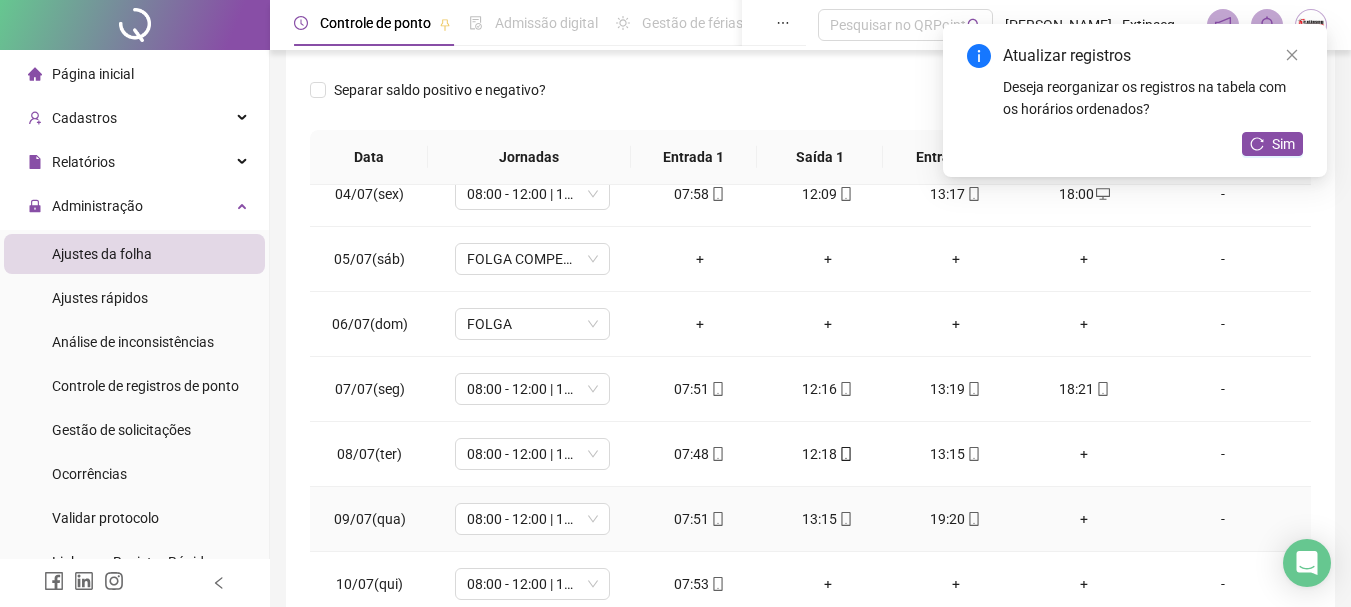 scroll, scrollTop: 223, scrollLeft: 0, axis: vertical 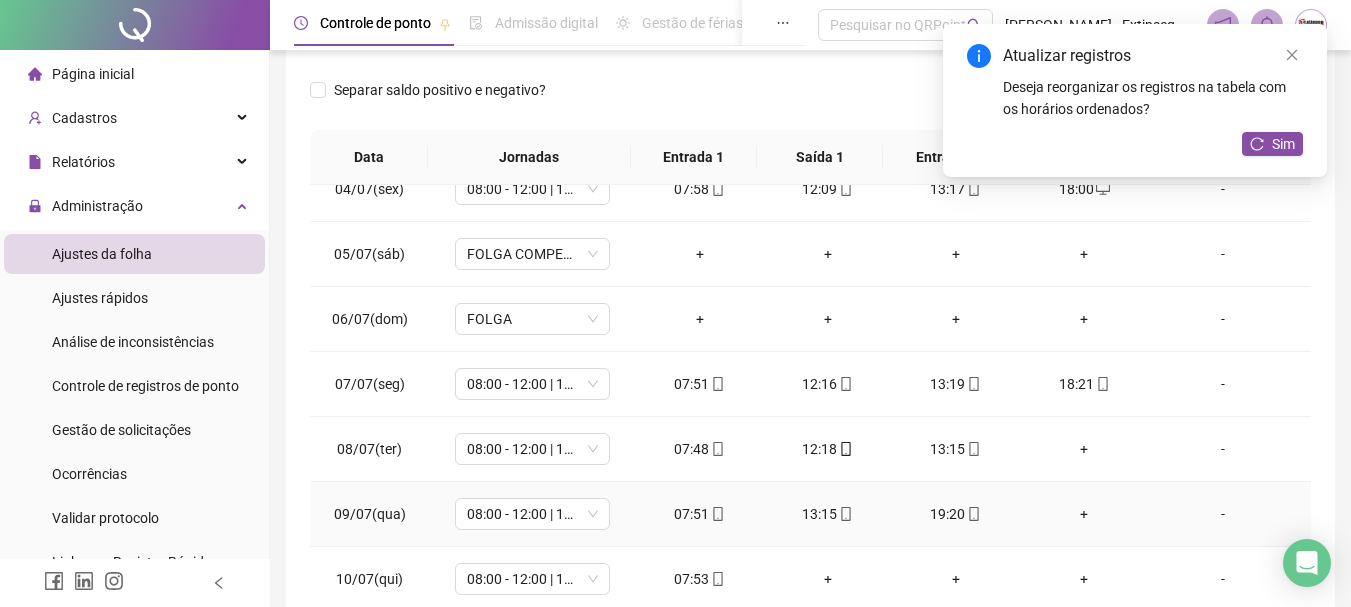 click on "+" at bounding box center (1084, 514) 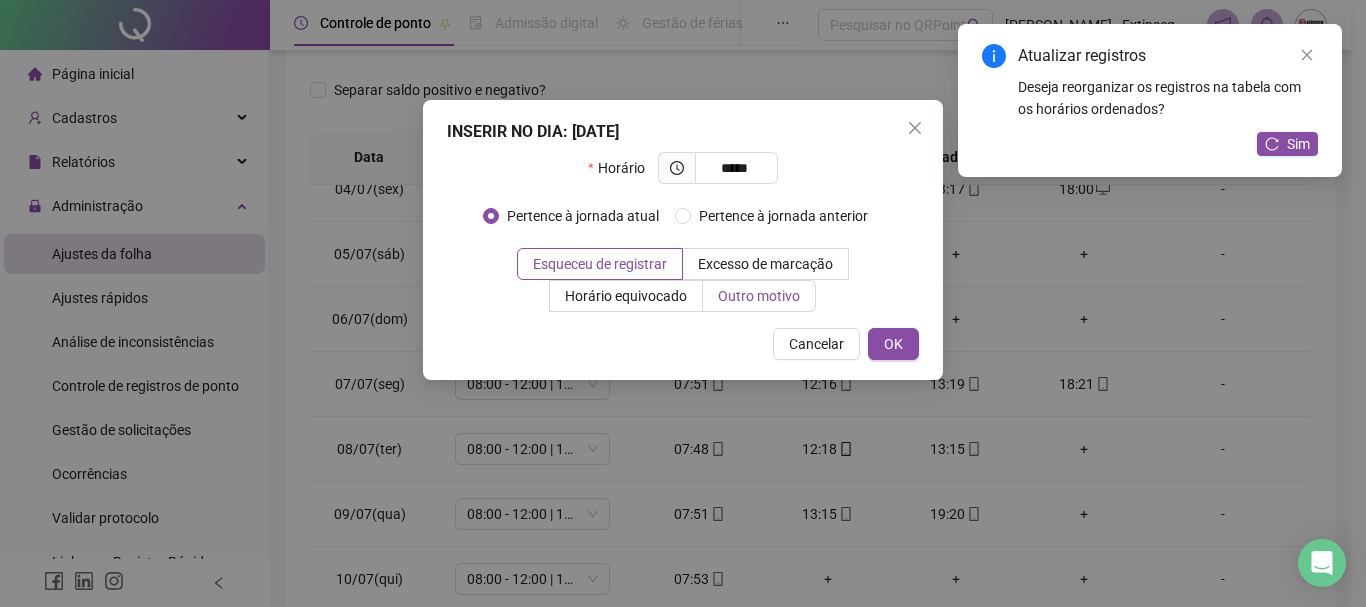 type on "*****" 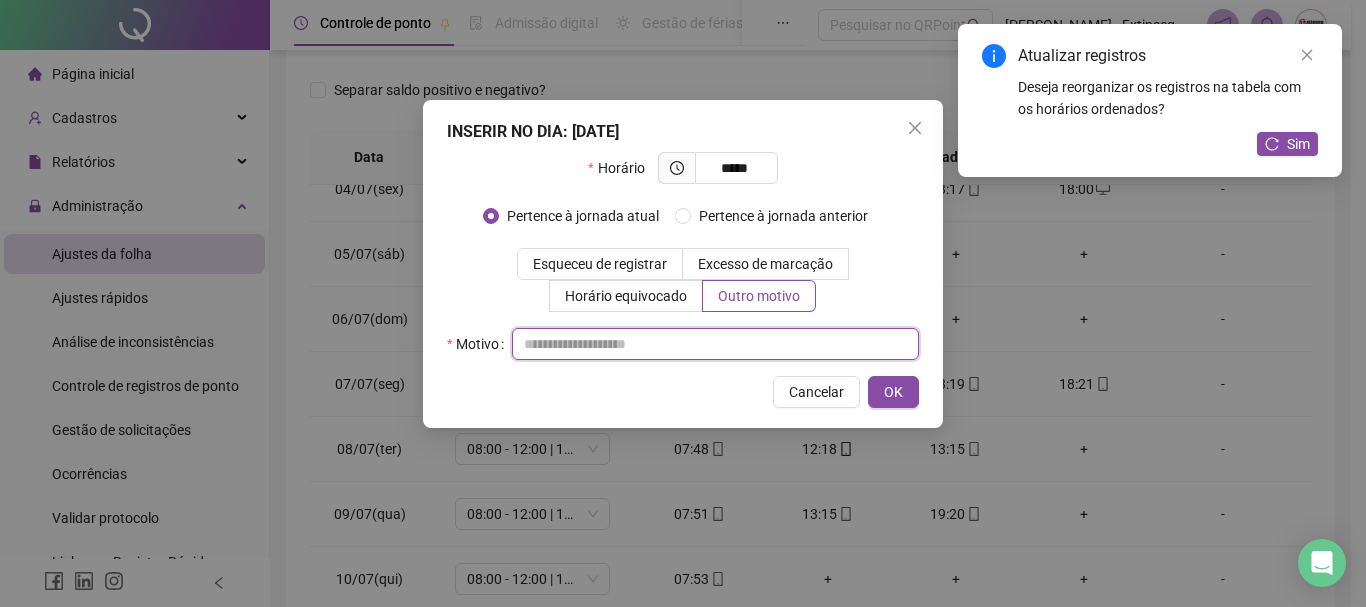 click at bounding box center (715, 344) 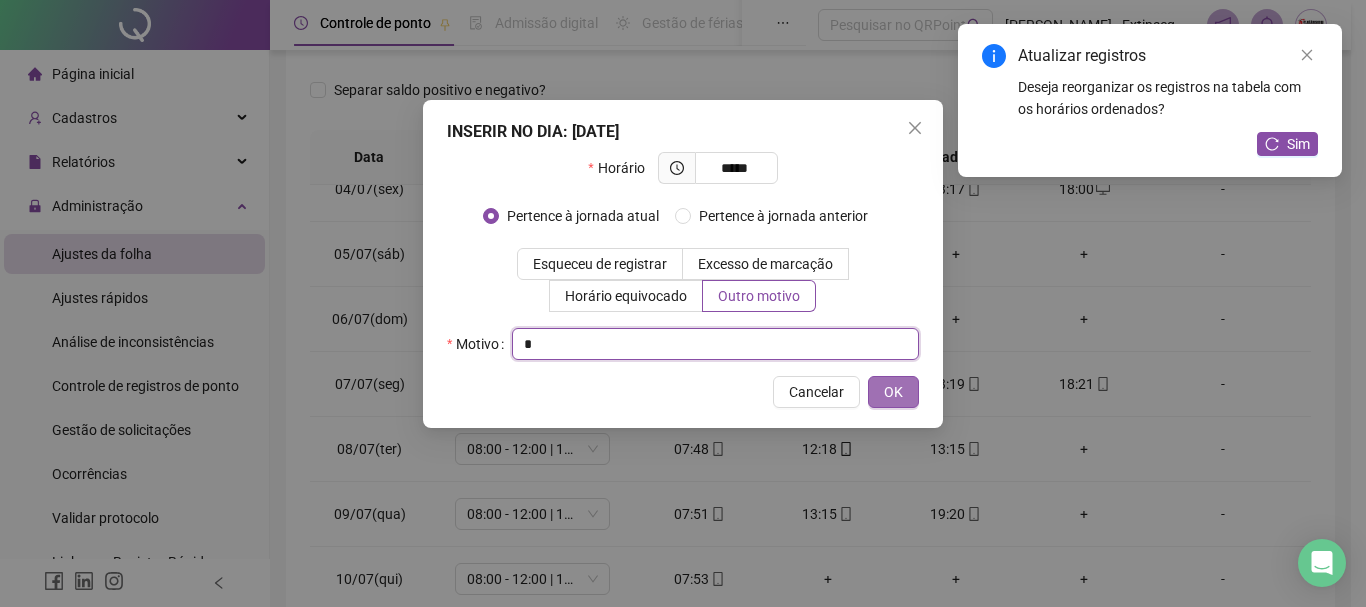 type on "*" 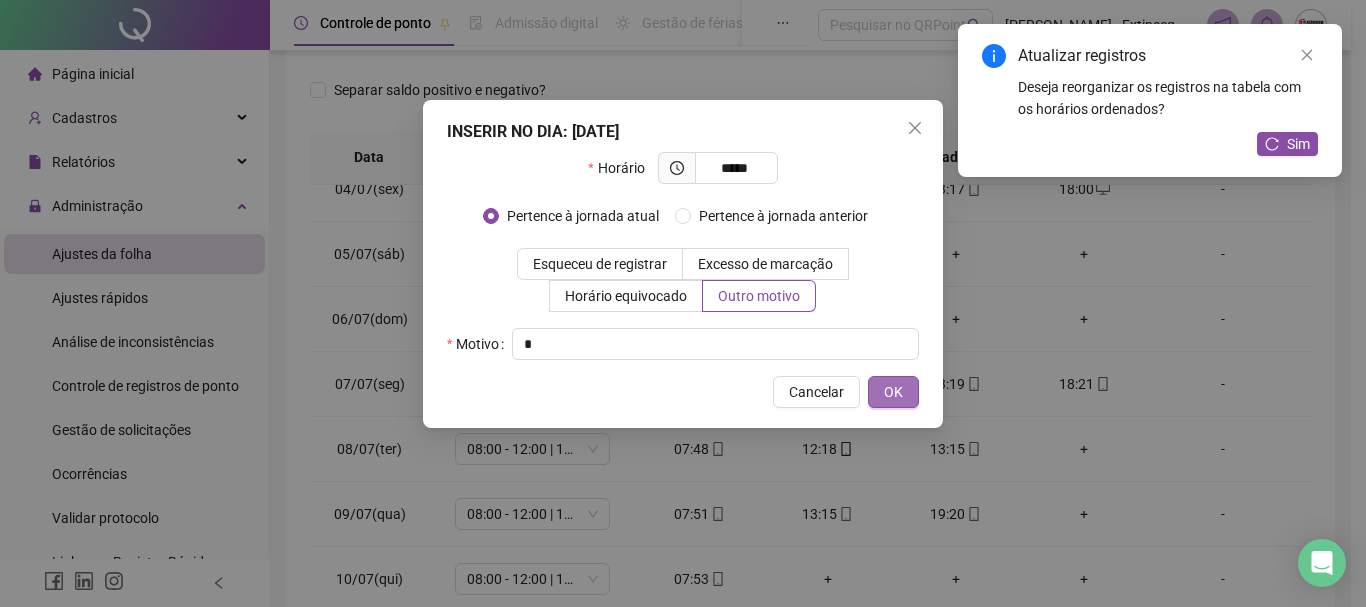 click on "OK" at bounding box center (893, 392) 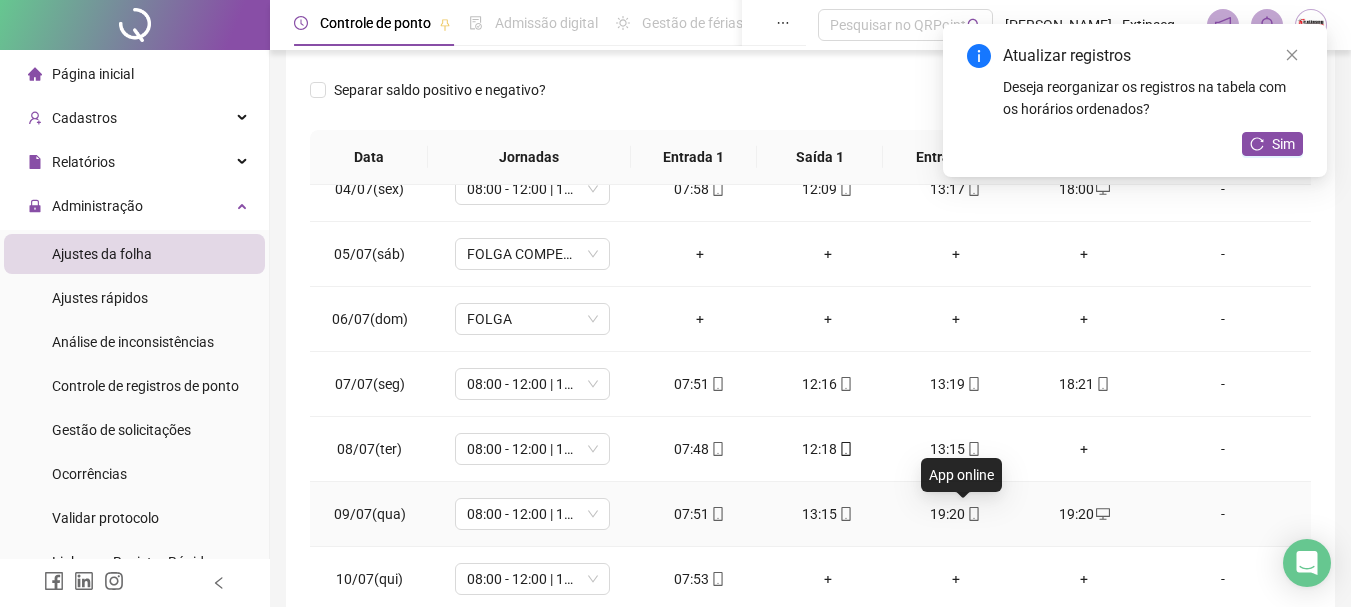 click 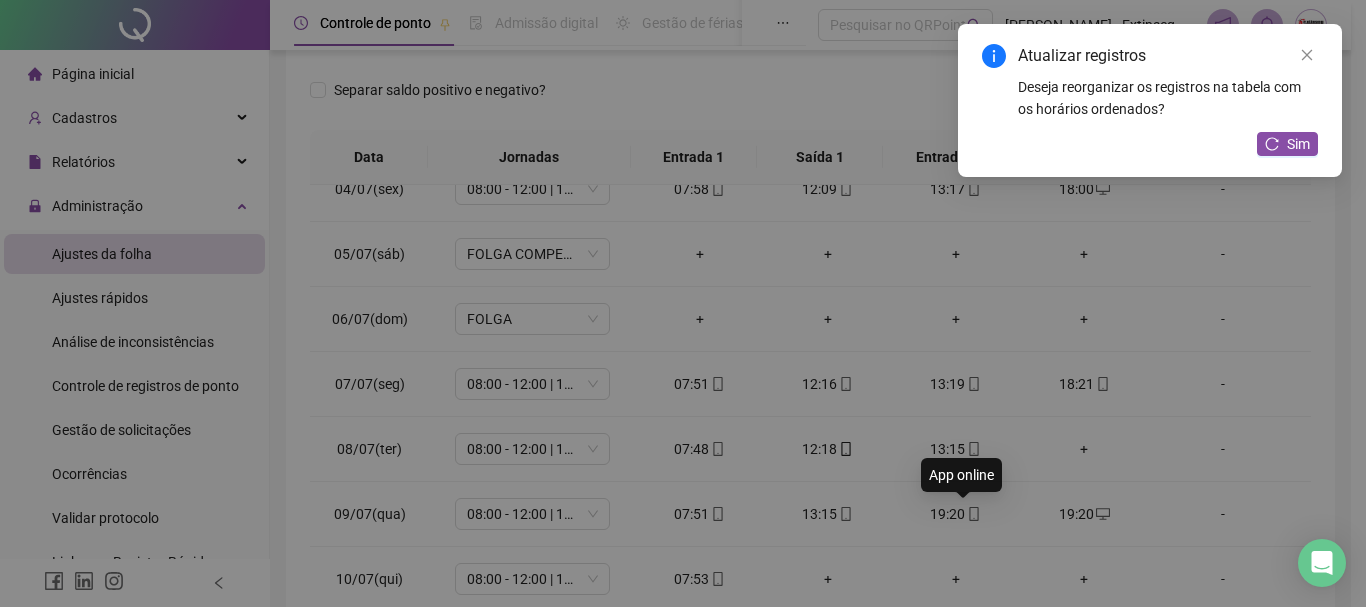 type on "**********" 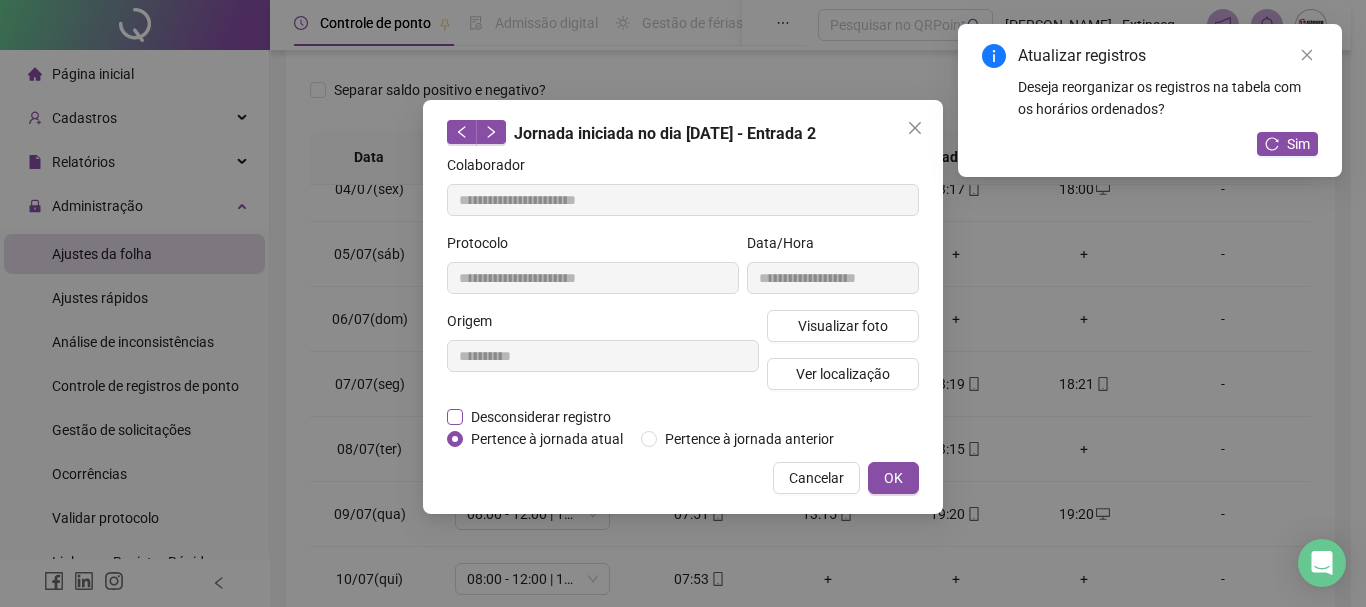 click on "Desconsiderar registro" at bounding box center [541, 417] 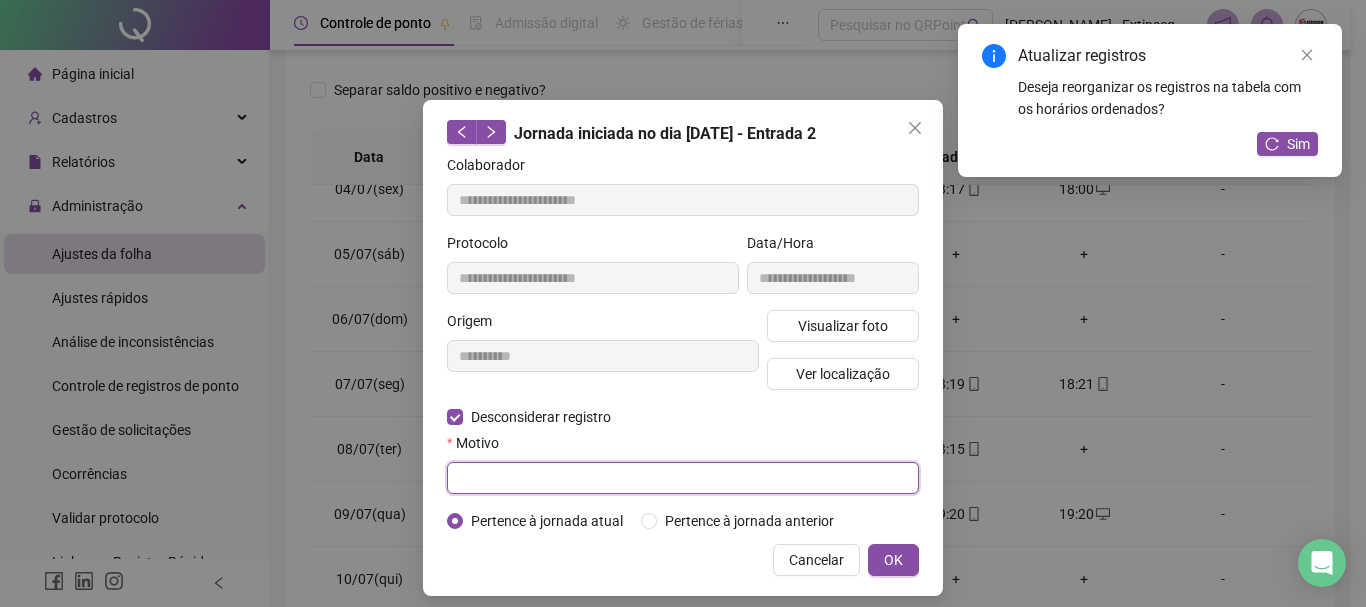 click at bounding box center [683, 478] 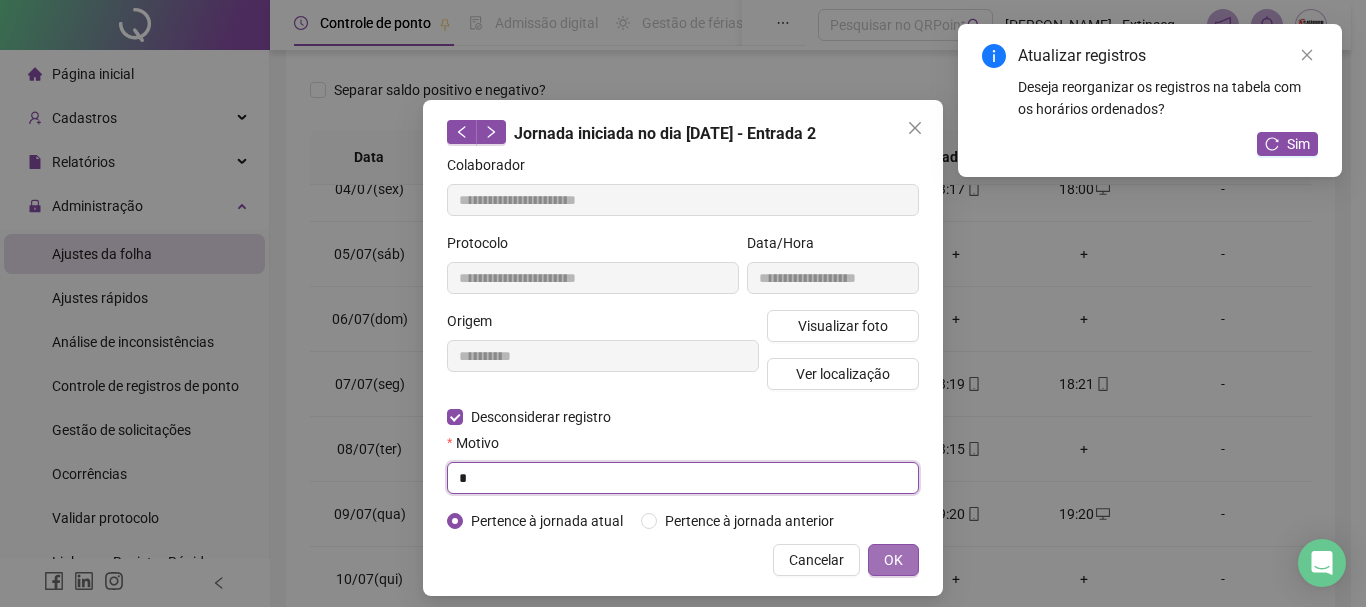 type on "*" 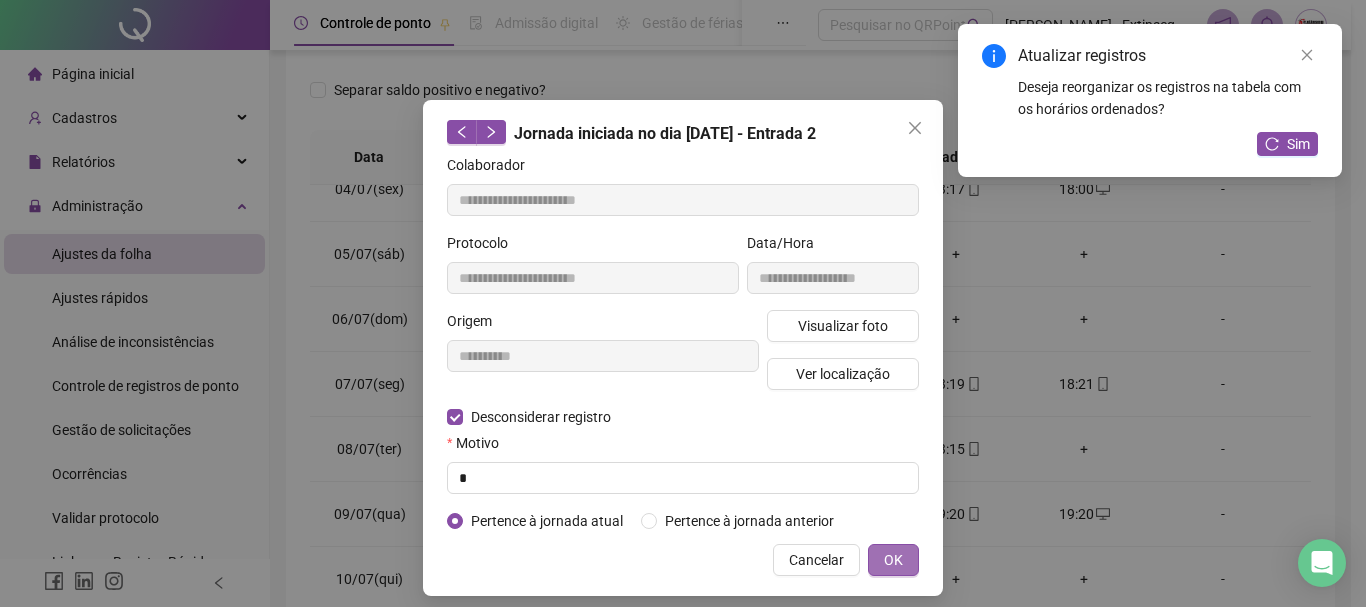 click on "OK" at bounding box center [893, 560] 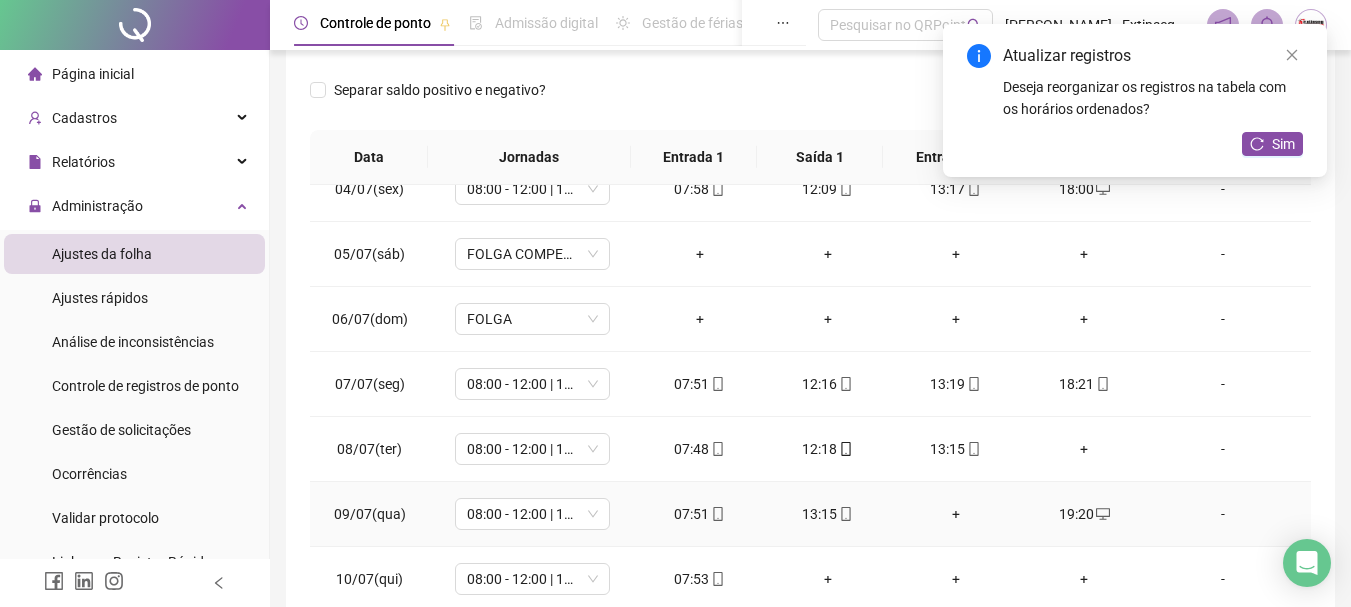 click on "+" at bounding box center (956, 514) 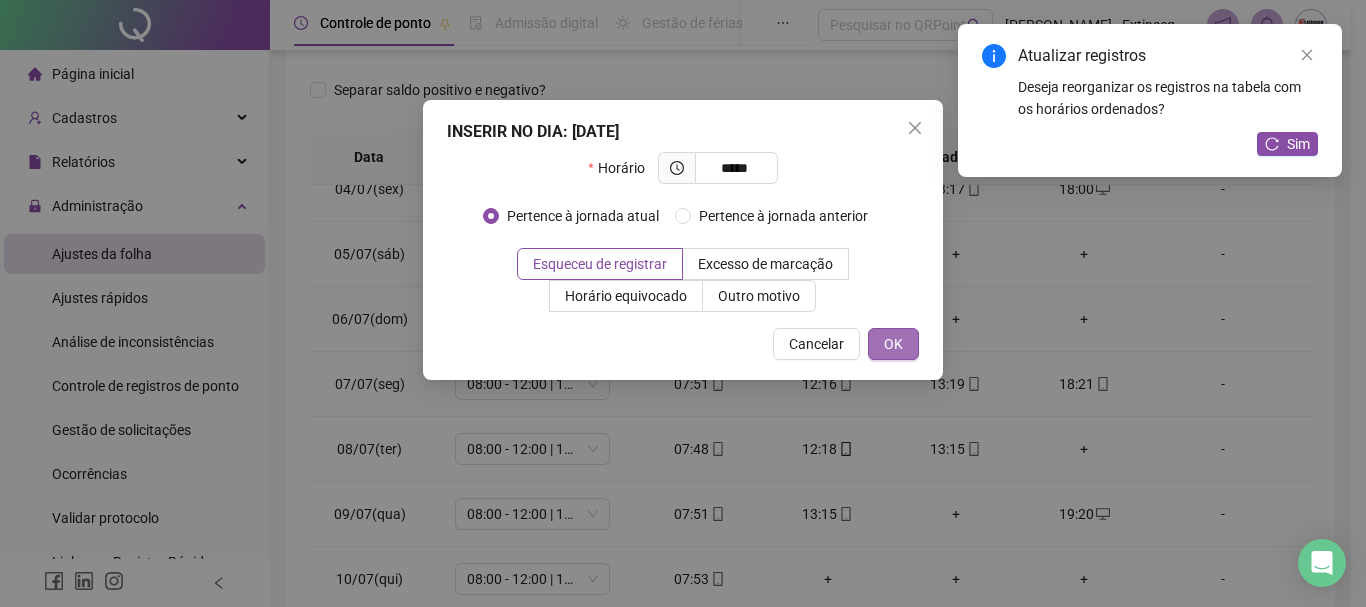 type on "*****" 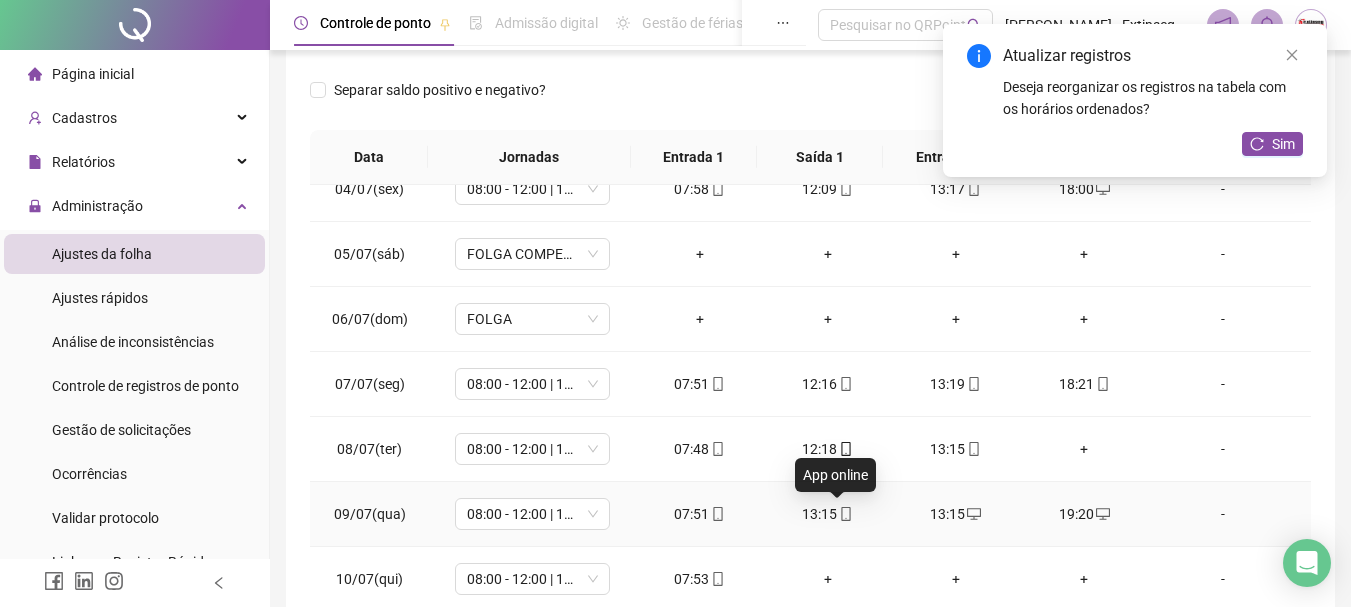 click 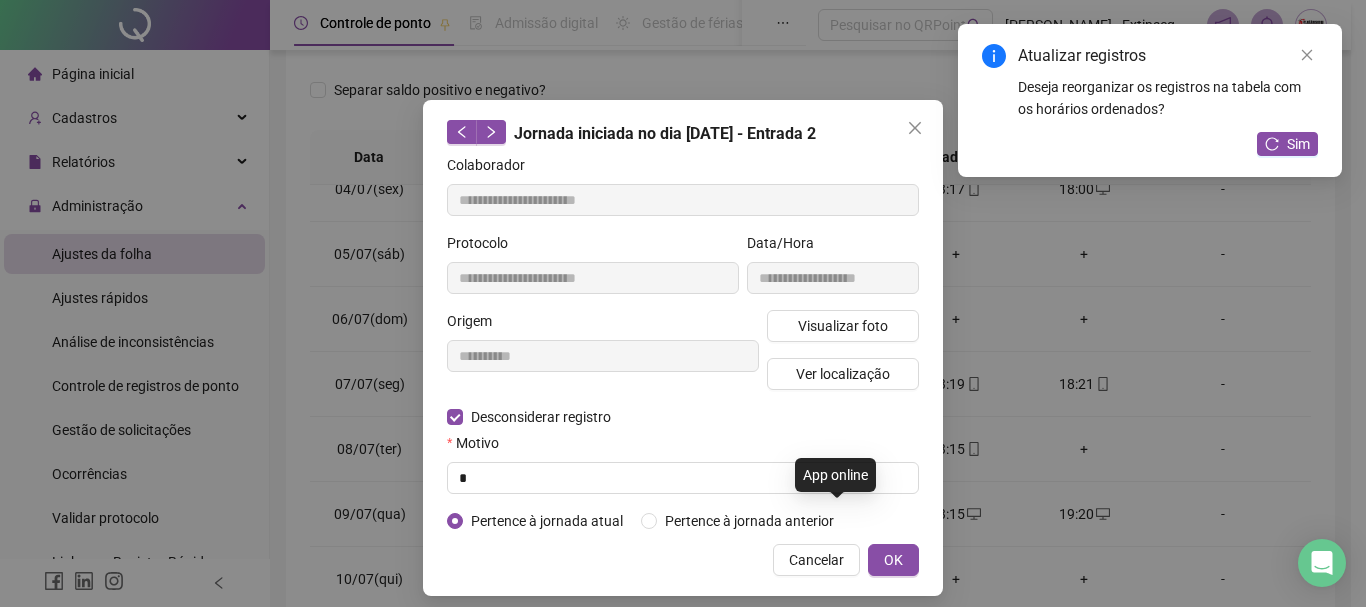 type on "**********" 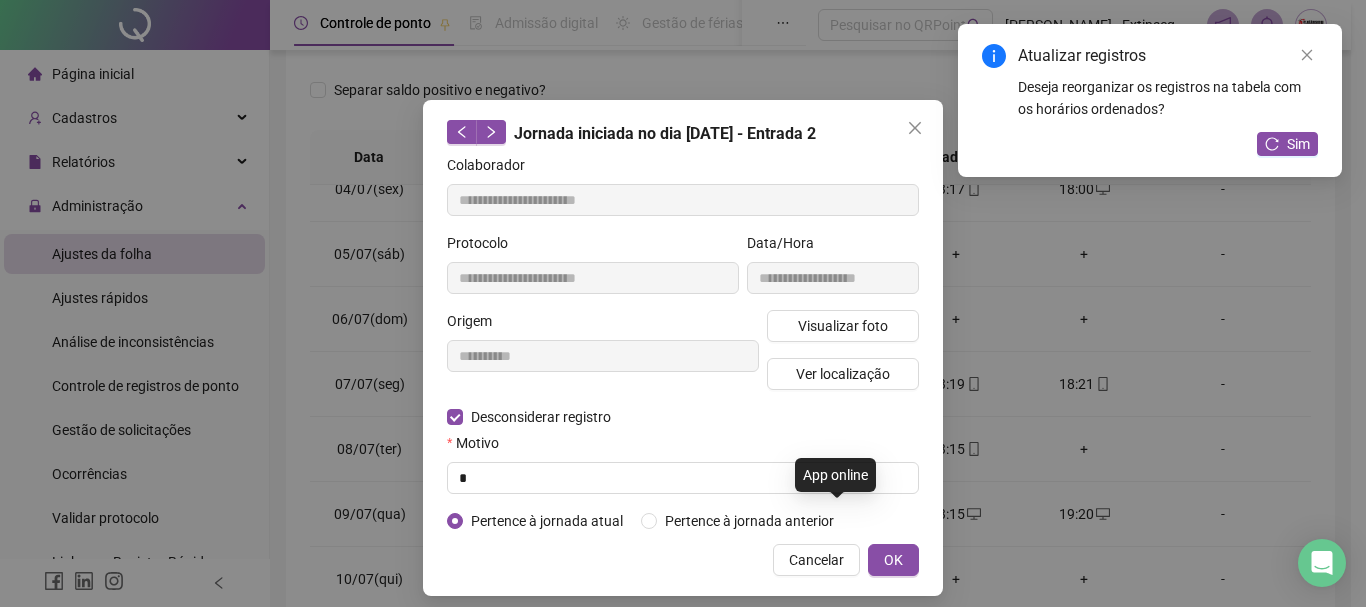 type on "**********" 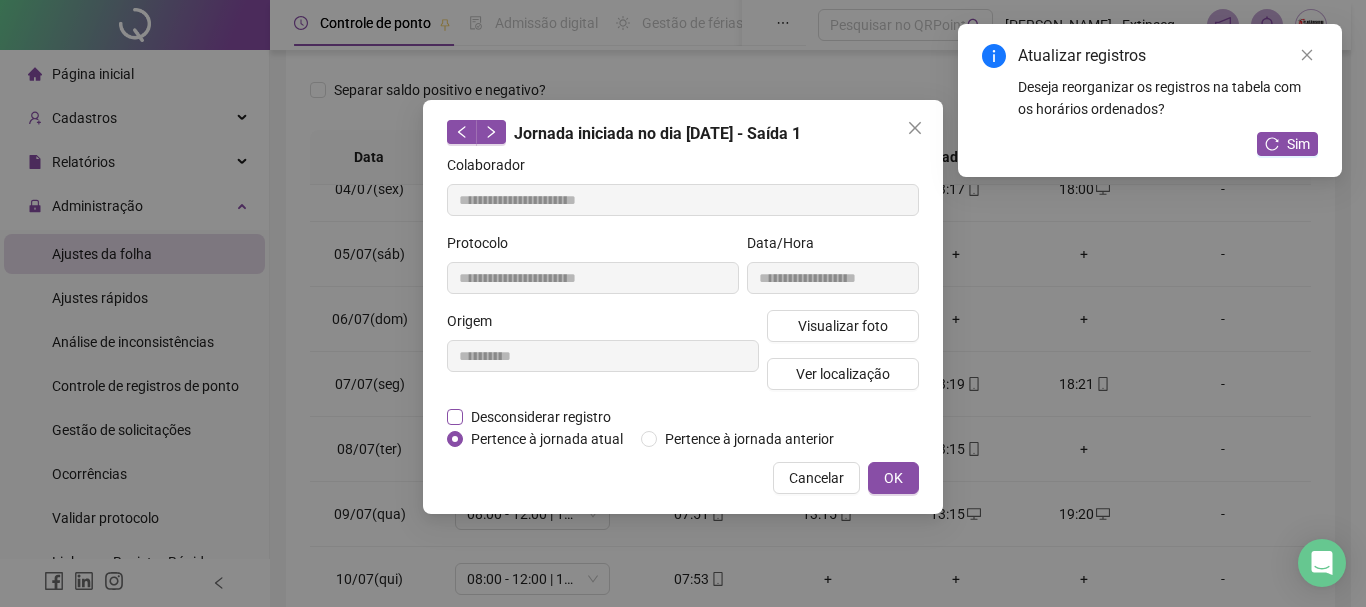 click on "Desconsiderar registro" at bounding box center (541, 417) 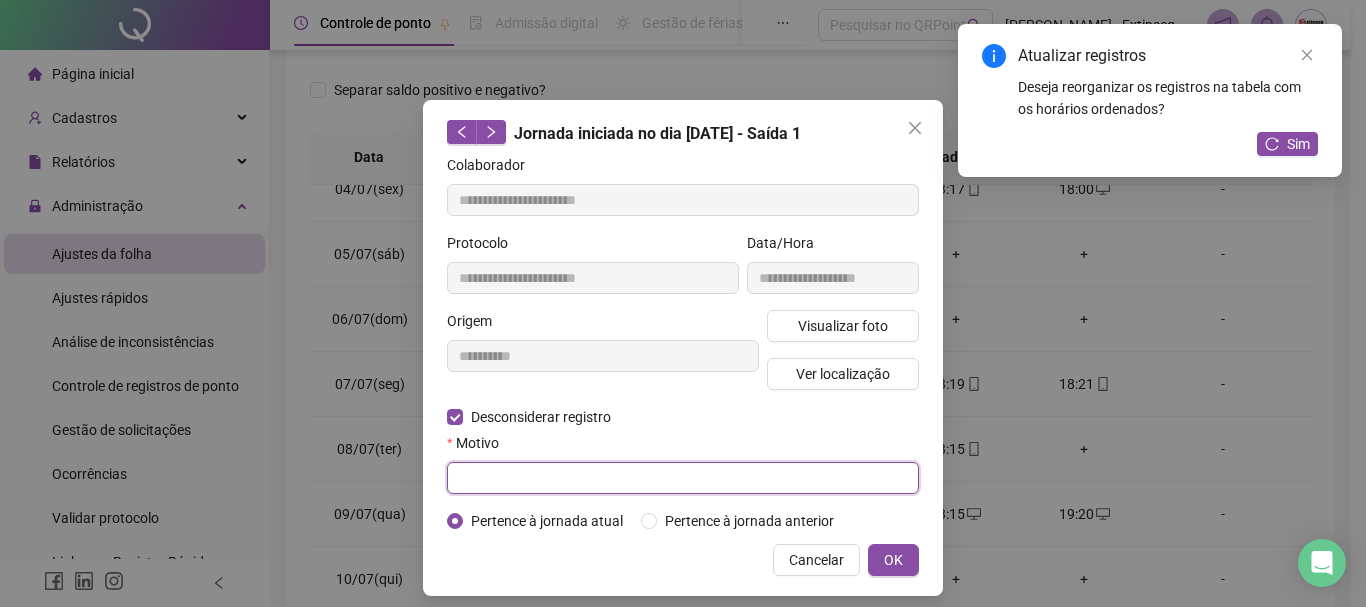 click at bounding box center (683, 478) 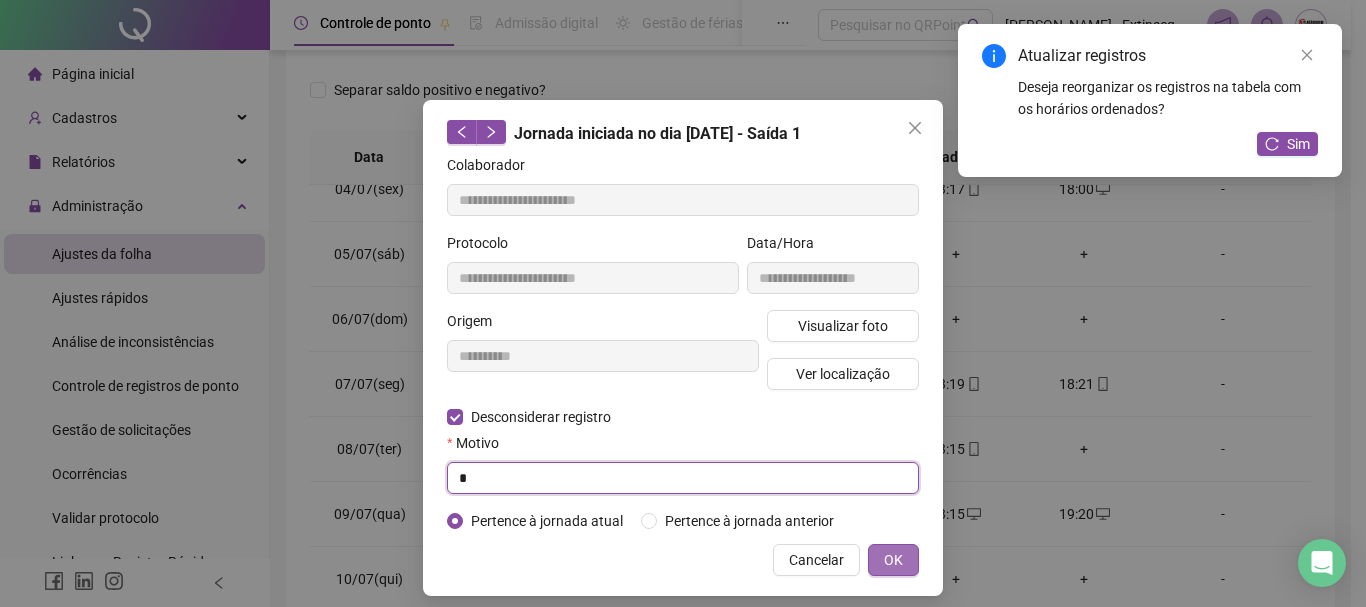type on "*" 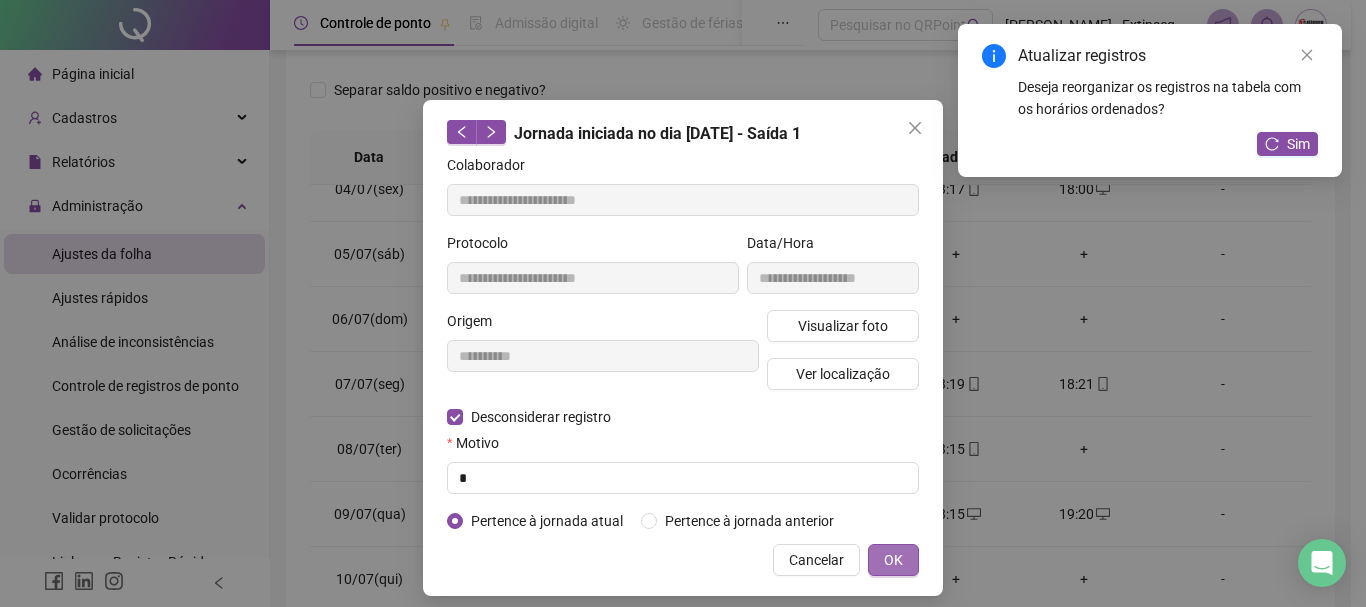 click on "OK" at bounding box center [893, 560] 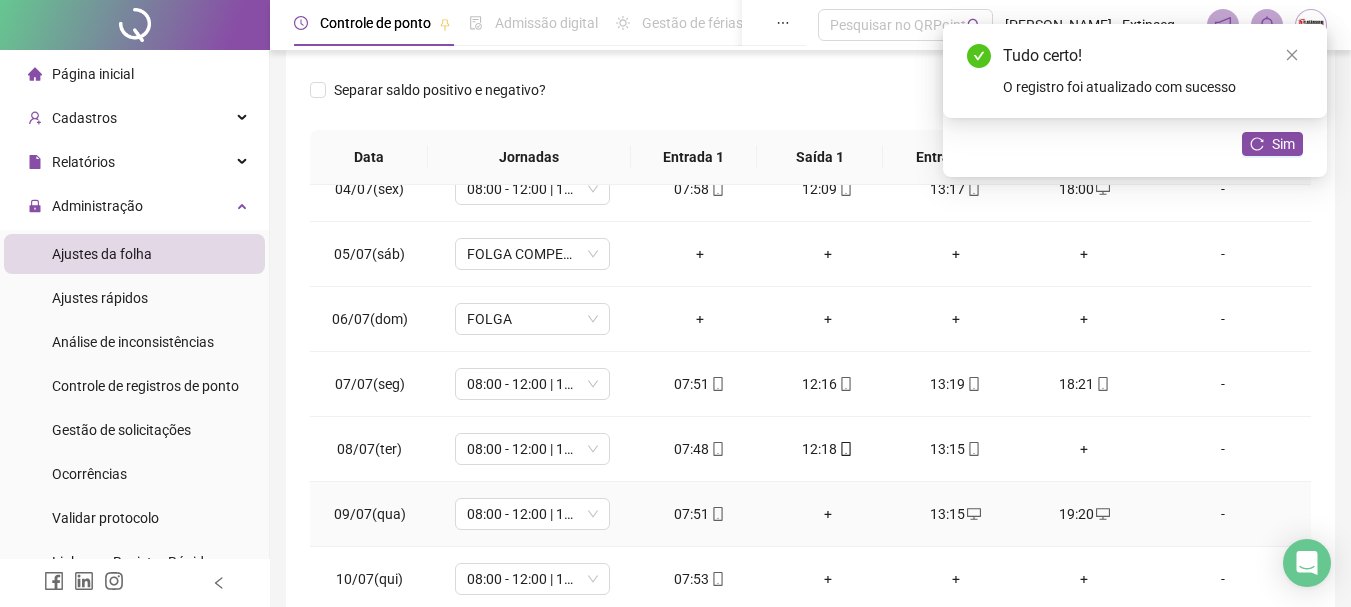click on "+" at bounding box center (828, 514) 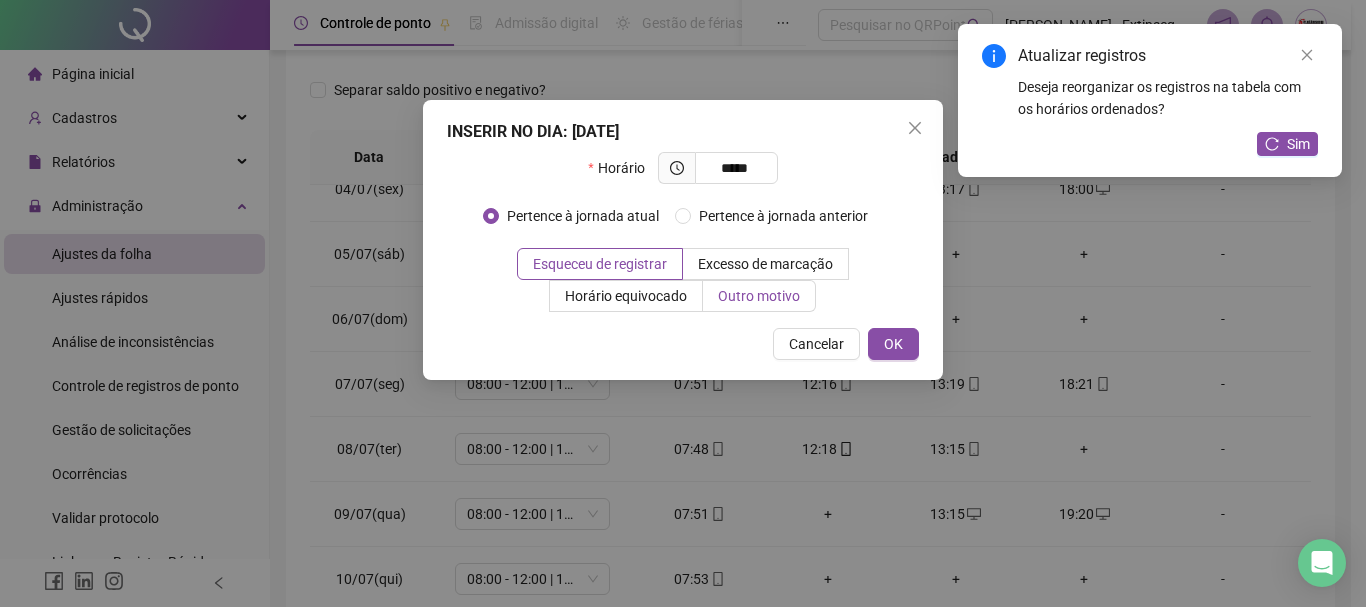 type on "*****" 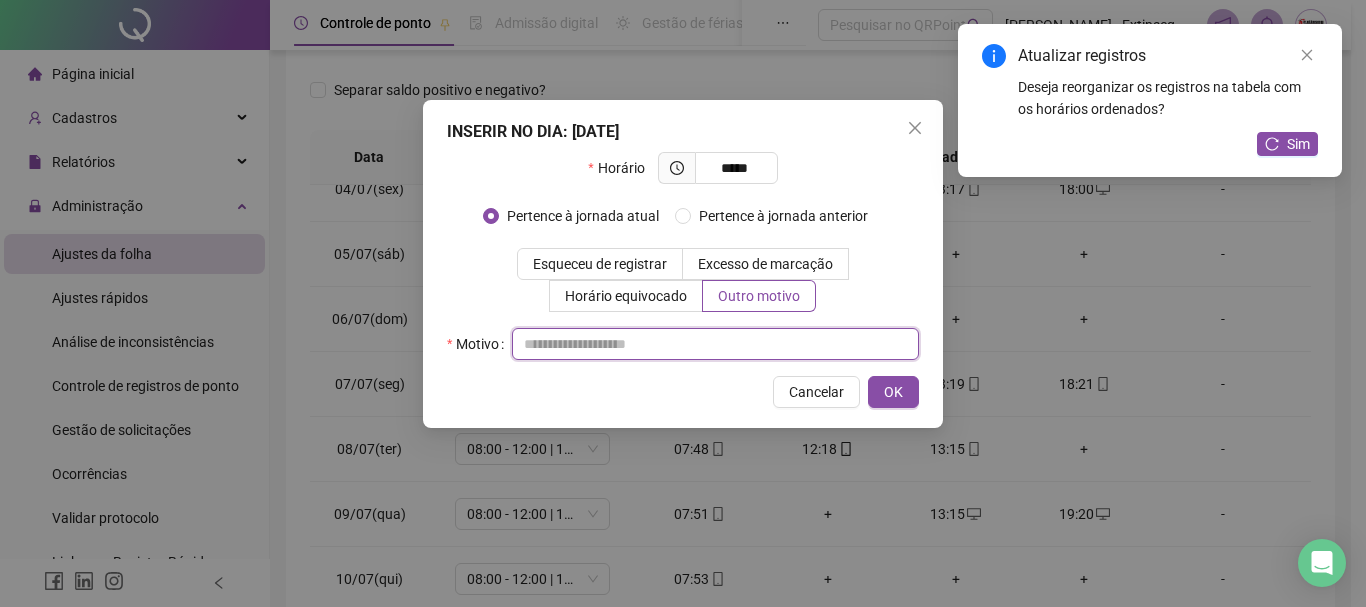 click at bounding box center [715, 344] 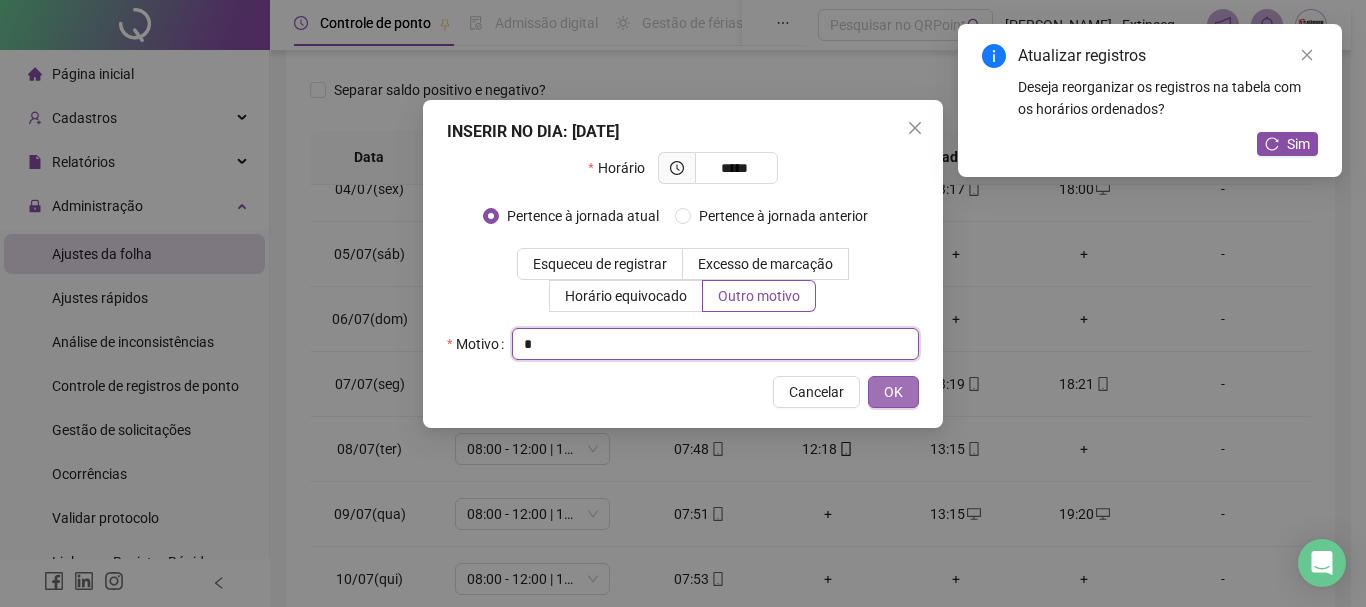 type on "*" 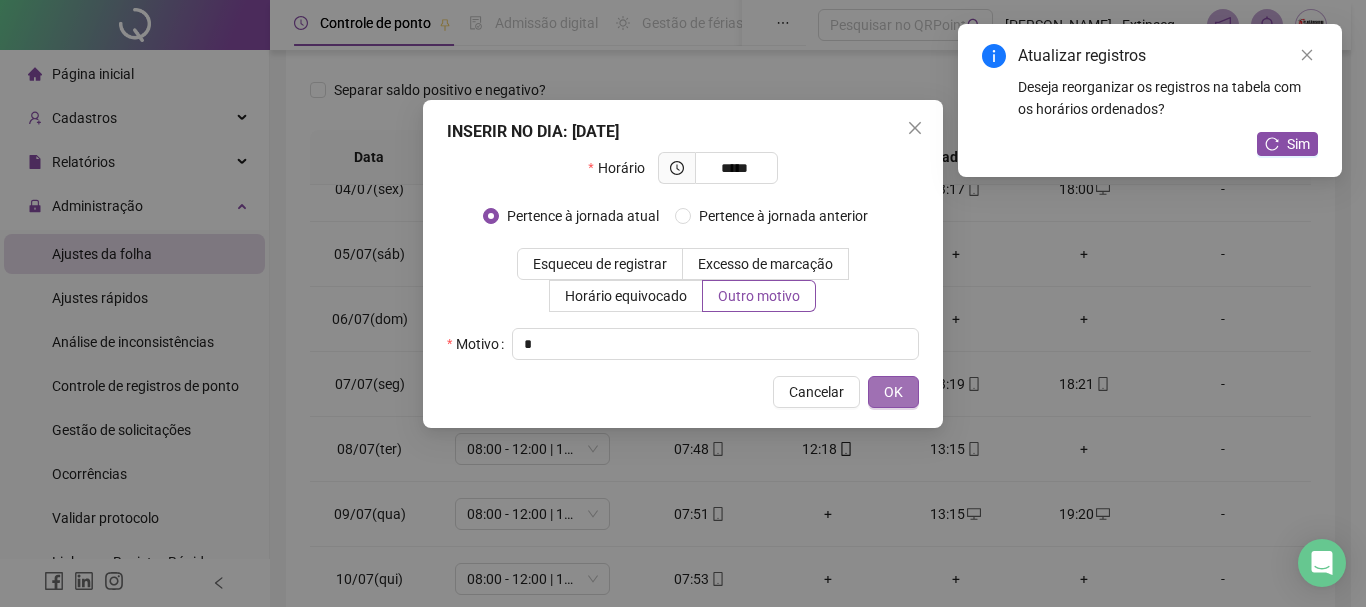 click on "OK" at bounding box center [893, 392] 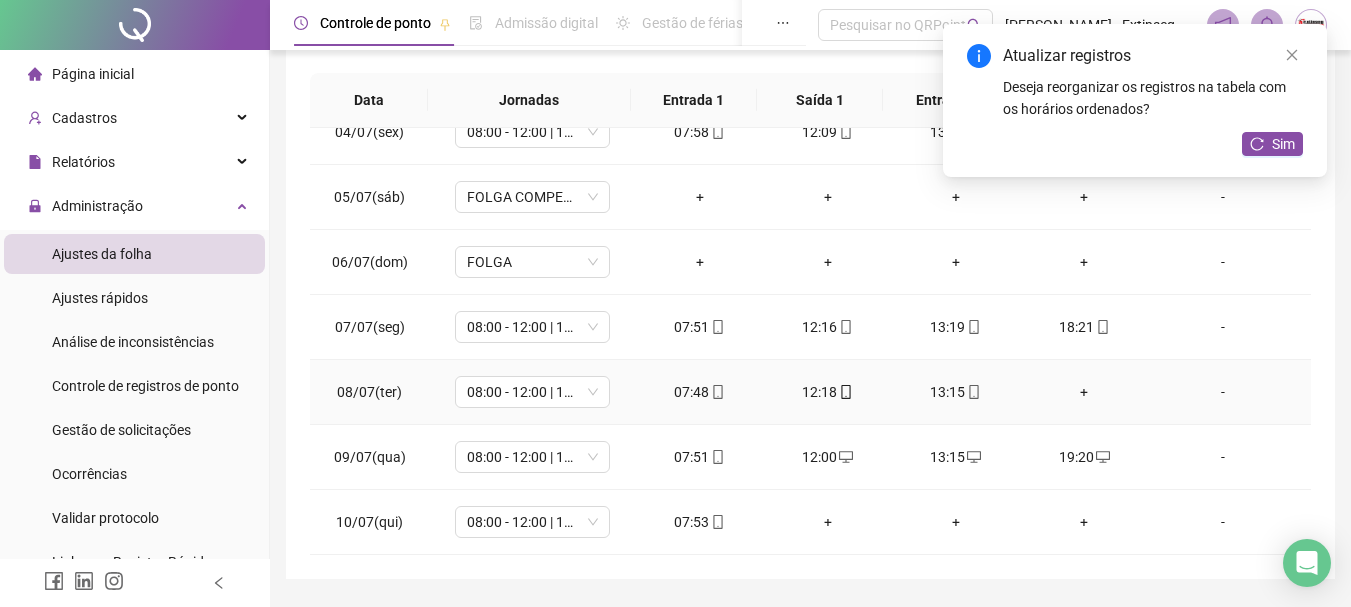 scroll, scrollTop: 415, scrollLeft: 0, axis: vertical 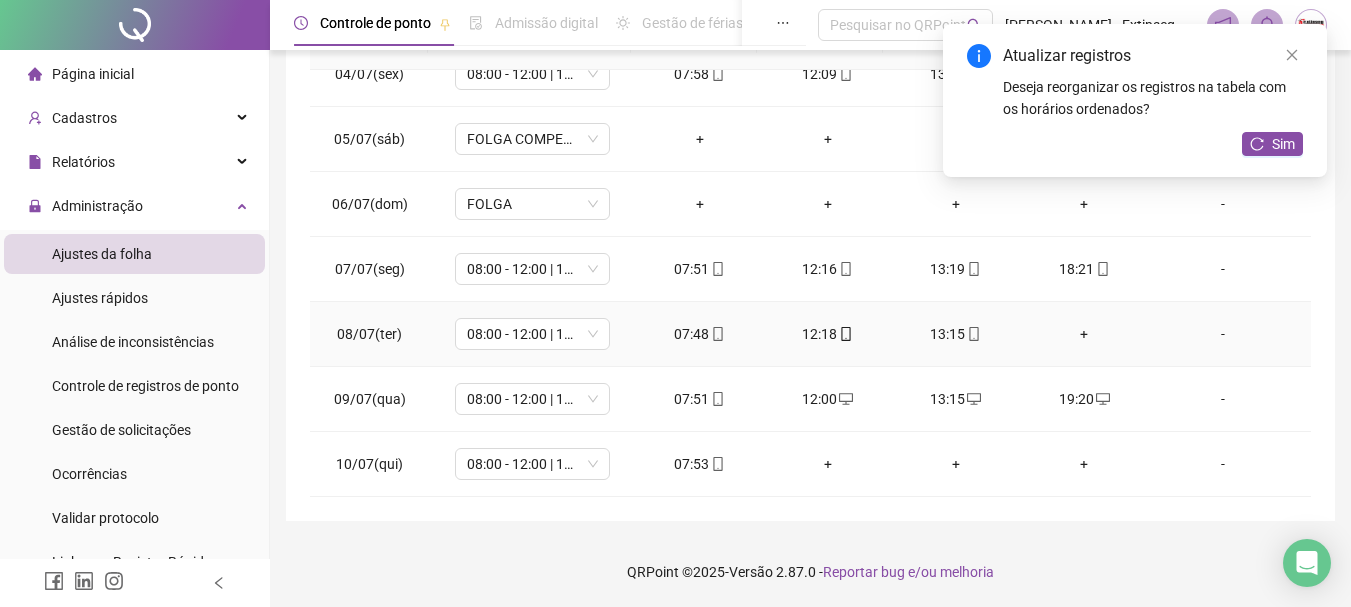 click on "+" at bounding box center [1084, 334] 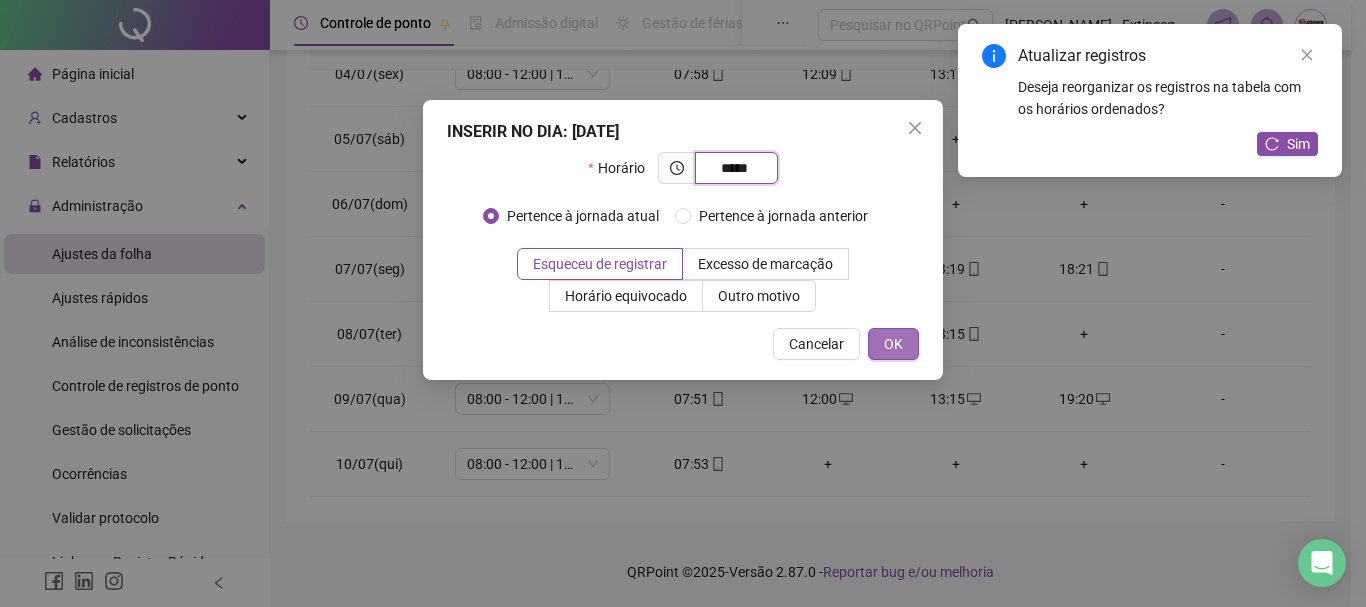 type on "*****" 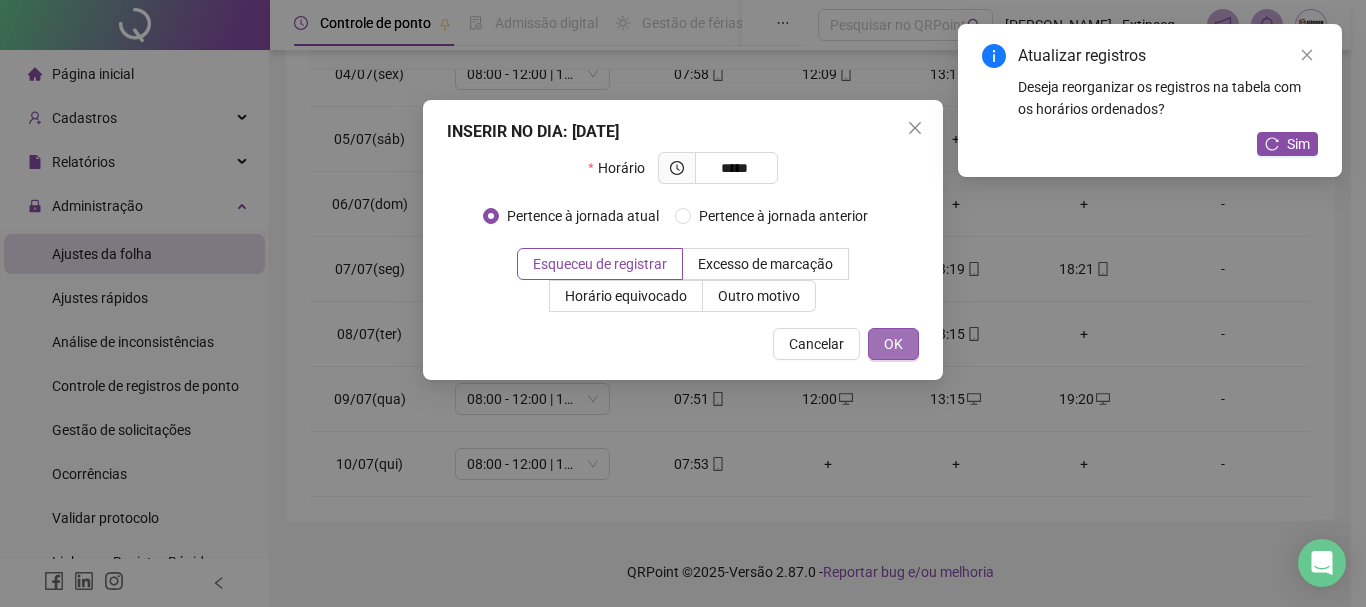 click on "OK" at bounding box center (893, 344) 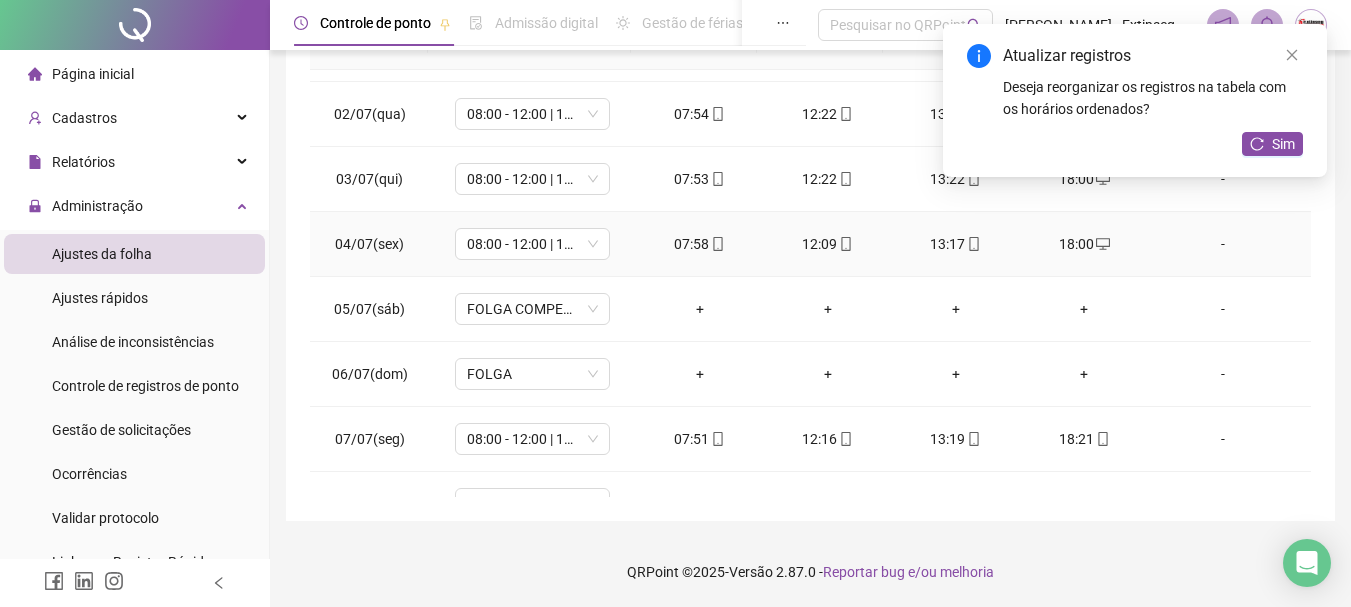 scroll, scrollTop: 0, scrollLeft: 0, axis: both 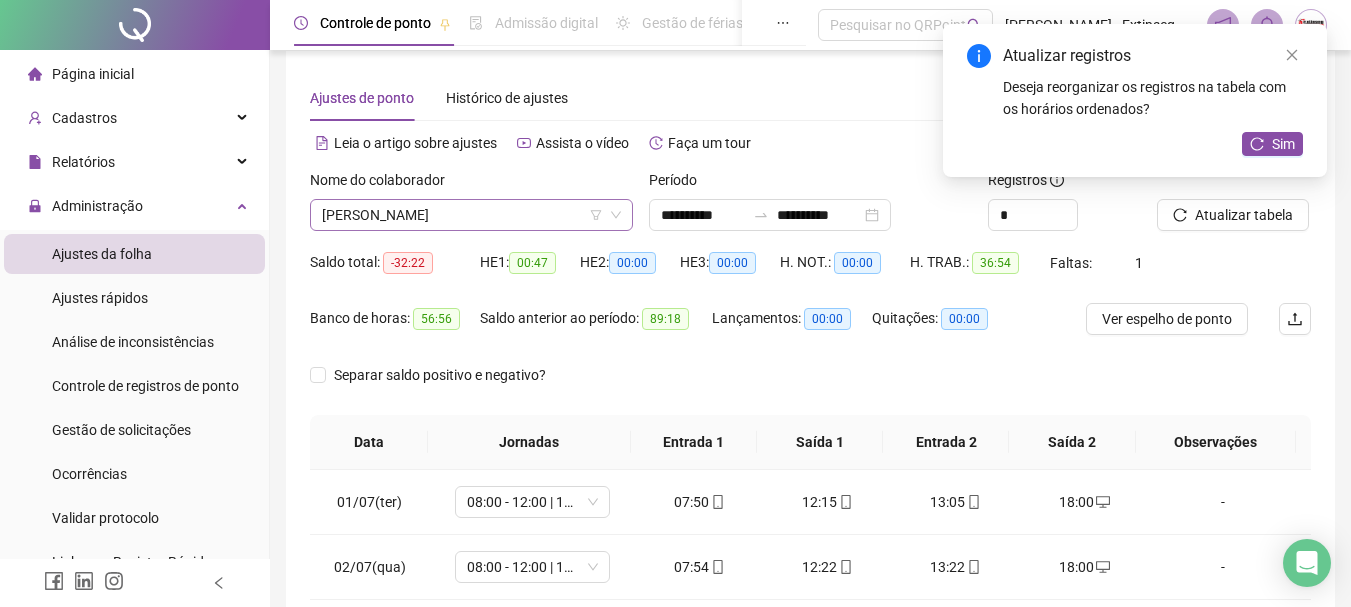 click on "[PERSON_NAME]" at bounding box center (471, 215) 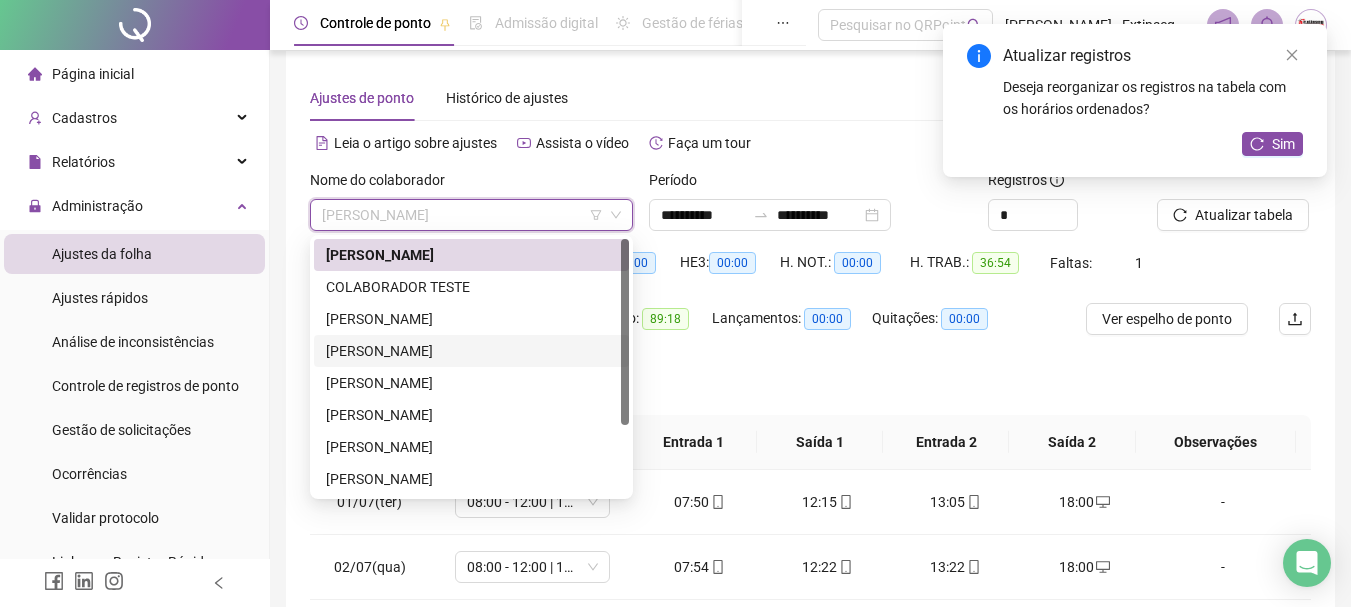 click on "[PERSON_NAME]" at bounding box center [471, 351] 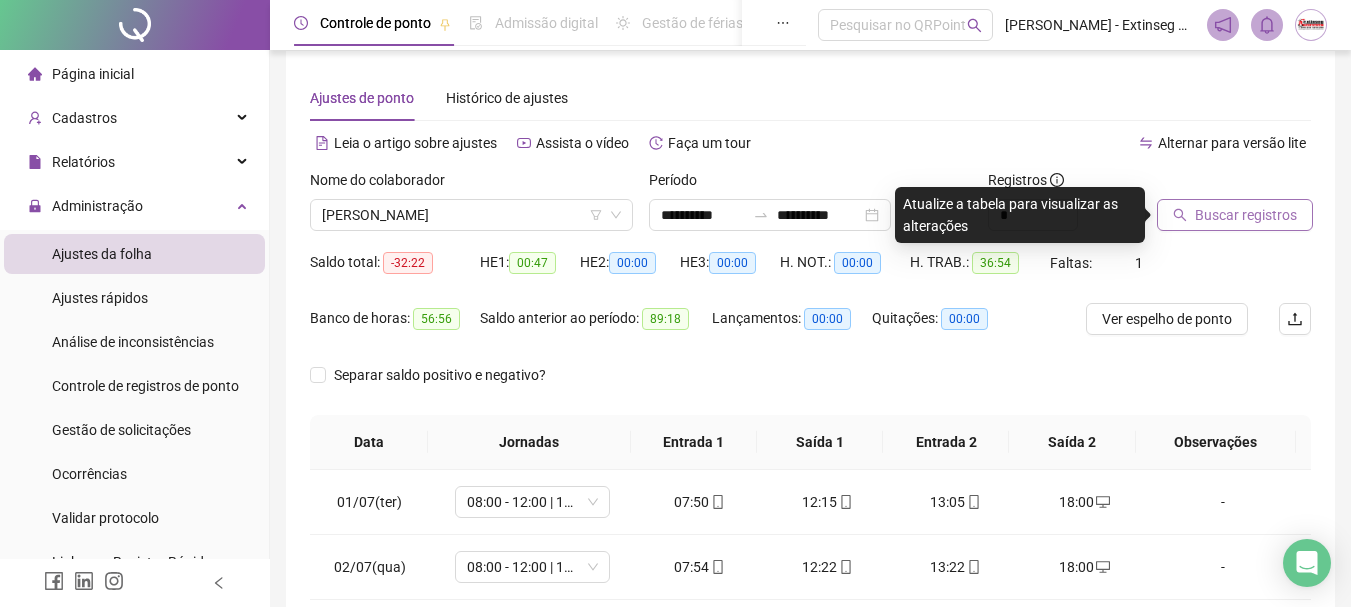 click on "Buscar registros" at bounding box center [1246, 215] 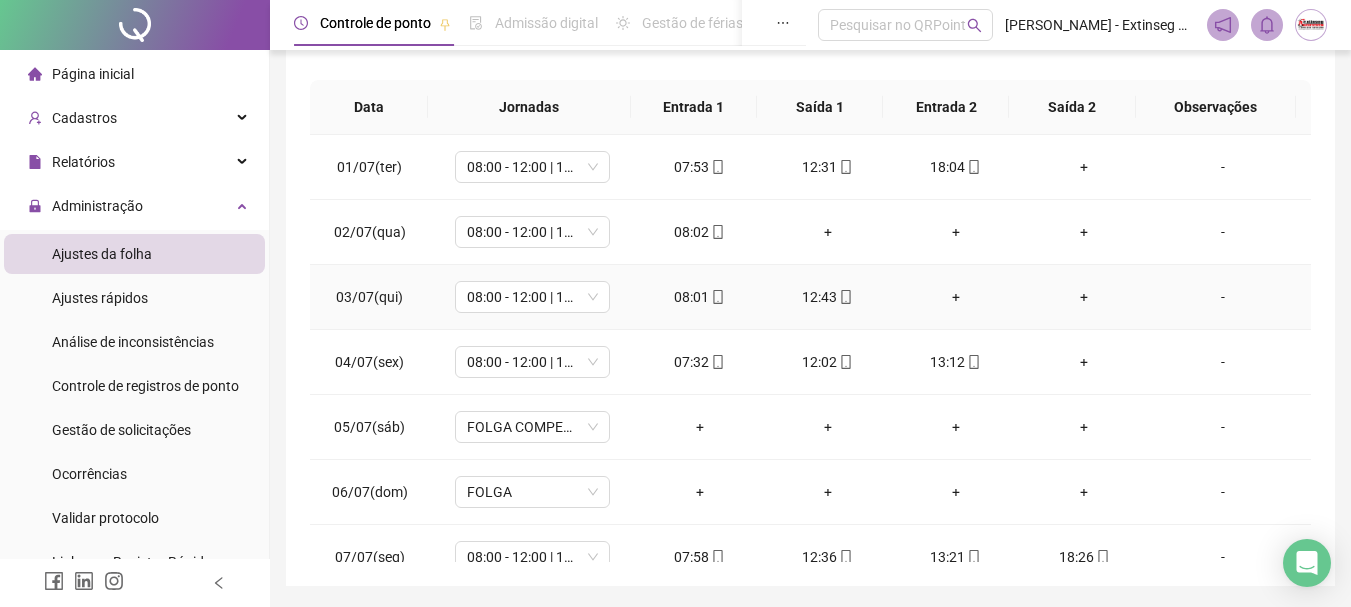 scroll, scrollTop: 315, scrollLeft: 0, axis: vertical 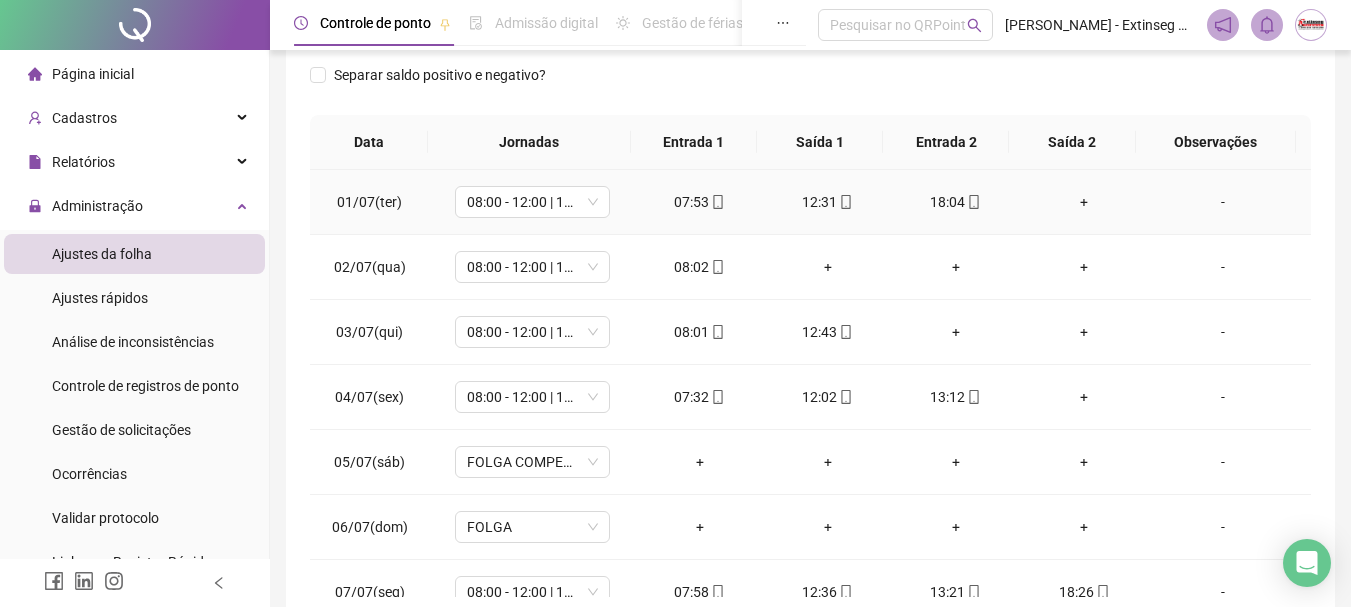 click on "+" at bounding box center (1084, 202) 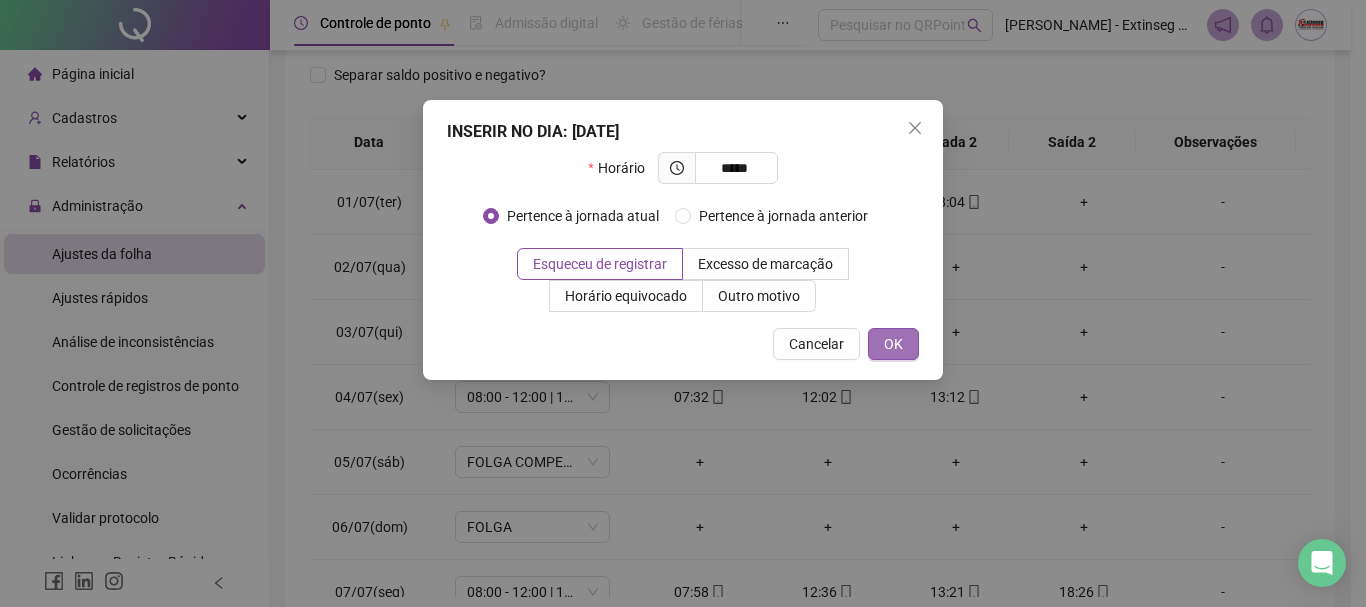 type on "*****" 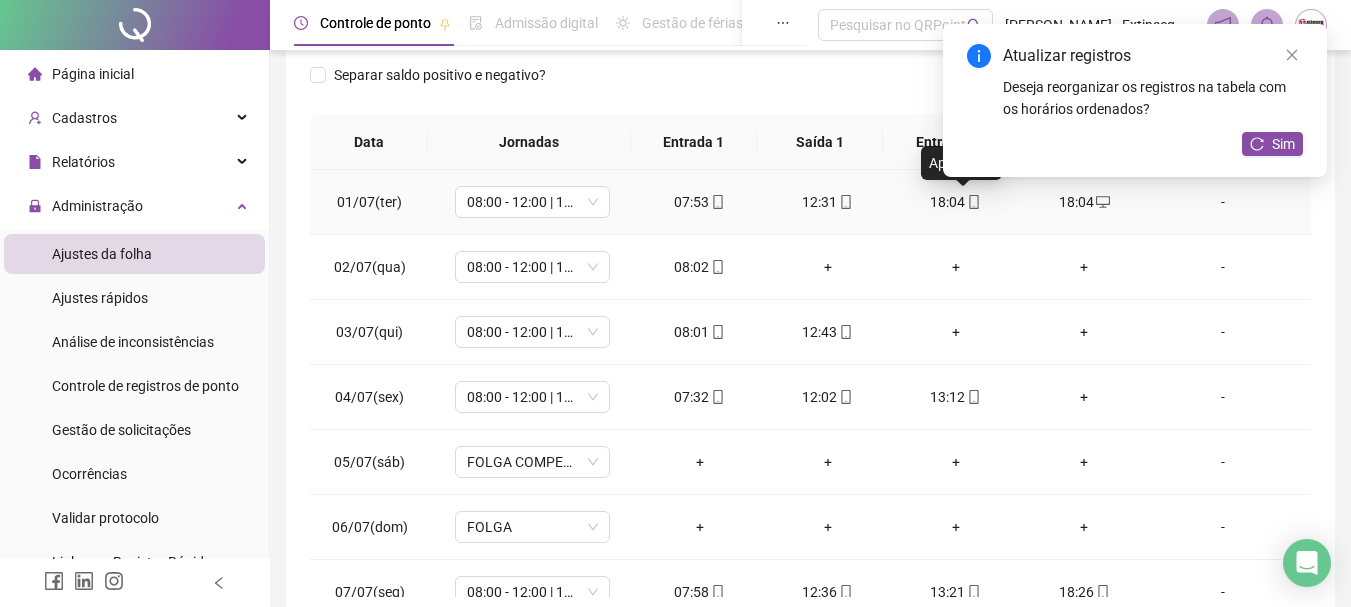 click 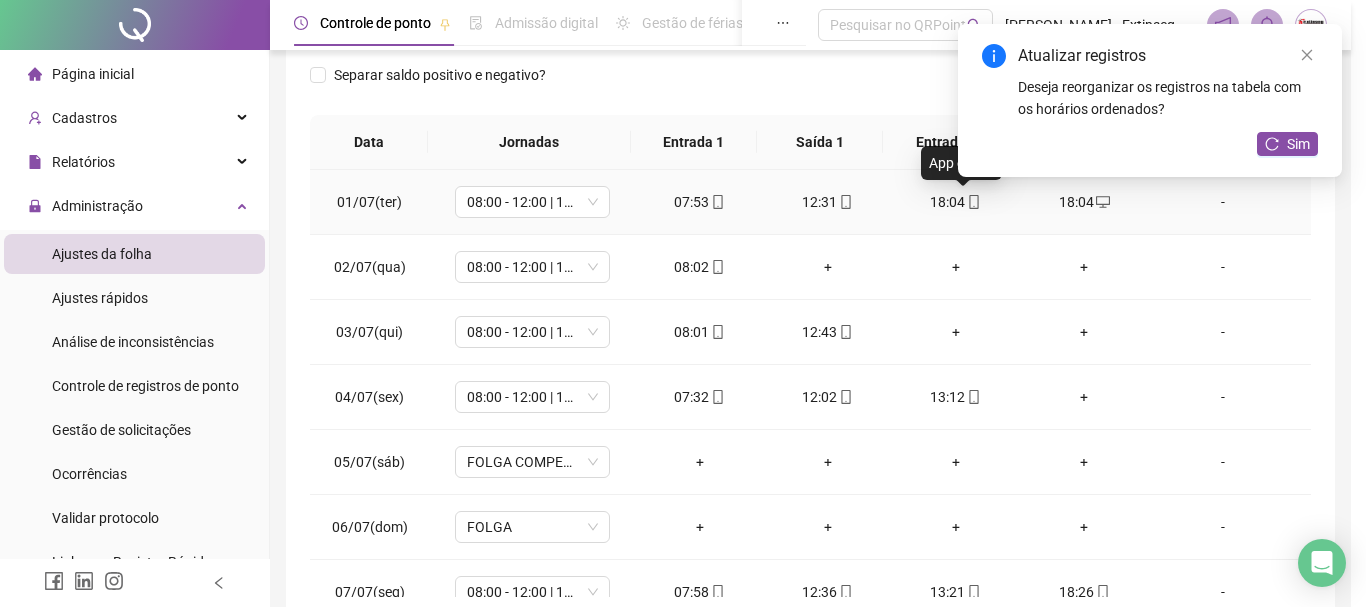 type on "**********" 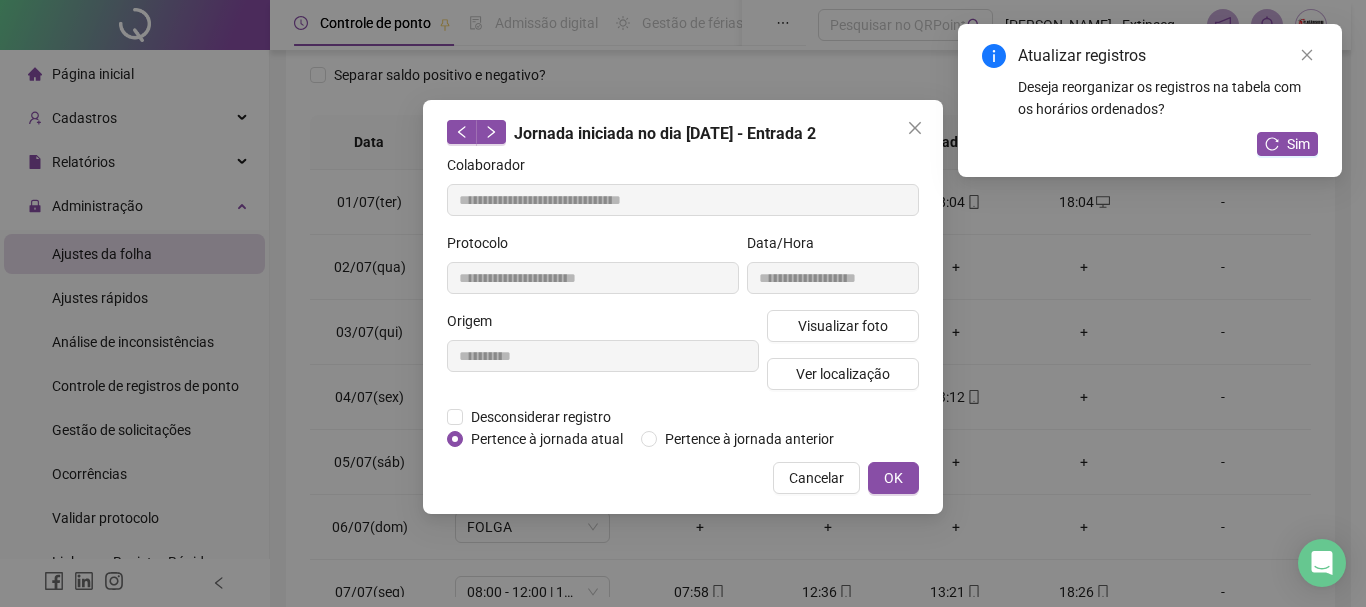 click on "**********" at bounding box center [683, 307] 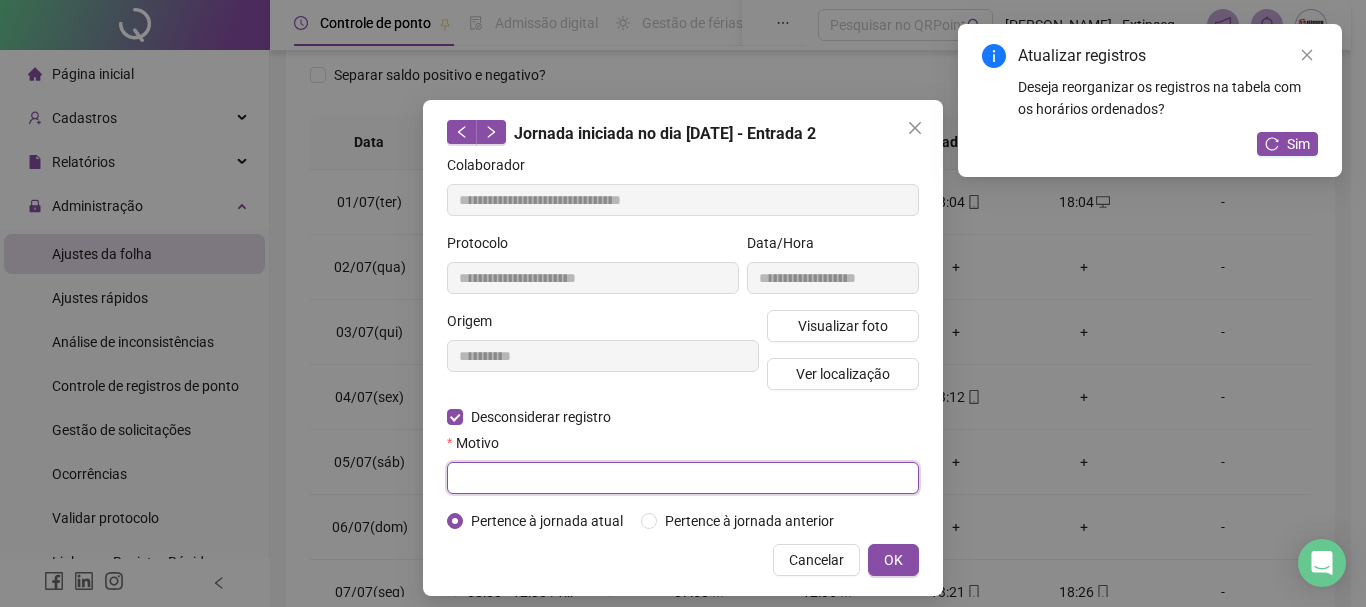 click at bounding box center [683, 478] 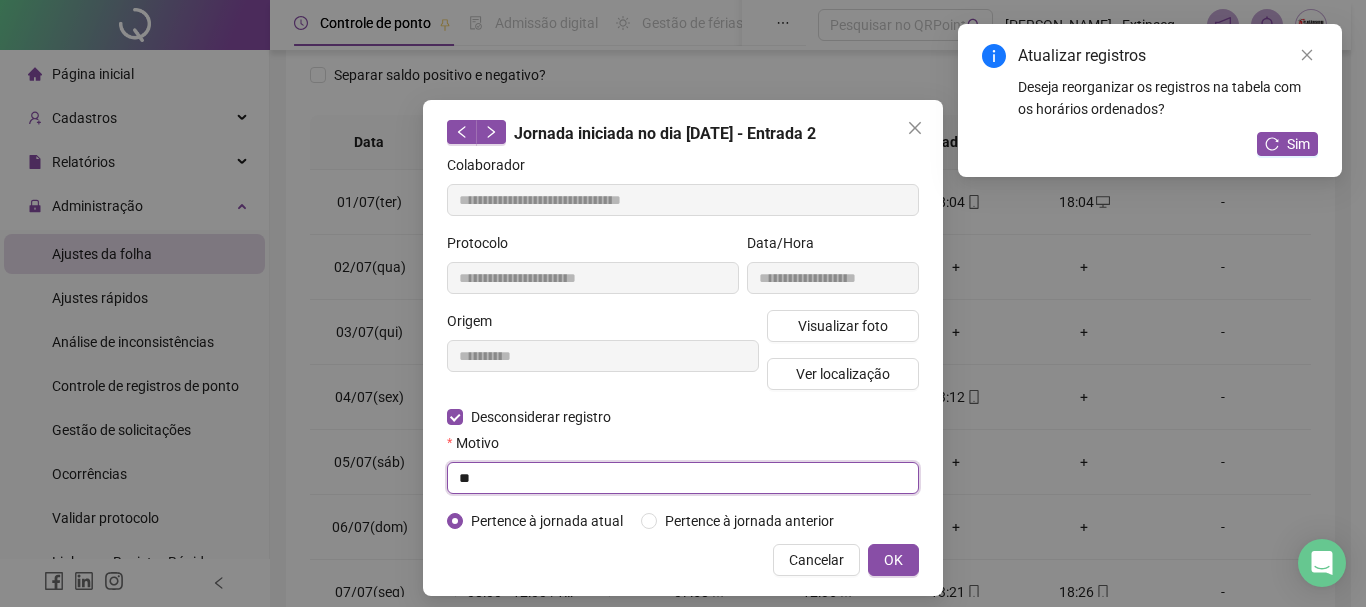 type on "*" 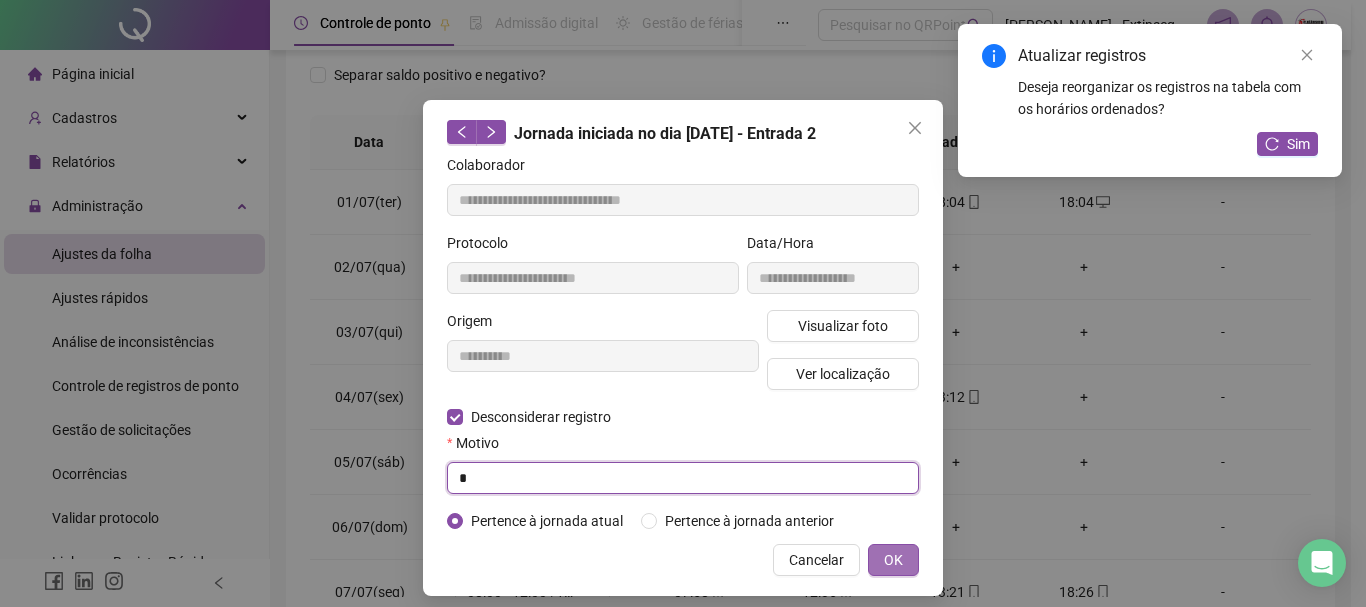type on "*" 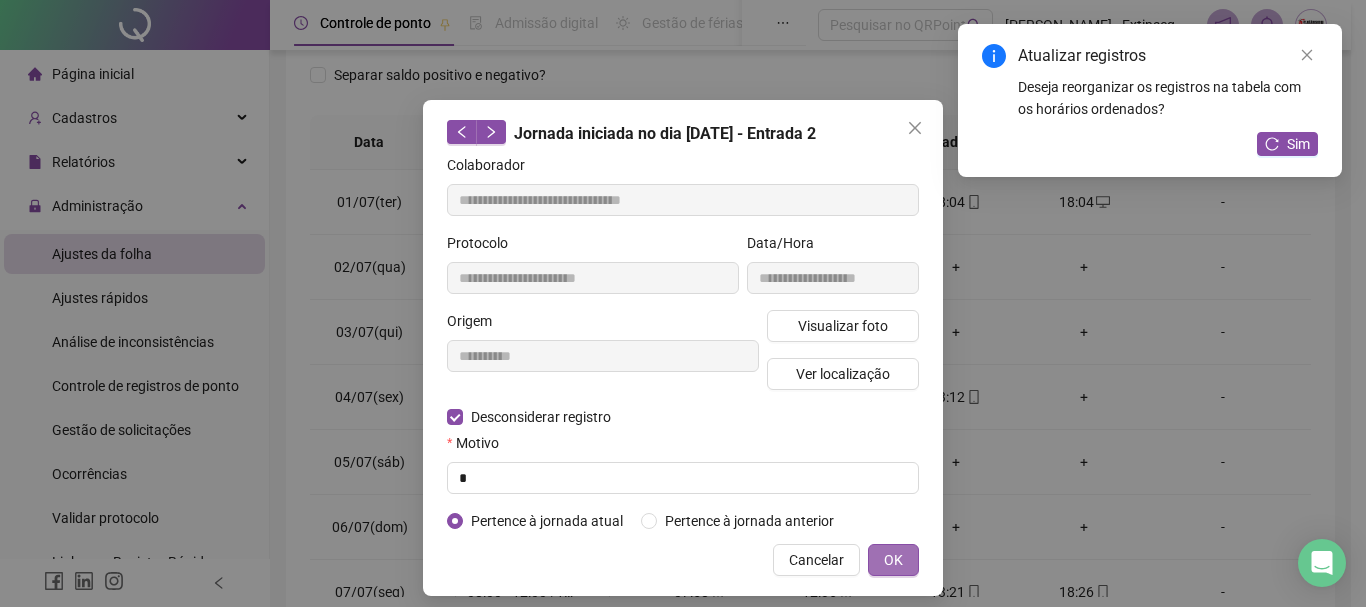 click on "OK" at bounding box center (893, 560) 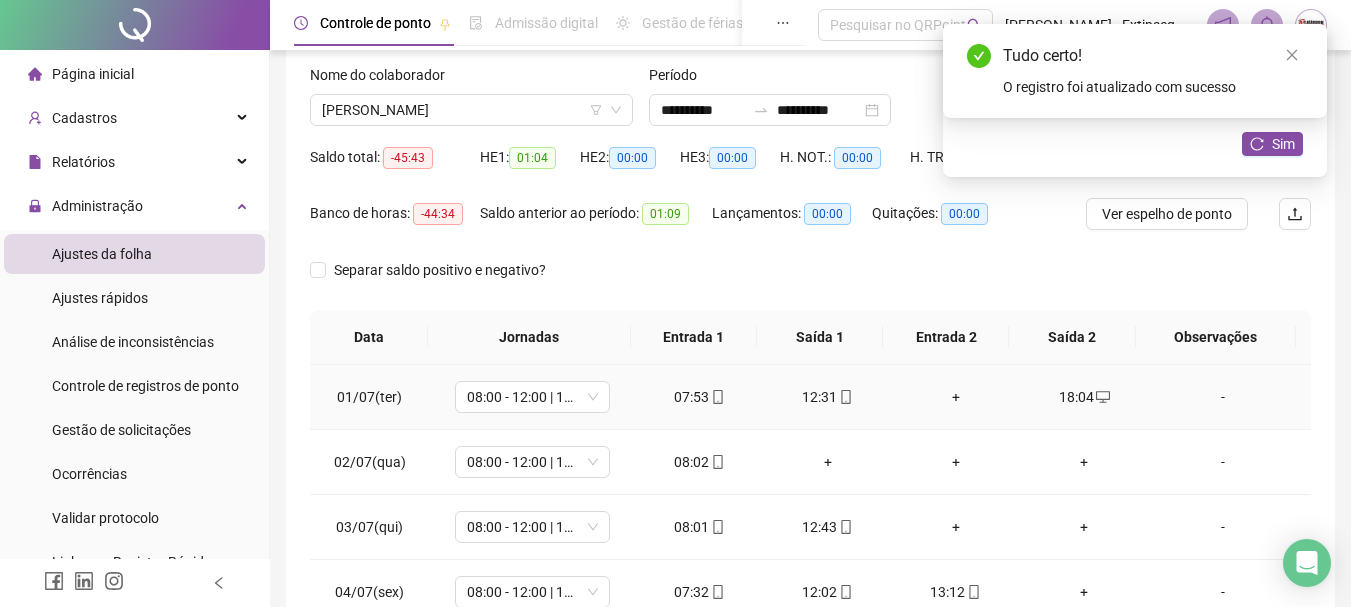 scroll, scrollTop: 115, scrollLeft: 0, axis: vertical 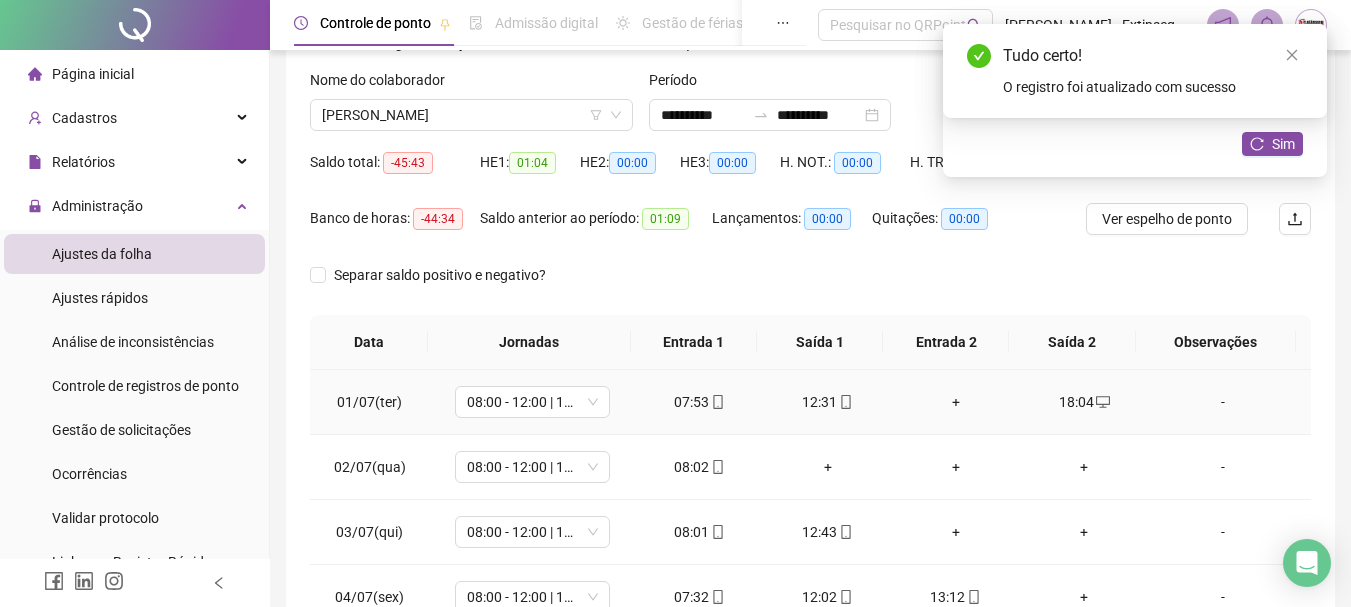 click on "+" at bounding box center (956, 402) 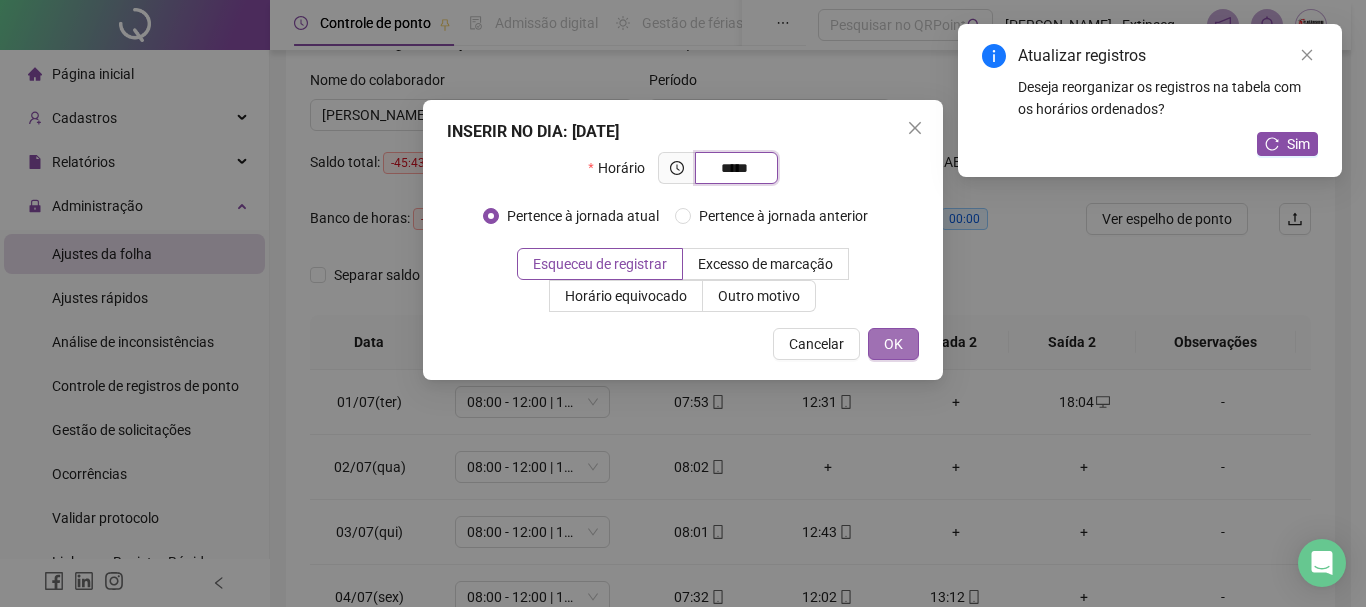 type on "*****" 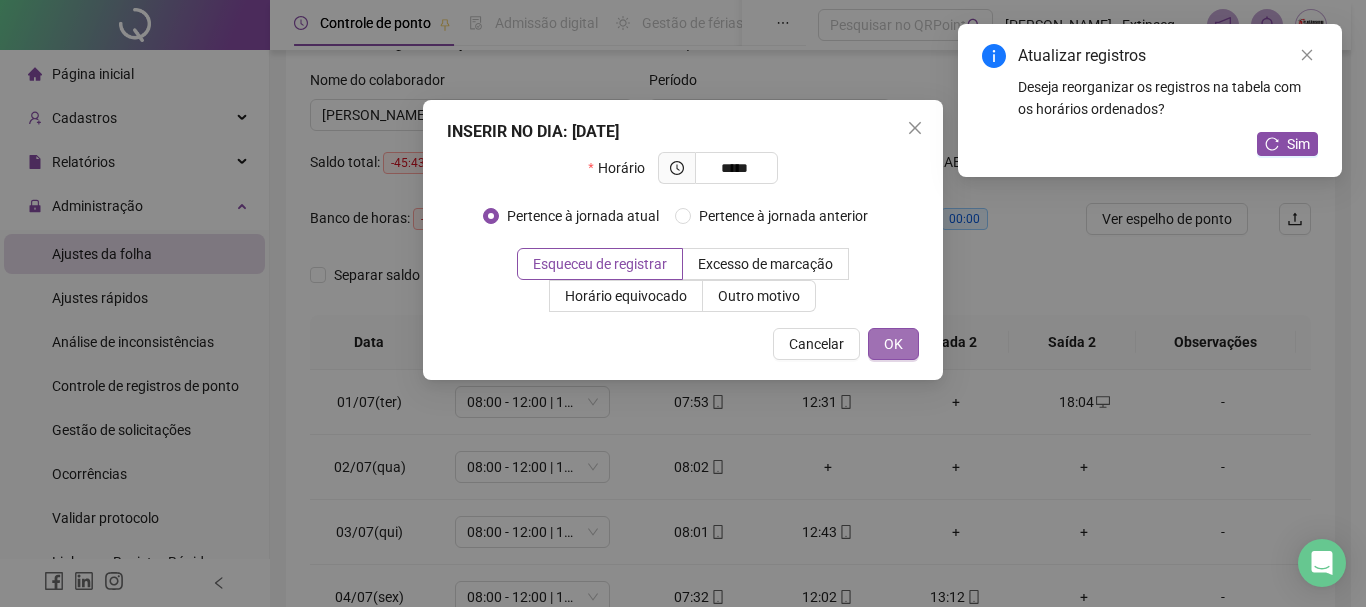 click on "OK" at bounding box center (893, 344) 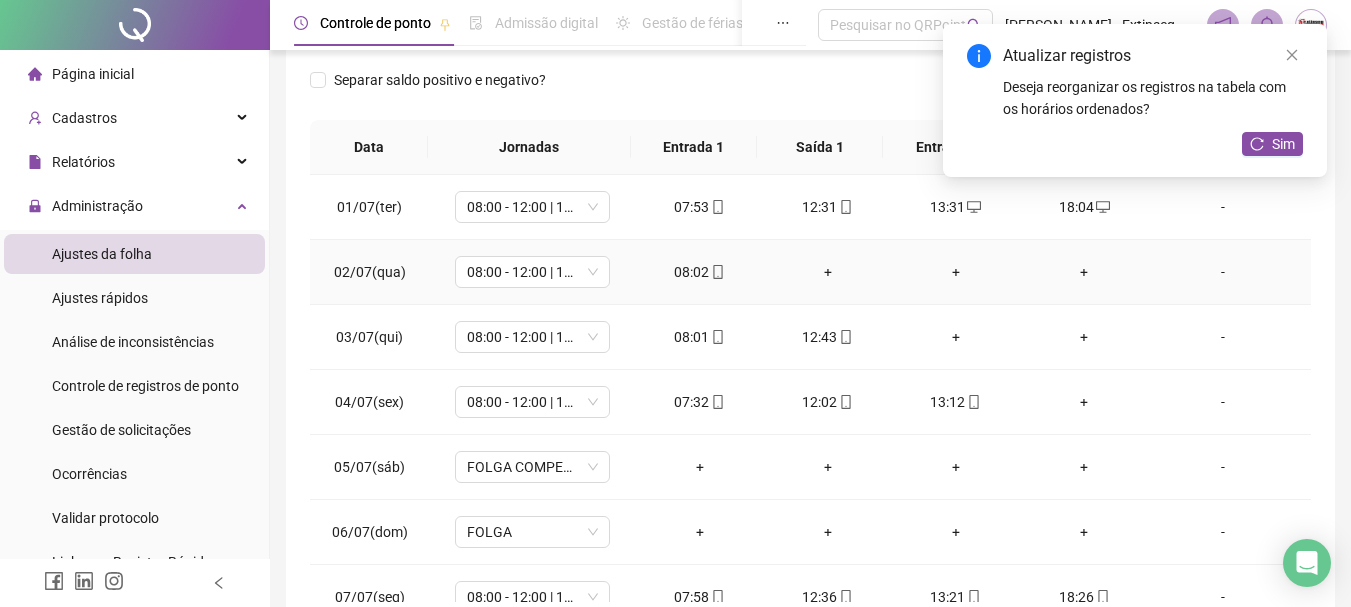 scroll, scrollTop: 315, scrollLeft: 0, axis: vertical 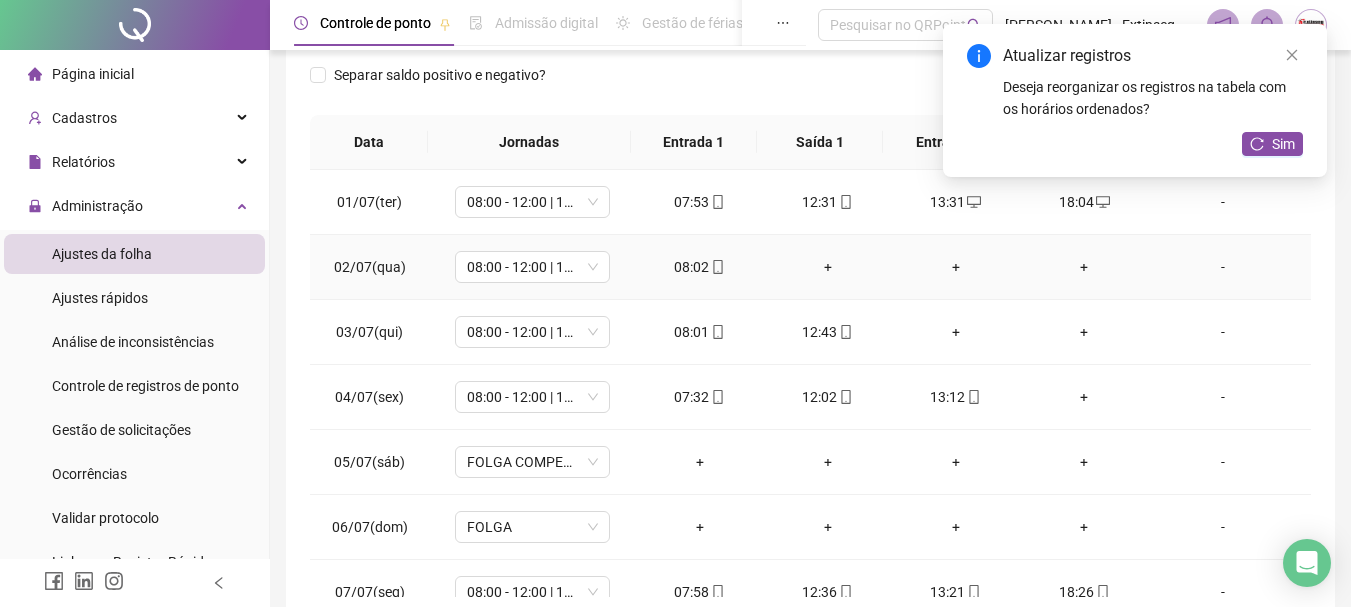 click on "+" at bounding box center (828, 267) 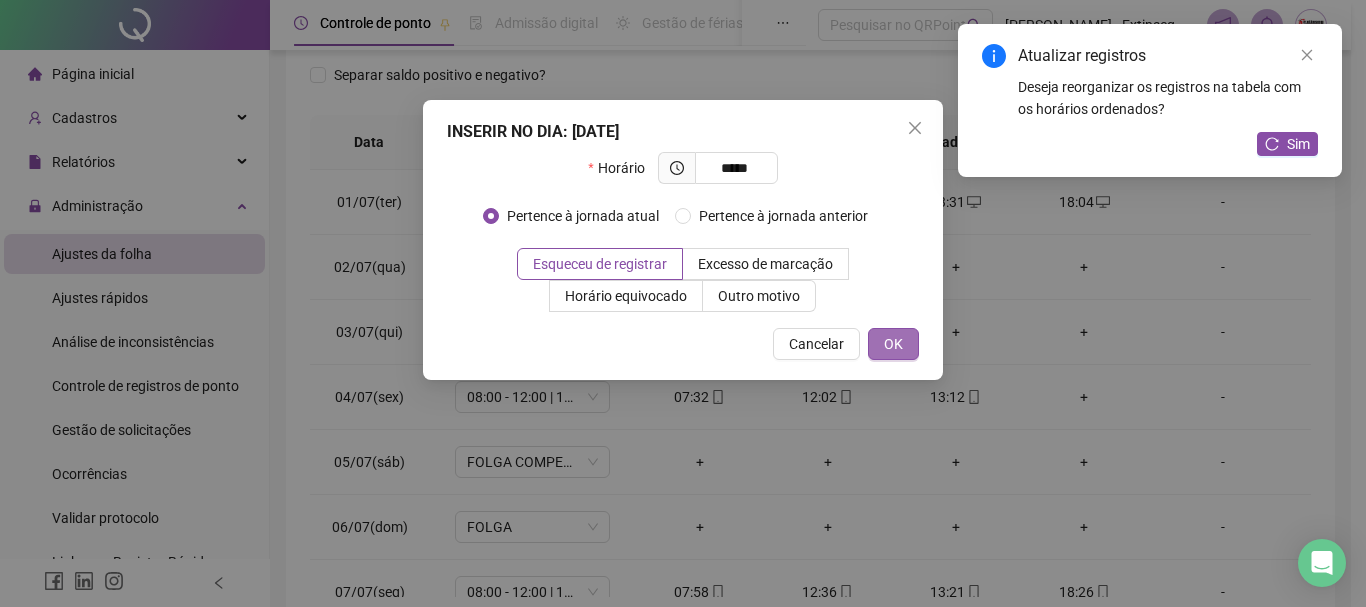 type on "*****" 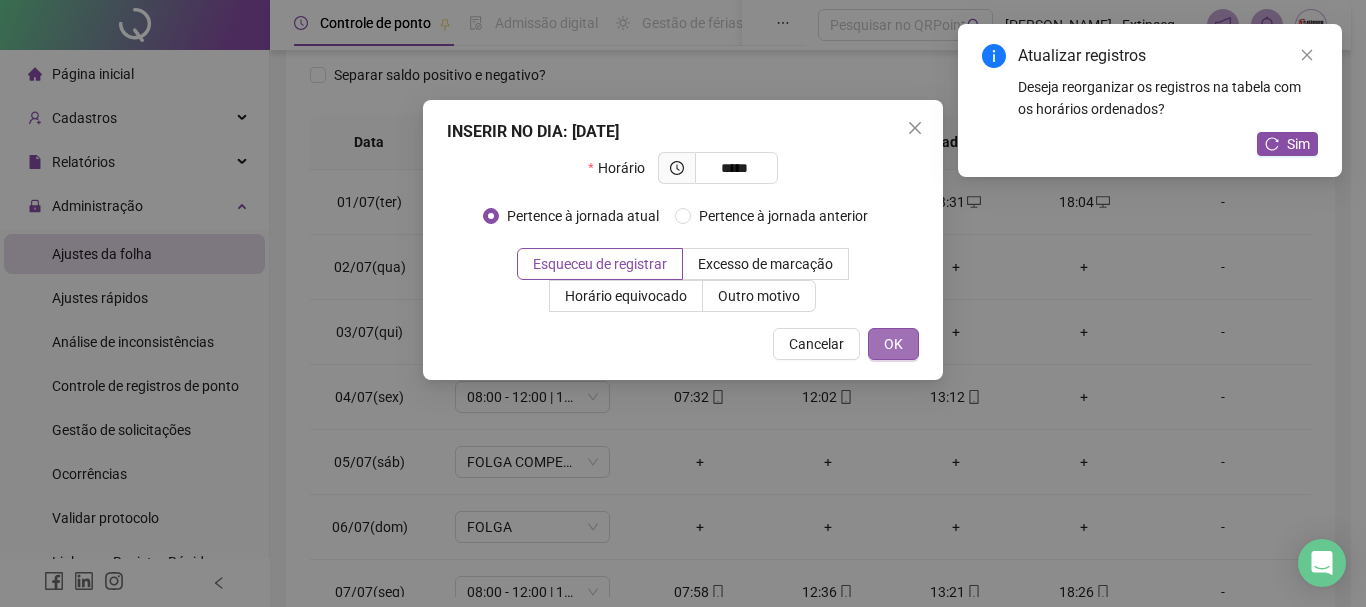 click on "OK" at bounding box center (893, 344) 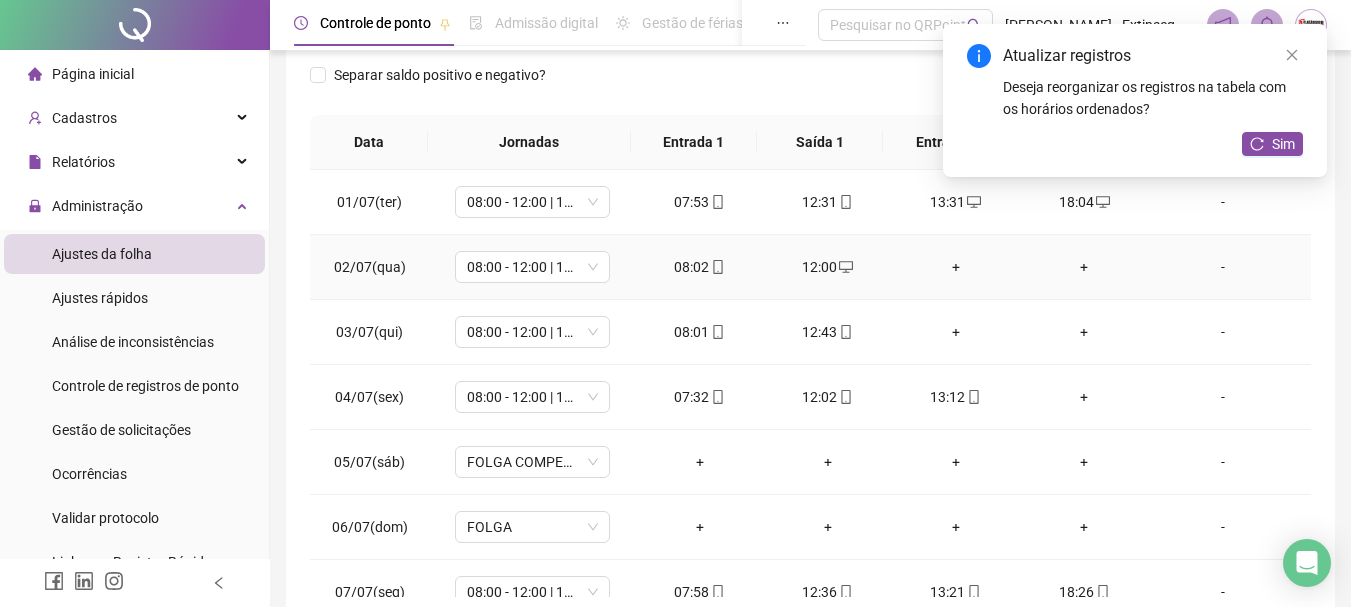 click on "+" at bounding box center (956, 267) 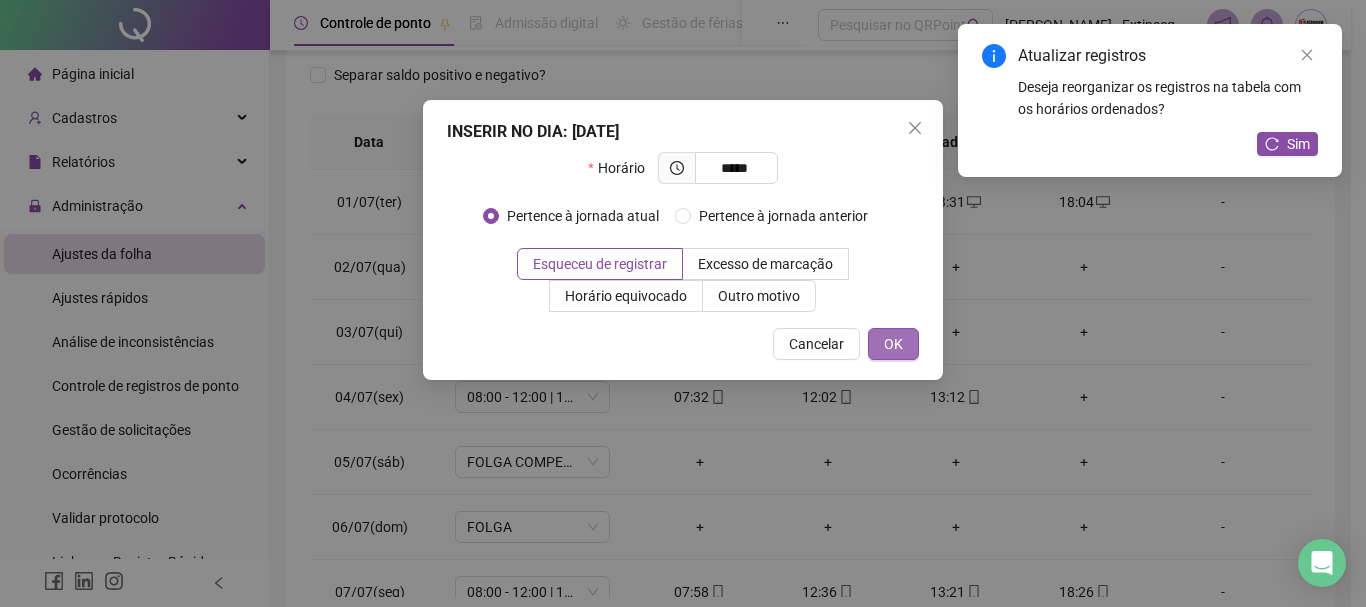 type on "*****" 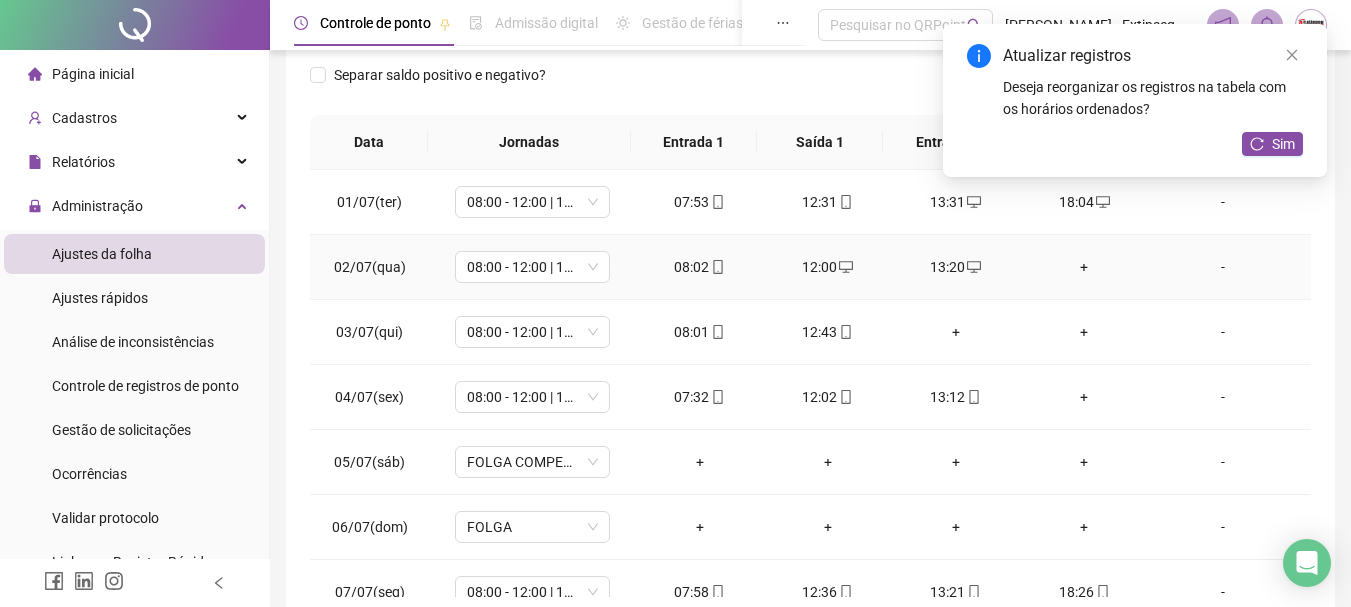 click on "+" at bounding box center [1084, 267] 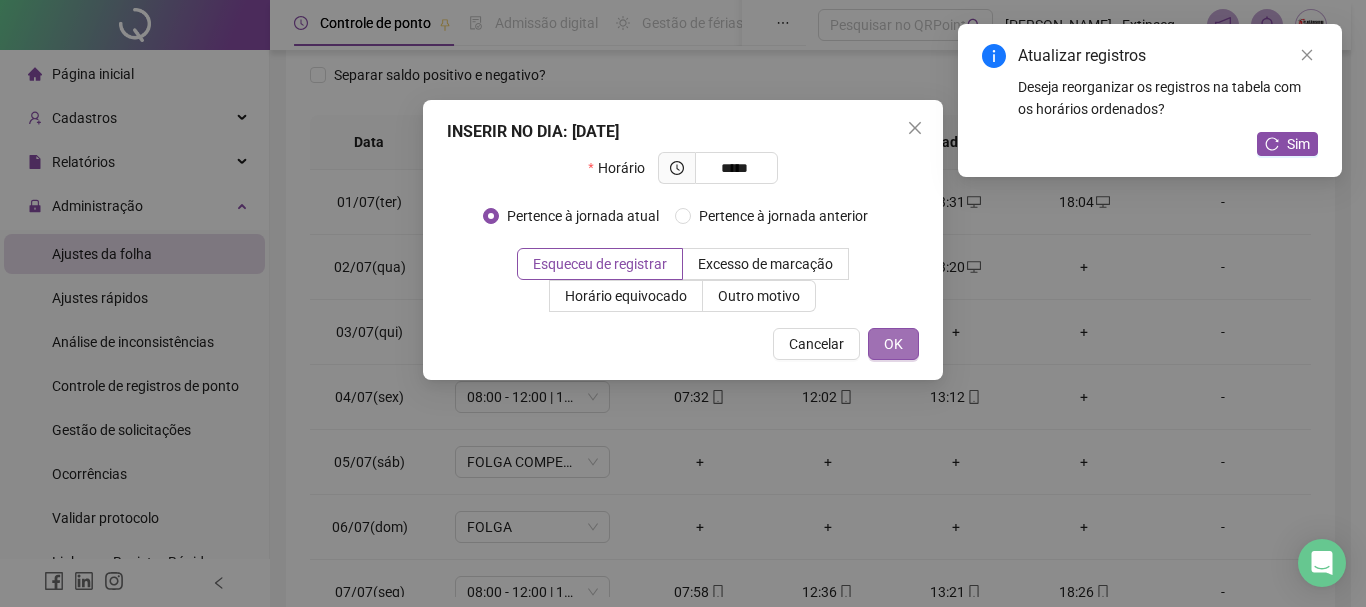 type on "*****" 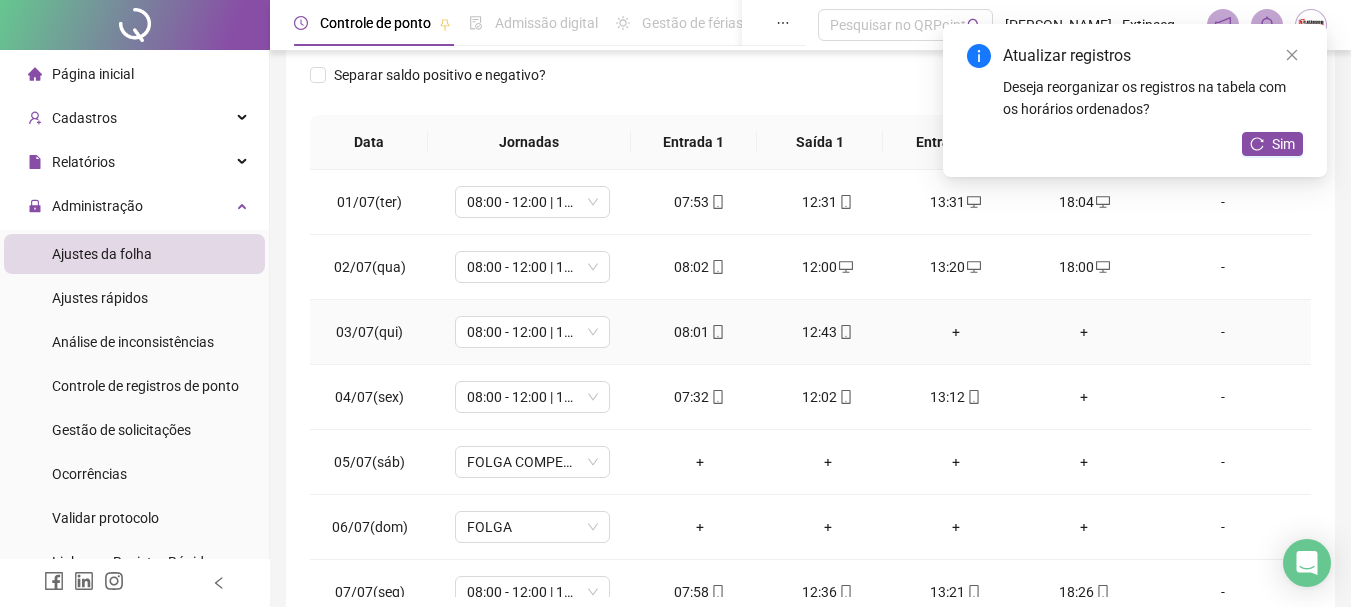 click on "+" at bounding box center [956, 332] 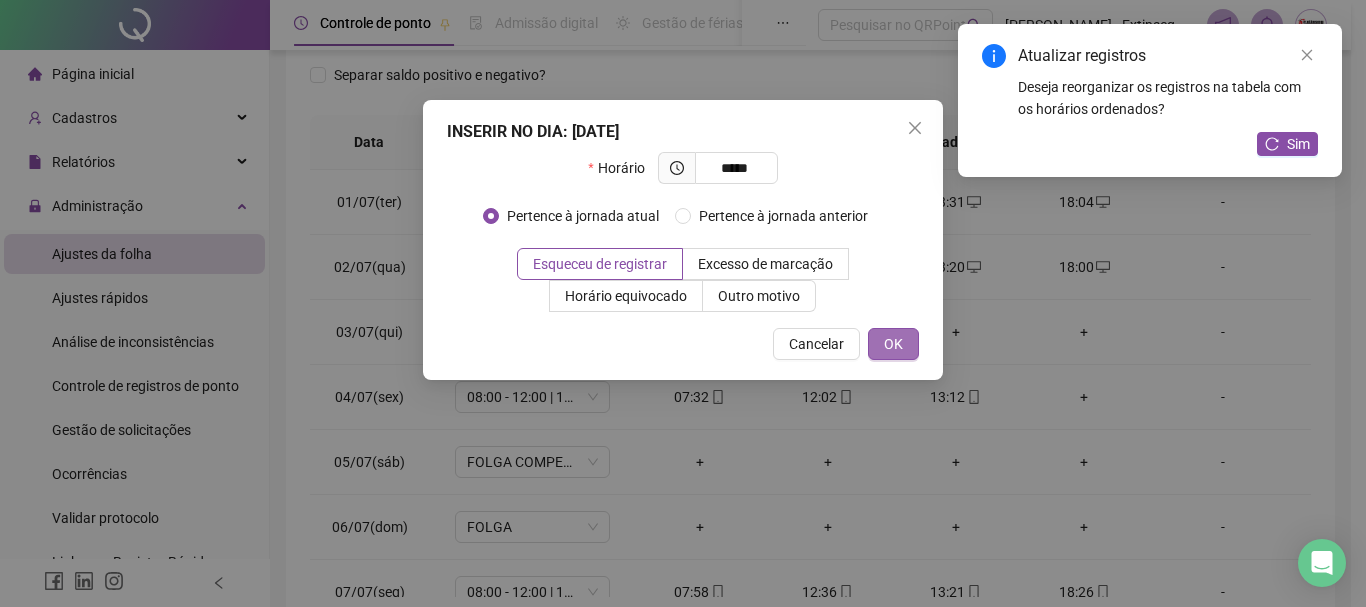 type on "*****" 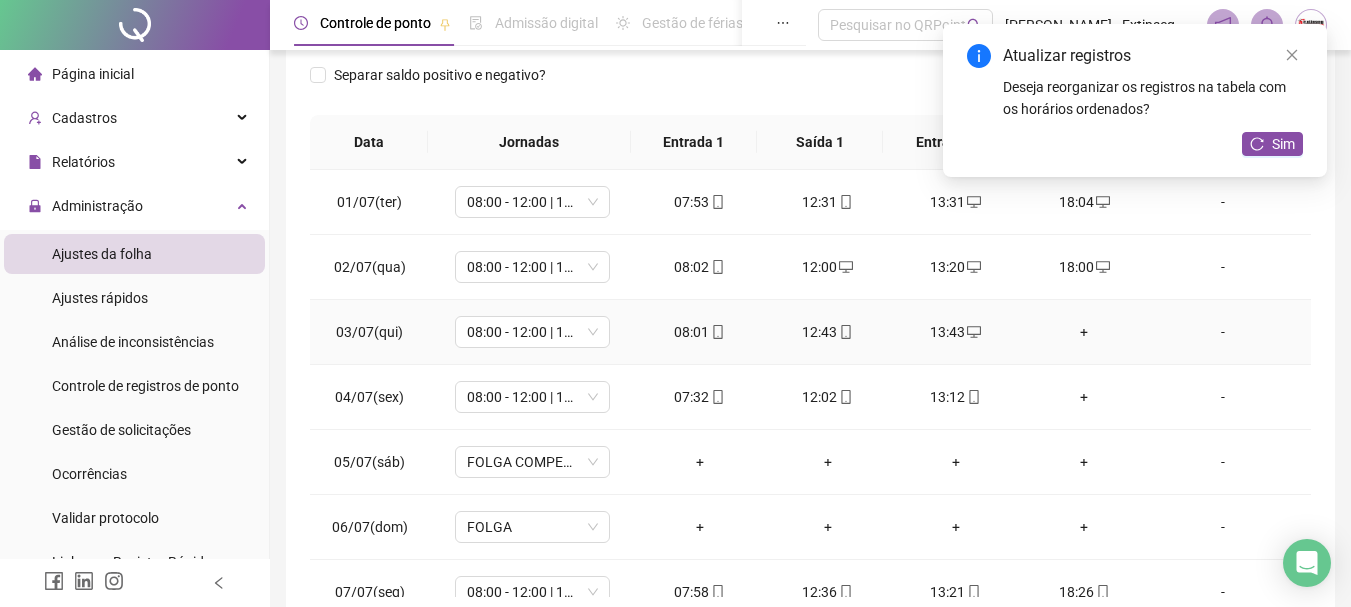 click on "+" at bounding box center [1084, 332] 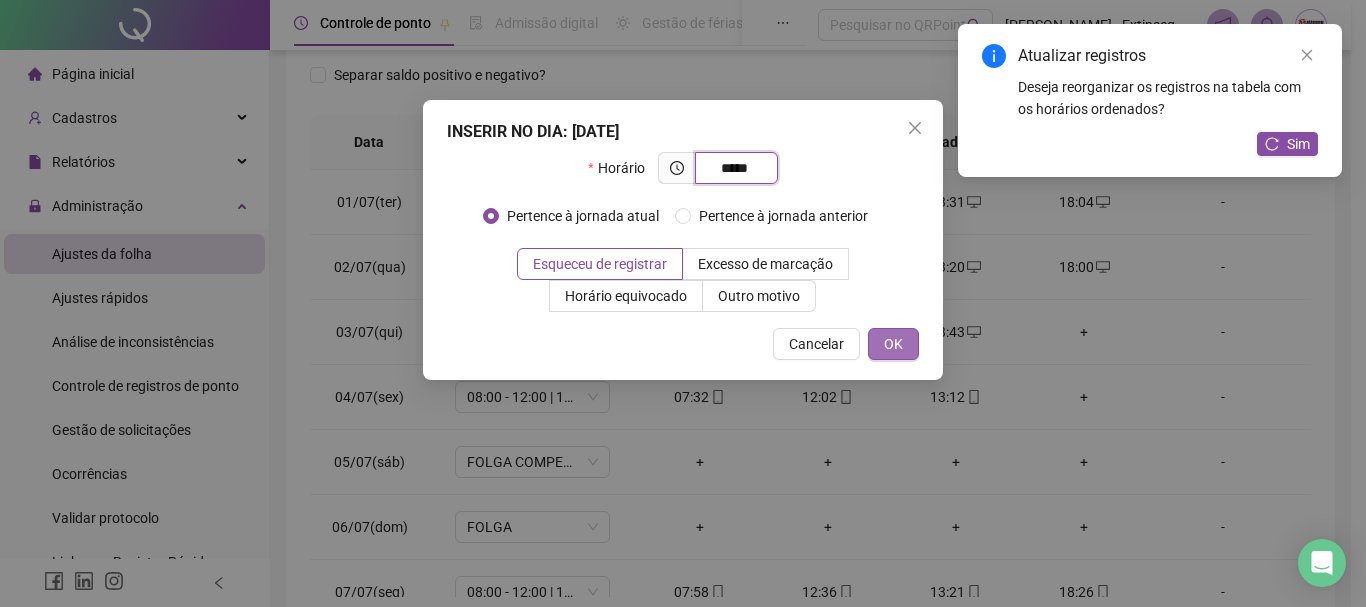 type on "*****" 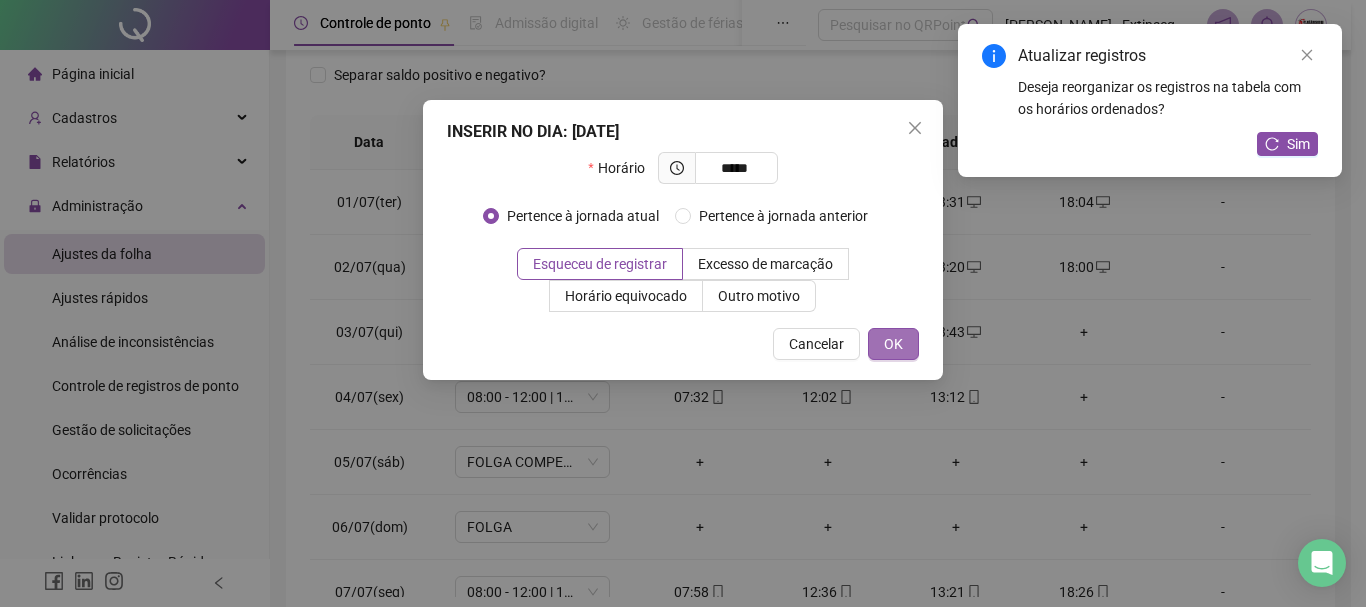 click on "OK" at bounding box center (893, 344) 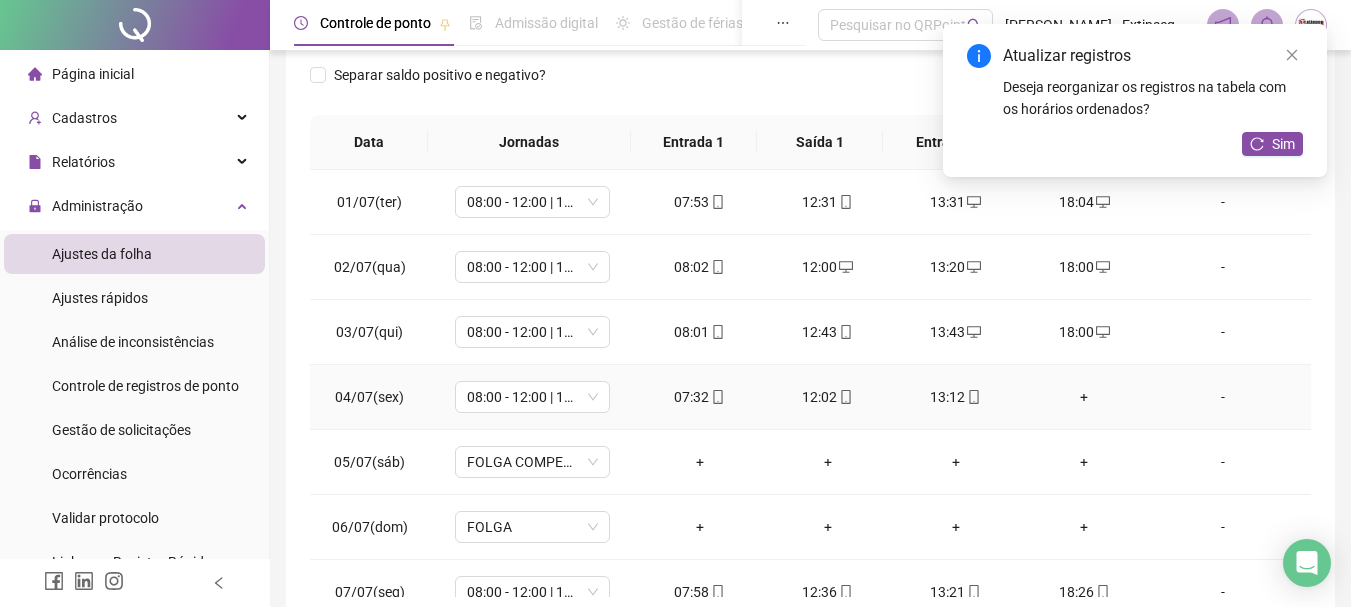 click on "+" at bounding box center (1084, 397) 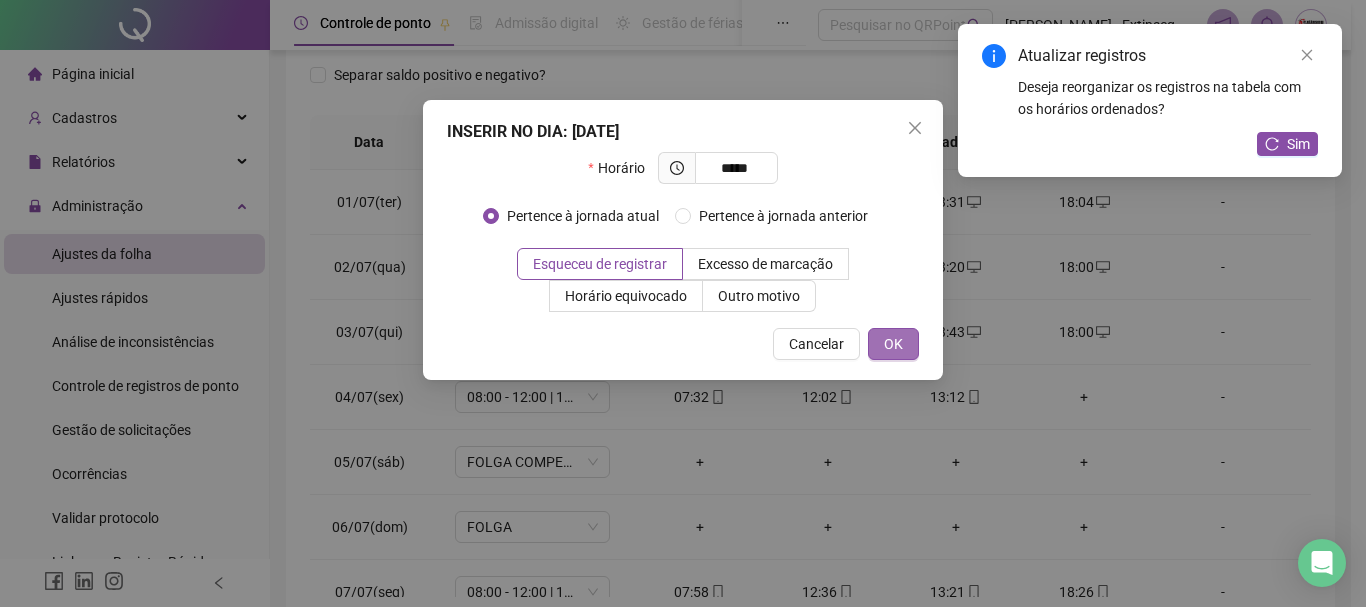 type on "*****" 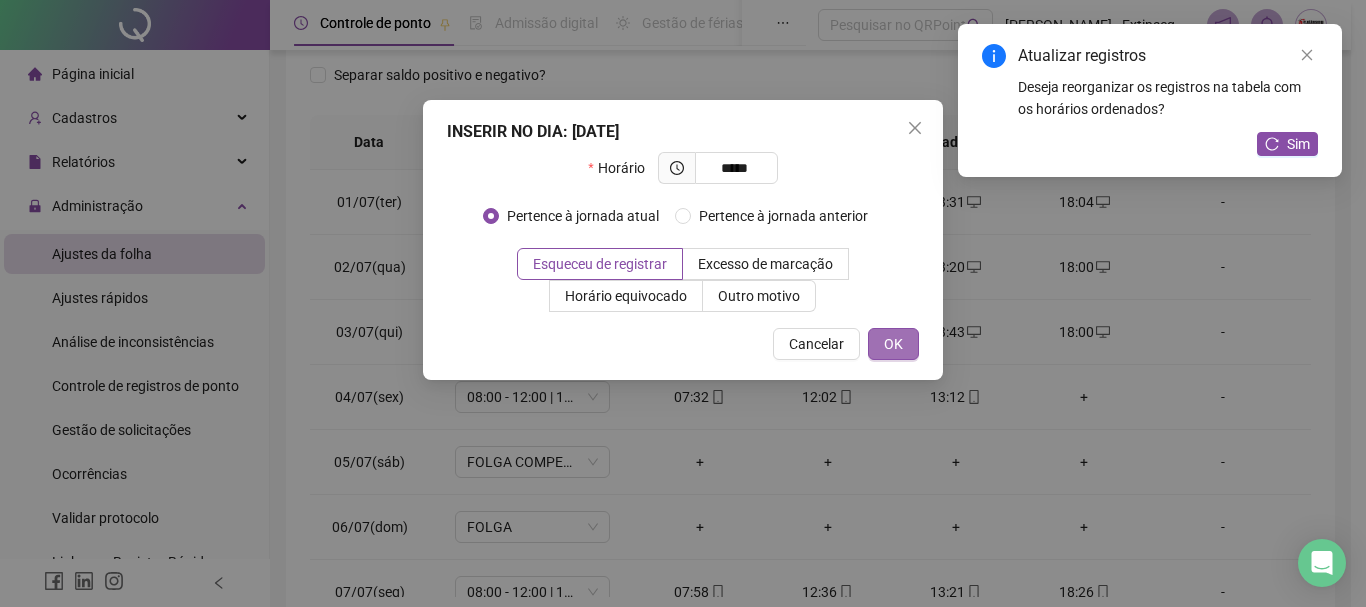 click on "OK" at bounding box center [893, 344] 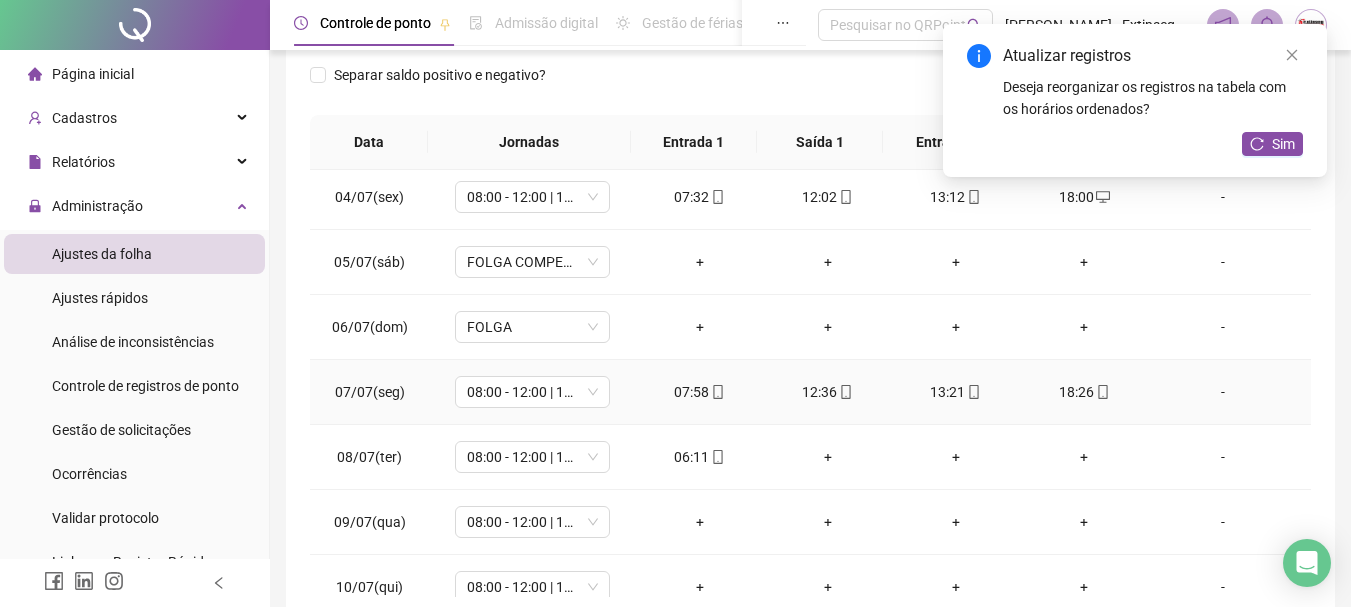 scroll, scrollTop: 223, scrollLeft: 0, axis: vertical 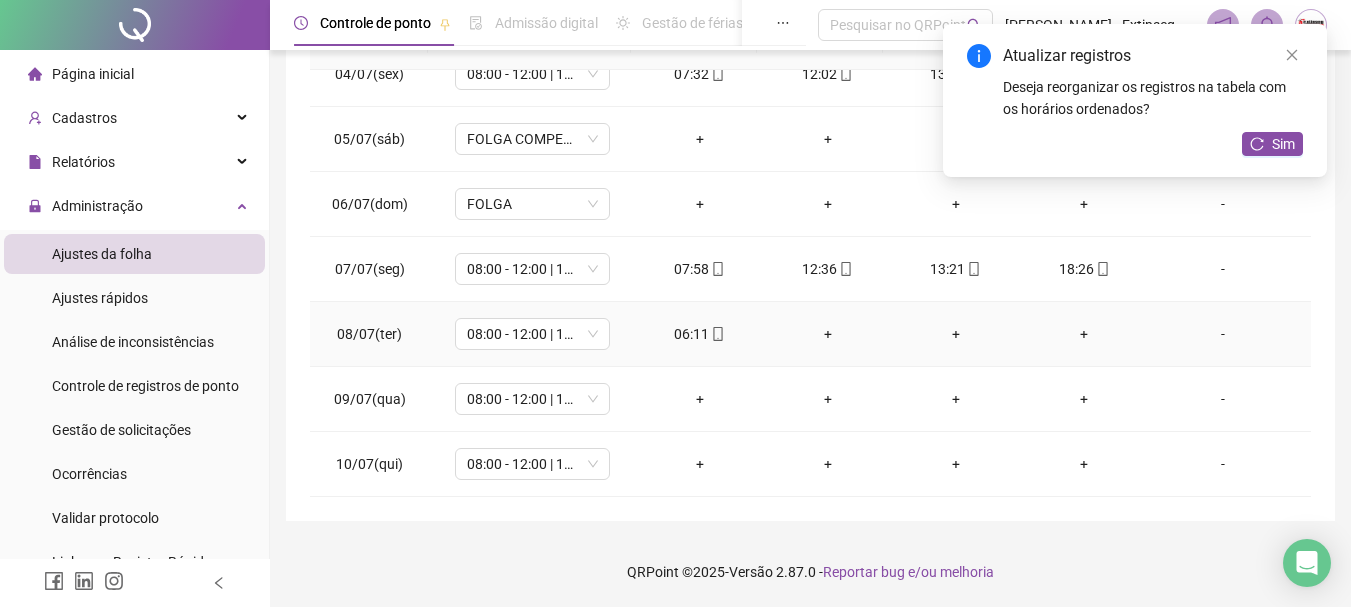 click on "+" at bounding box center [828, 334] 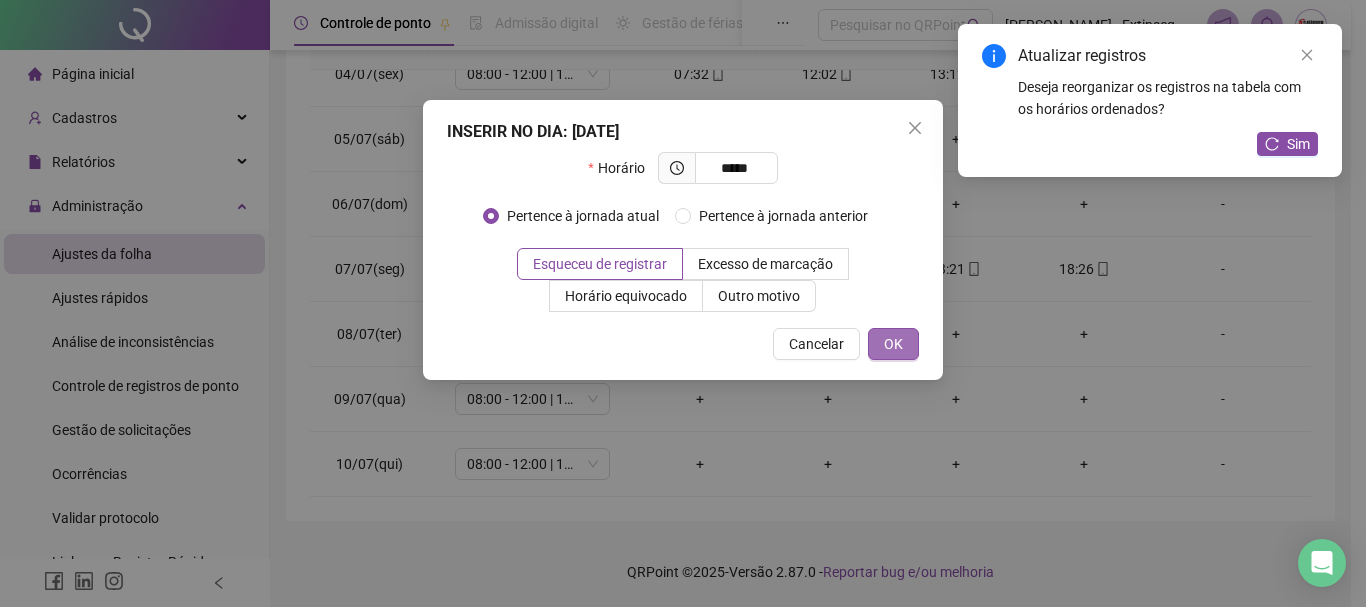 type on "*****" 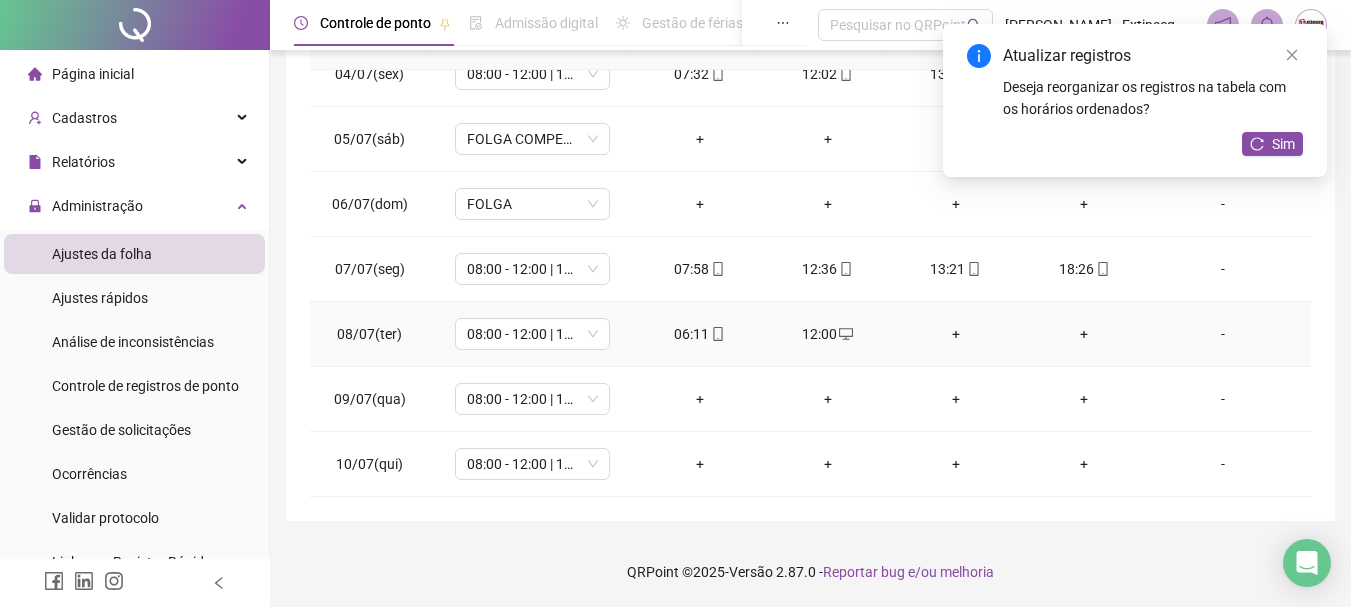 click on "+" at bounding box center [956, 334] 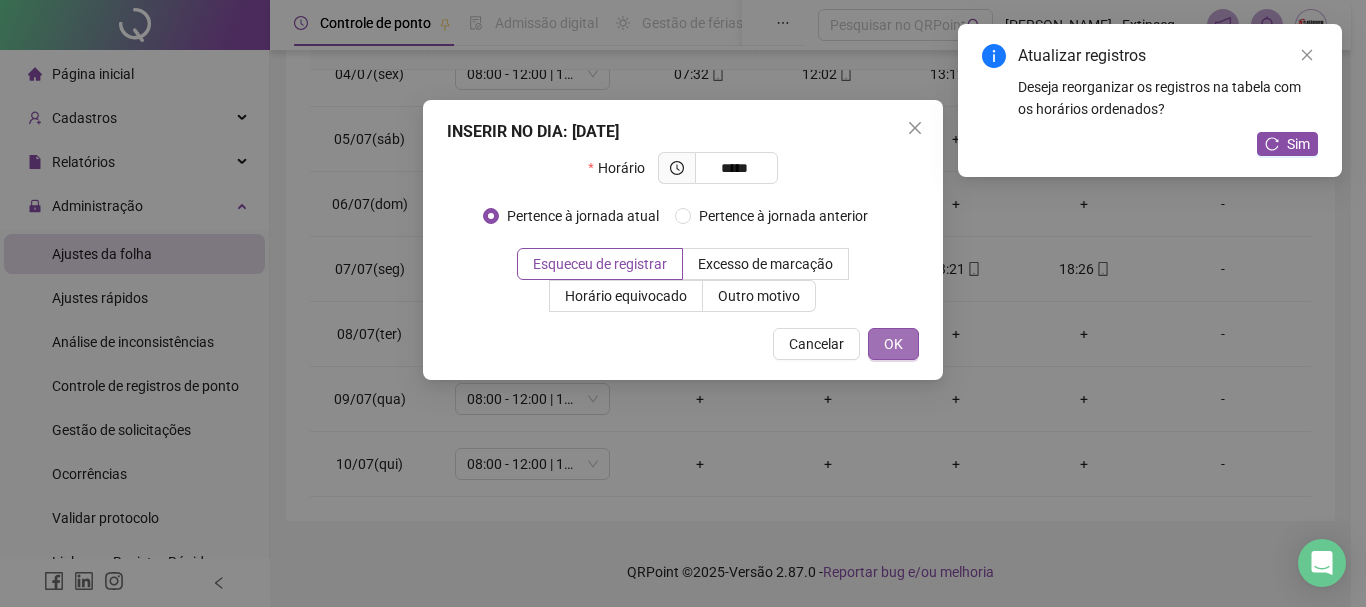 type on "*****" 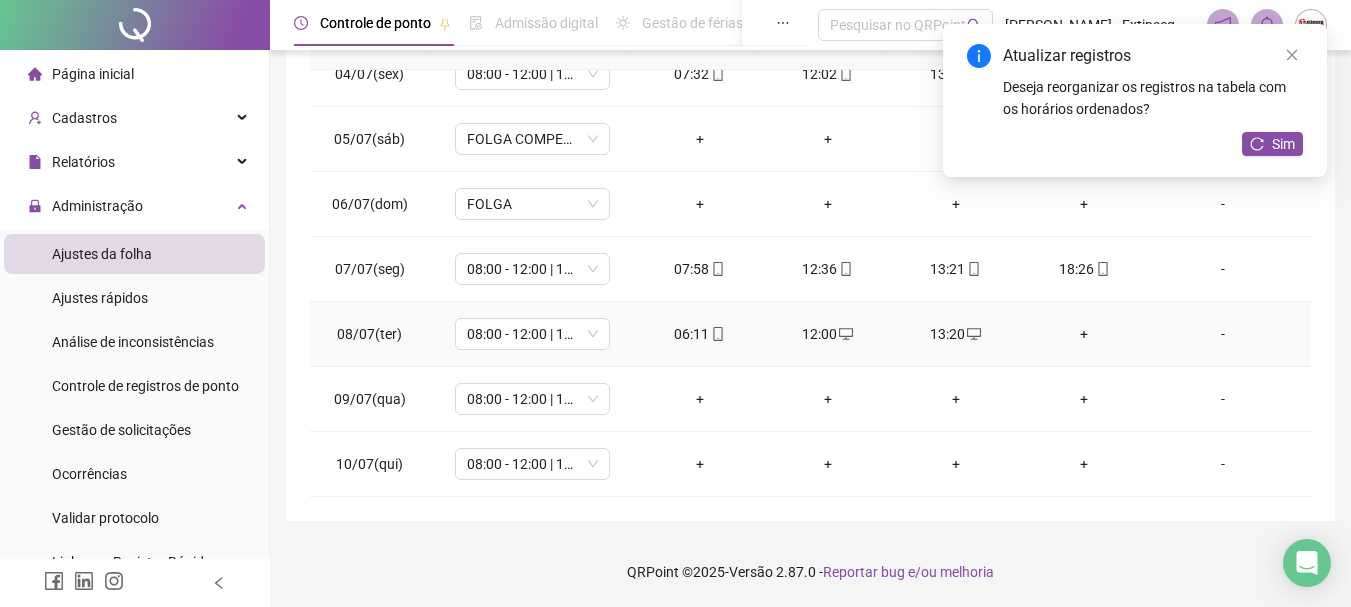 click on "+" at bounding box center [1084, 334] 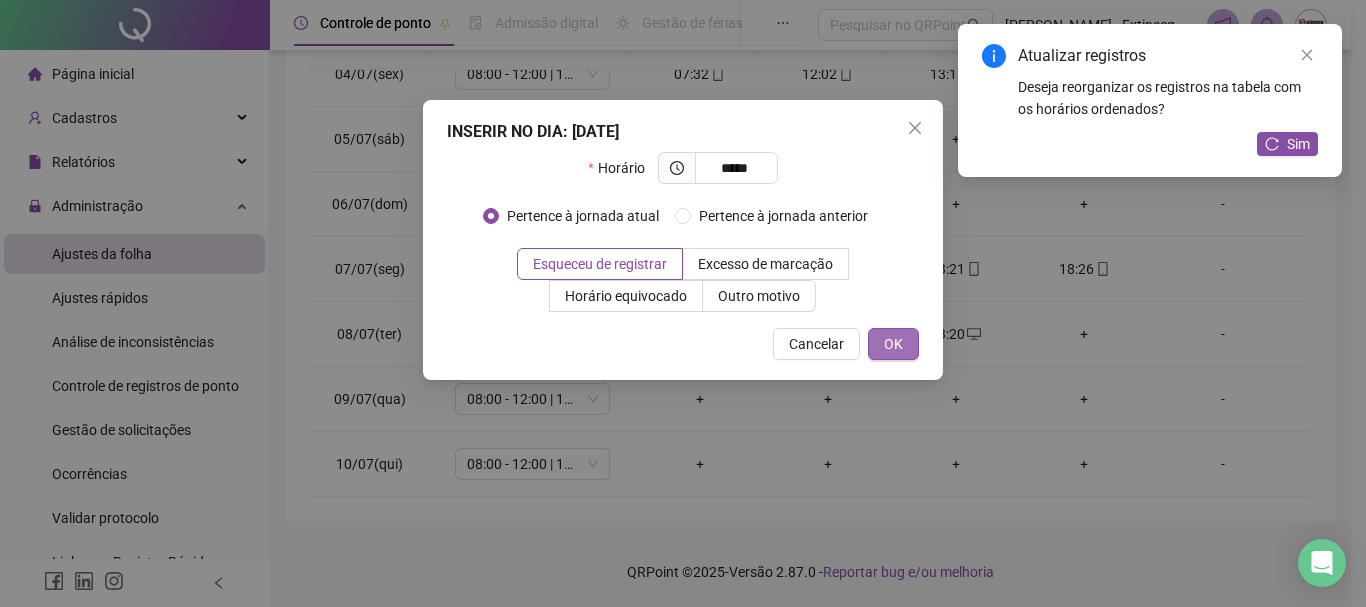type on "*****" 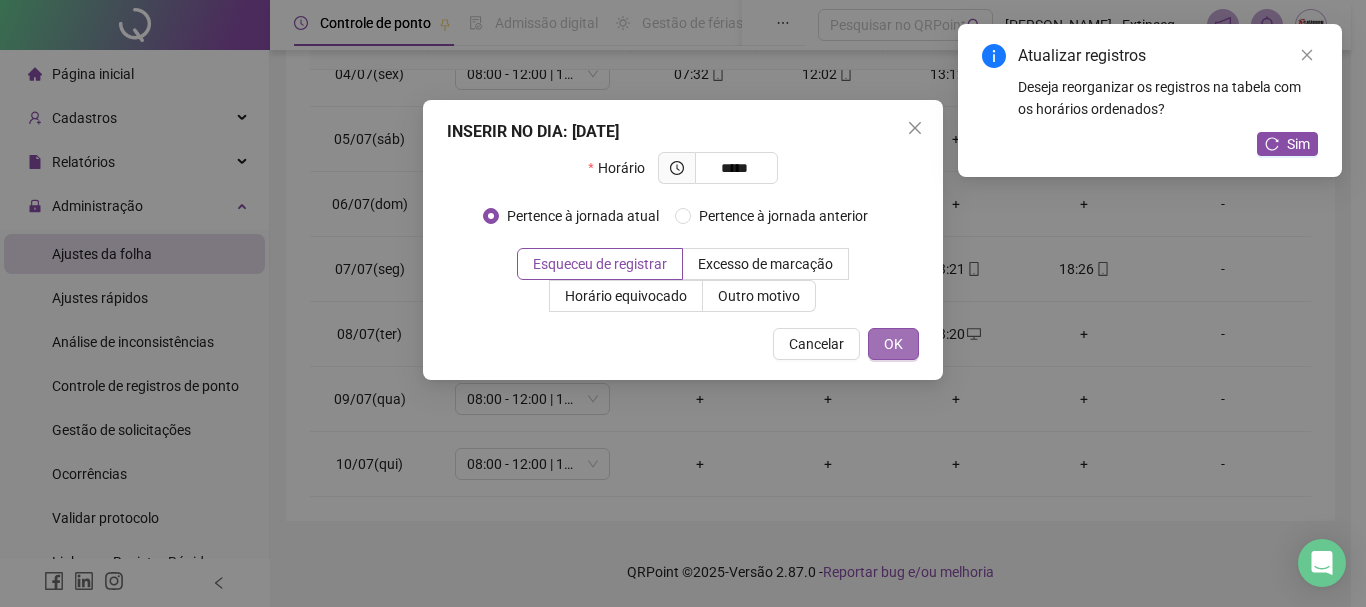 click on "OK" at bounding box center [893, 344] 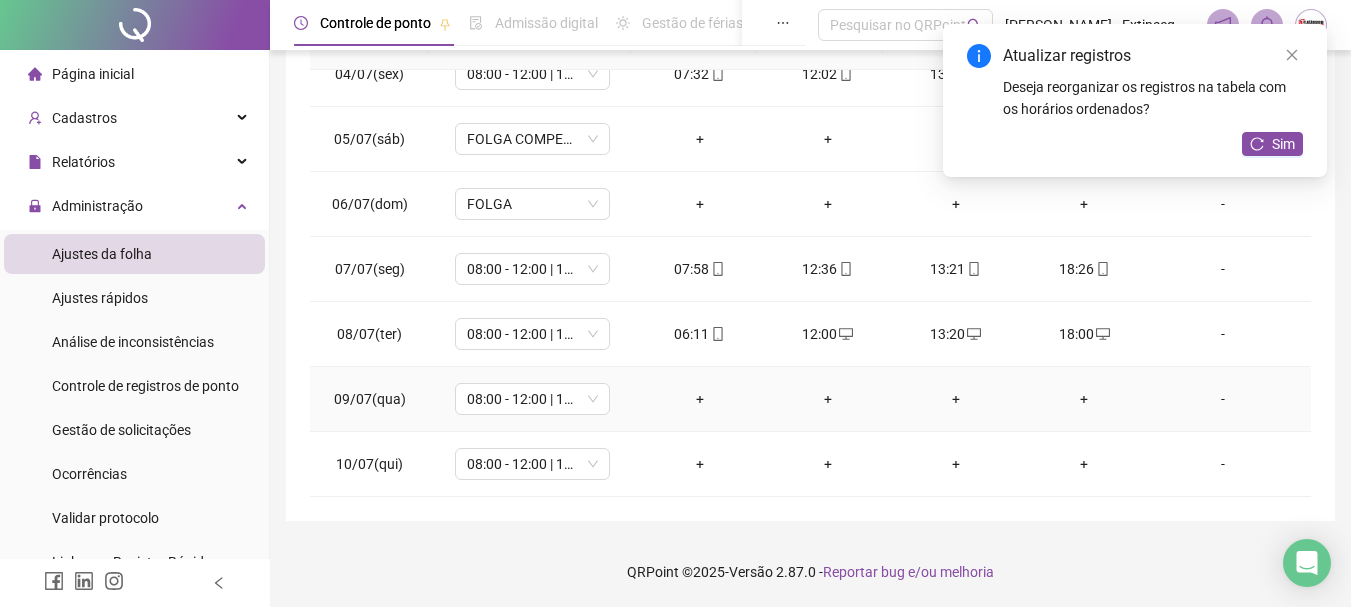 click on "+" at bounding box center (700, 399) 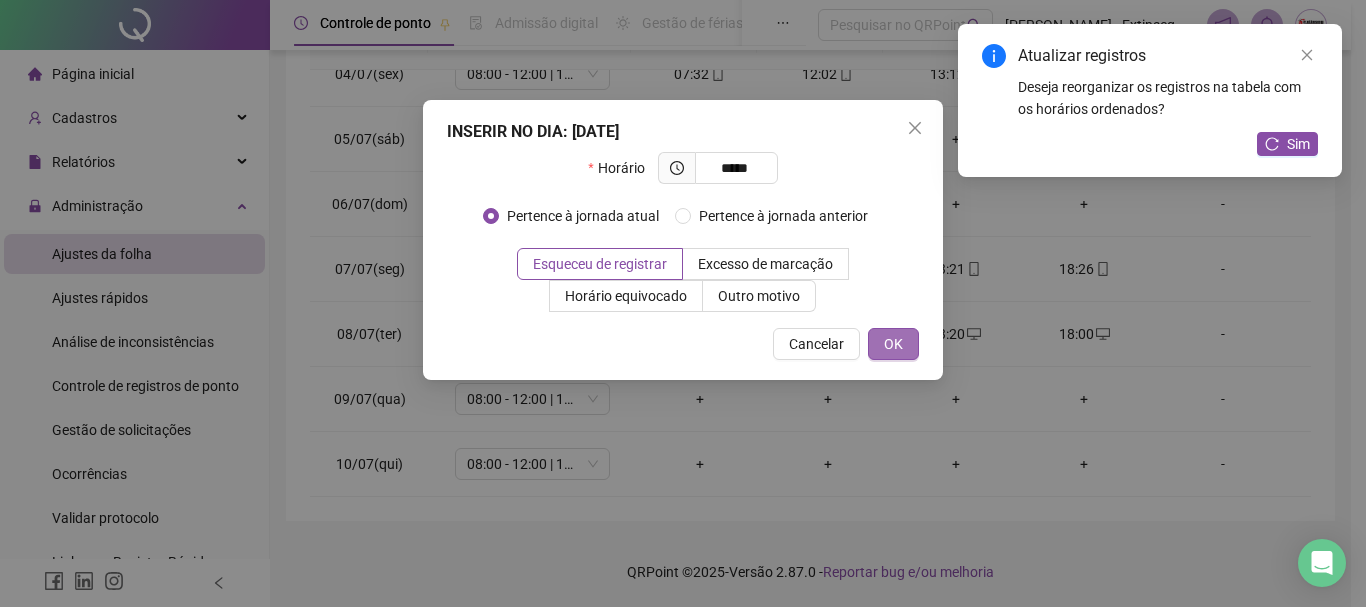 type on "*****" 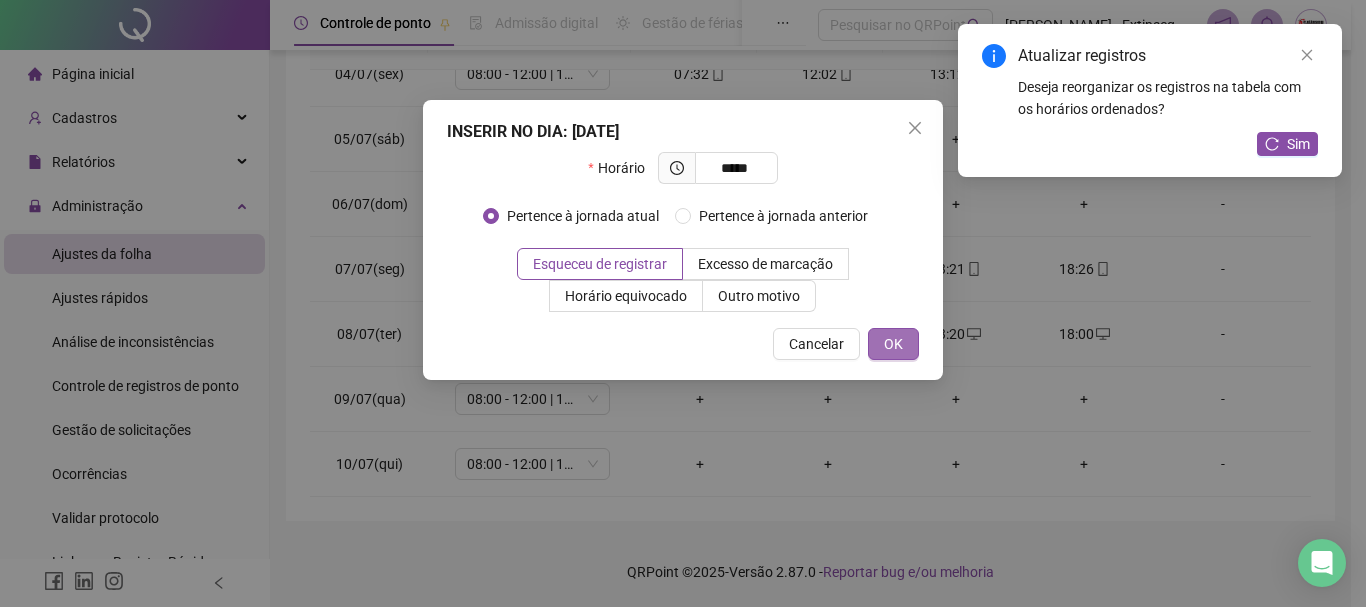 click on "OK" at bounding box center (893, 344) 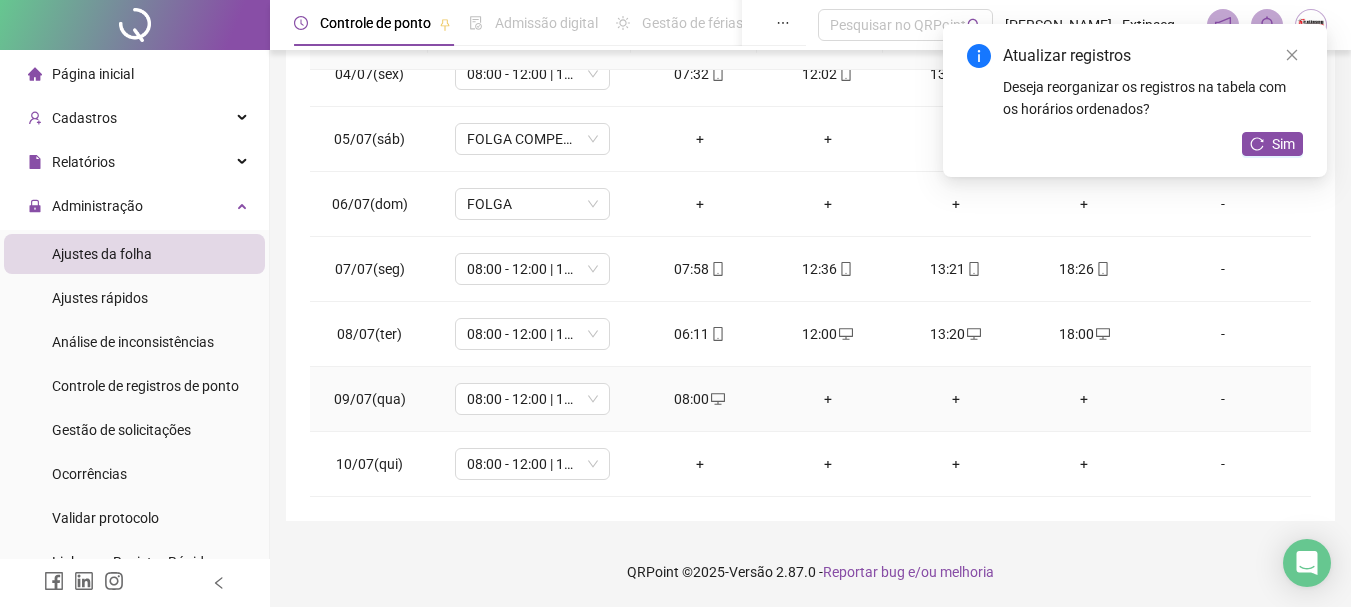 click on "+" at bounding box center (828, 399) 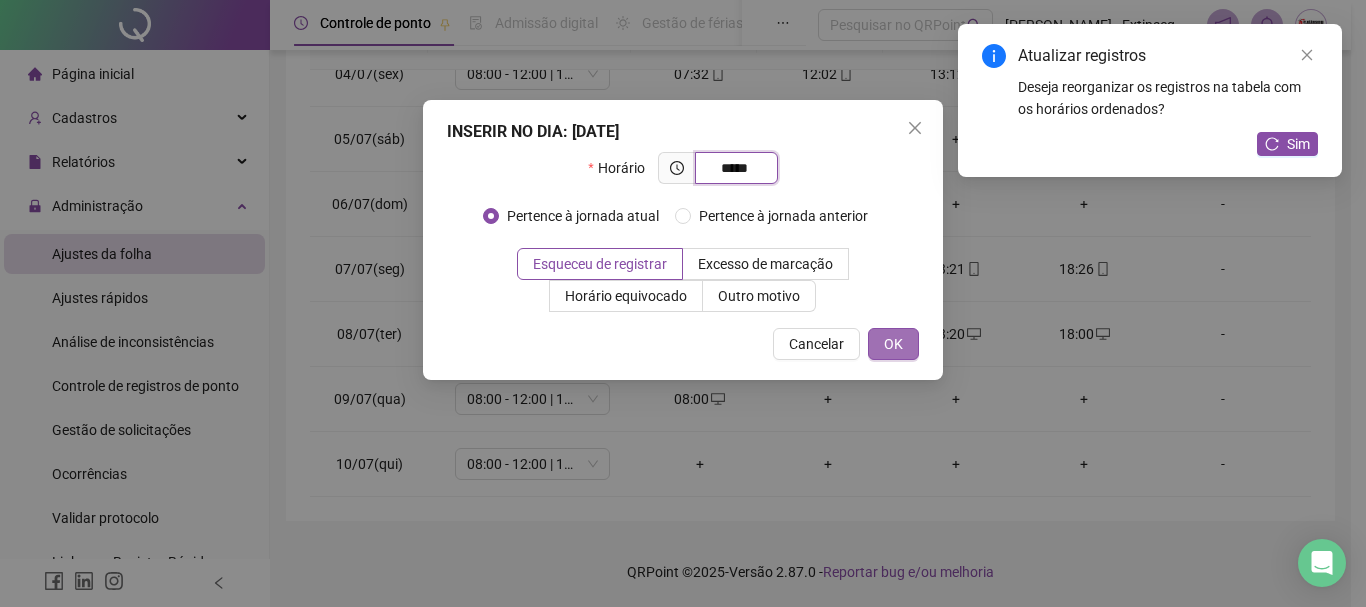 type on "*****" 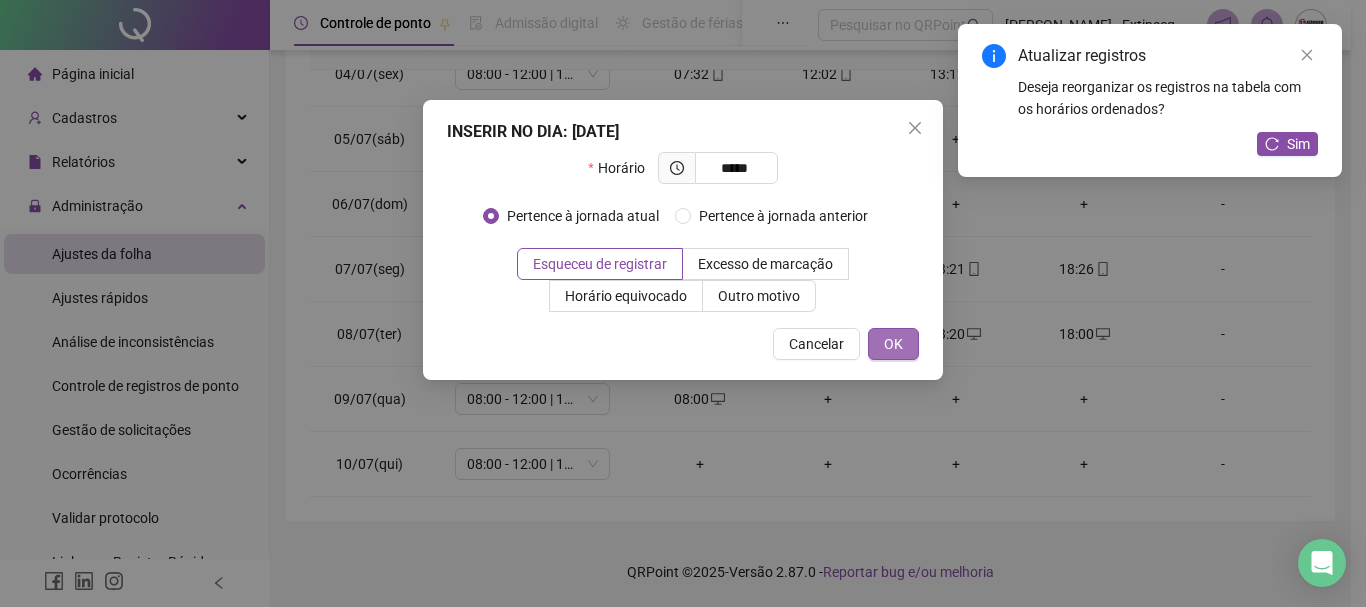 click on "OK" at bounding box center [893, 344] 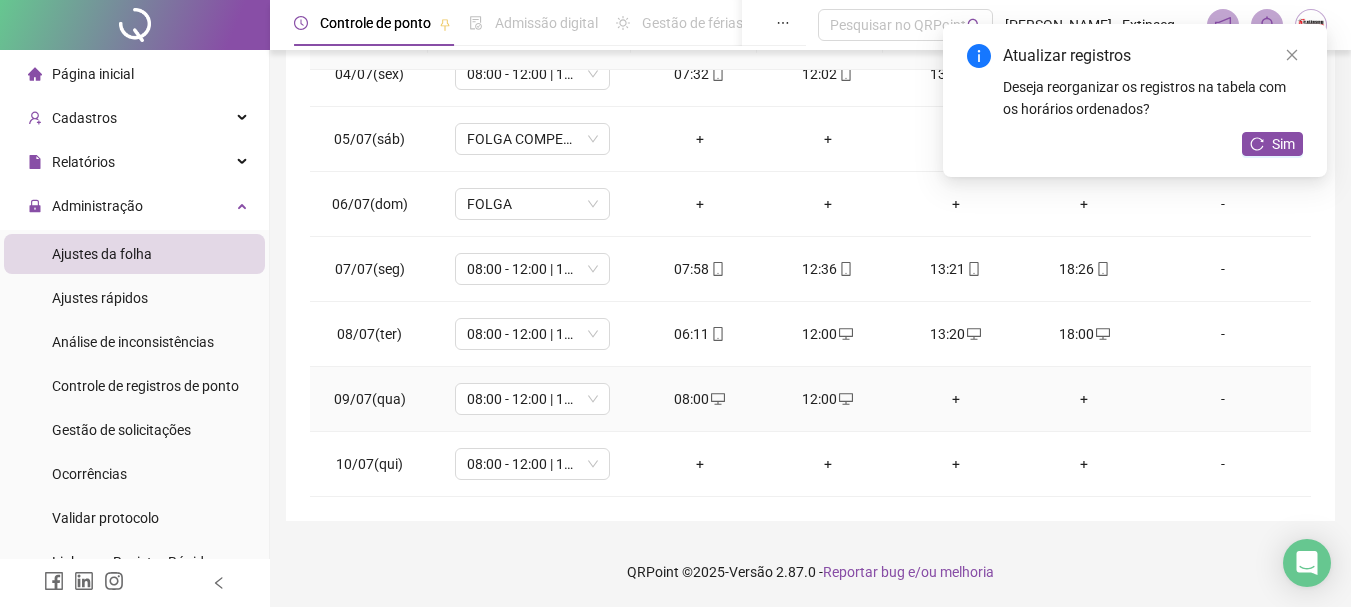 click on "+" at bounding box center [956, 399] 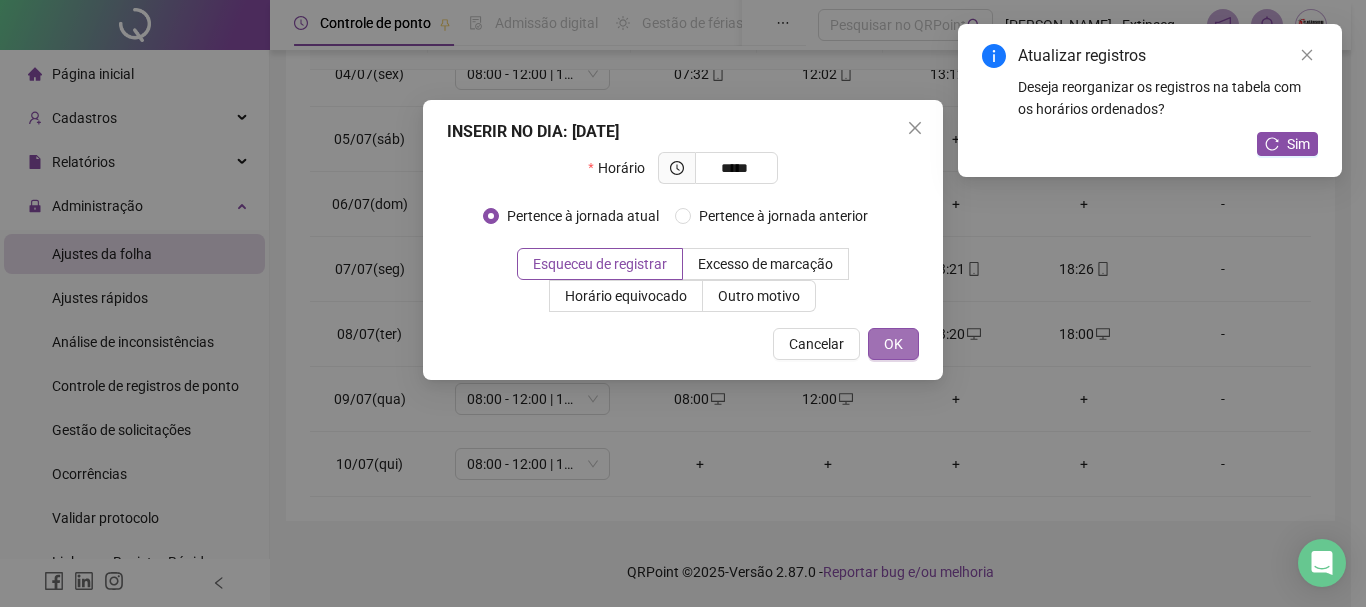 type on "*****" 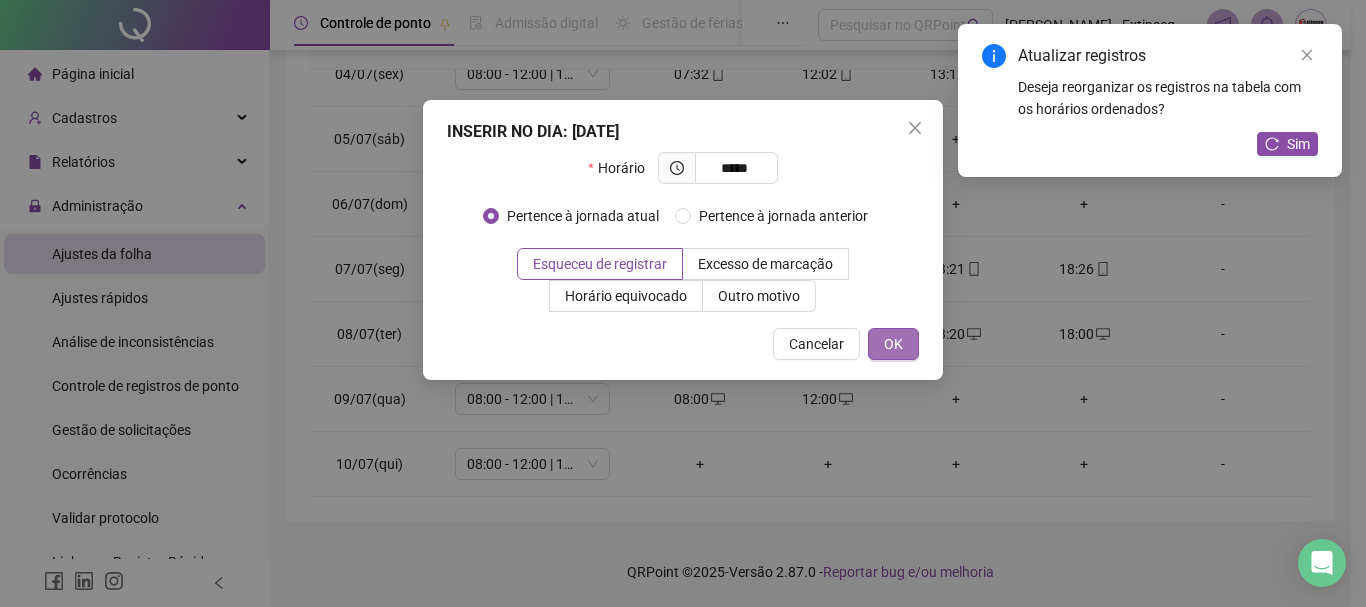 click on "OK" at bounding box center [893, 344] 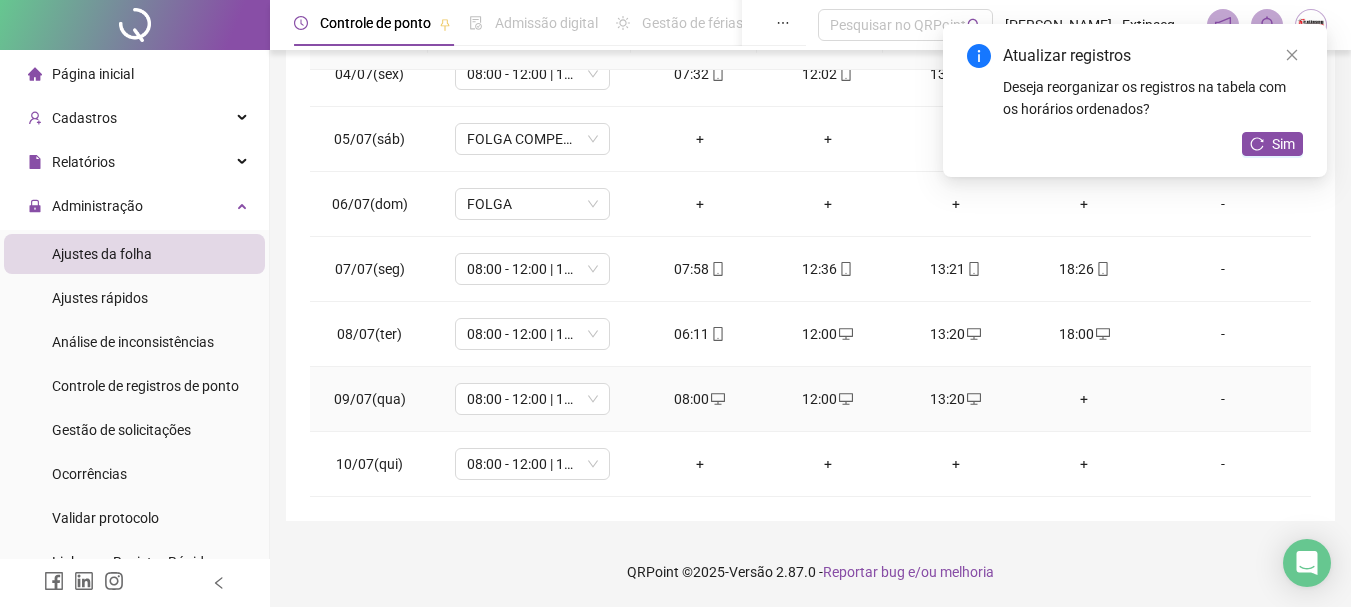 click on "+" at bounding box center (1084, 399) 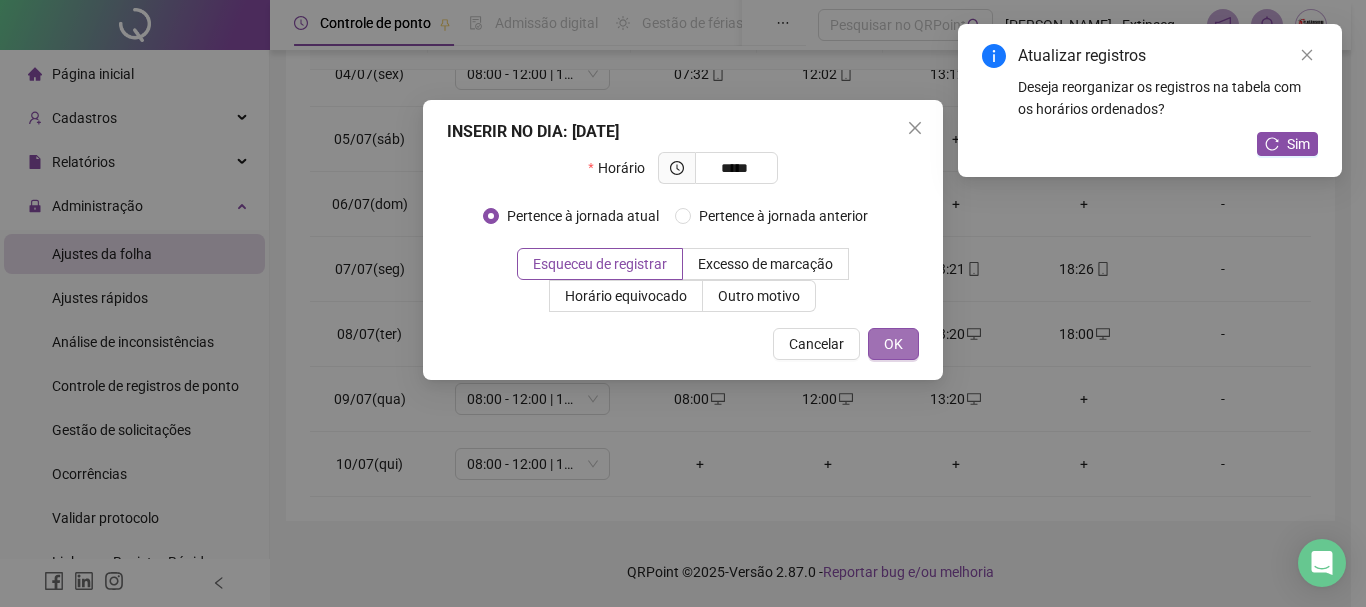 type on "*****" 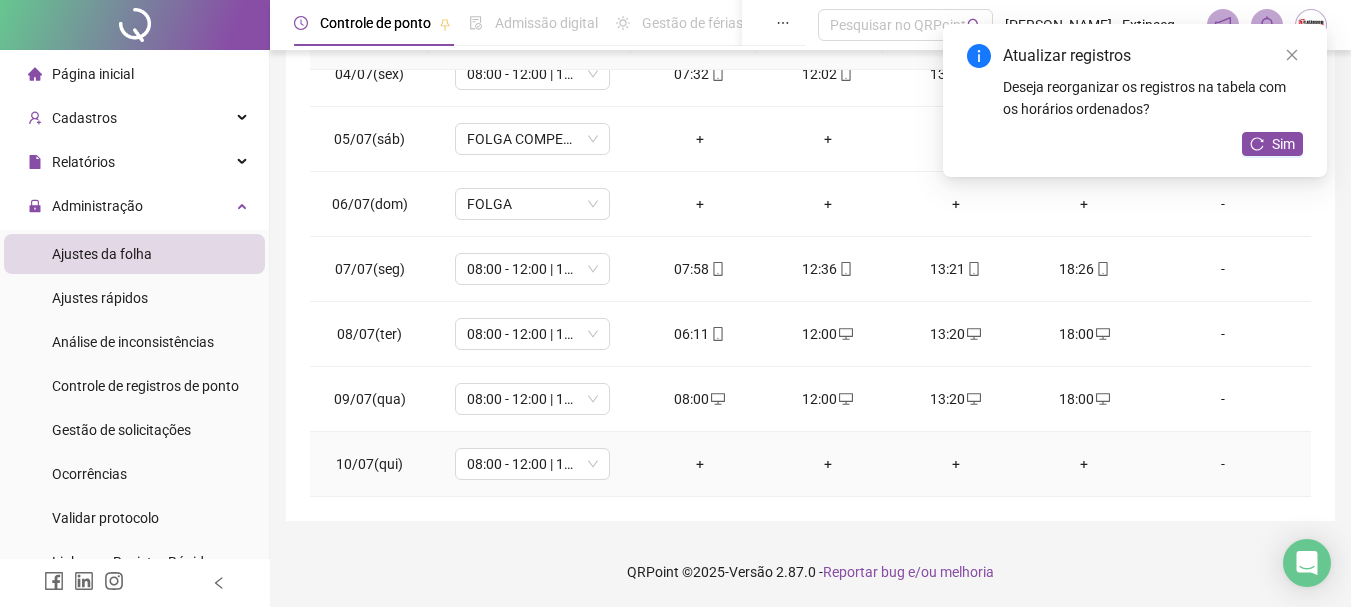 click on "+" at bounding box center [700, 464] 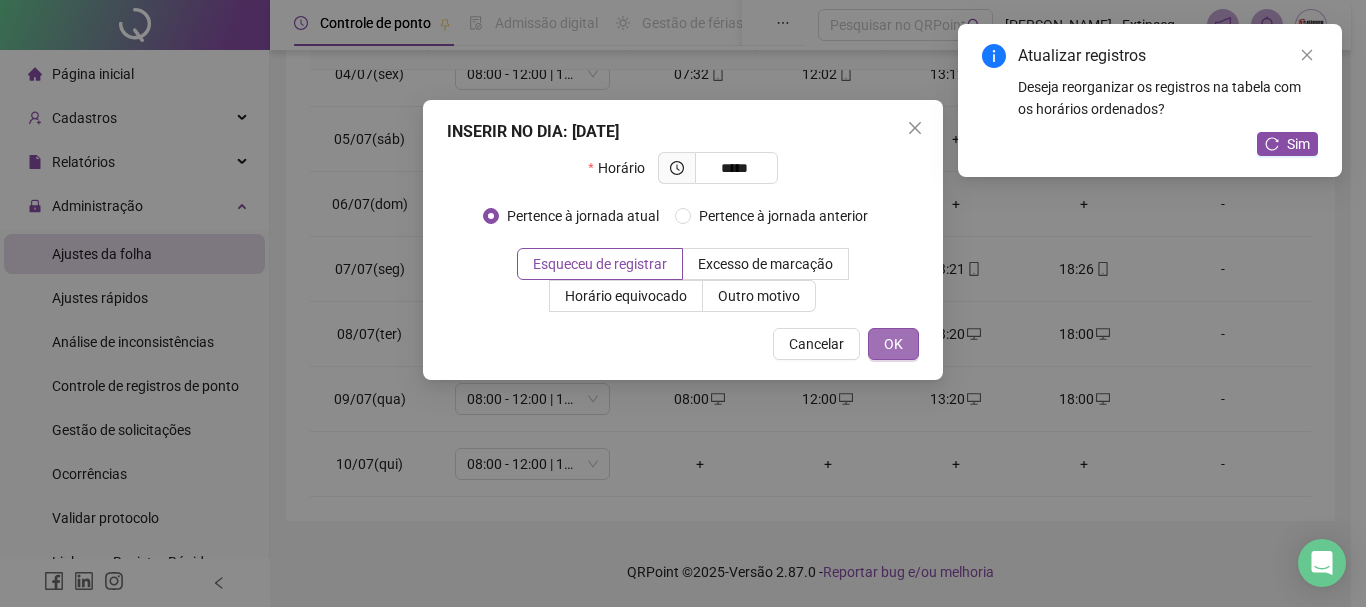 type on "*****" 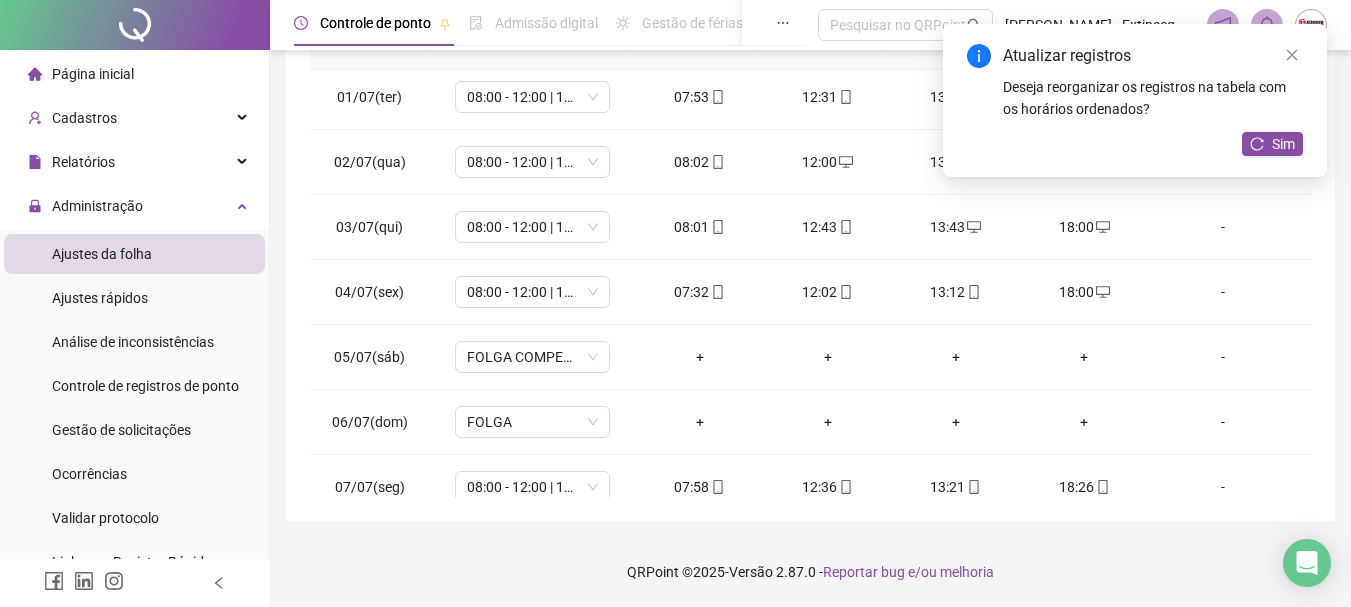 scroll, scrollTop: 0, scrollLeft: 0, axis: both 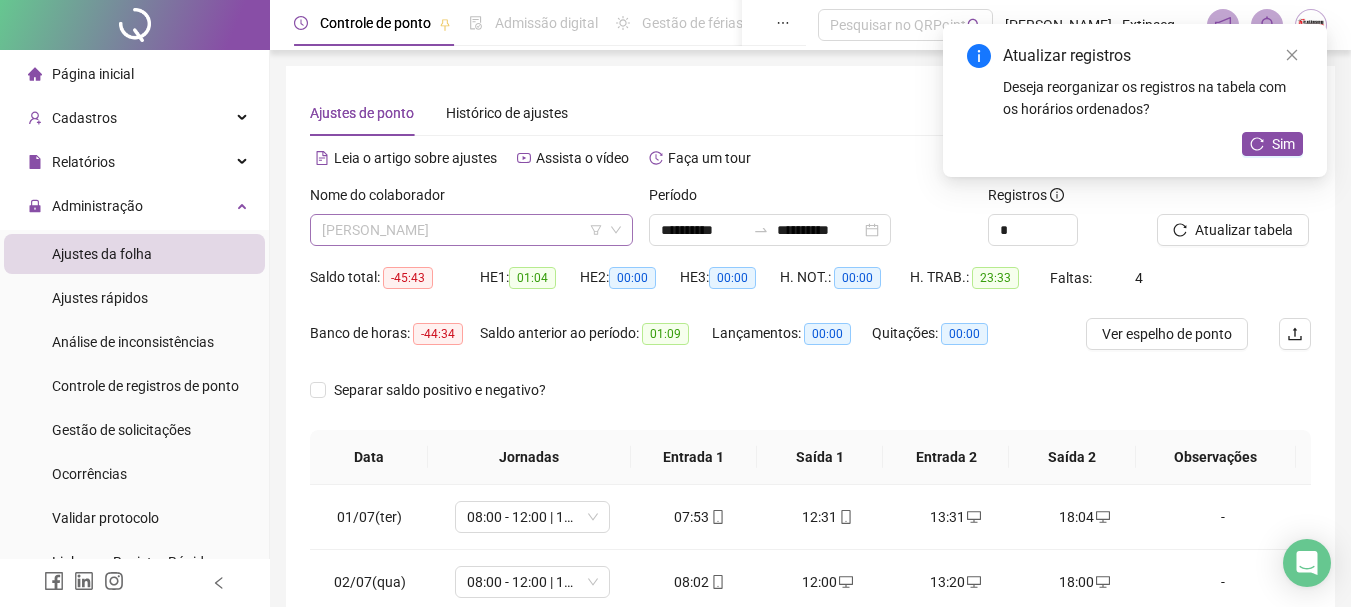click on "[PERSON_NAME]" at bounding box center (471, 230) 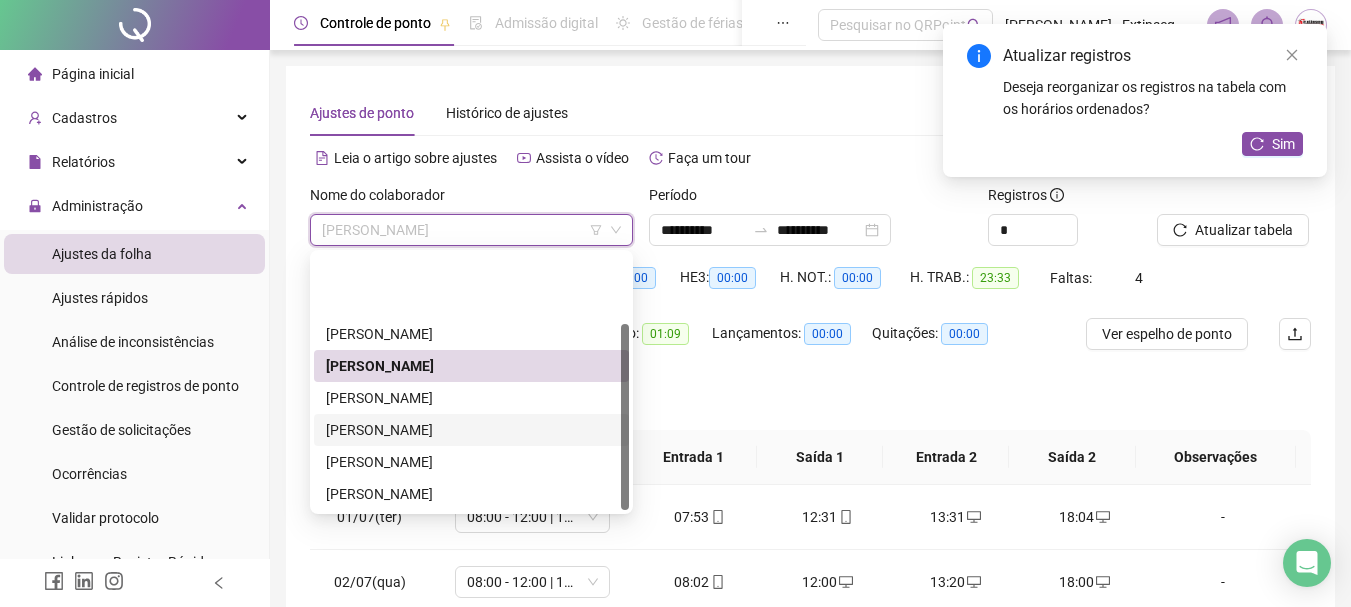 scroll, scrollTop: 96, scrollLeft: 0, axis: vertical 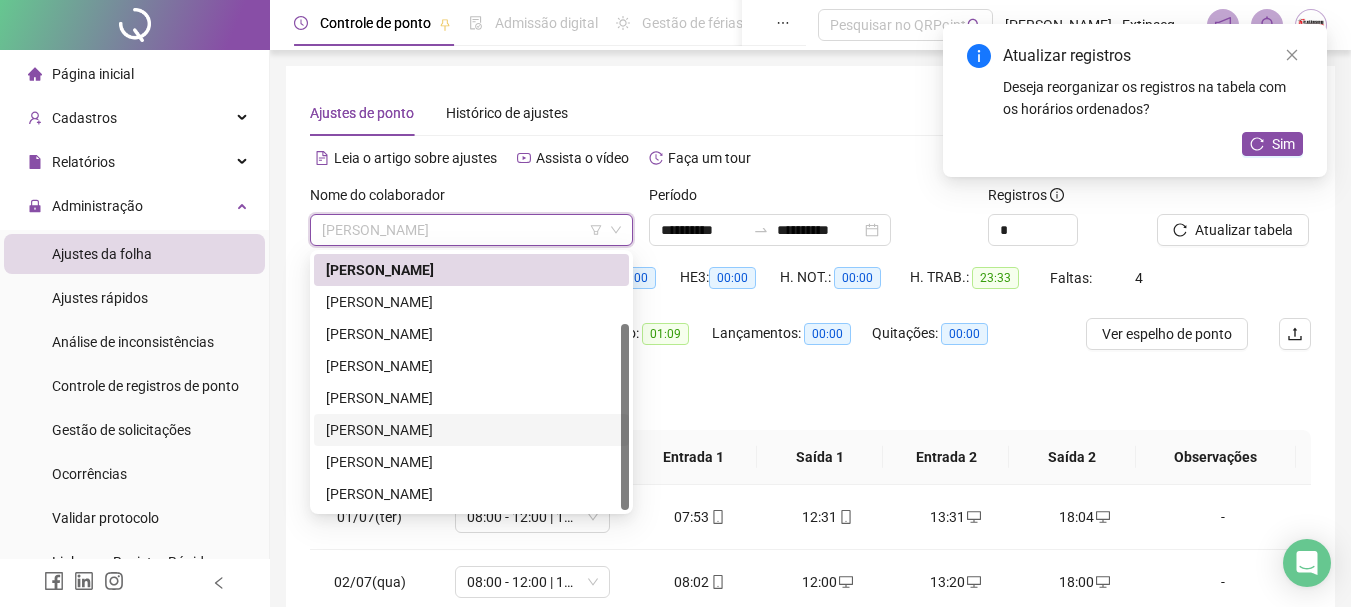 click on "[PERSON_NAME]" at bounding box center (471, 430) 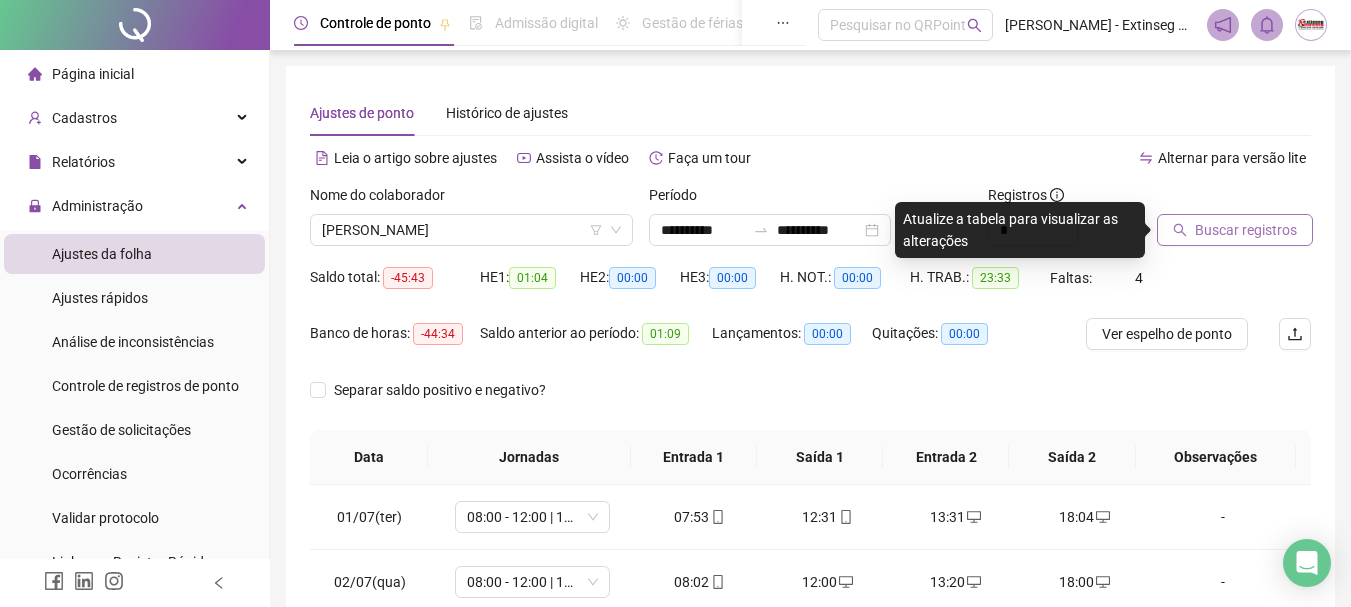 click on "Buscar registros" at bounding box center [1246, 230] 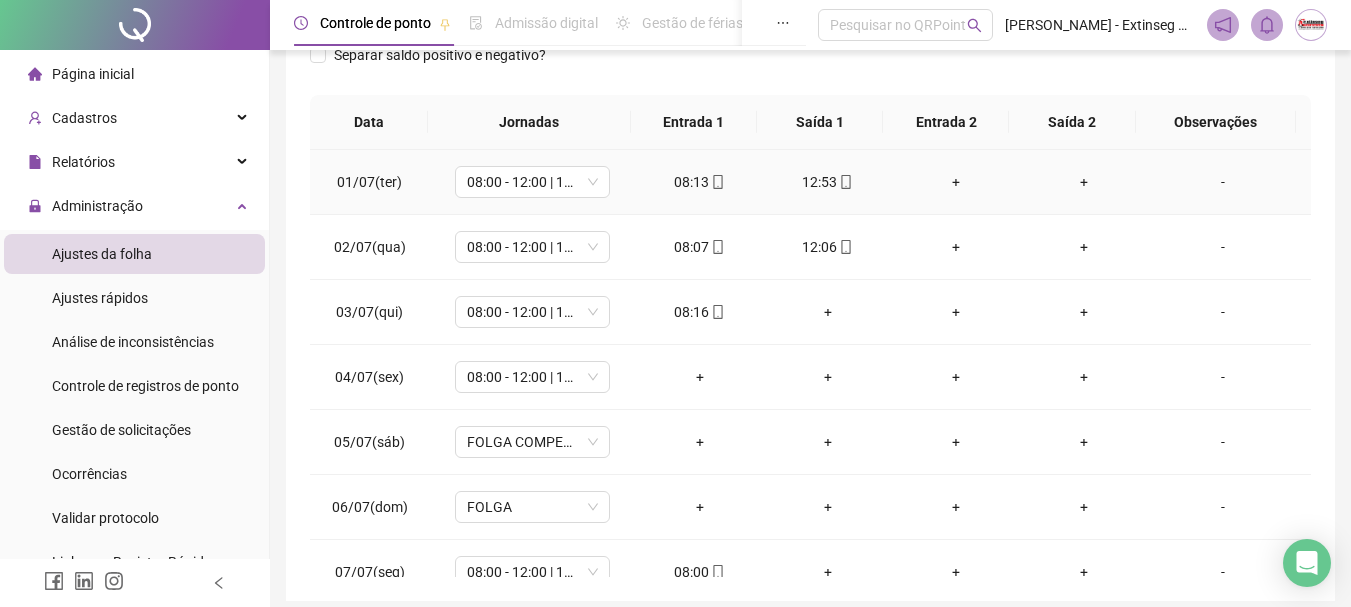 scroll, scrollTop: 300, scrollLeft: 0, axis: vertical 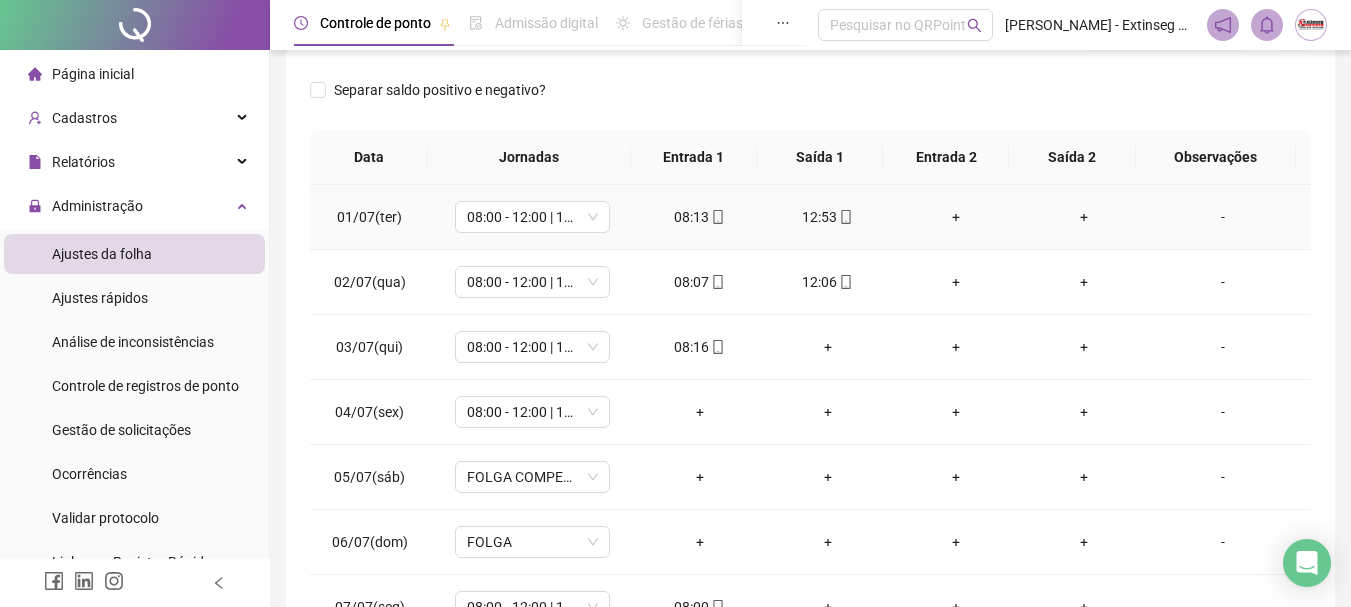 click on "+" at bounding box center [956, 217] 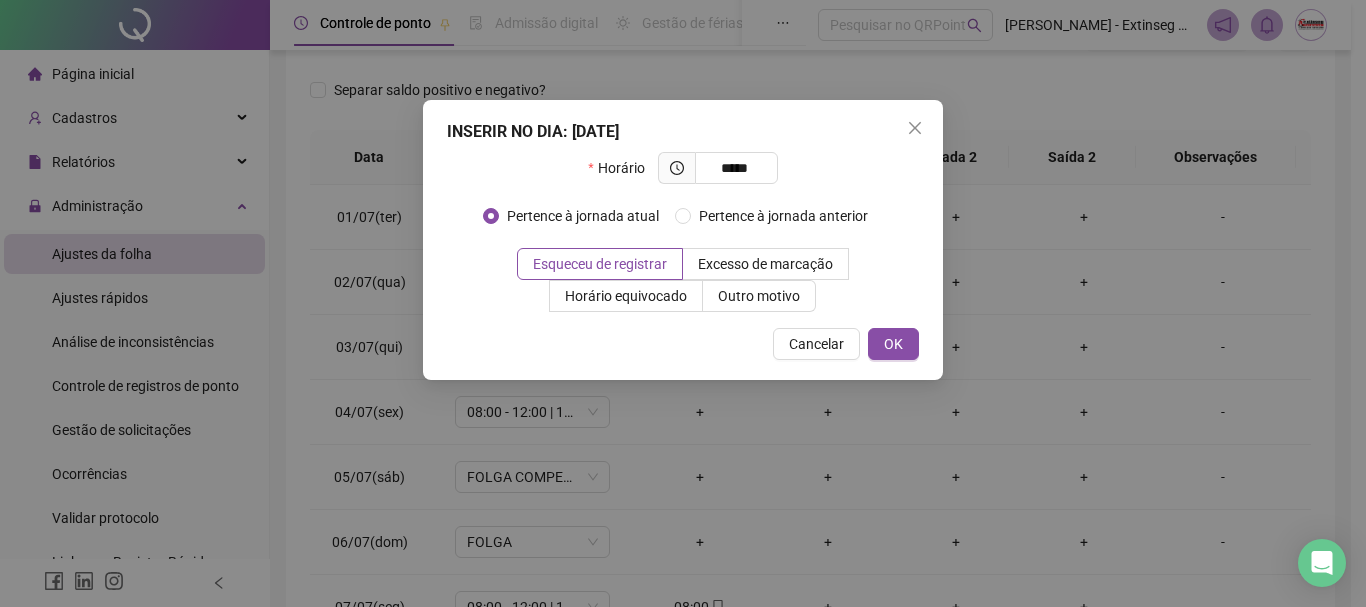 type on "*****" 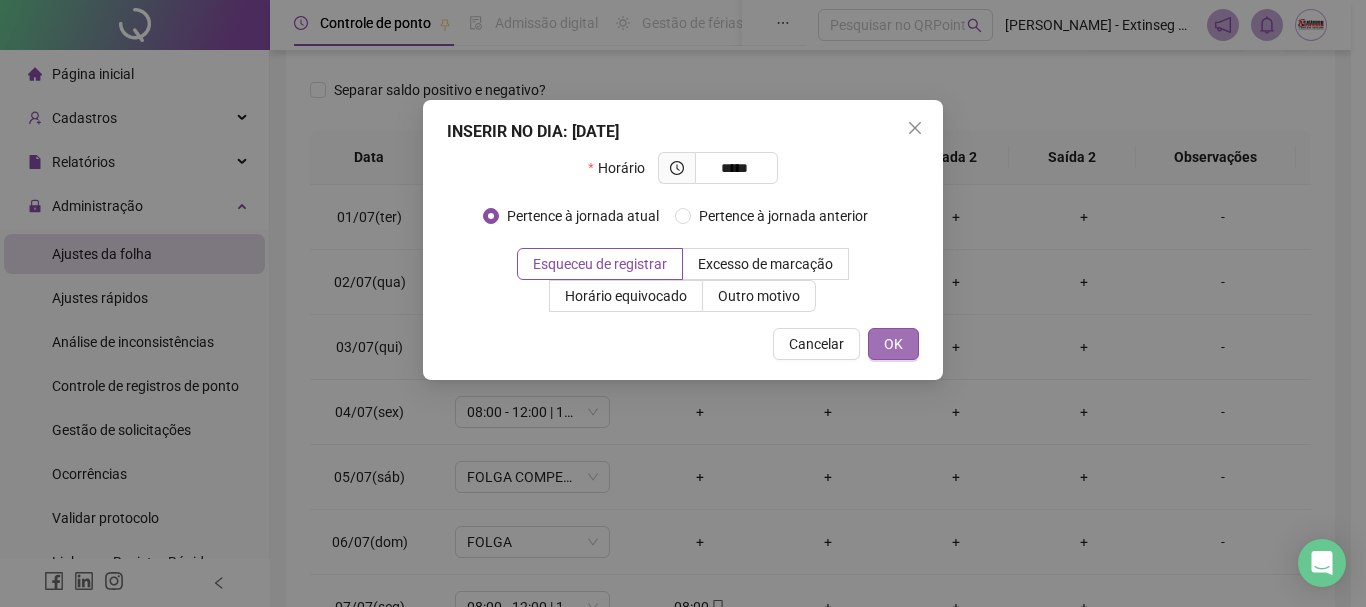 click on "INSERIR NO DIA :   [DATE] Horário ***** Pertence à jornada atual Pertence à jornada anterior Esqueceu de registrar Excesso de marcação Horário equivocado Outro motivo Motivo Cancelar OK" at bounding box center (683, 240) 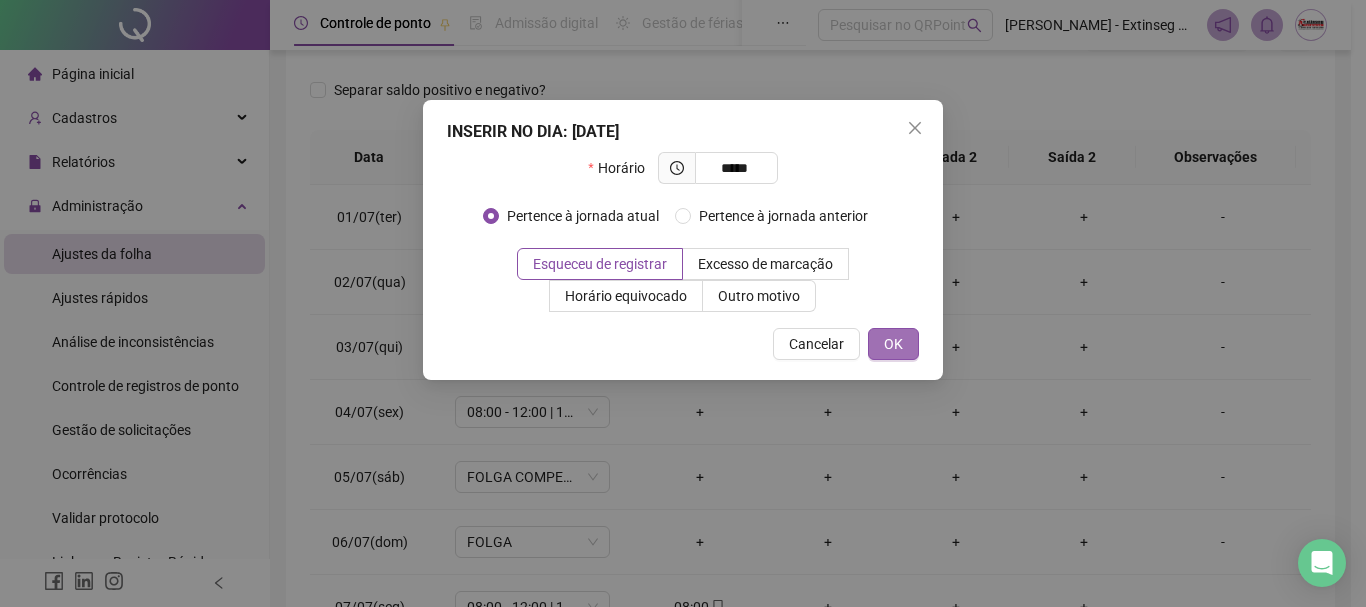 click on "OK" at bounding box center [893, 344] 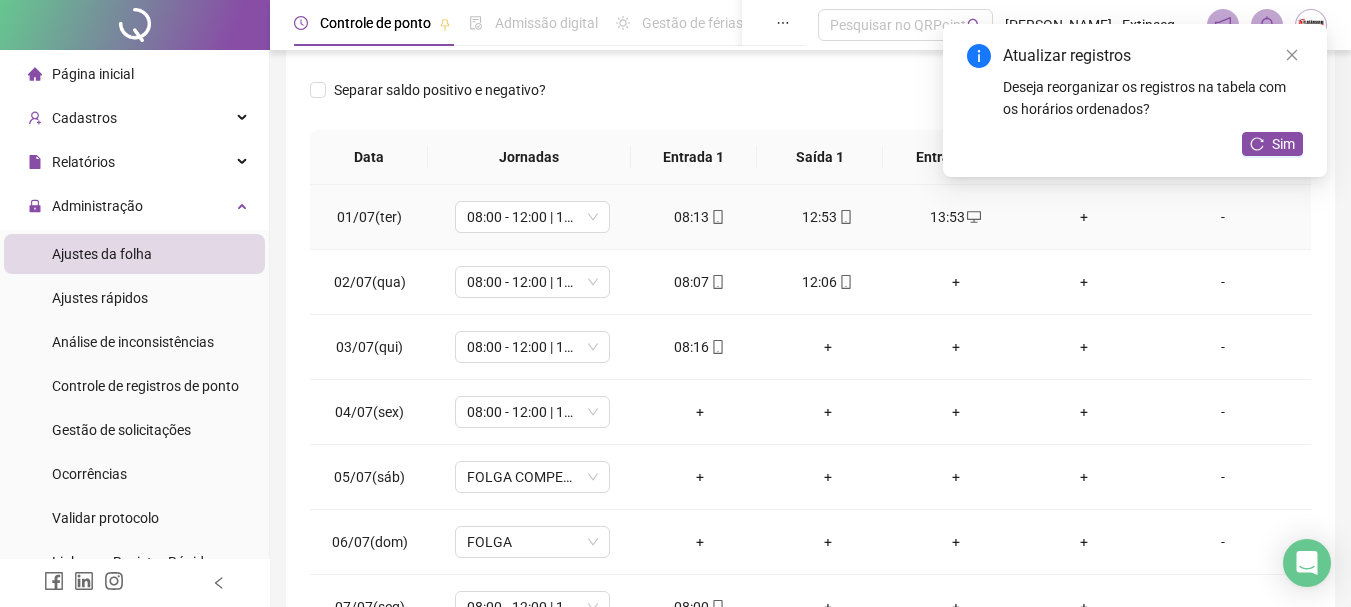 click on "+" at bounding box center [1084, 217] 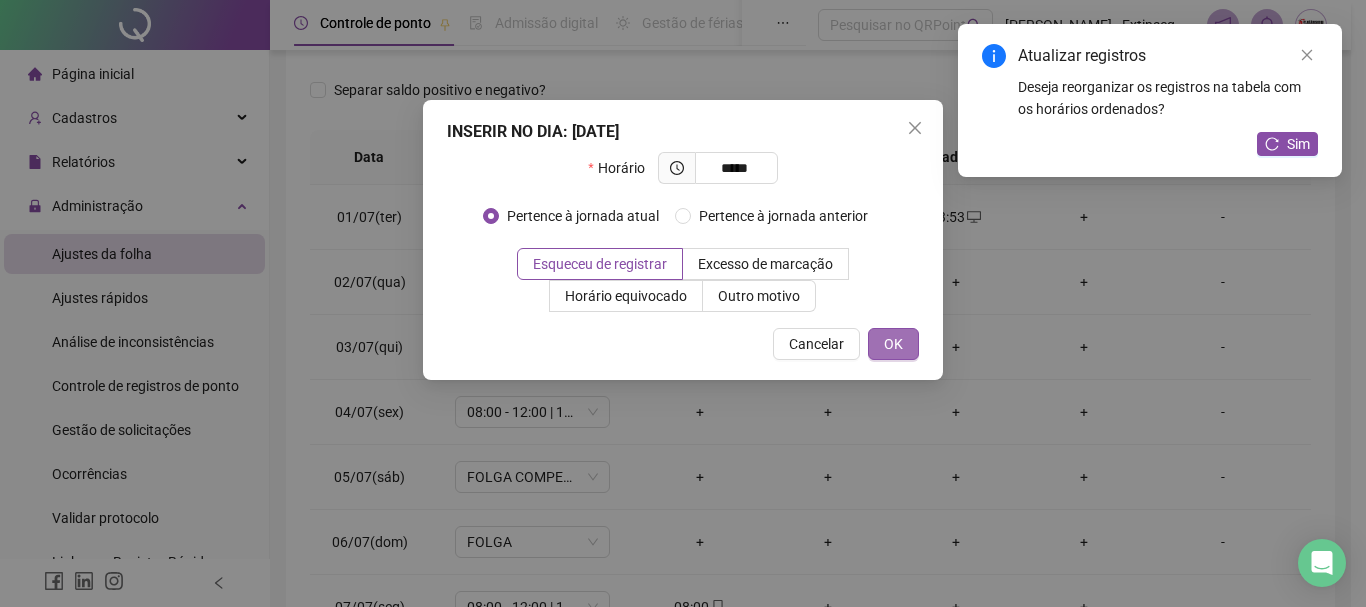 type on "*****" 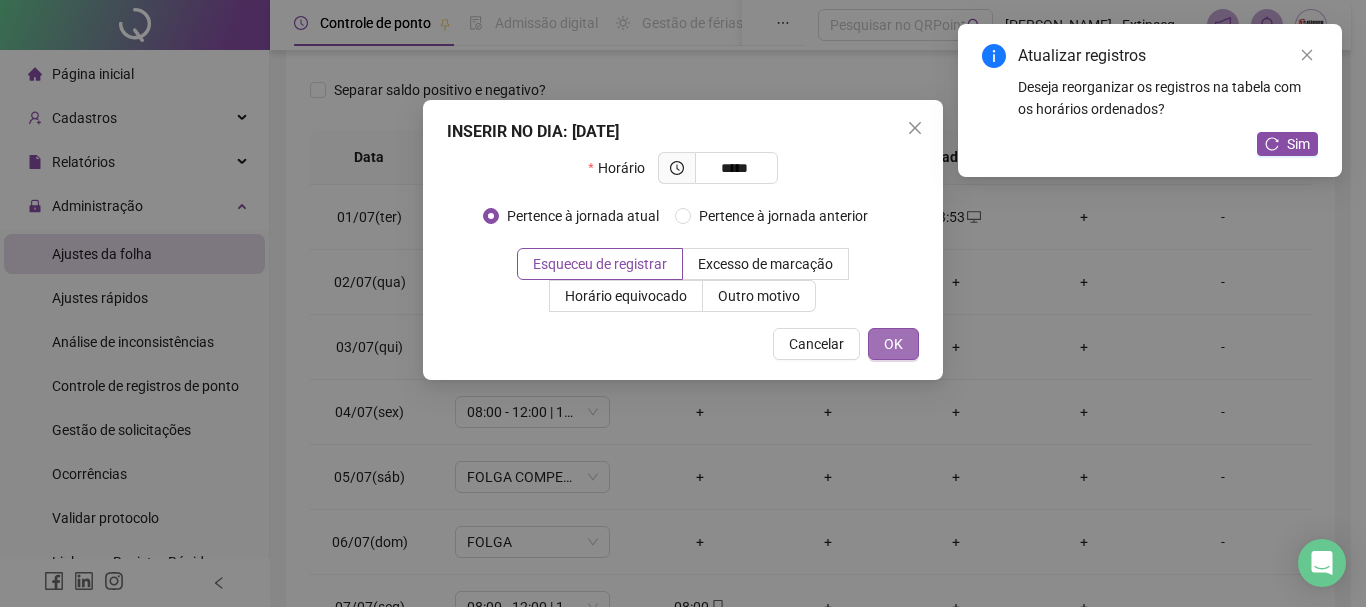 click on "OK" at bounding box center (893, 344) 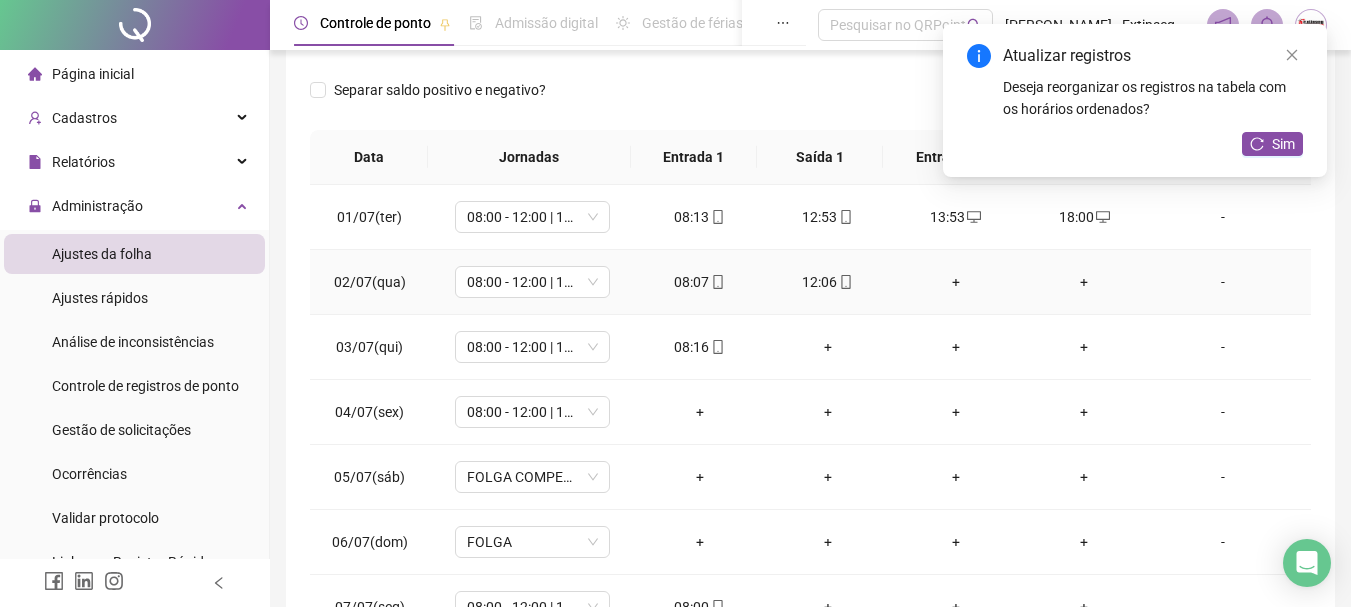 click on "+" at bounding box center (956, 282) 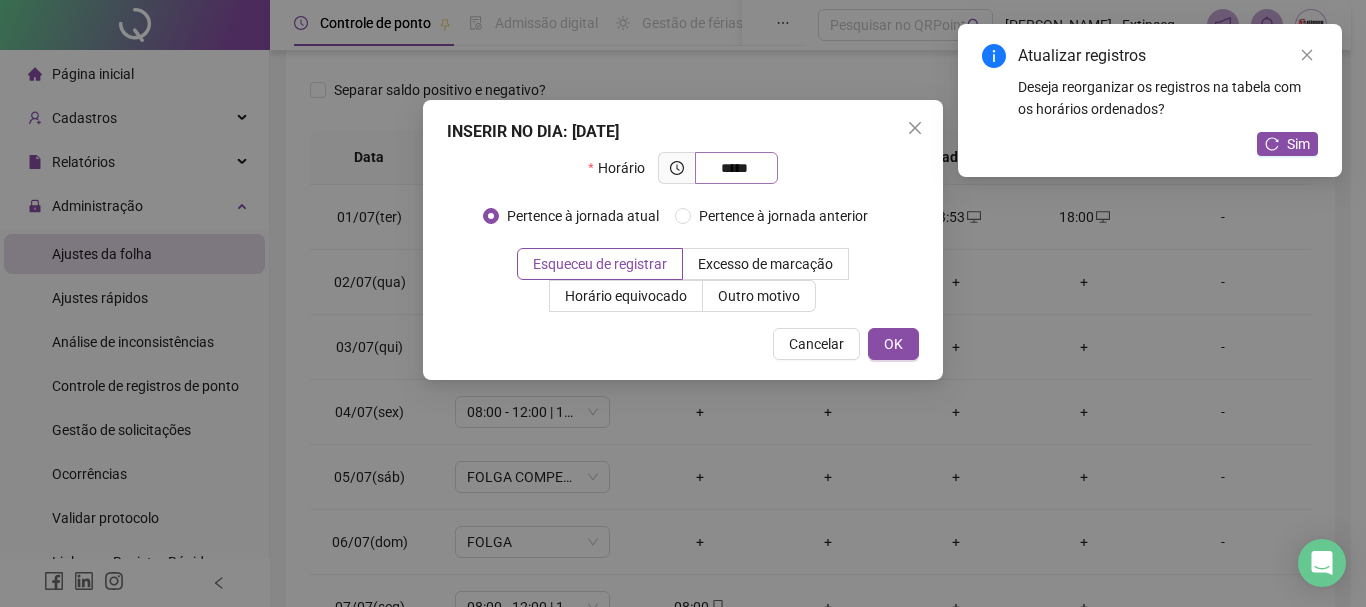 click on "*****" at bounding box center [734, 168] 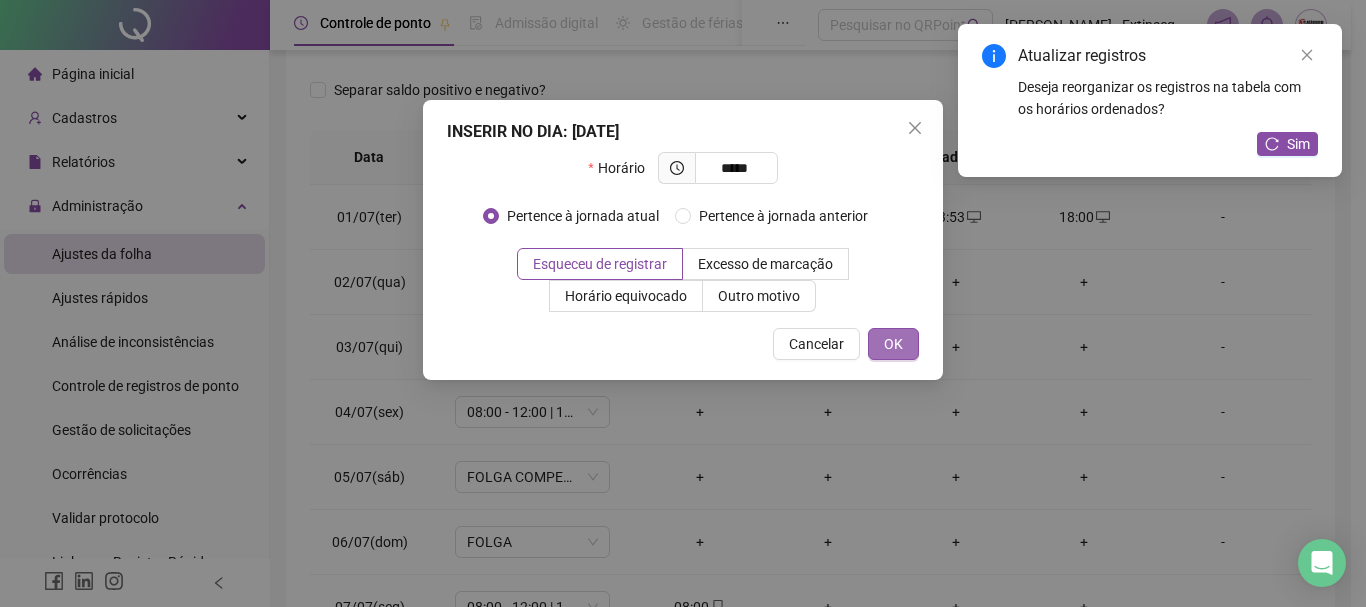 type on "*****" 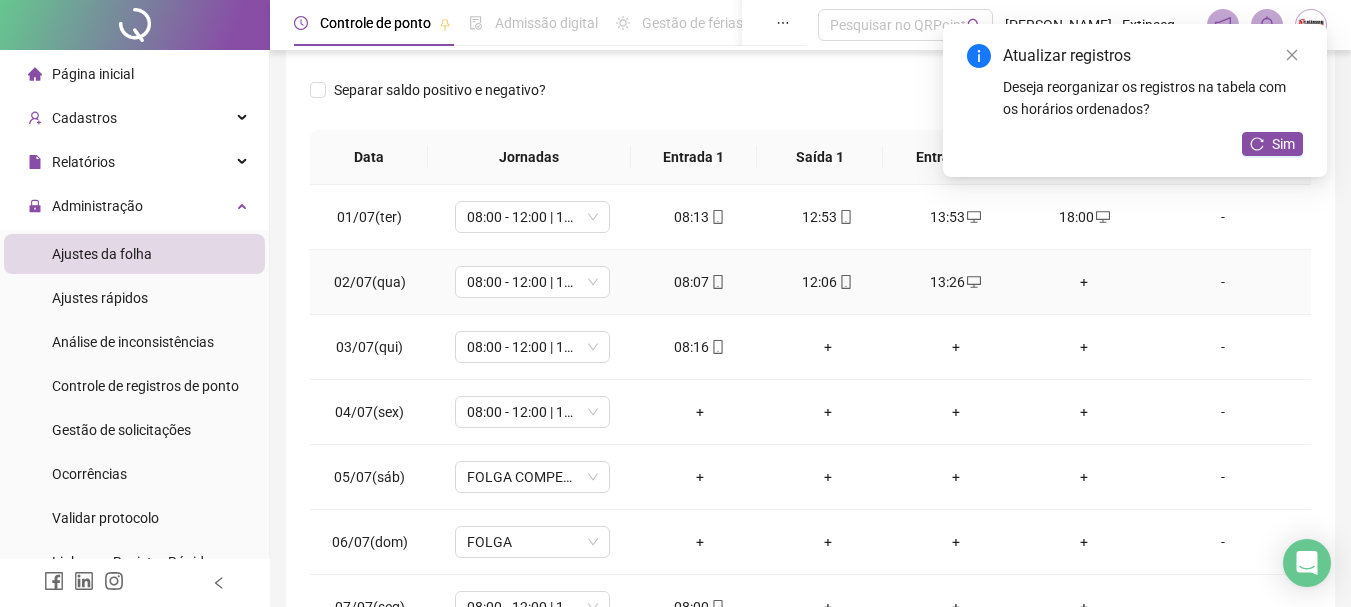 click on "+" at bounding box center (1084, 282) 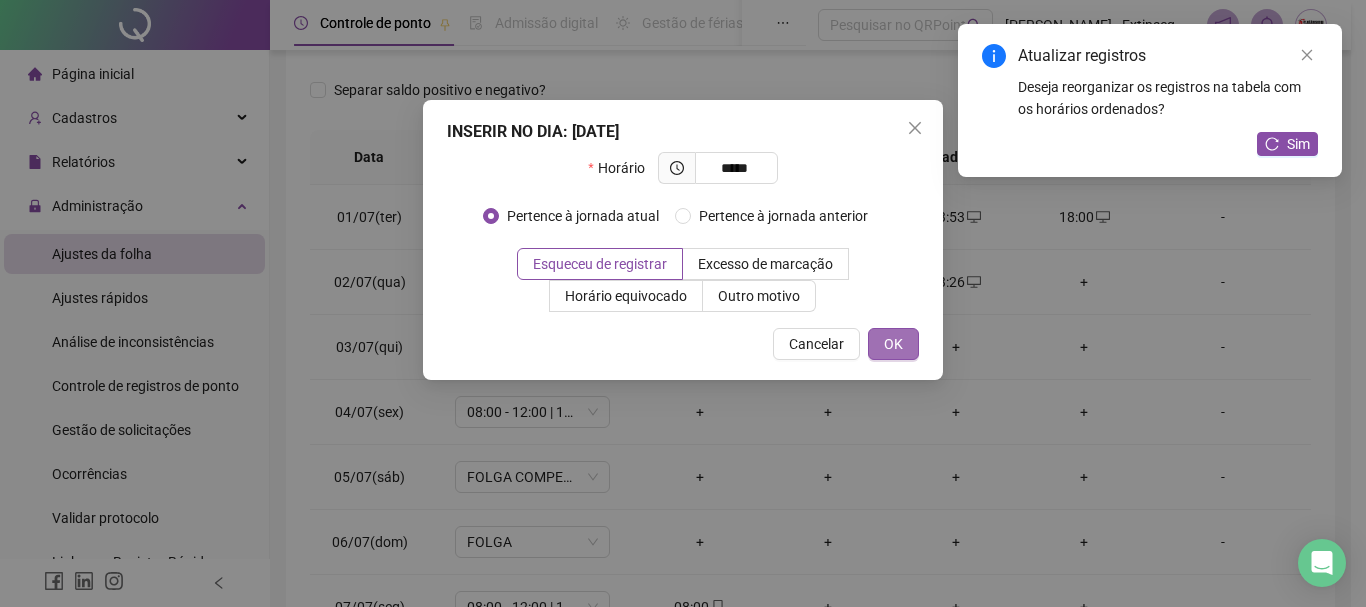 type on "*****" 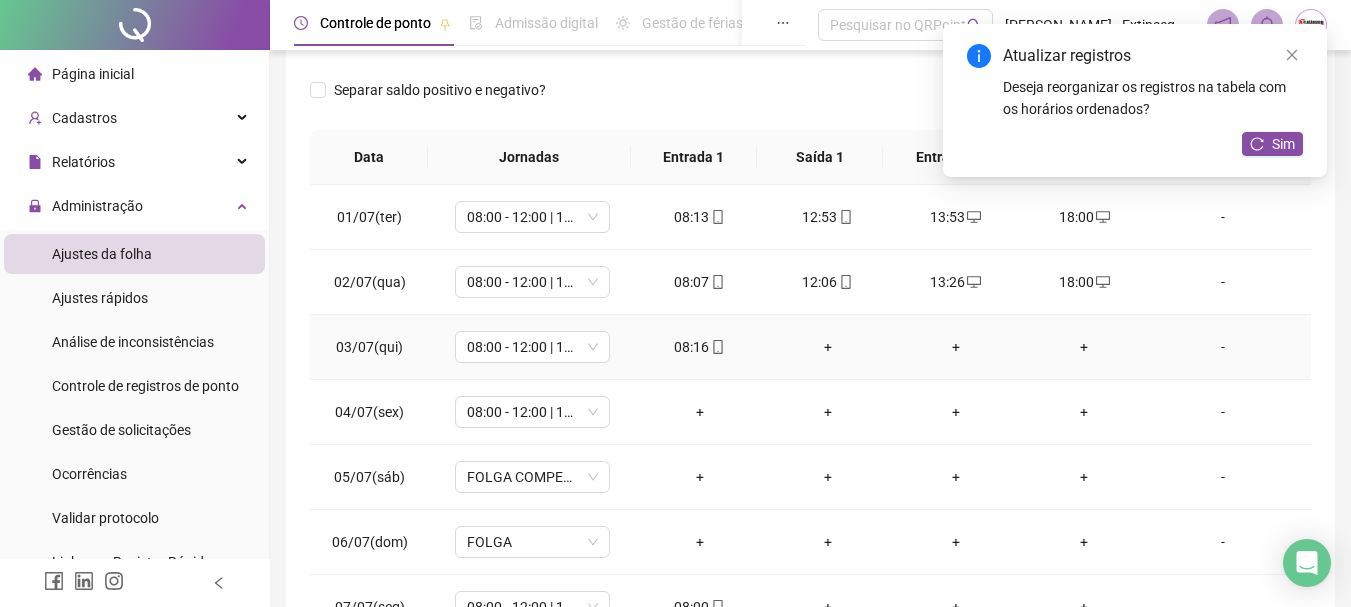 click on "+" at bounding box center (828, 347) 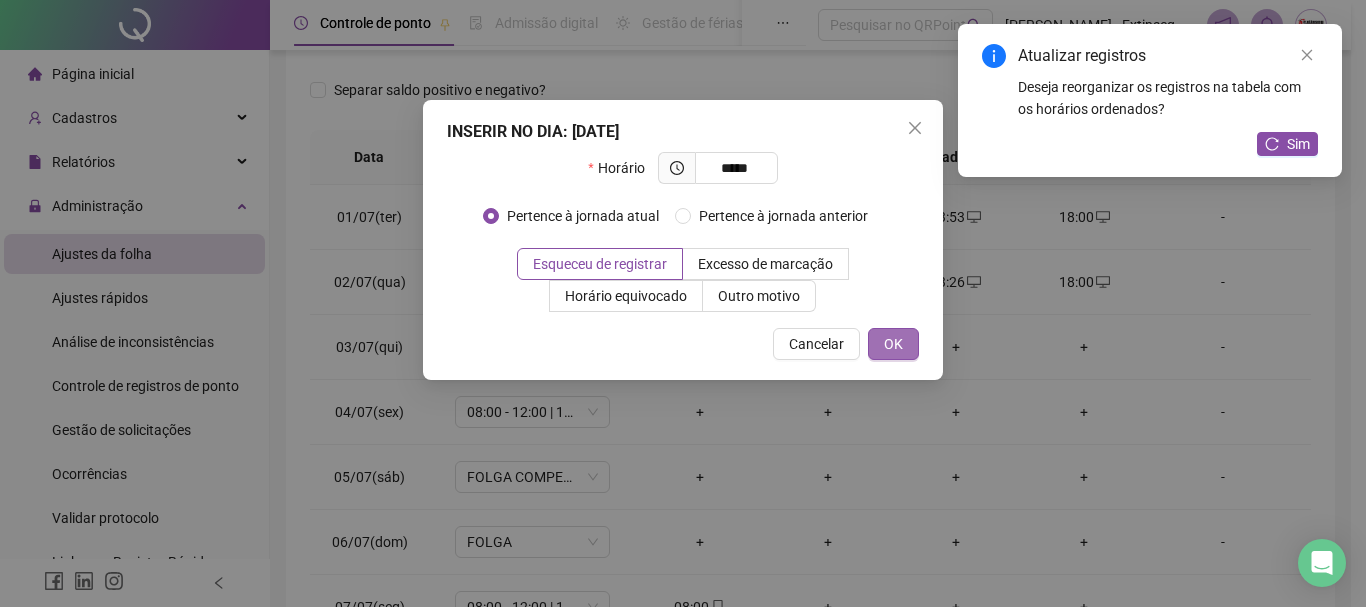 type on "*****" 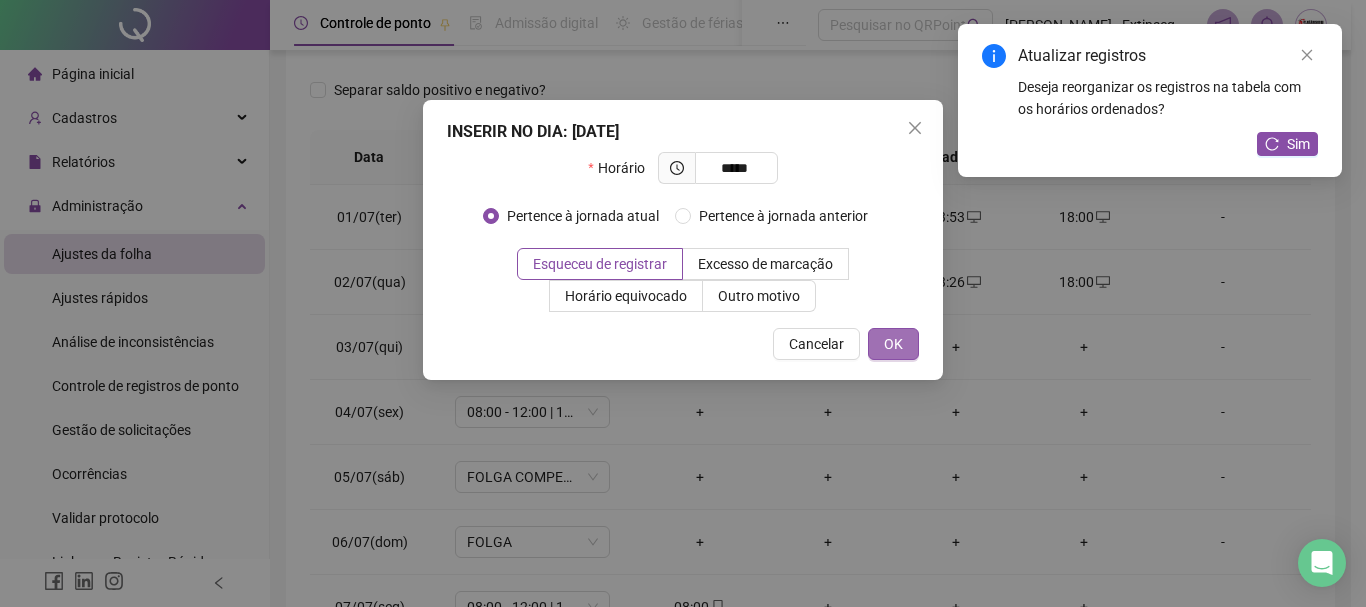 click on "OK" at bounding box center [893, 344] 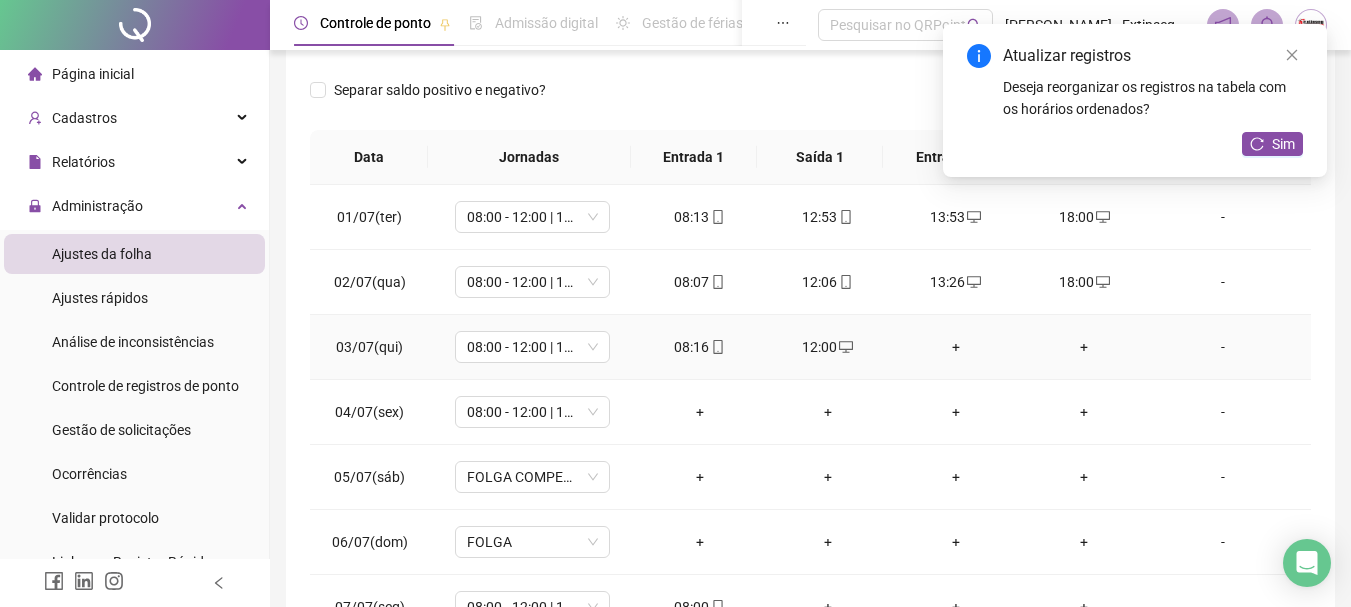 click on "+" at bounding box center (956, 347) 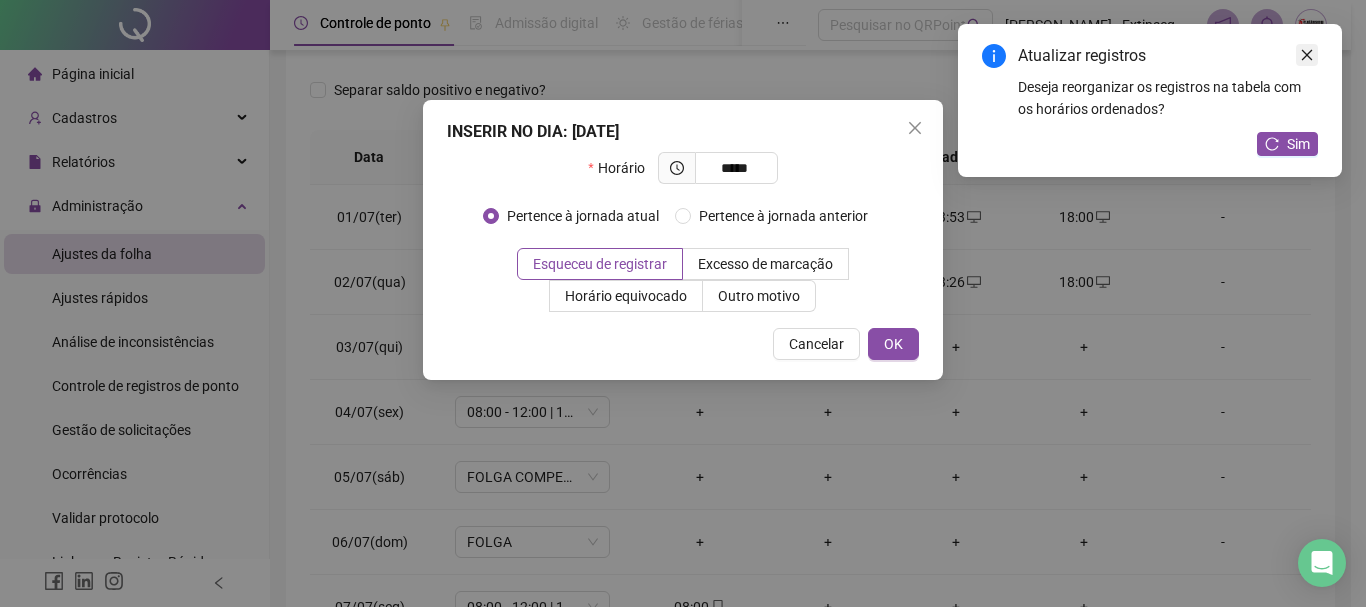 type on "*****" 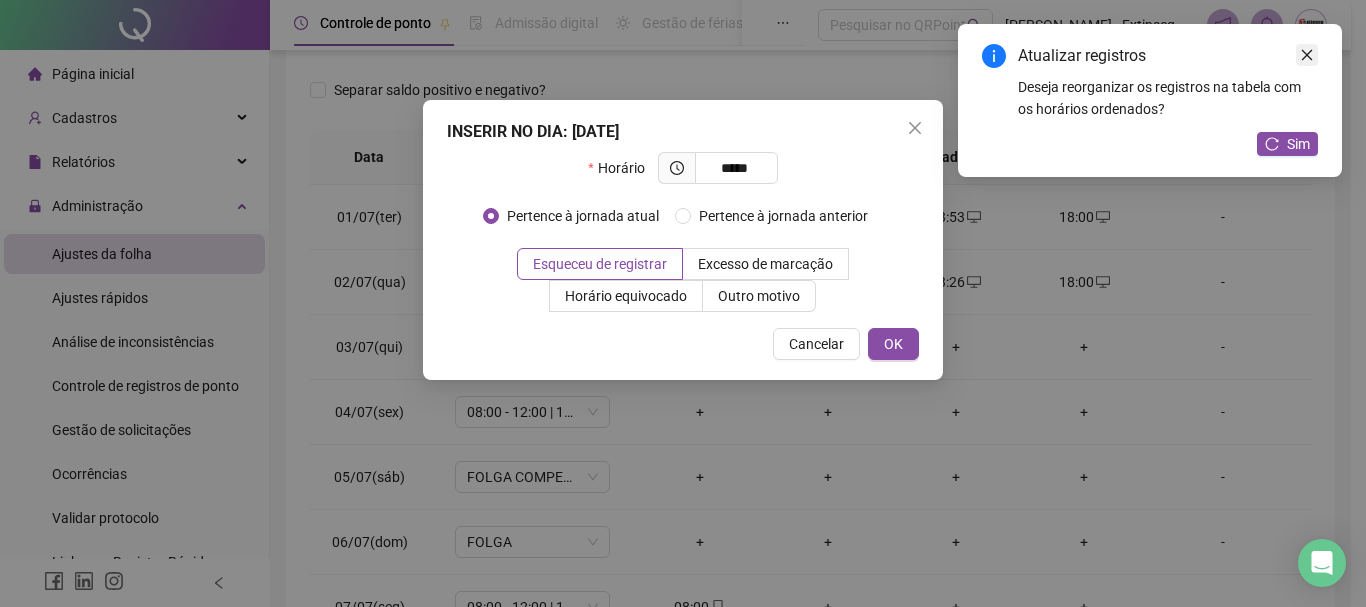 click 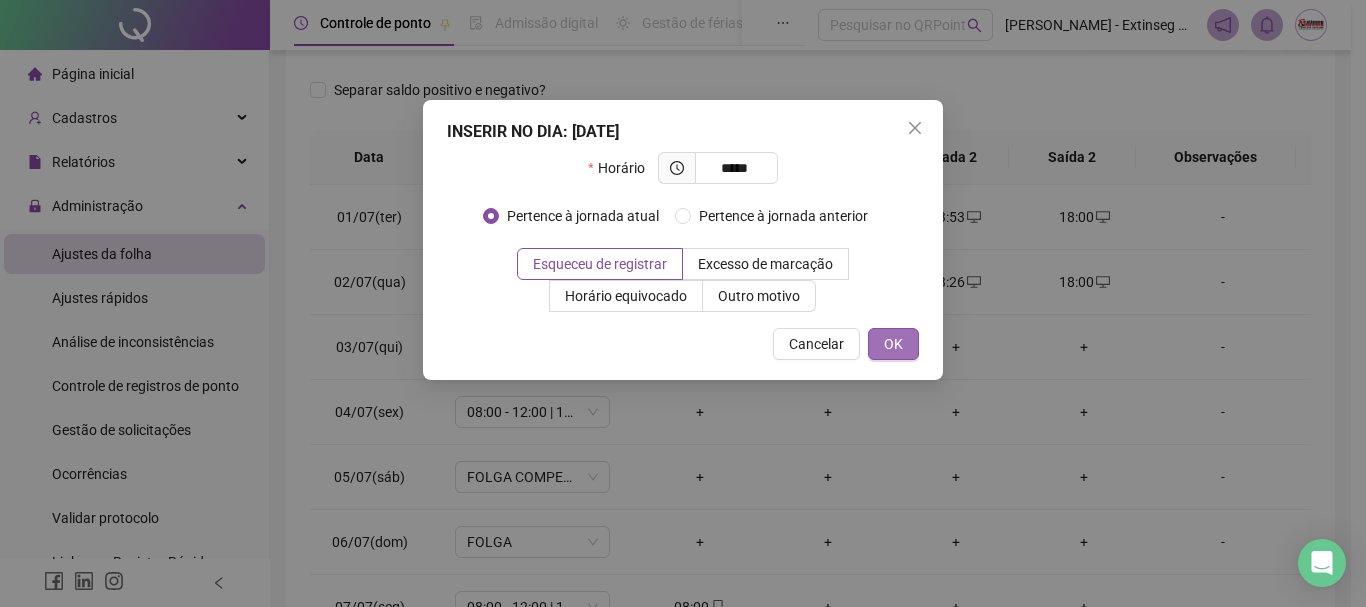 click on "OK" at bounding box center [893, 344] 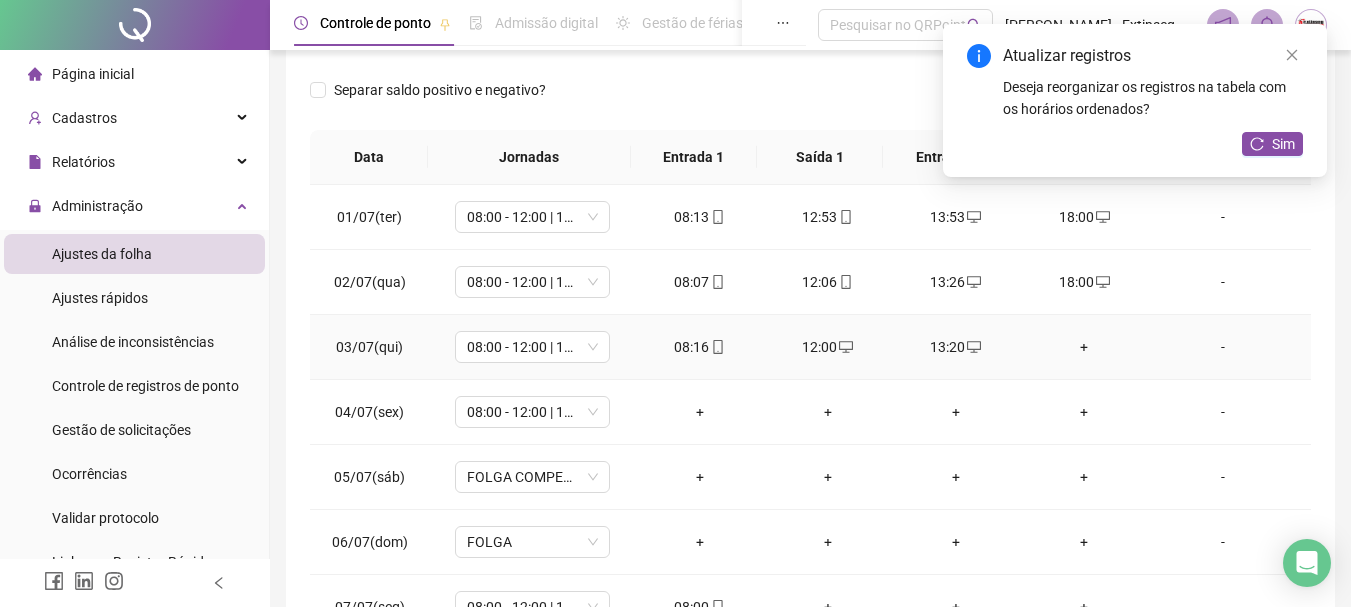 click on "+" at bounding box center (1084, 347) 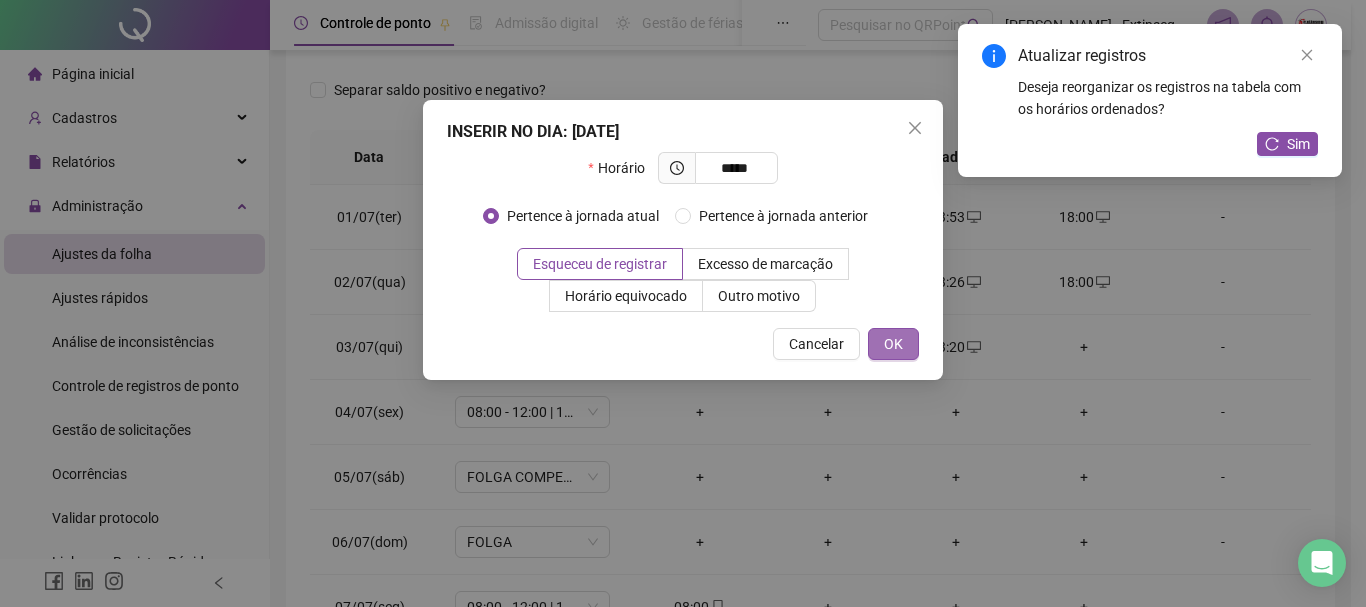 type on "*****" 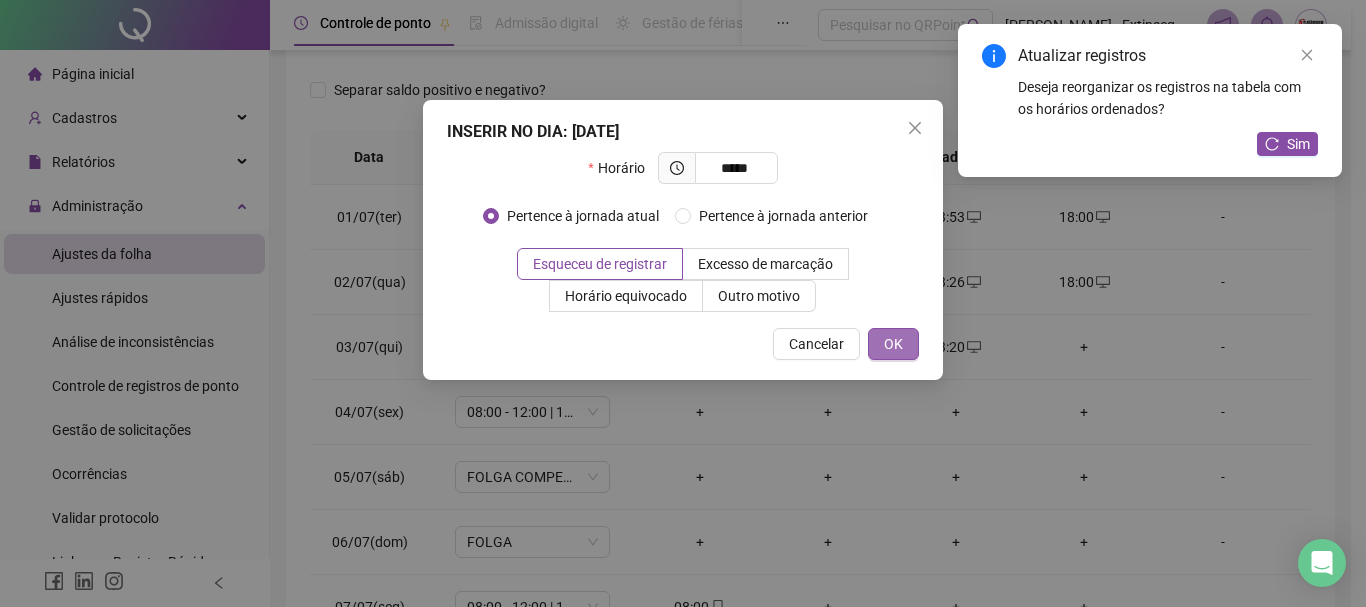 click on "OK" at bounding box center (893, 344) 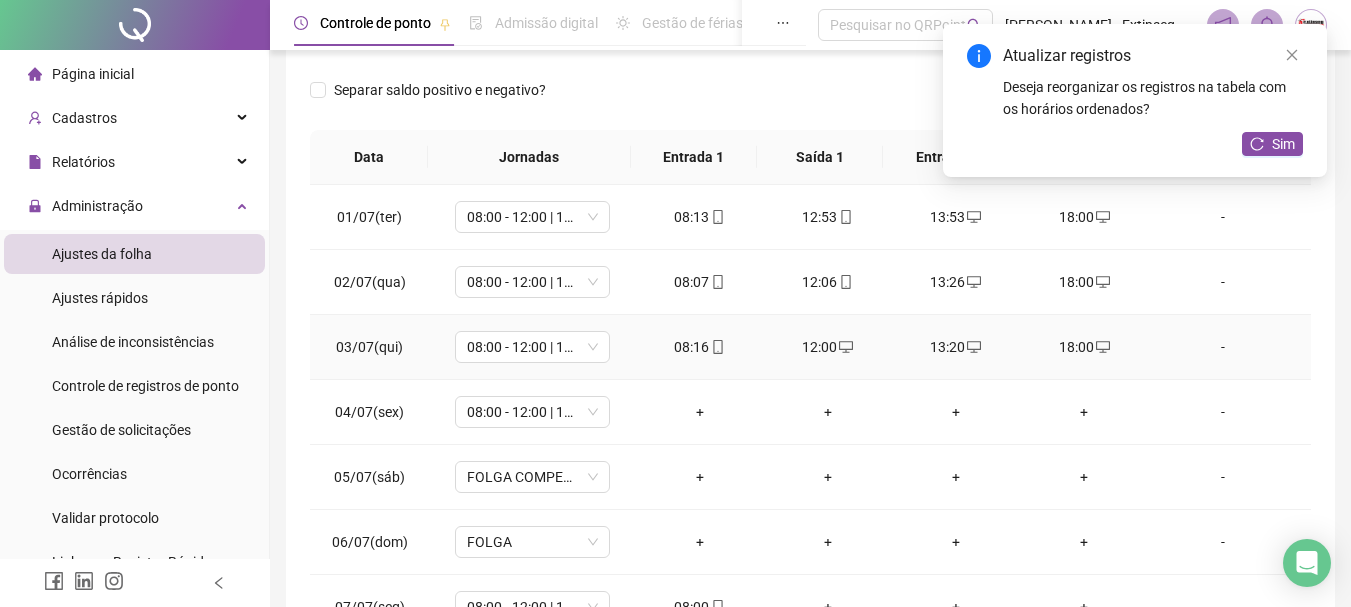 scroll, scrollTop: 100, scrollLeft: 0, axis: vertical 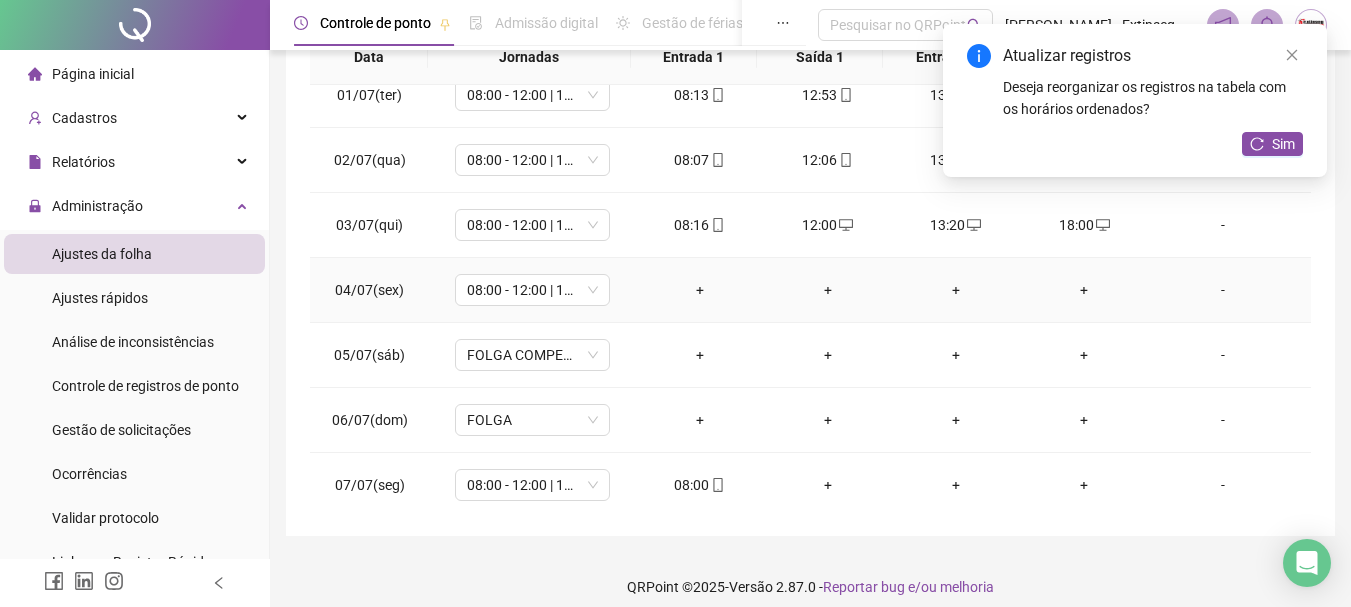click on "+" at bounding box center [700, 290] 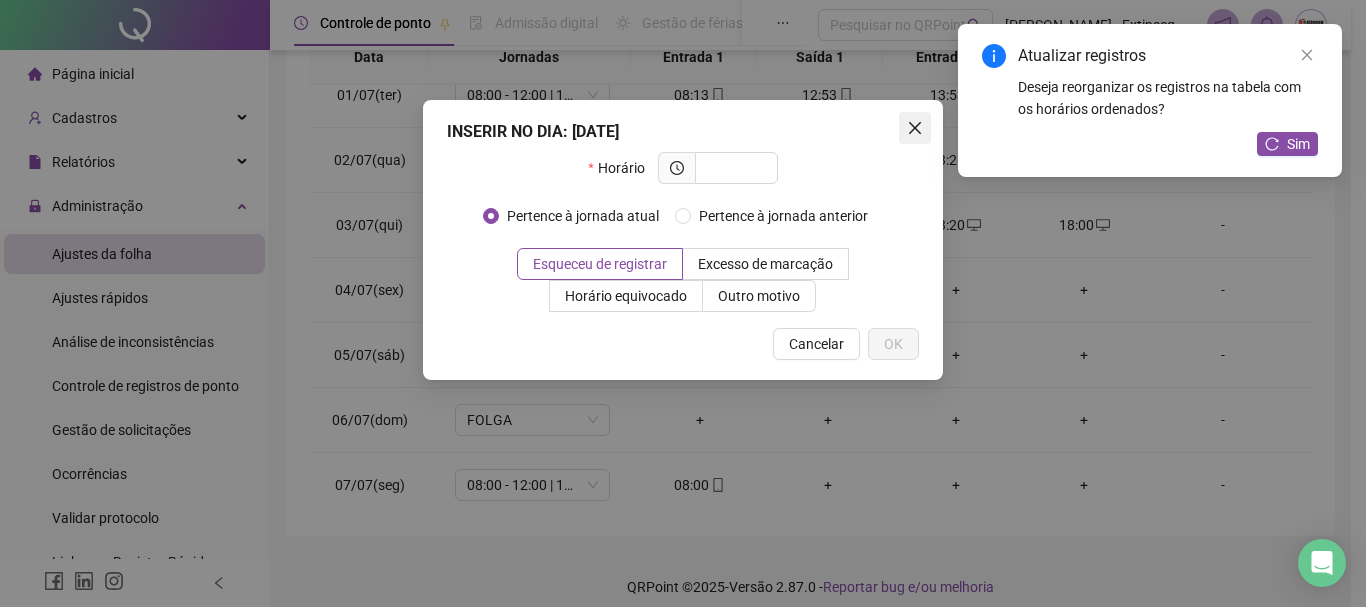 click 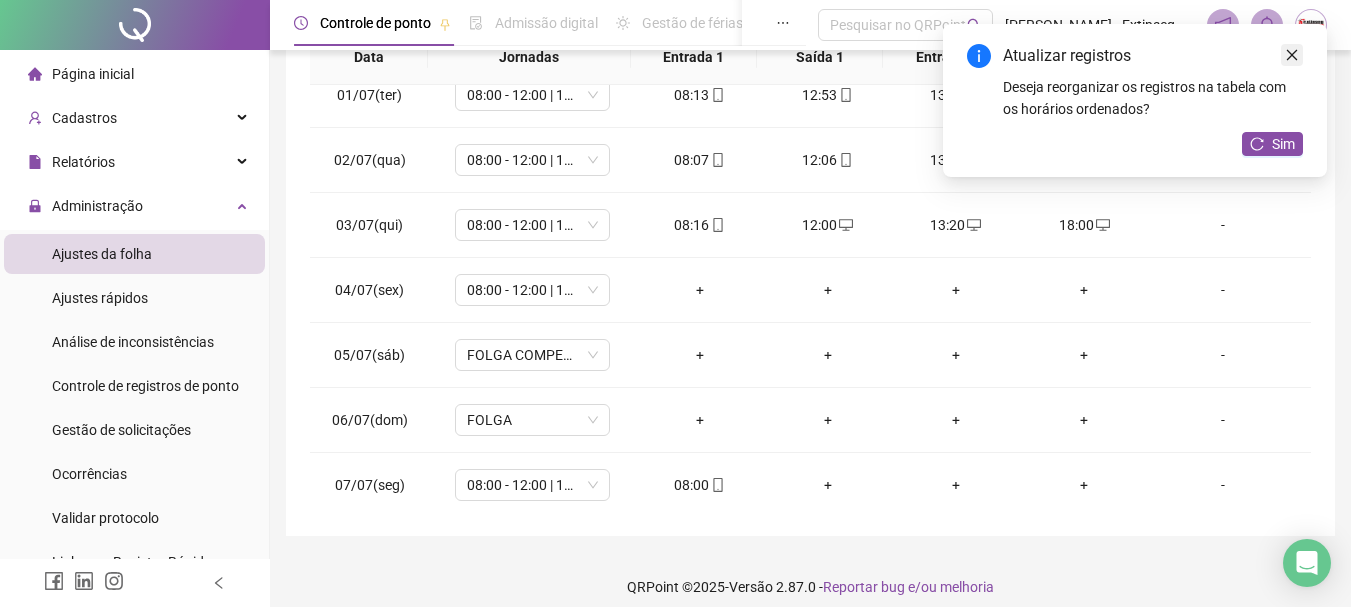 click 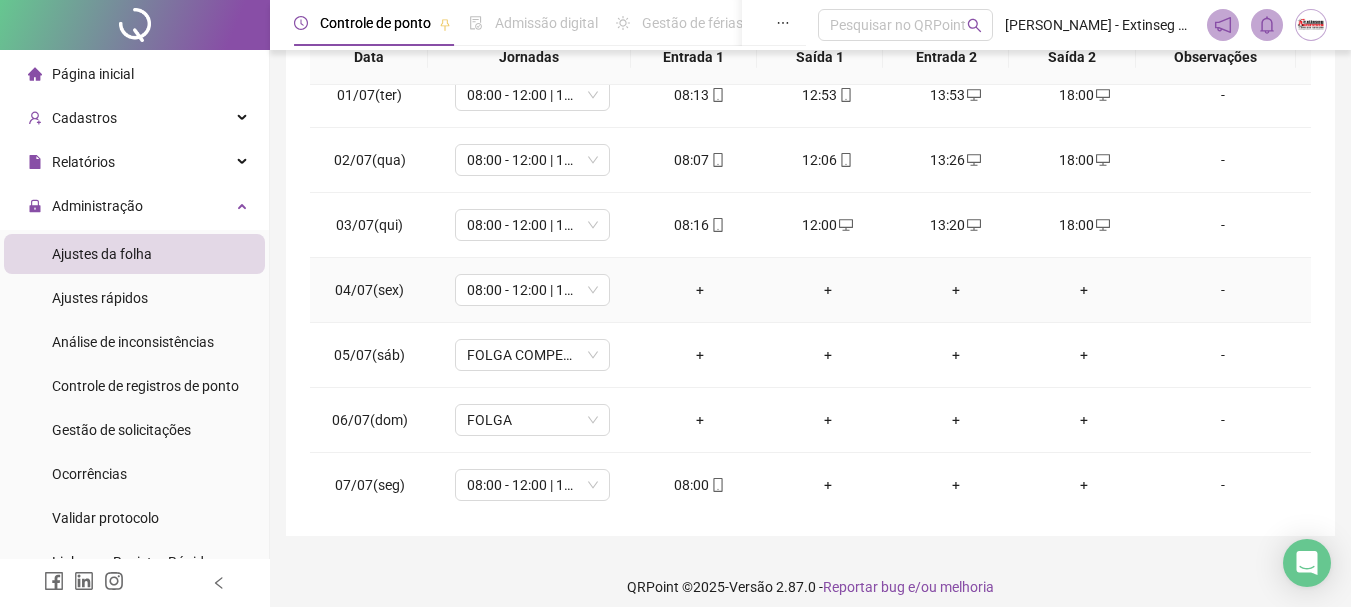 click on "+" at bounding box center (700, 290) 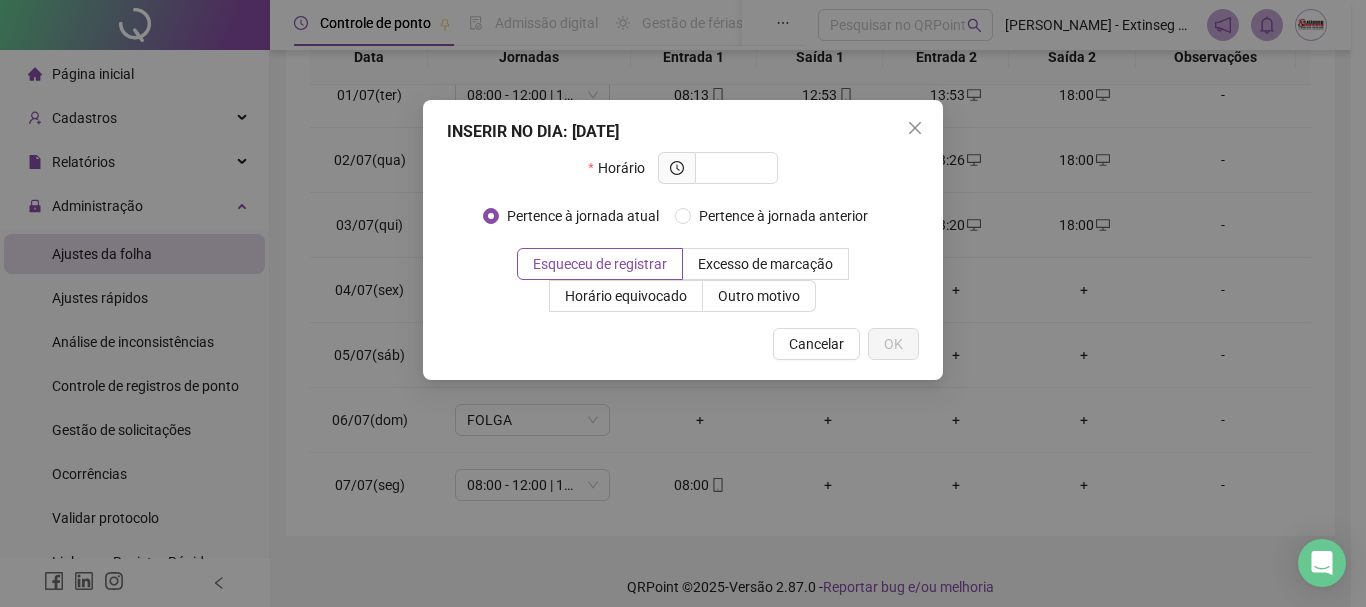 click on "INSERIR NO DIA :   [DATE] Horário Pertence à jornada atual Pertence à jornada anterior Esqueceu de registrar Excesso de marcação Horário equivocado Outro motivo Motivo Cancelar OK" at bounding box center (683, 240) 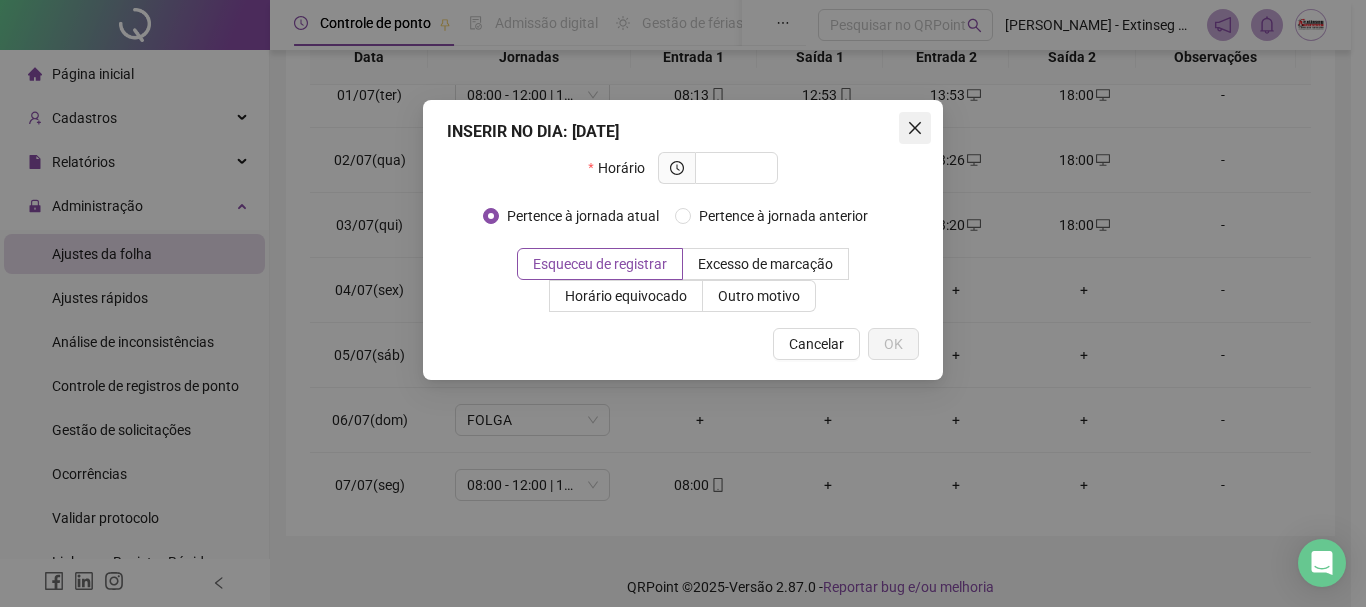 click at bounding box center (915, 128) 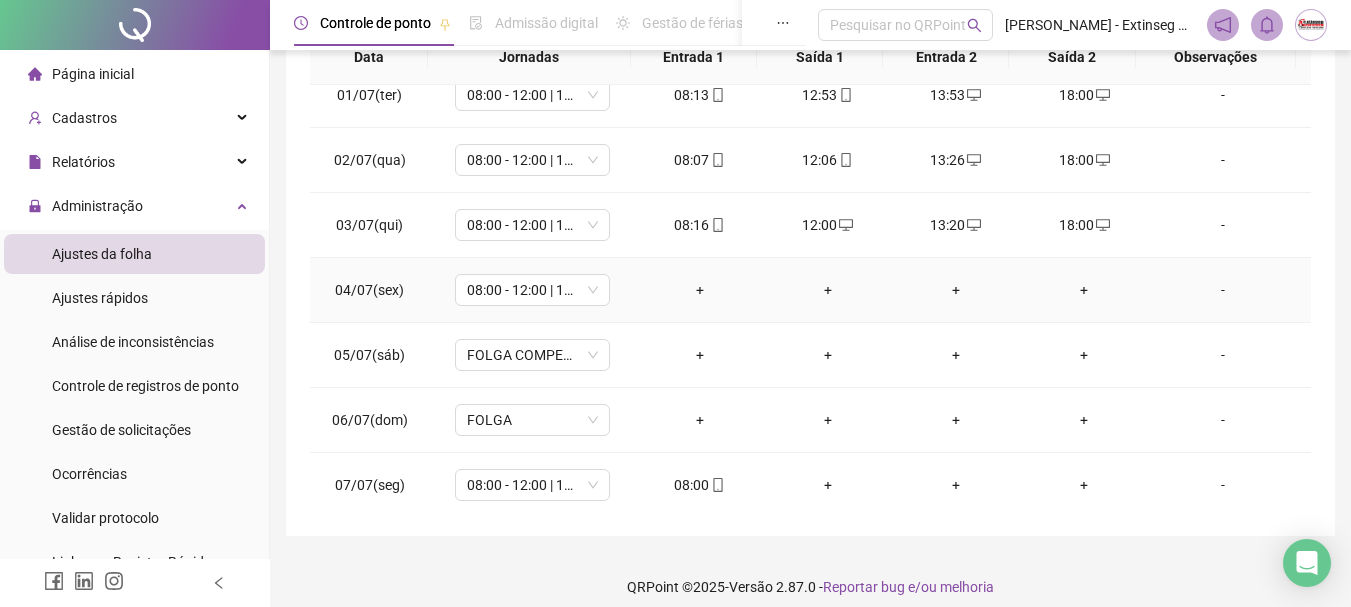 click on "+" at bounding box center [700, 290] 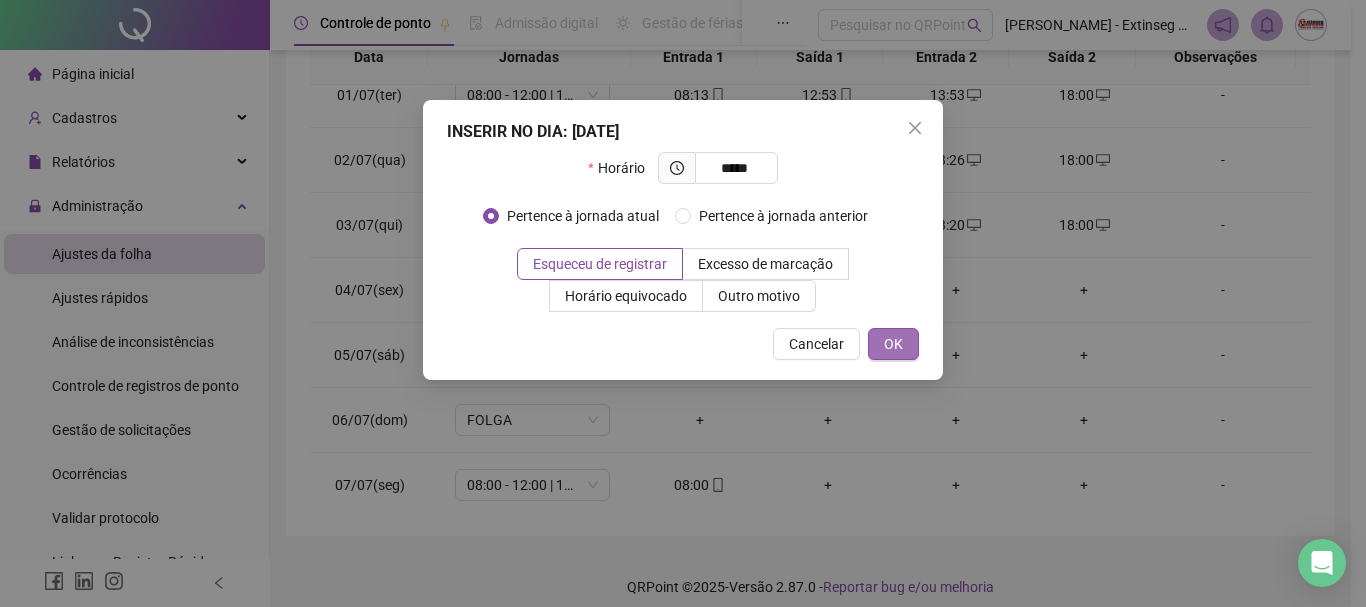 type on "*****" 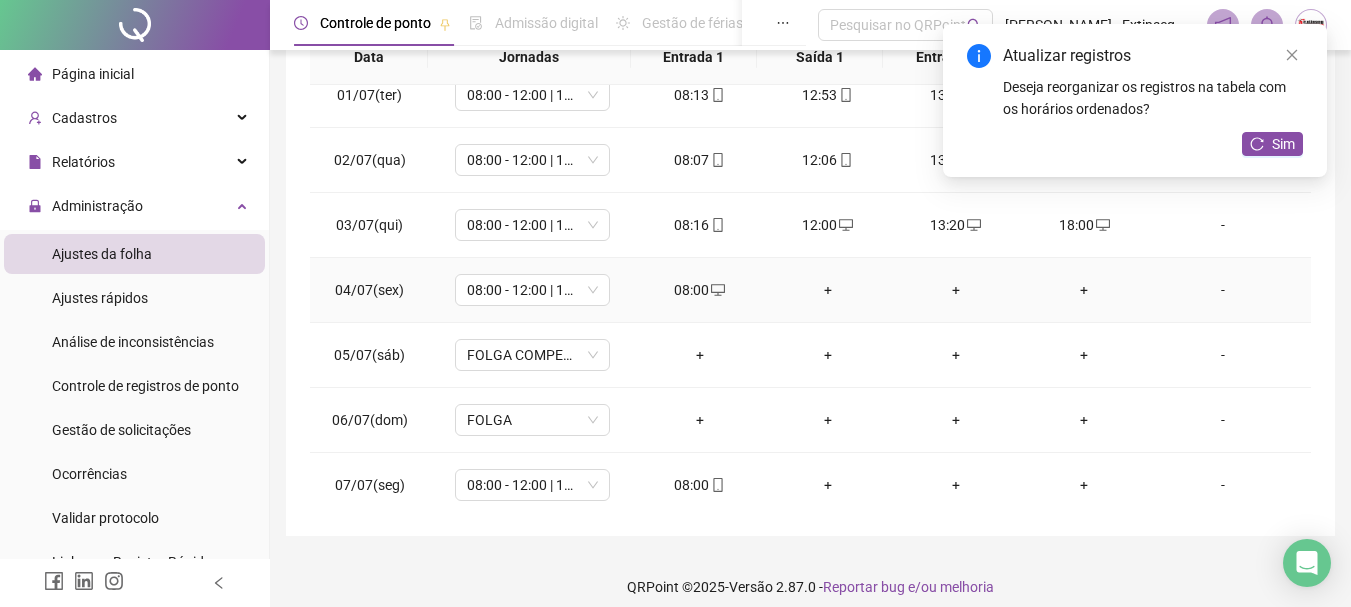 click on "+" at bounding box center [828, 290] 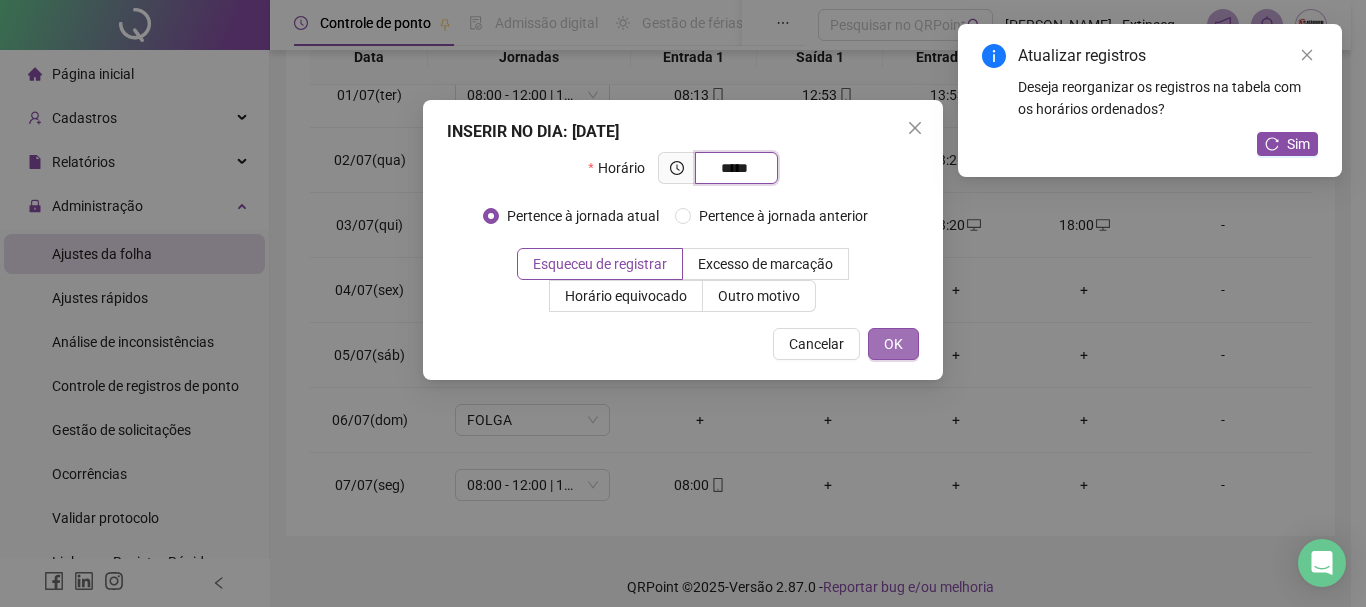 type on "*****" 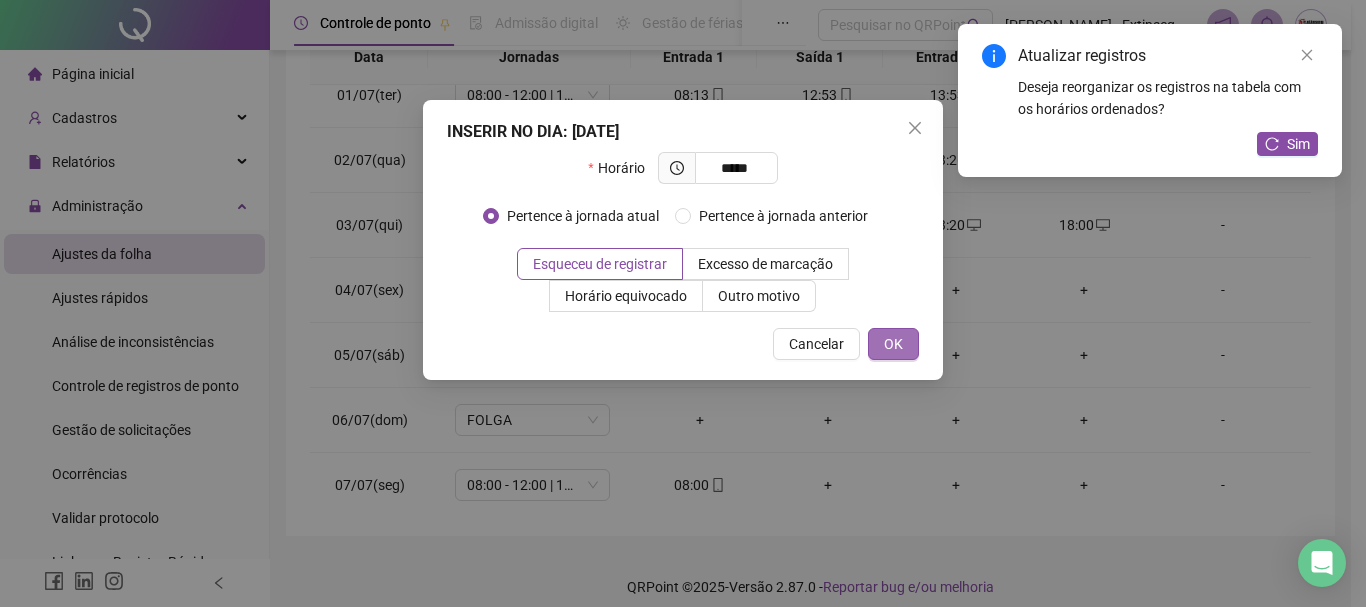 click on "OK" at bounding box center (893, 344) 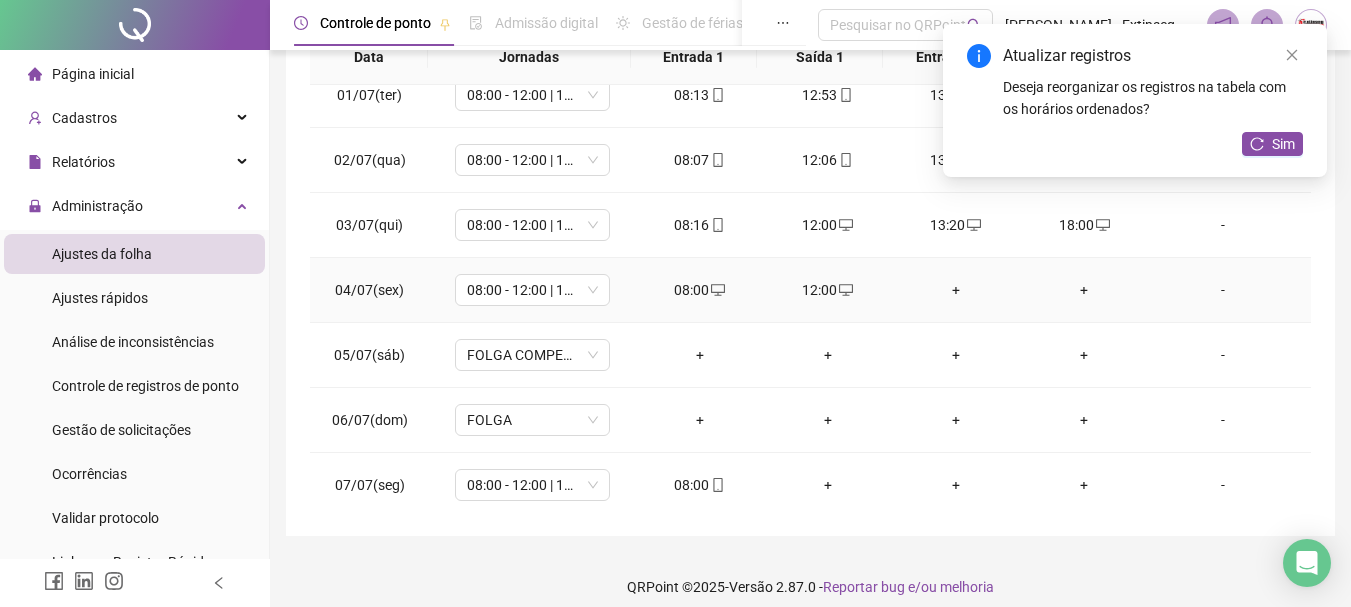 click on "+" at bounding box center (956, 290) 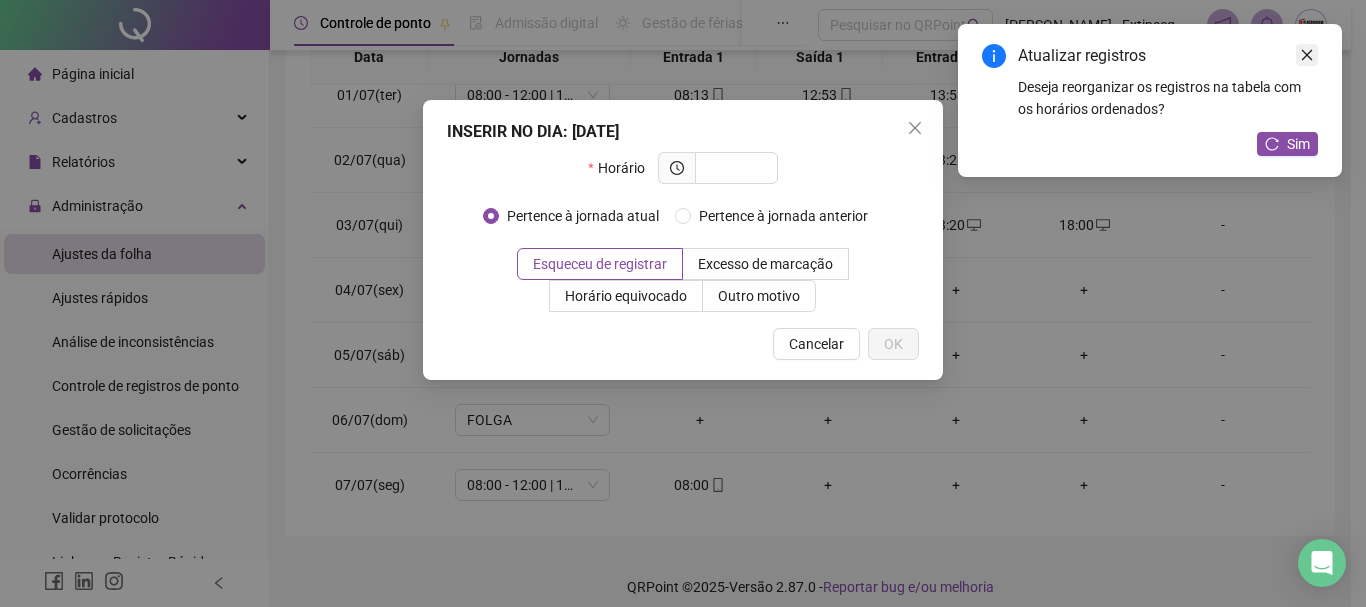 drag, startPoint x: 1314, startPoint y: 50, endPoint x: 1300, endPoint y: 56, distance: 15.231546 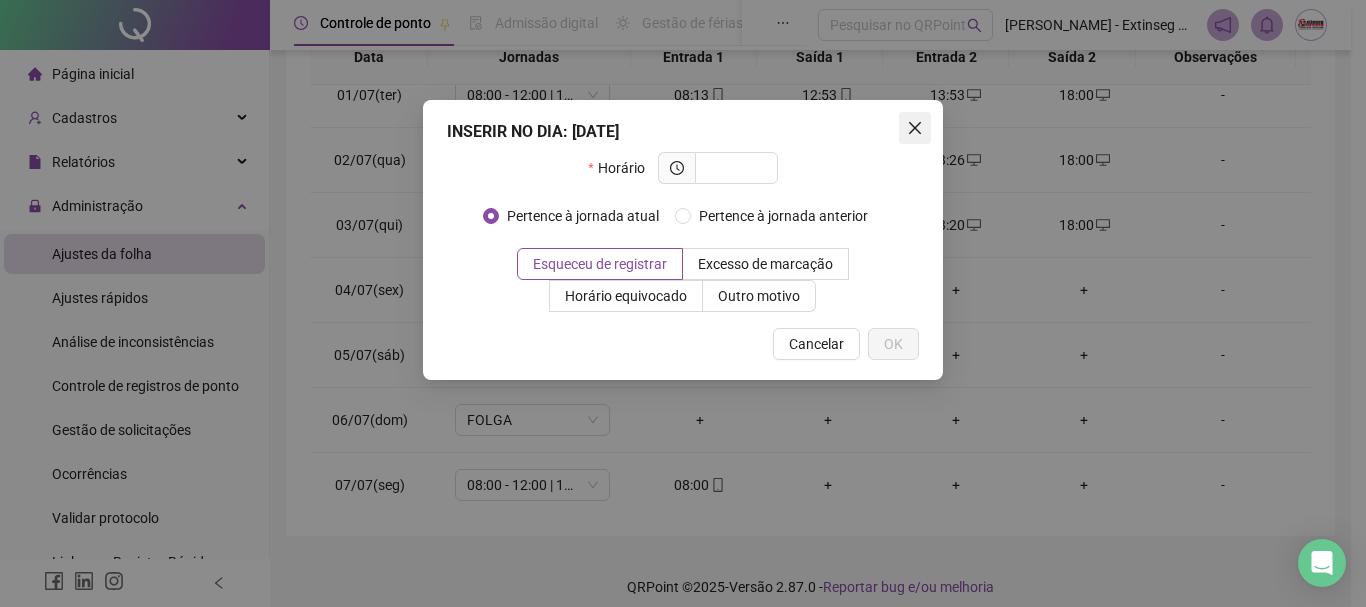 click at bounding box center (915, 128) 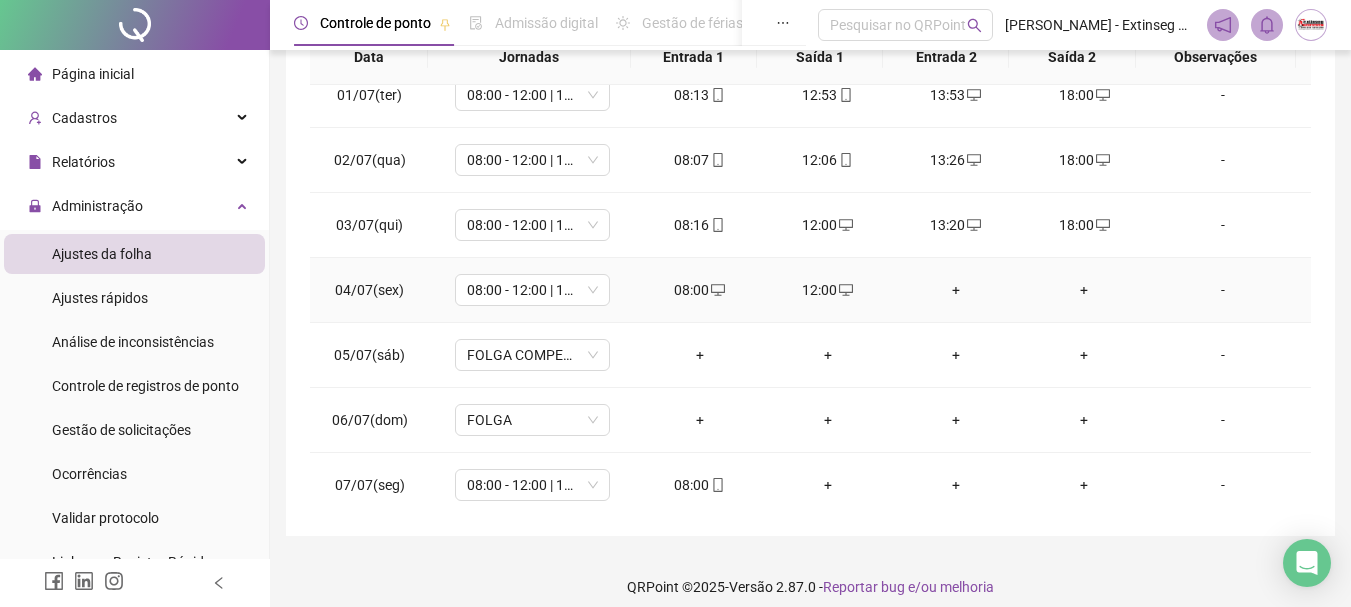 click on "+" at bounding box center (956, 290) 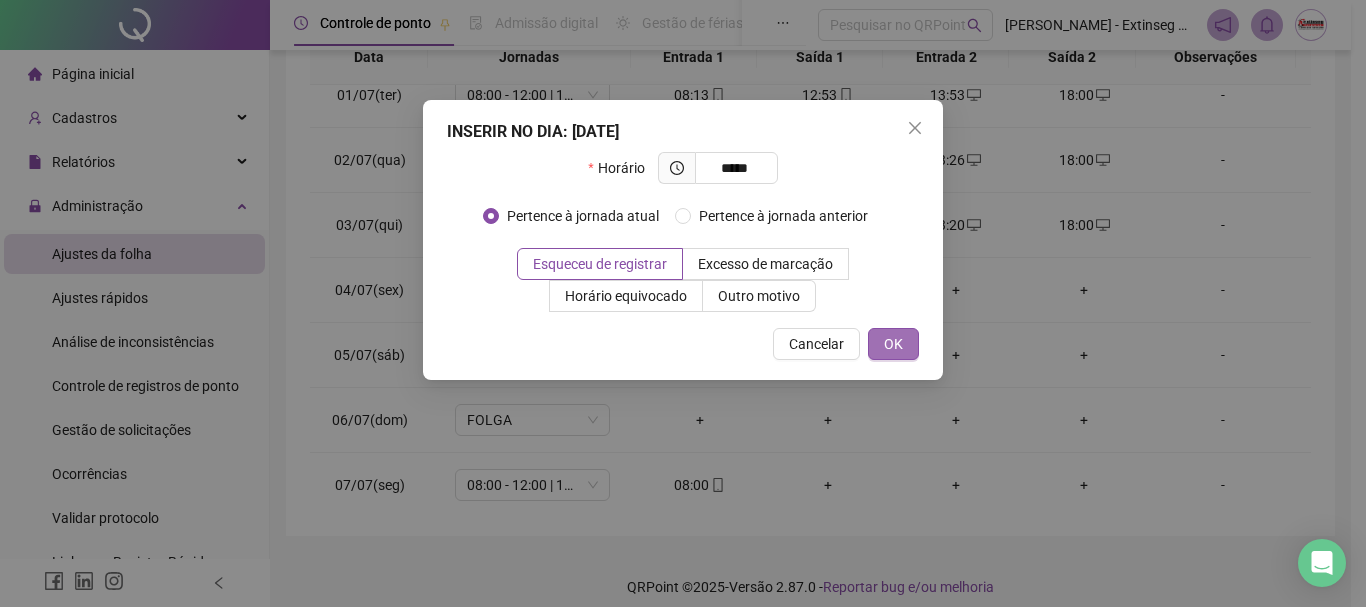 type on "*****" 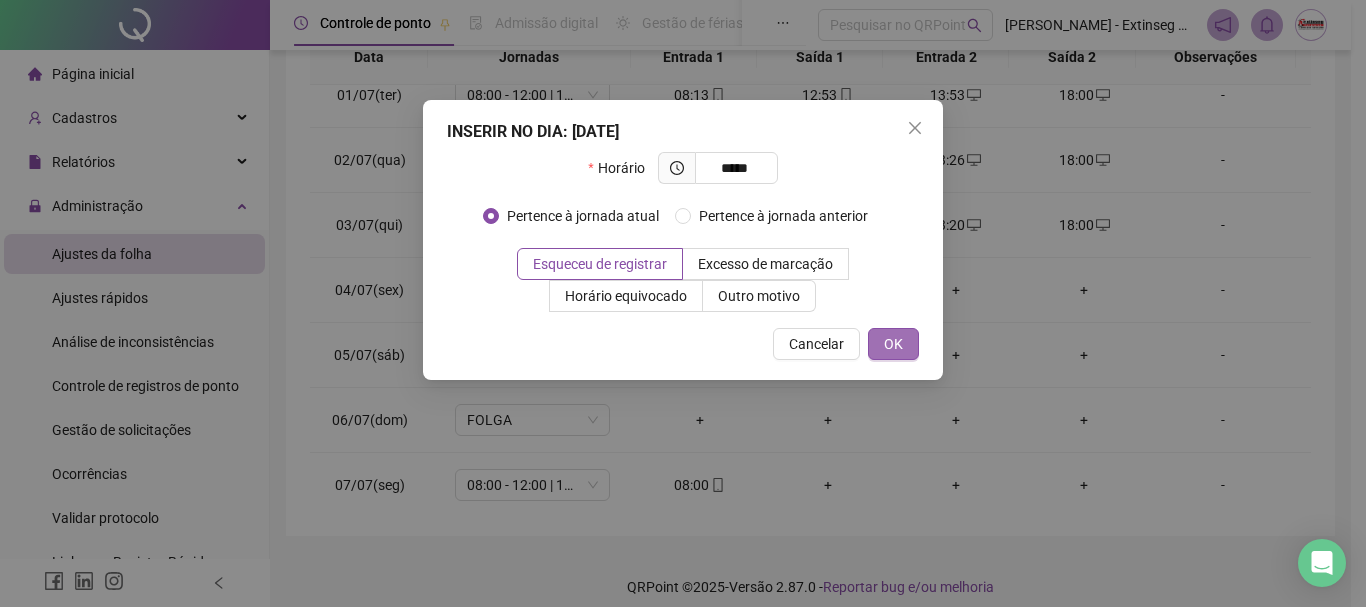 click on "OK" at bounding box center (893, 344) 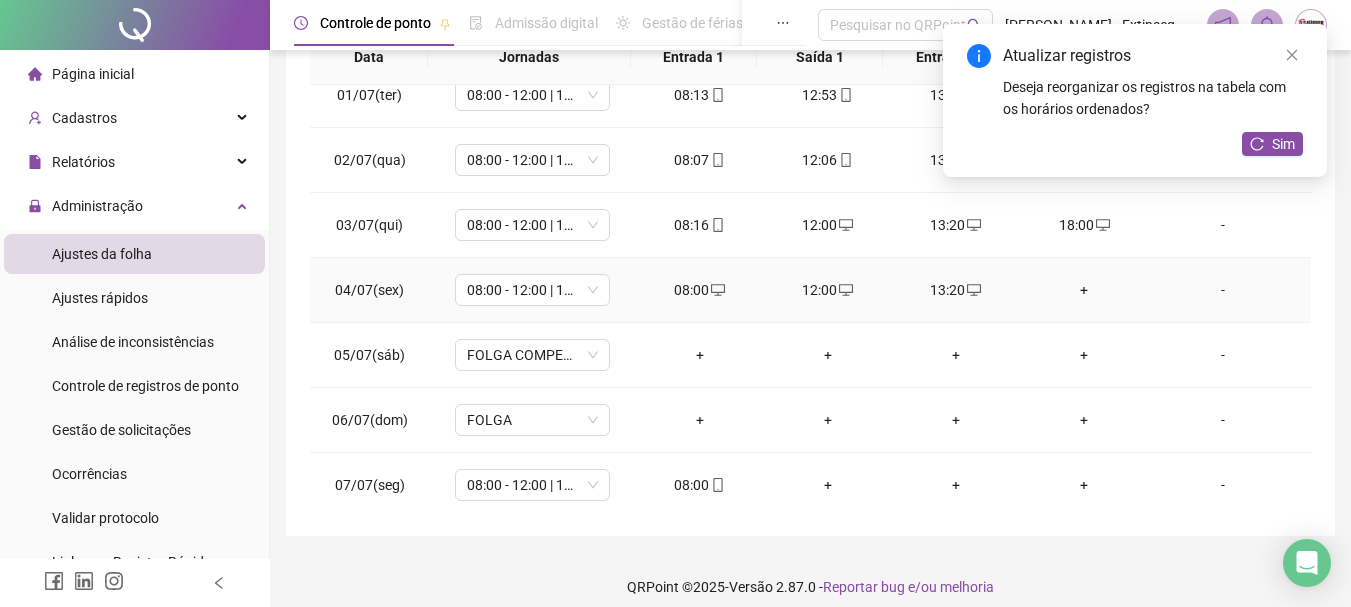 click on "+" at bounding box center (1084, 290) 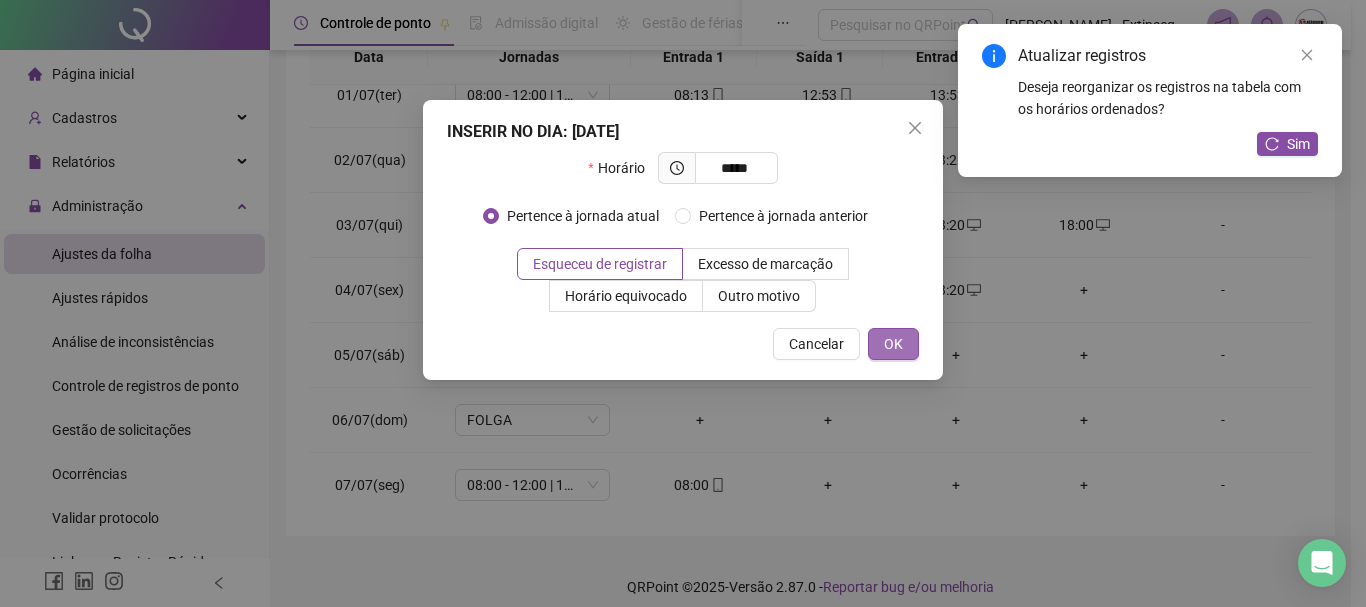 type on "*****" 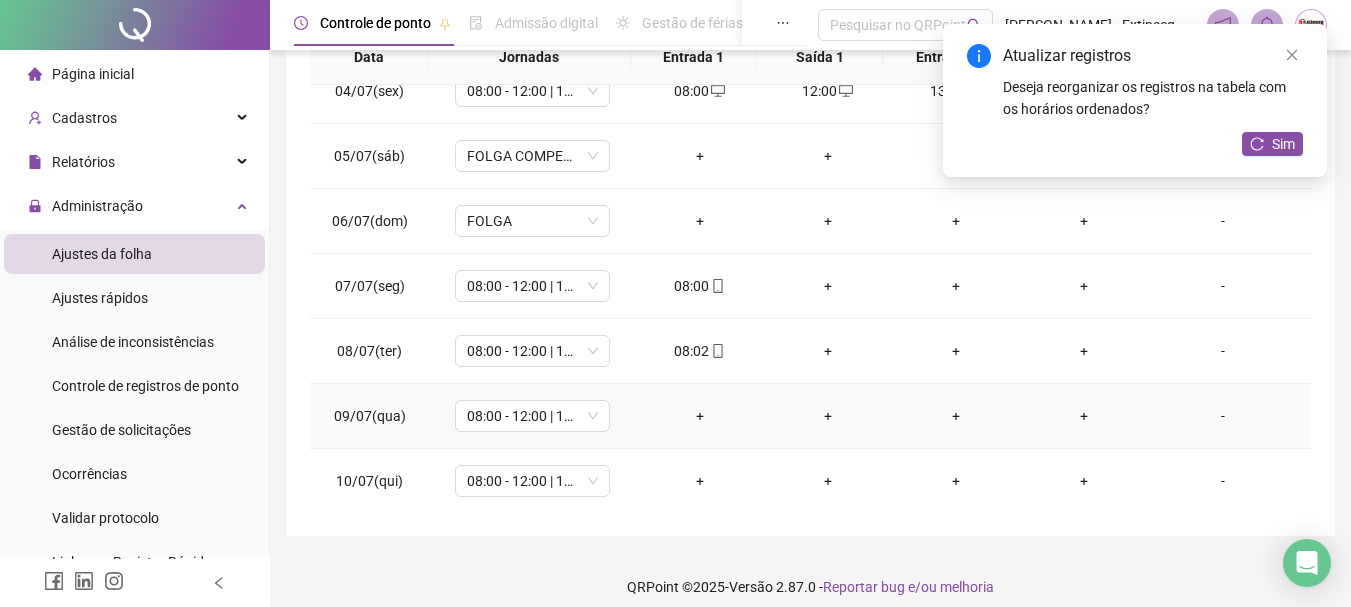 scroll, scrollTop: 222, scrollLeft: 0, axis: vertical 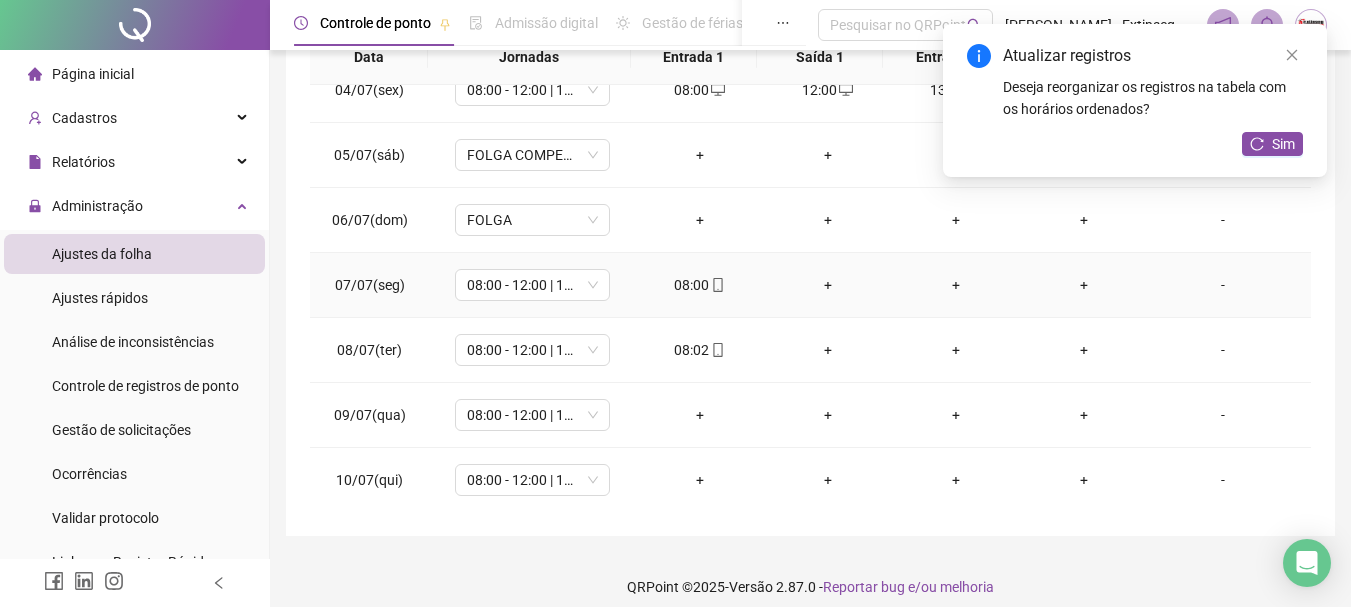 click on "+" at bounding box center [828, 285] 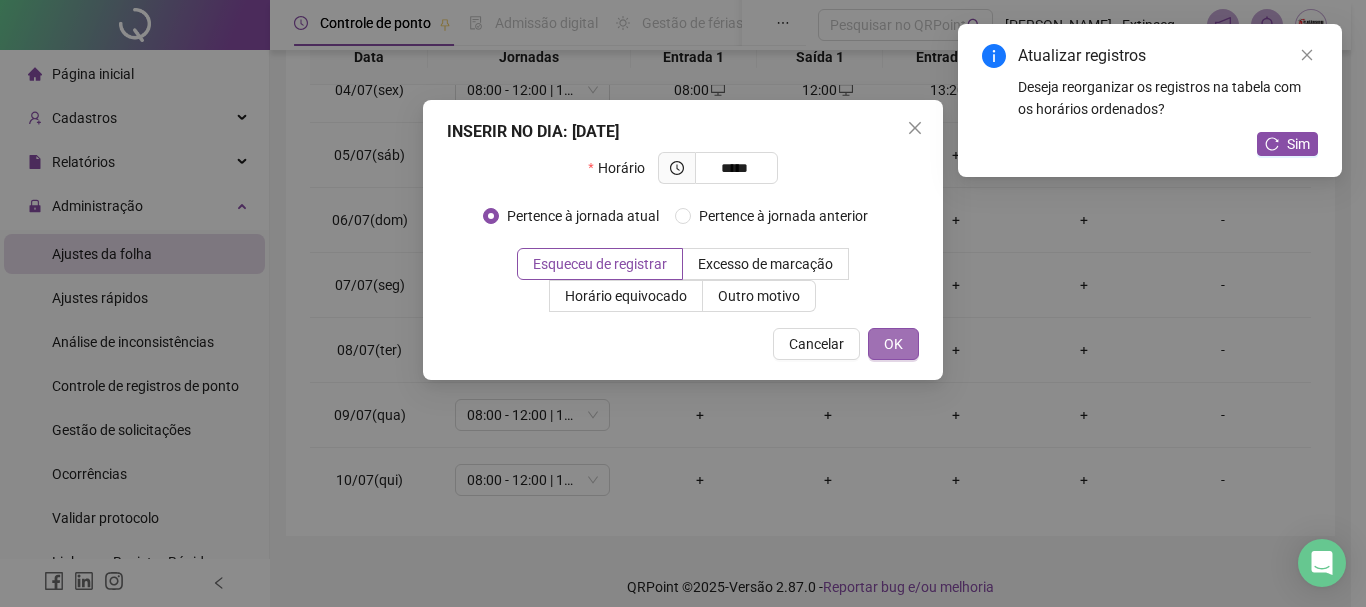 type on "*****" 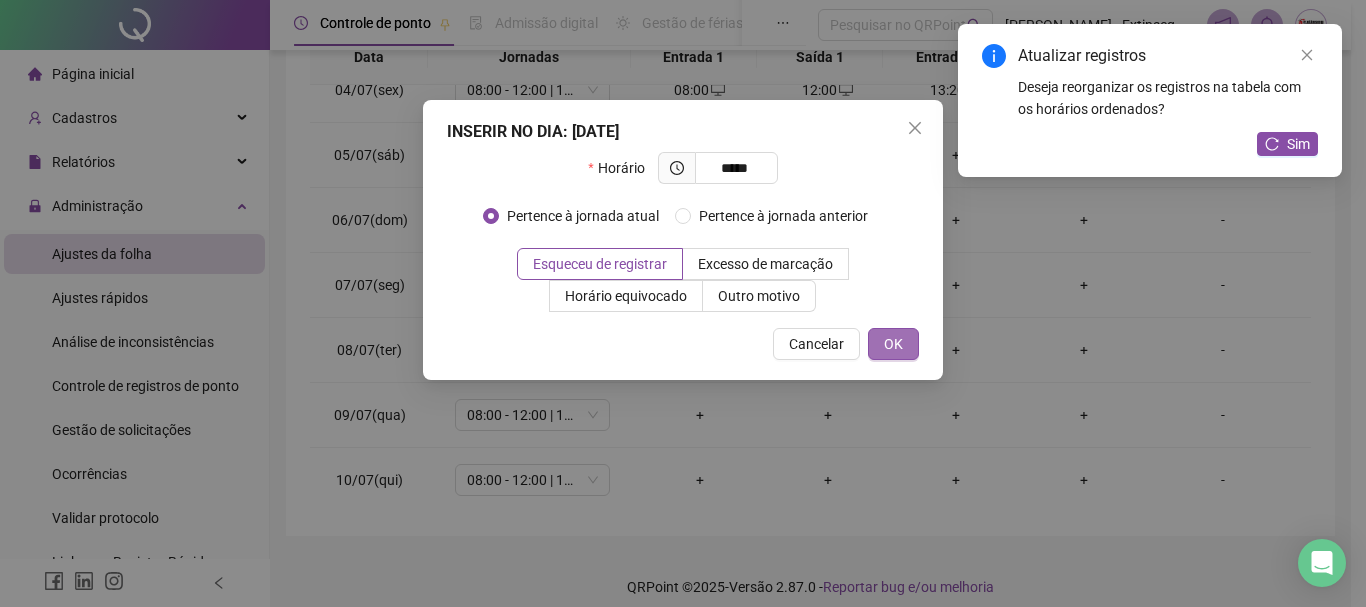 click on "OK" at bounding box center [893, 344] 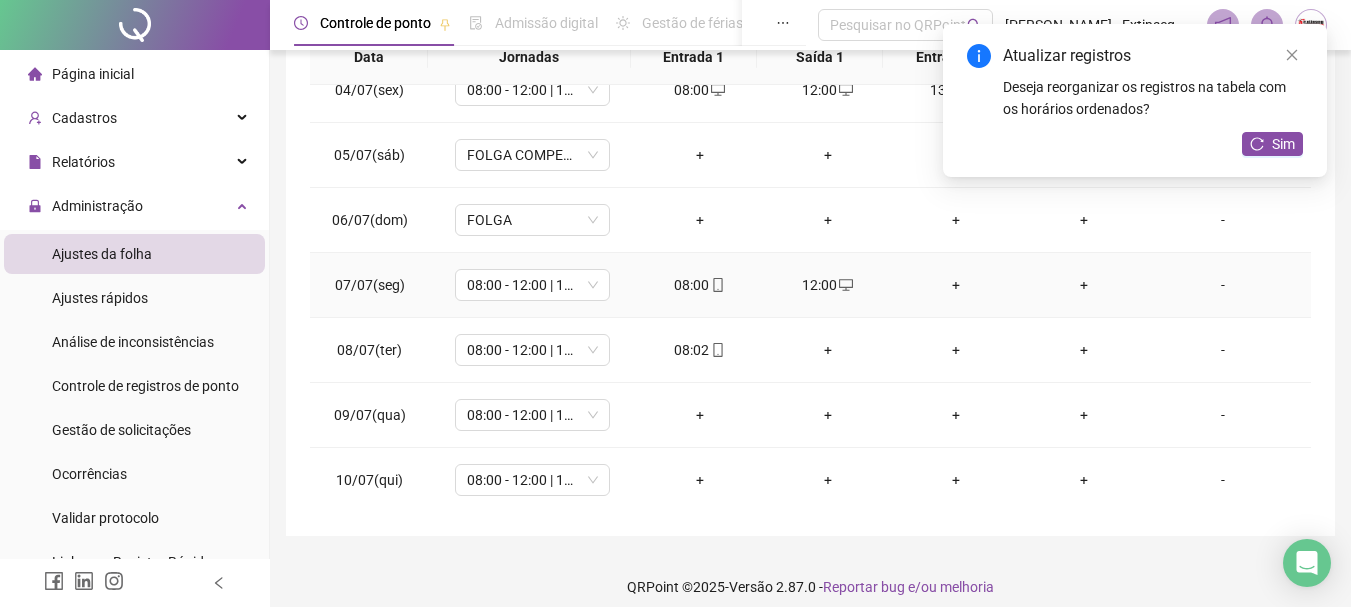 click on "+" at bounding box center (956, 285) 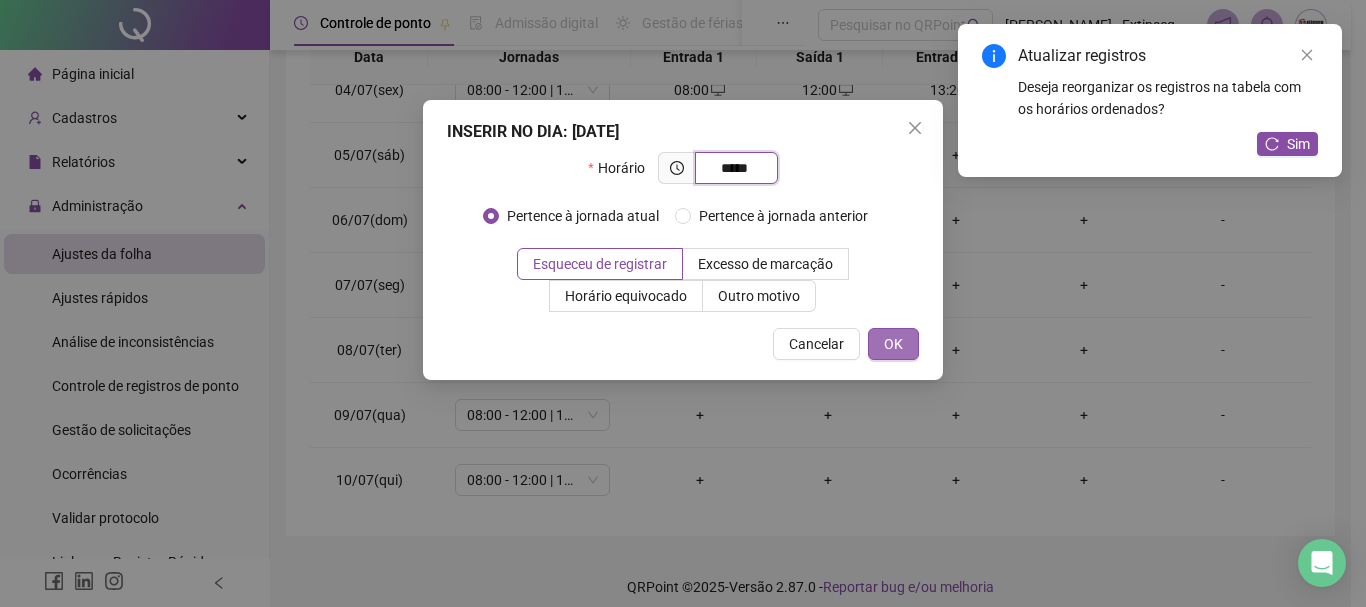 type on "*****" 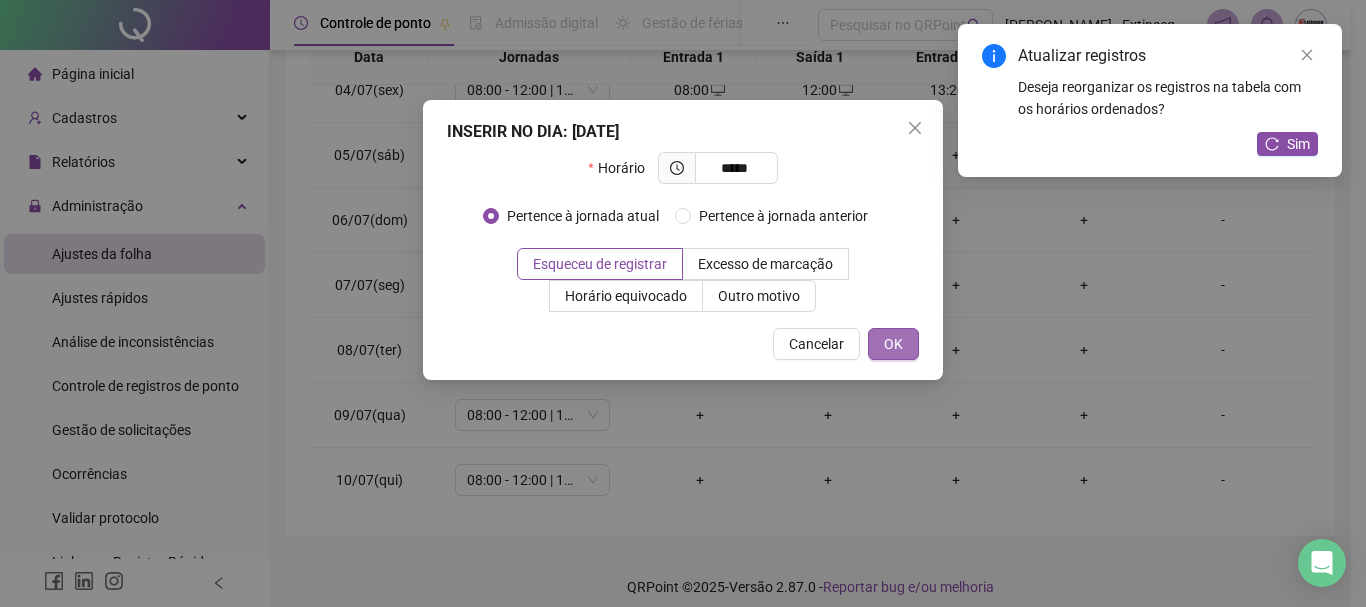 click on "OK" at bounding box center [893, 344] 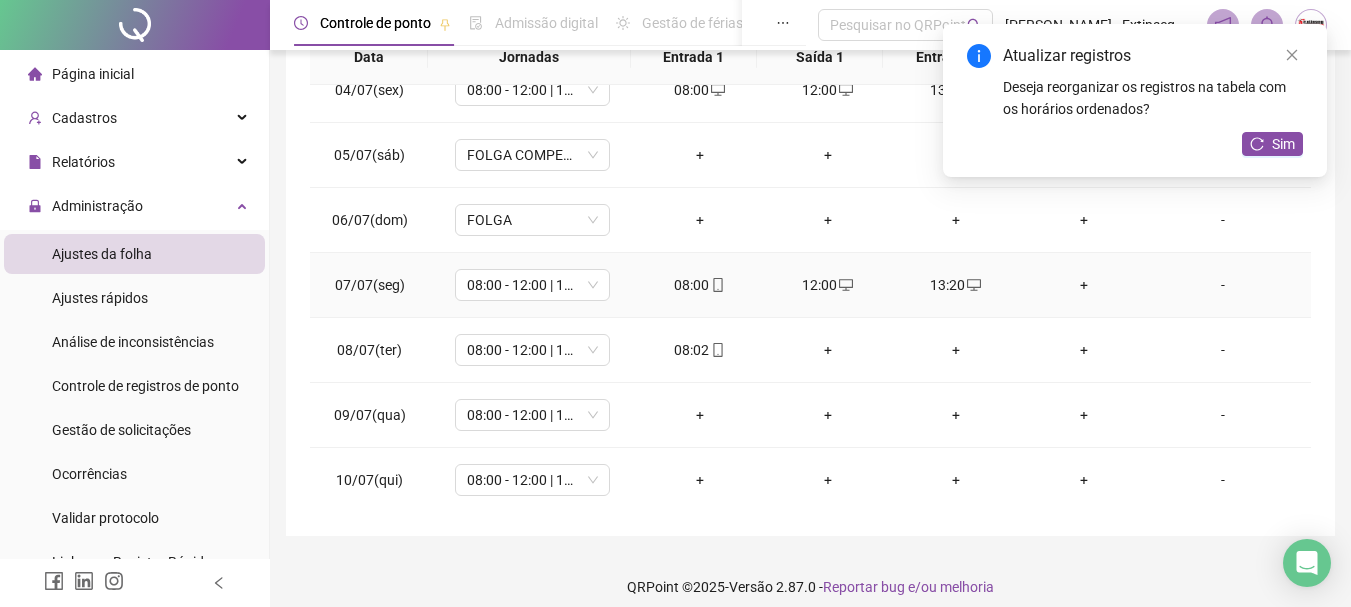 click on "+" at bounding box center [1084, 285] 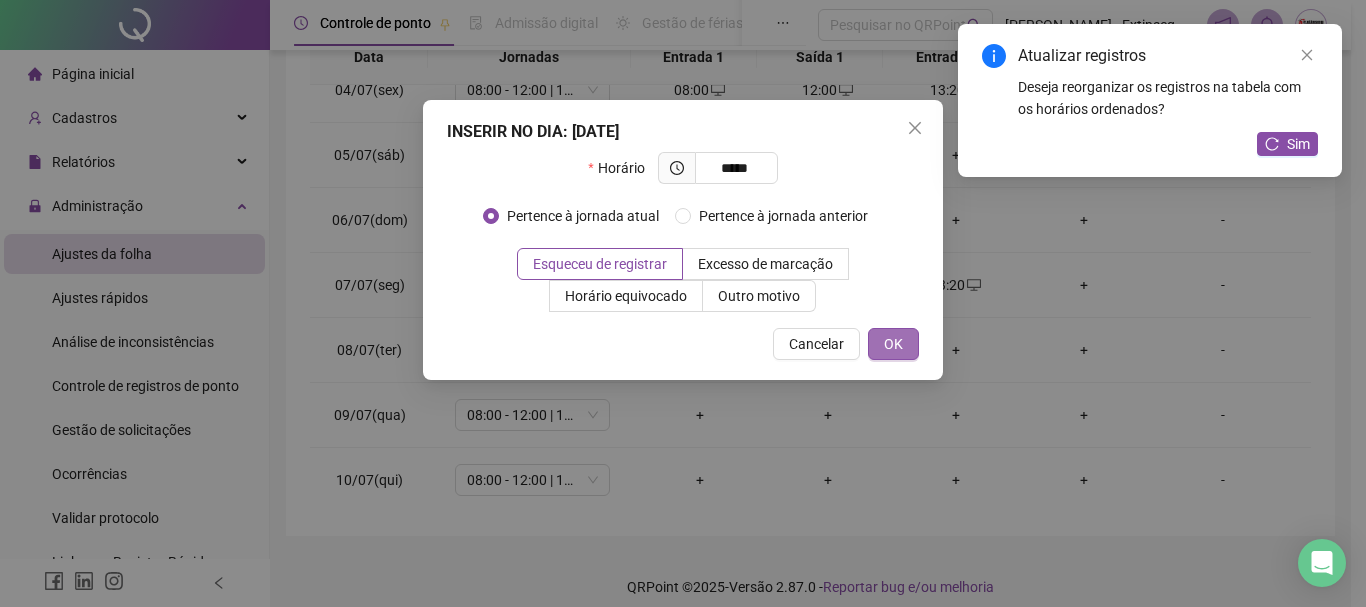 type on "*****" 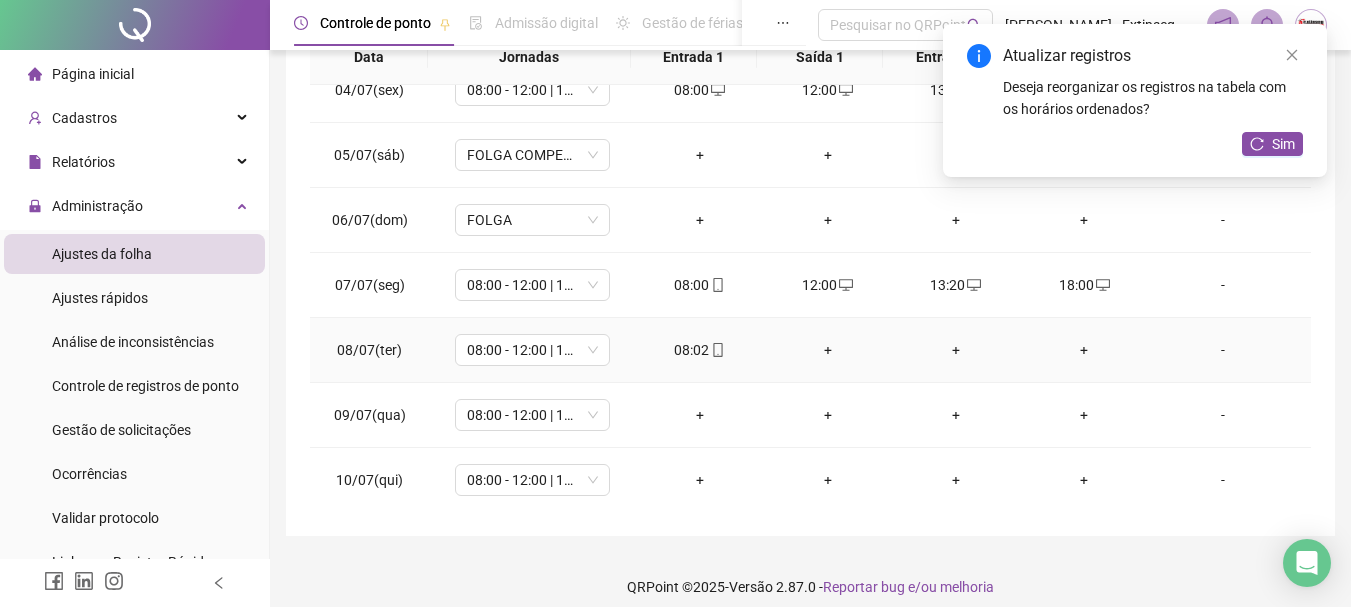 click on "+" at bounding box center (828, 350) 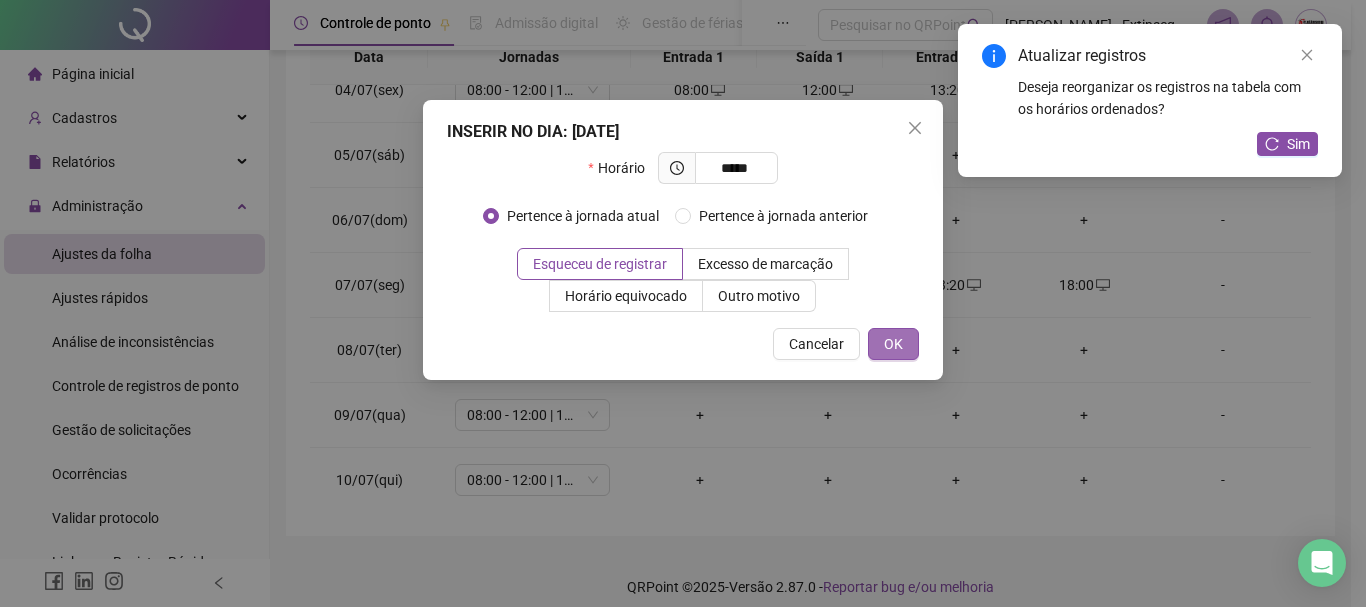type on "*****" 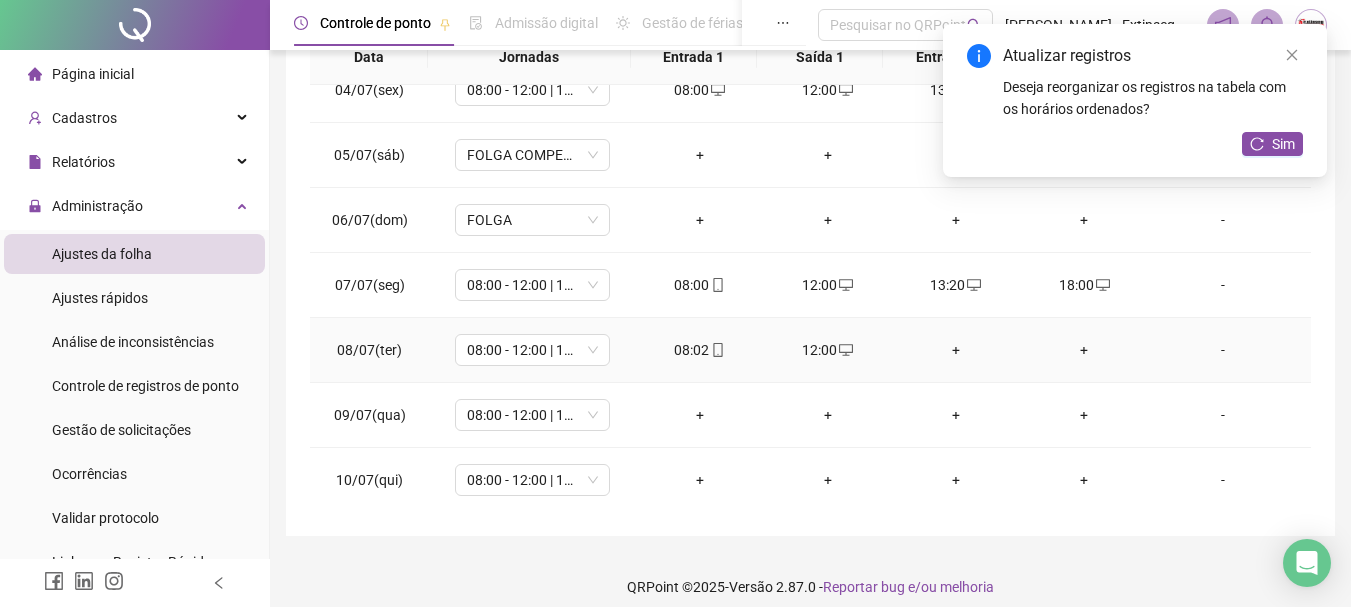 click on "+" at bounding box center (956, 350) 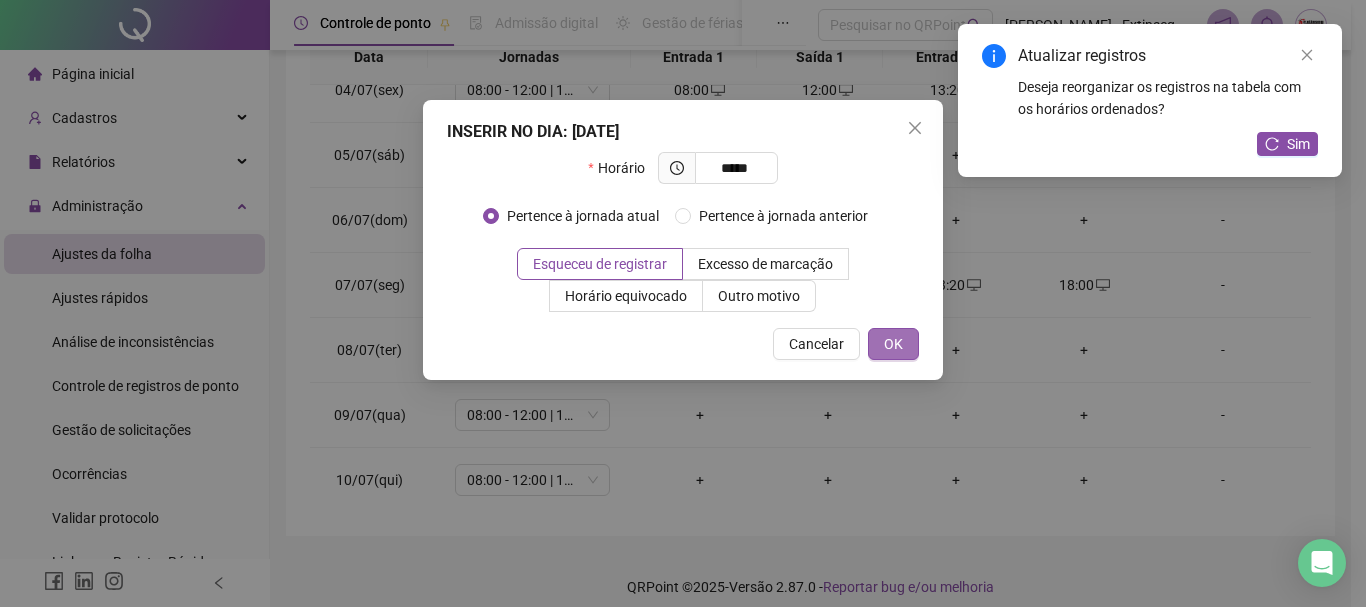 type on "*****" 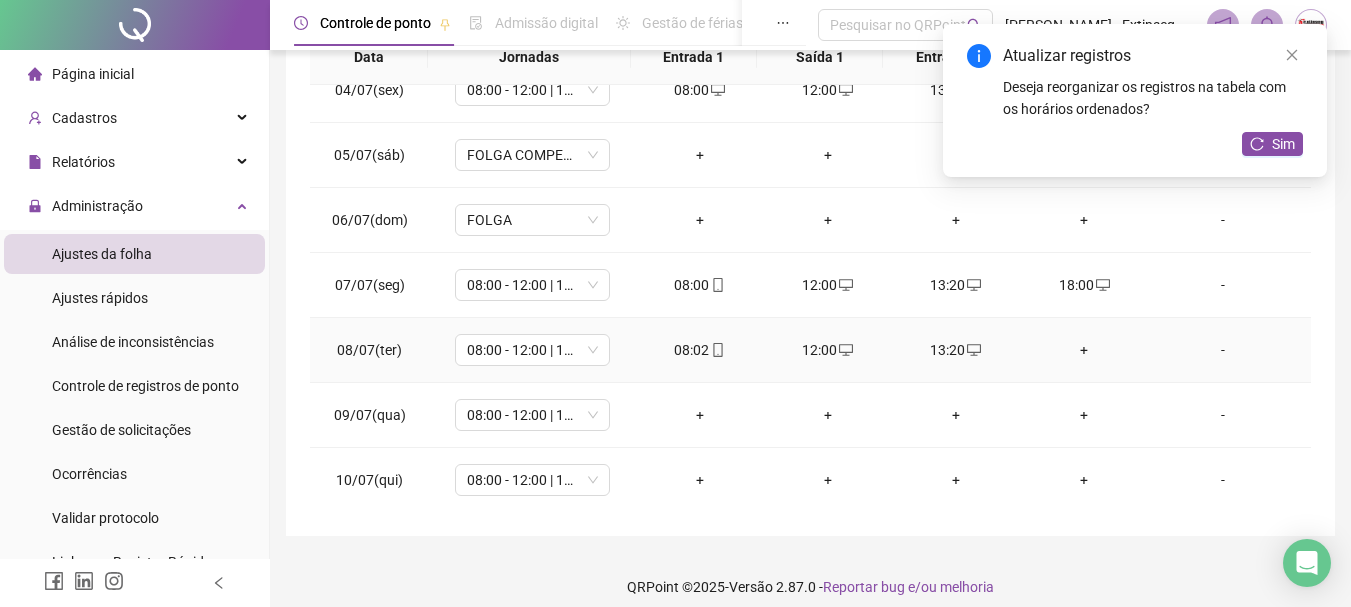 click on "+" at bounding box center (1084, 350) 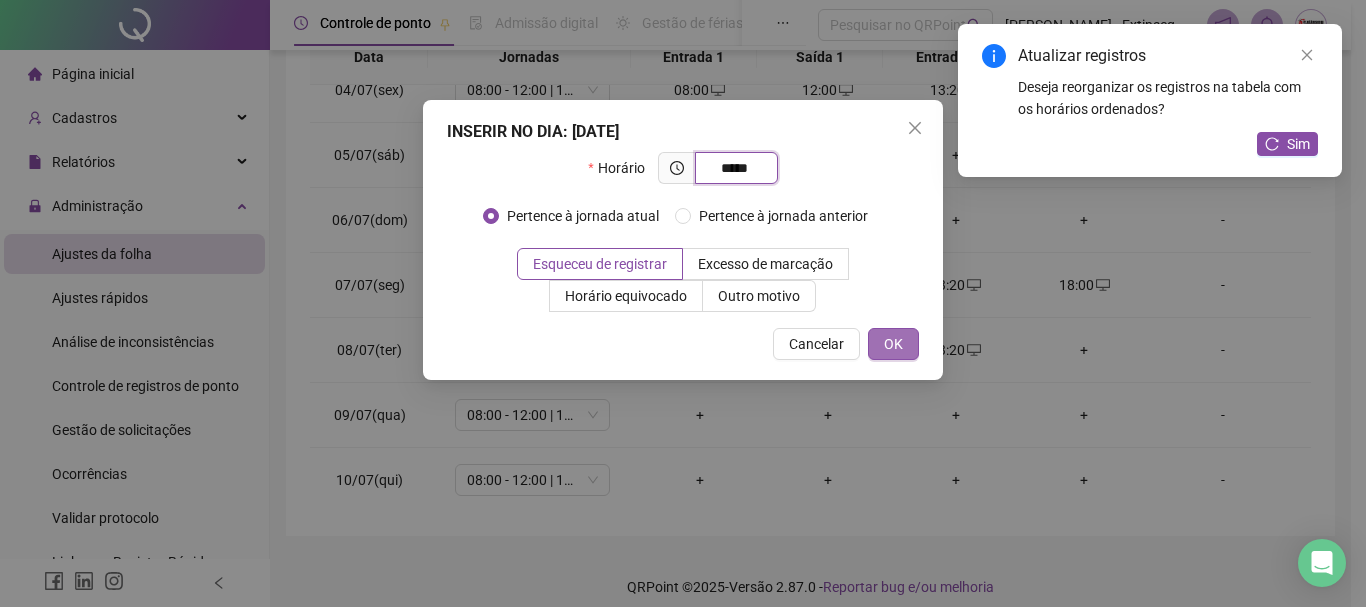 type on "*****" 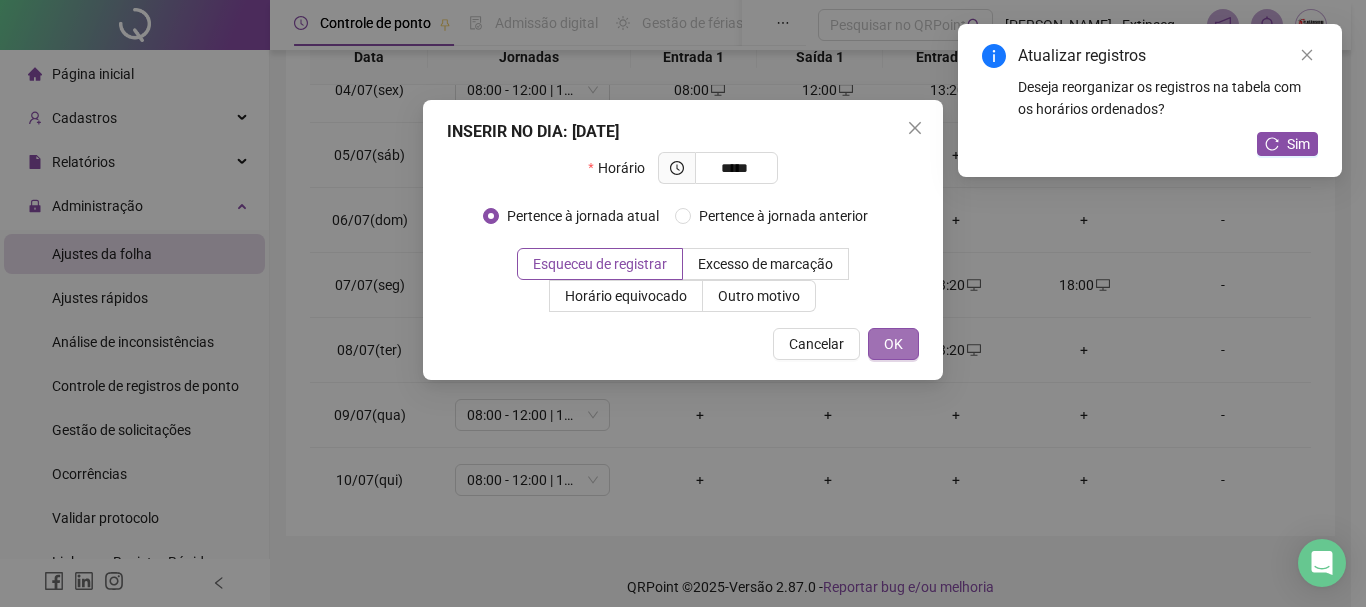 click on "OK" at bounding box center (893, 344) 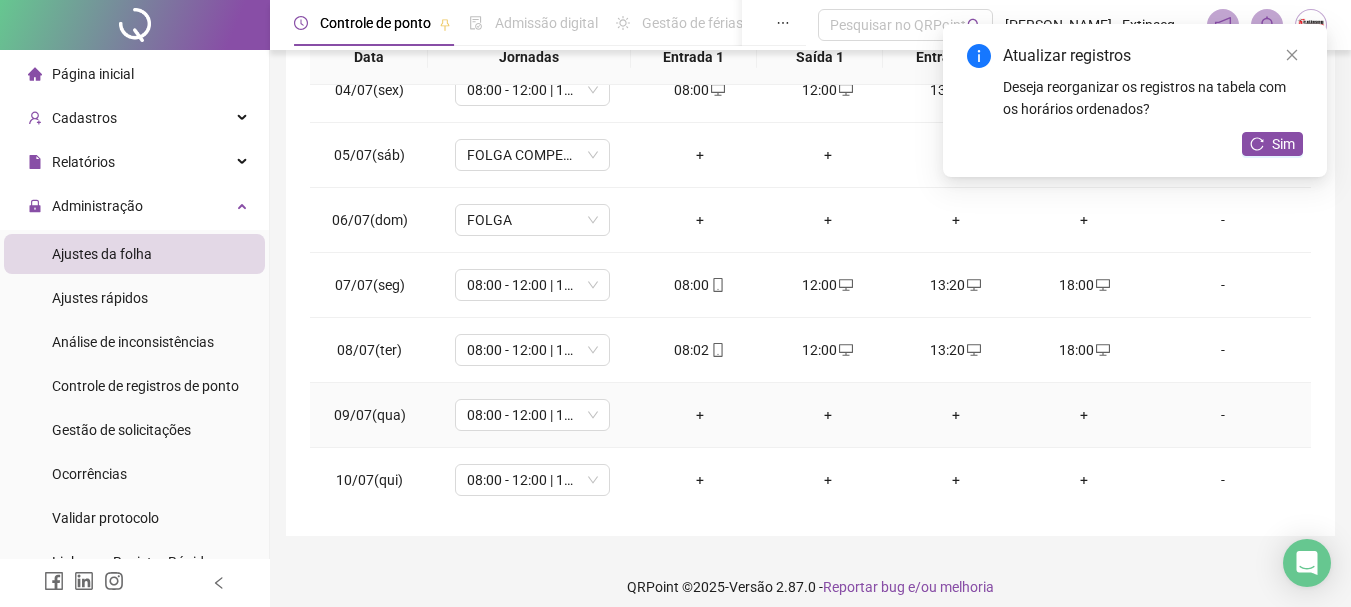 click on "+" at bounding box center [700, 415] 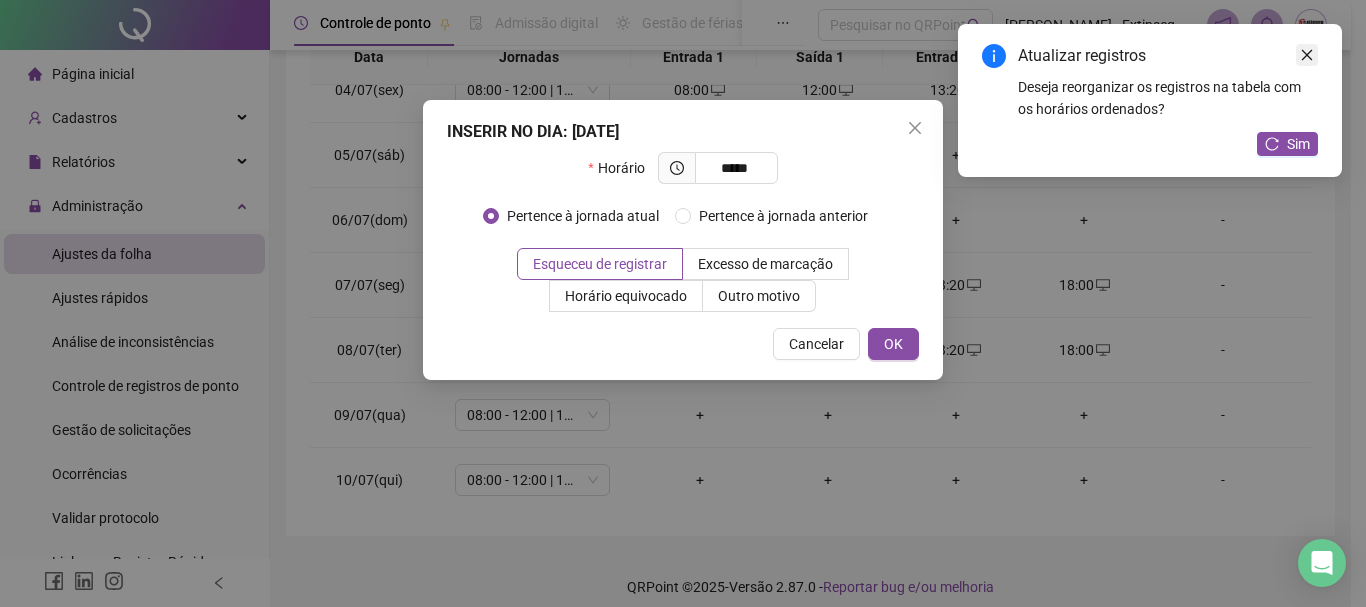 type on "*****" 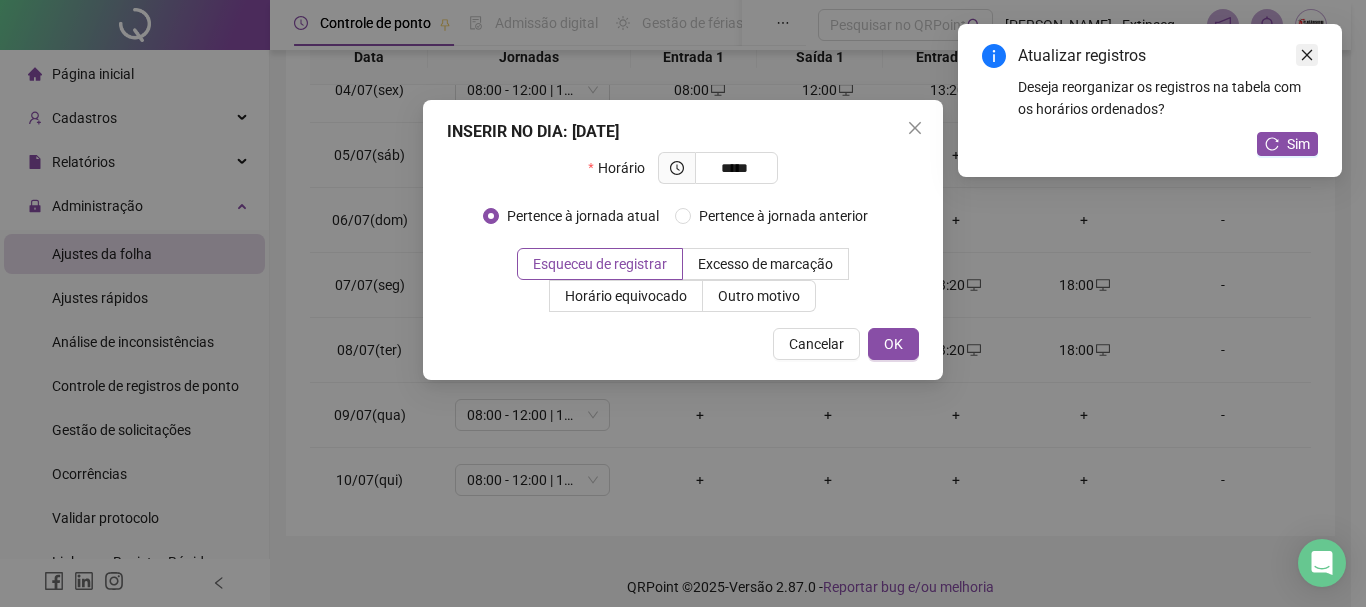 click at bounding box center [1307, 55] 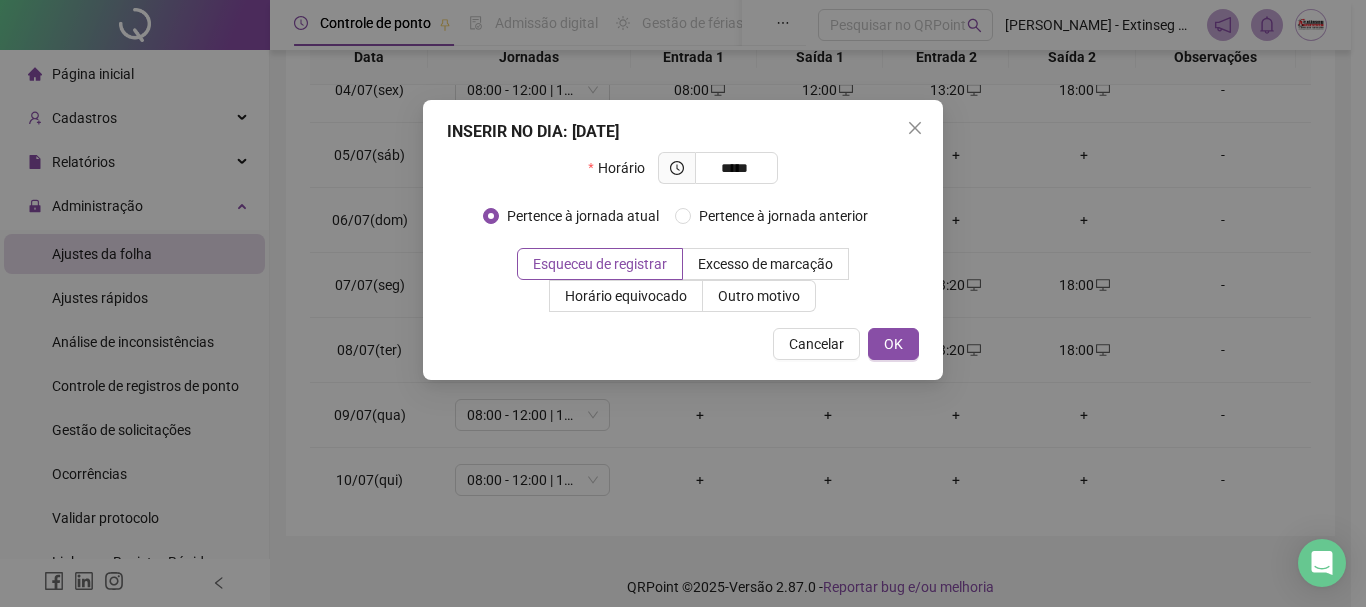 drag, startPoint x: 779, startPoint y: 121, endPoint x: 844, endPoint y: 145, distance: 69.289246 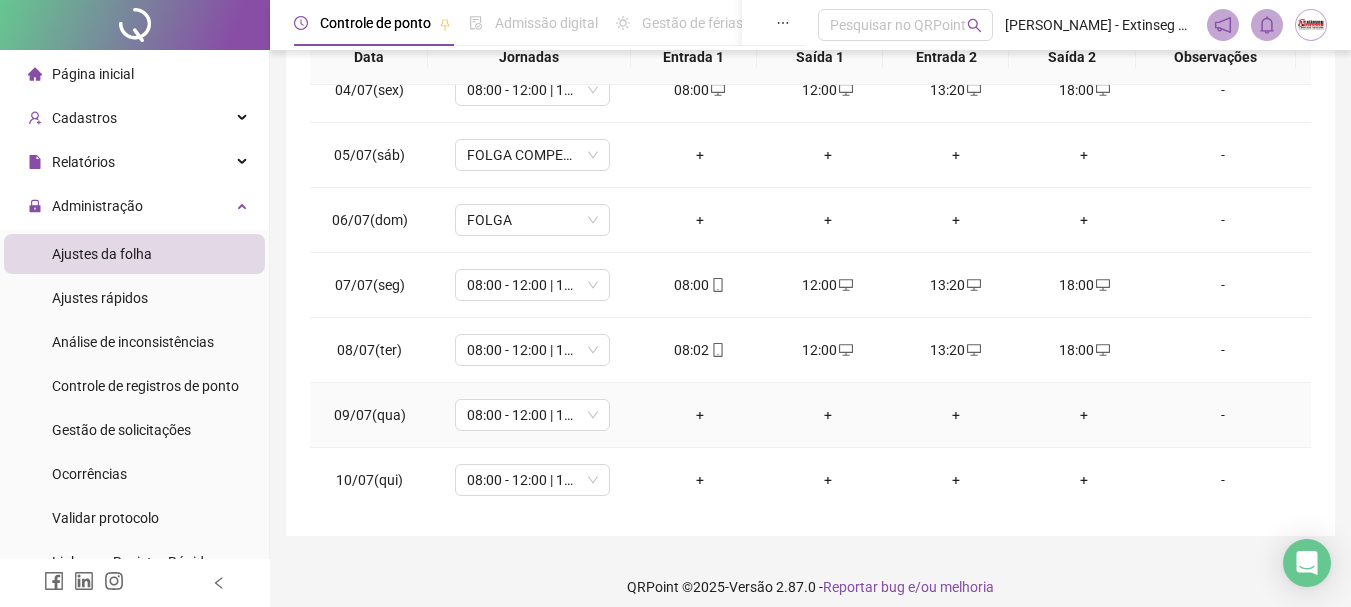 click on "+" at bounding box center [700, 415] 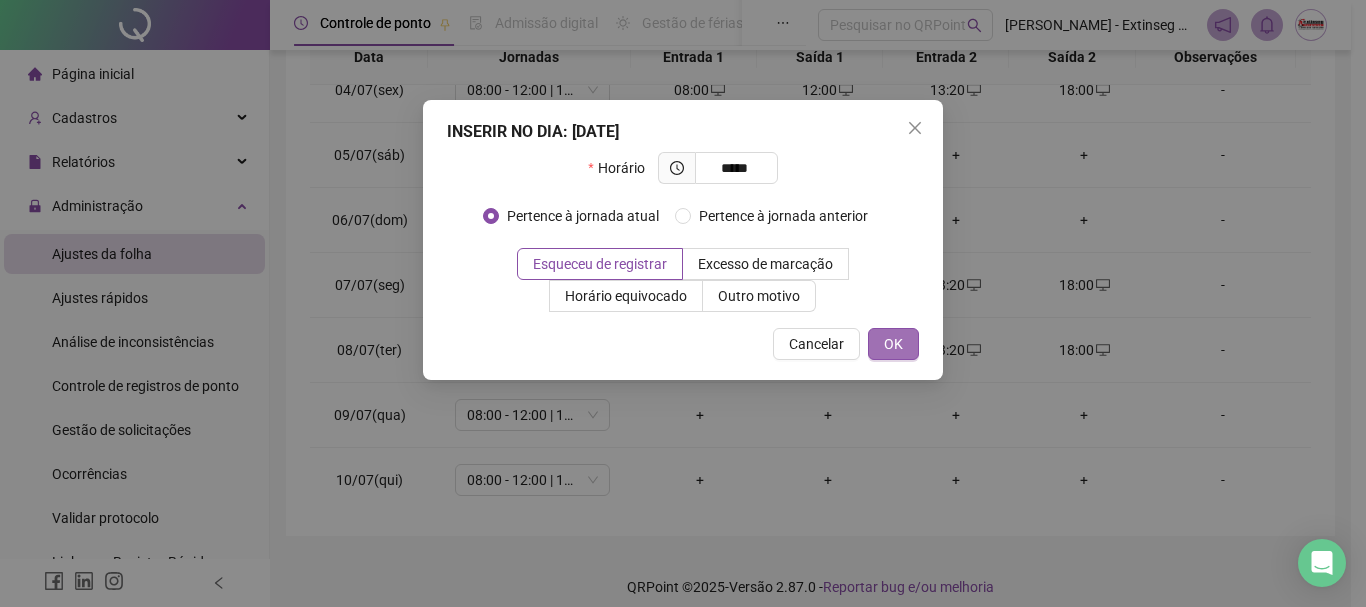type on "*****" 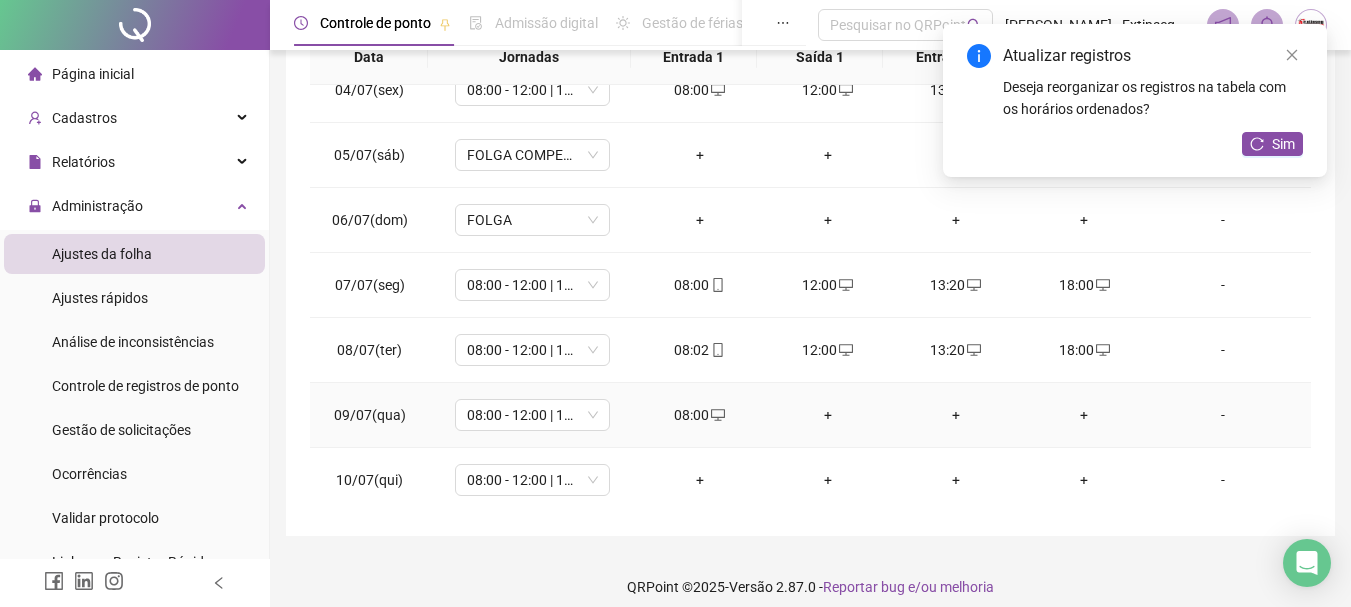 click on "+" at bounding box center [828, 415] 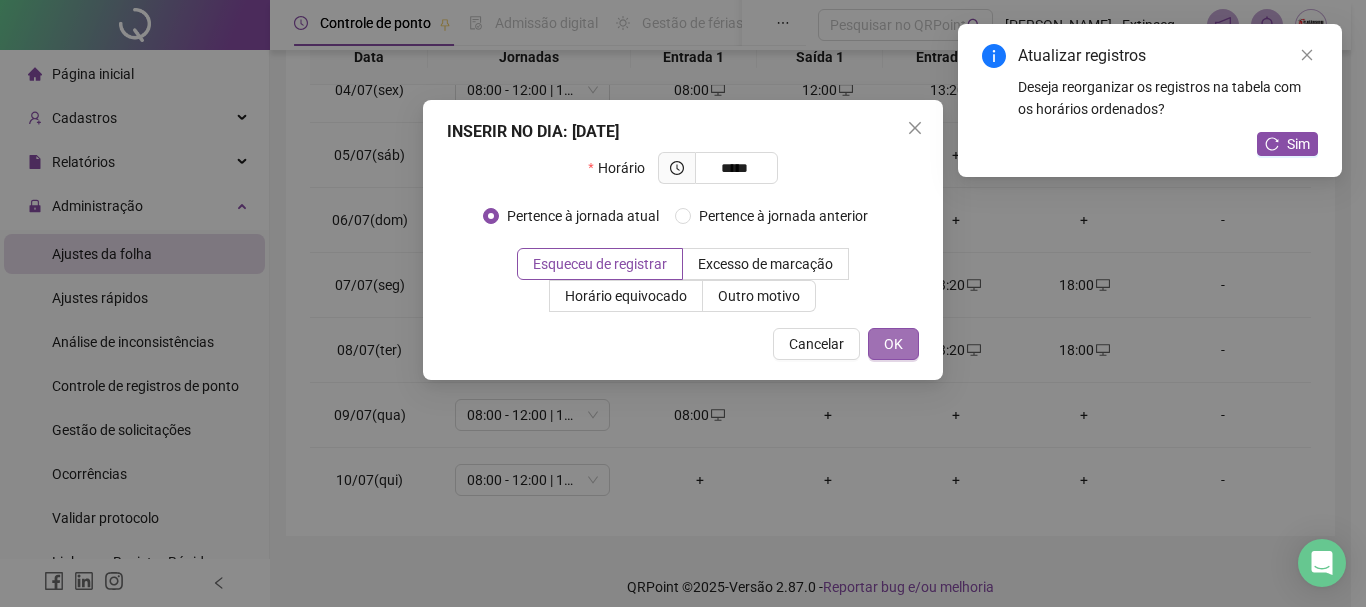 type on "*****" 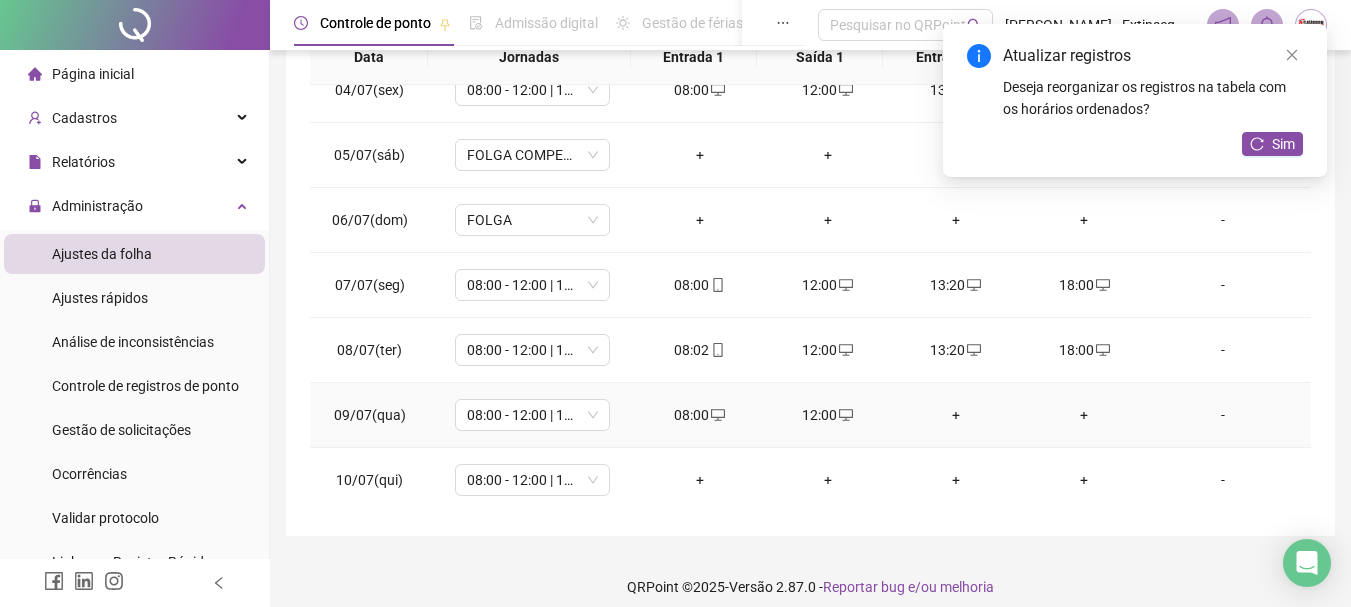click on "+" at bounding box center (956, 415) 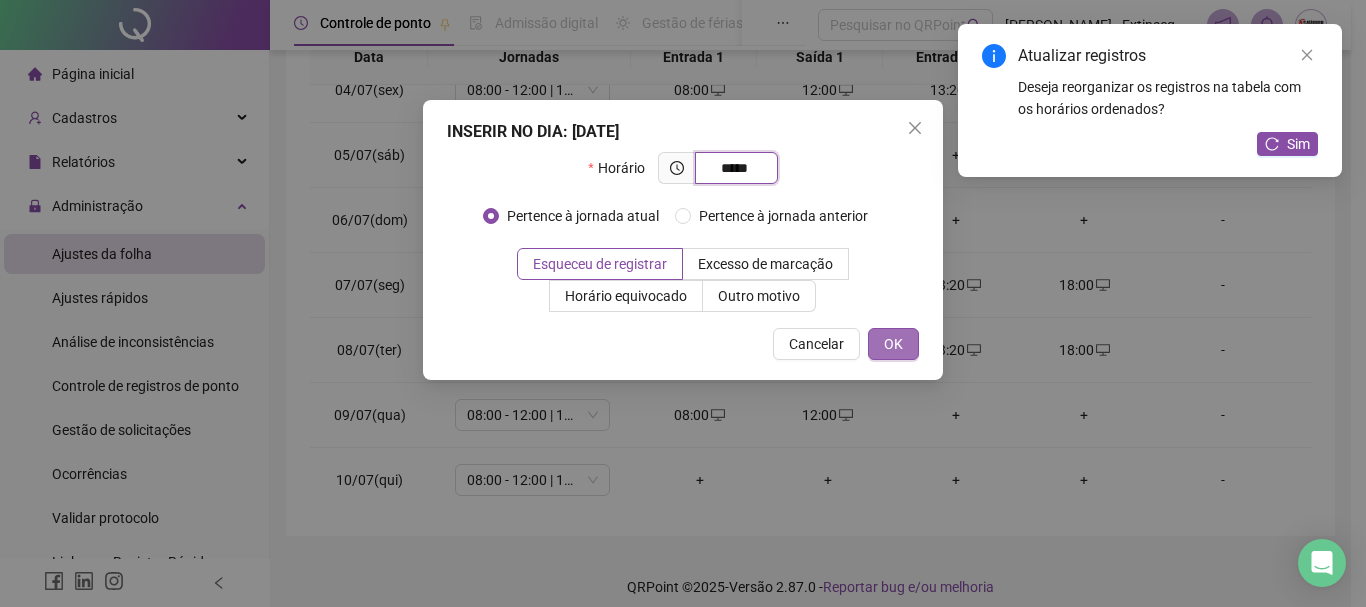 type on "*****" 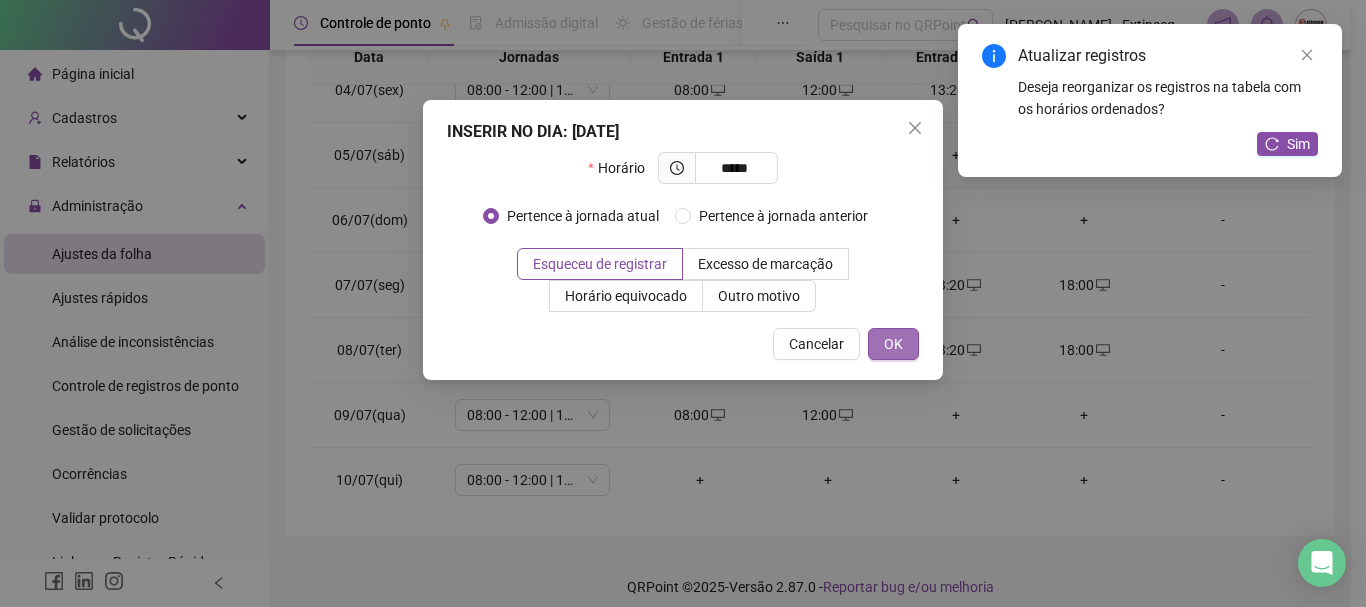 click on "OK" at bounding box center (893, 344) 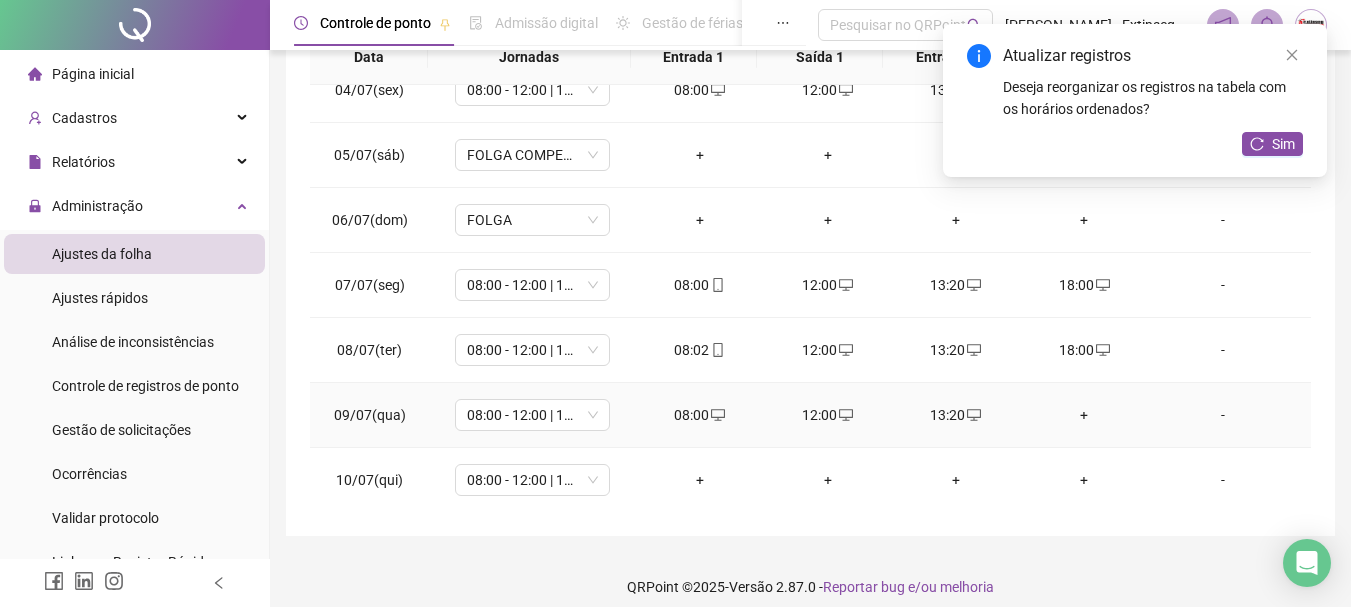 click on "+" at bounding box center (1084, 415) 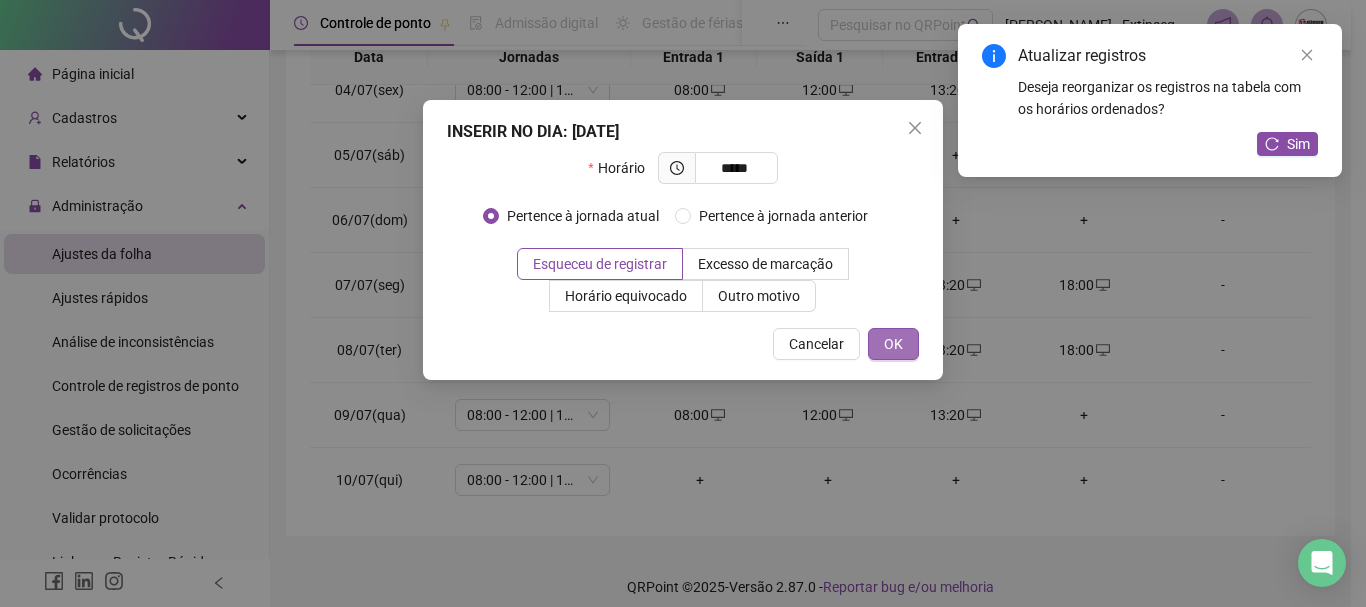 type on "*****" 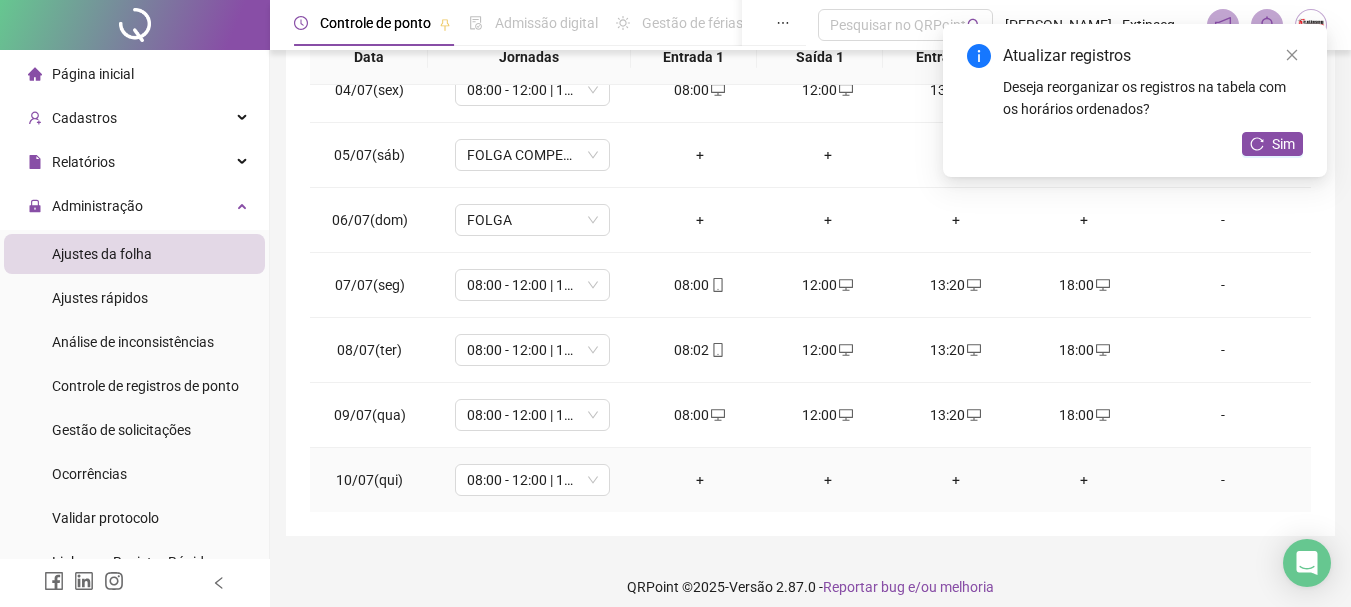 click on "+" at bounding box center [700, 480] 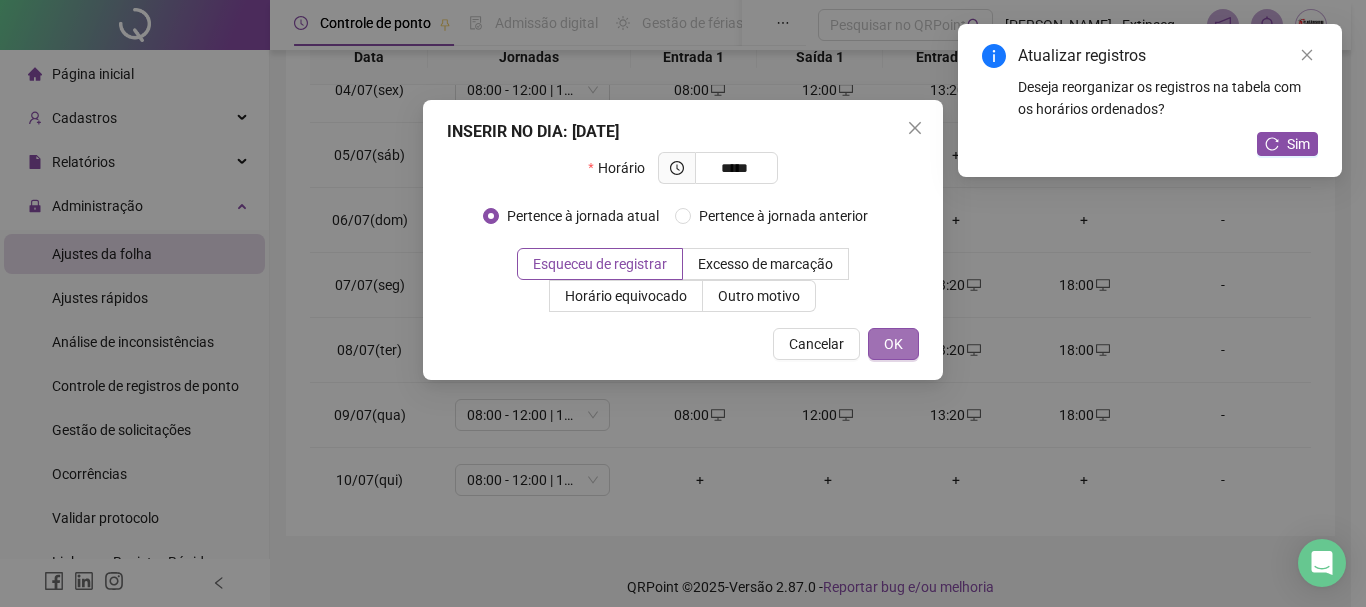type on "*****" 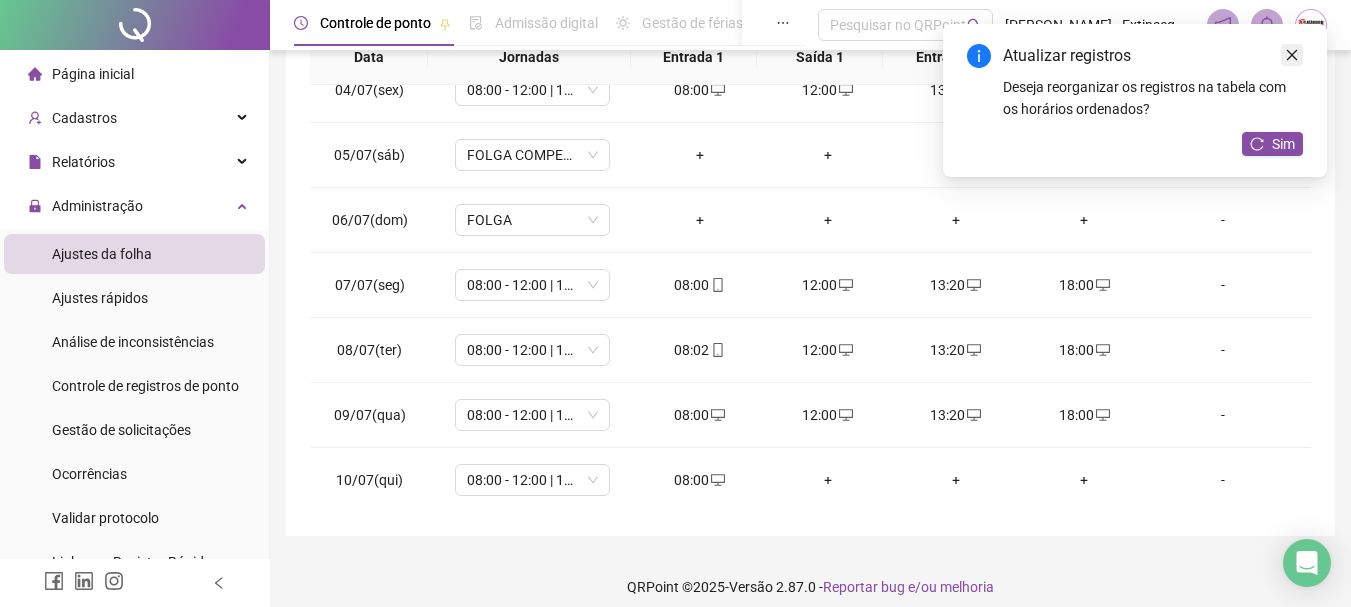 click 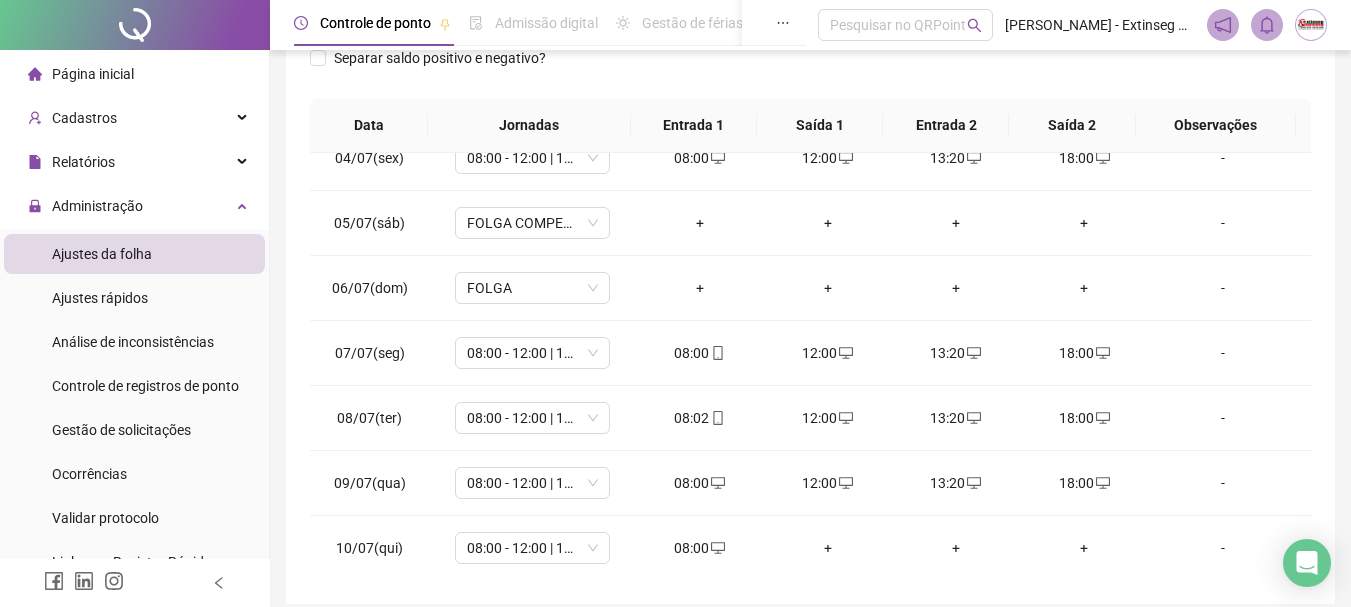 scroll, scrollTop: 318, scrollLeft: 0, axis: vertical 